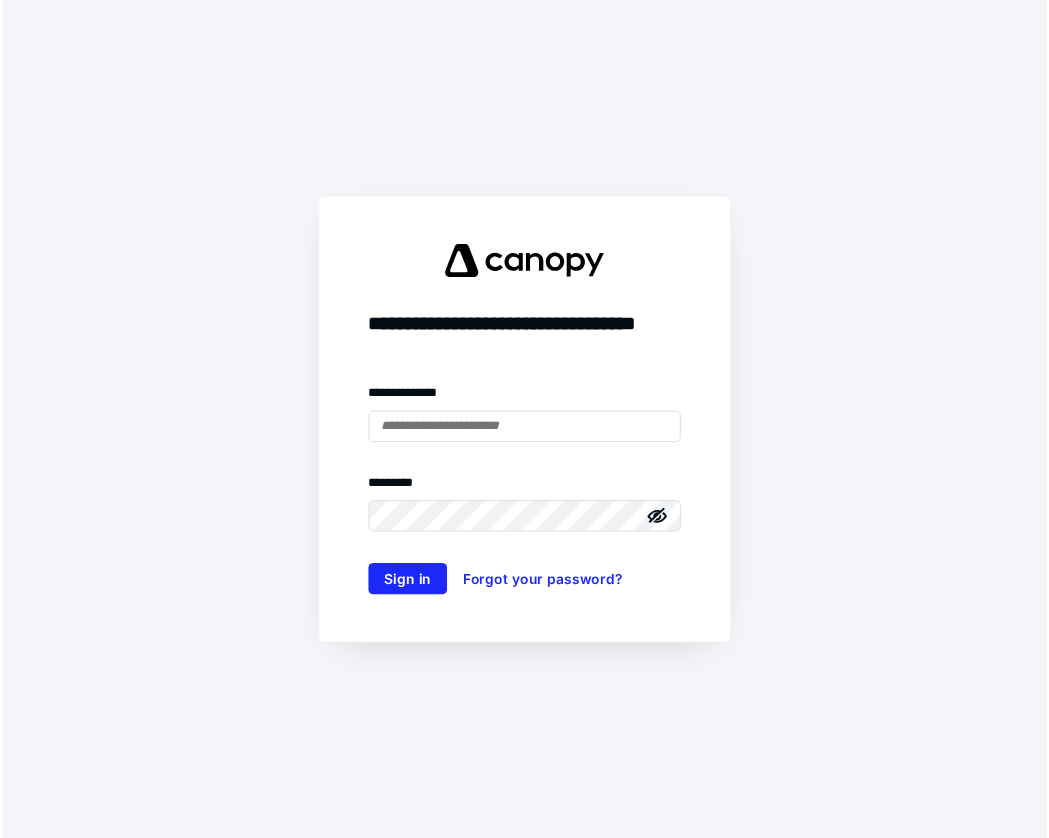 scroll, scrollTop: 0, scrollLeft: 0, axis: both 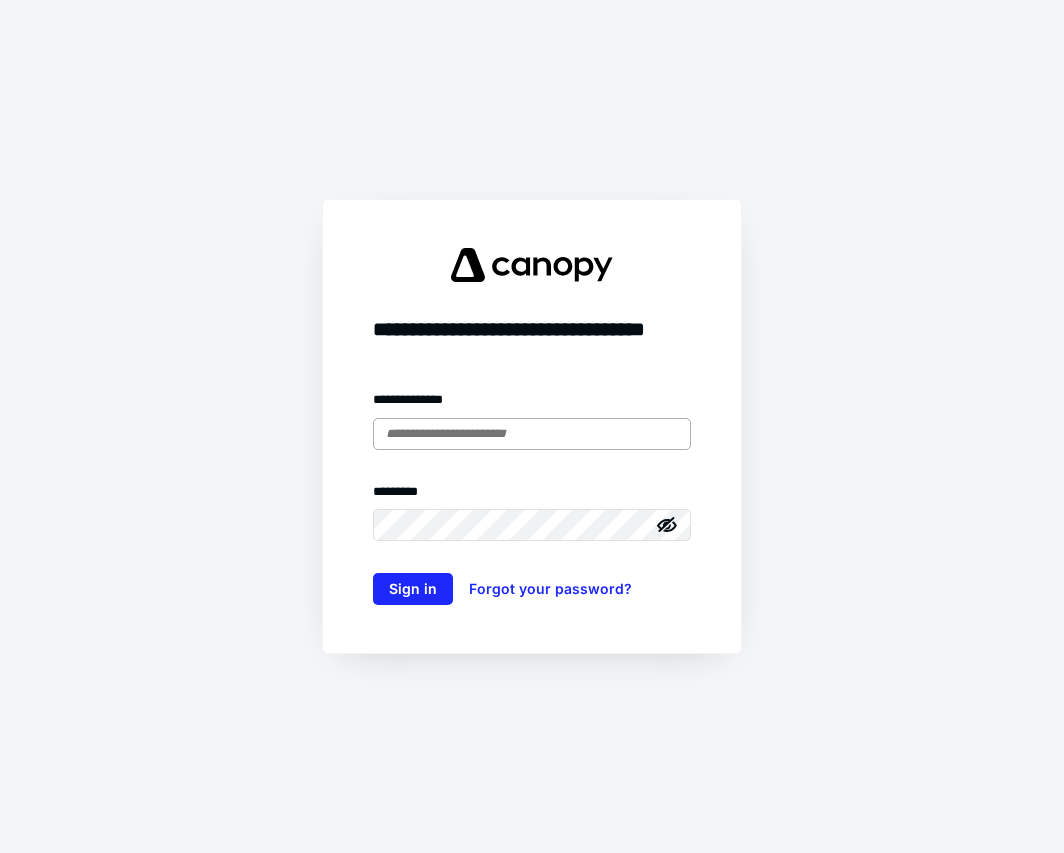 click at bounding box center (532, 434) 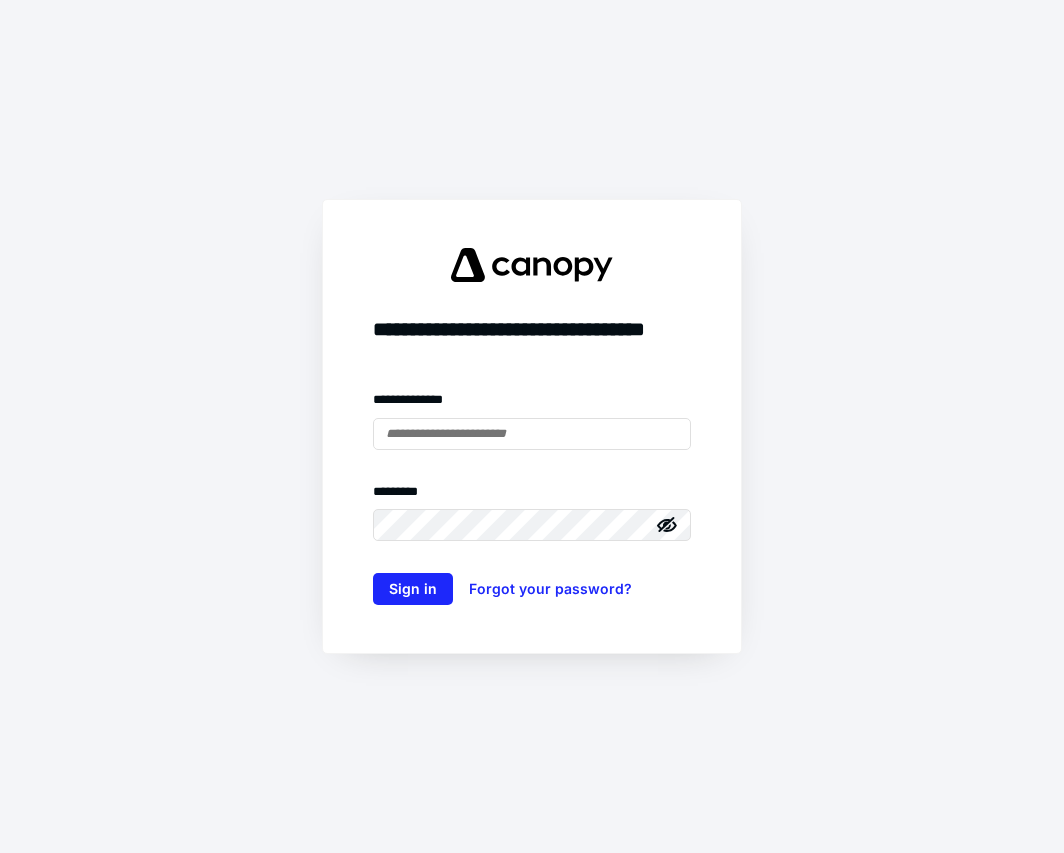type on "**********" 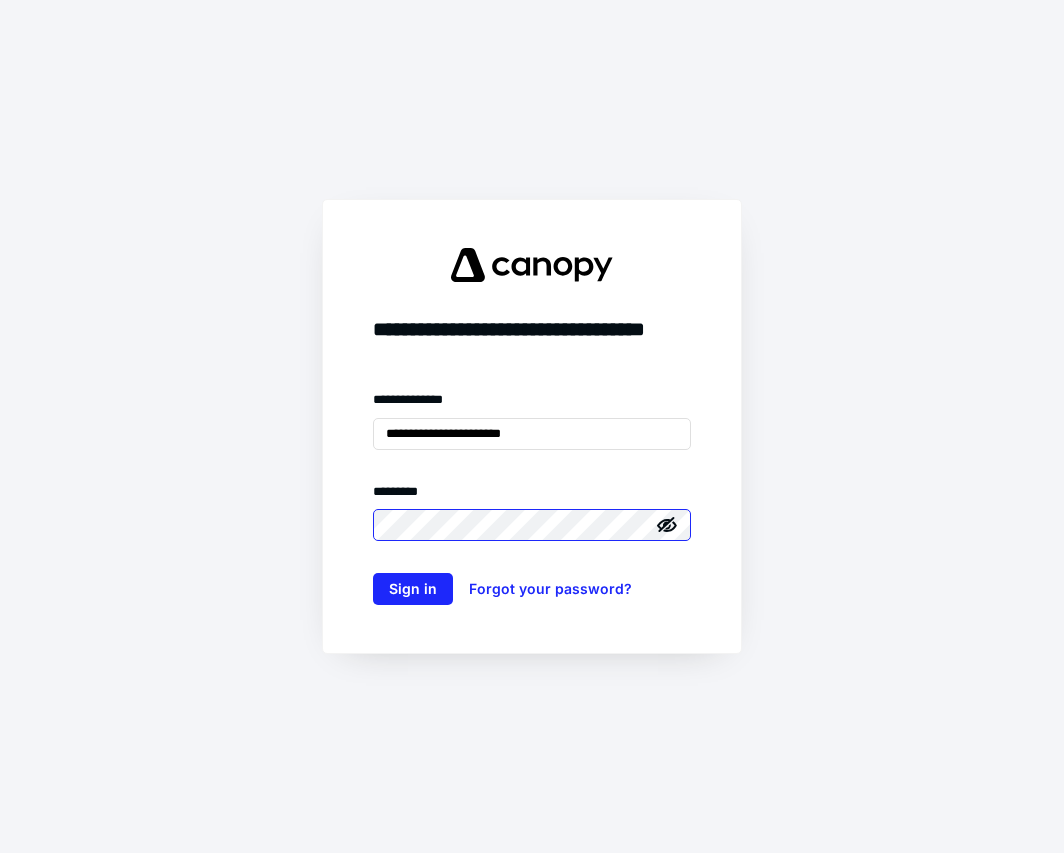 click on "Sign in" at bounding box center [413, 589] 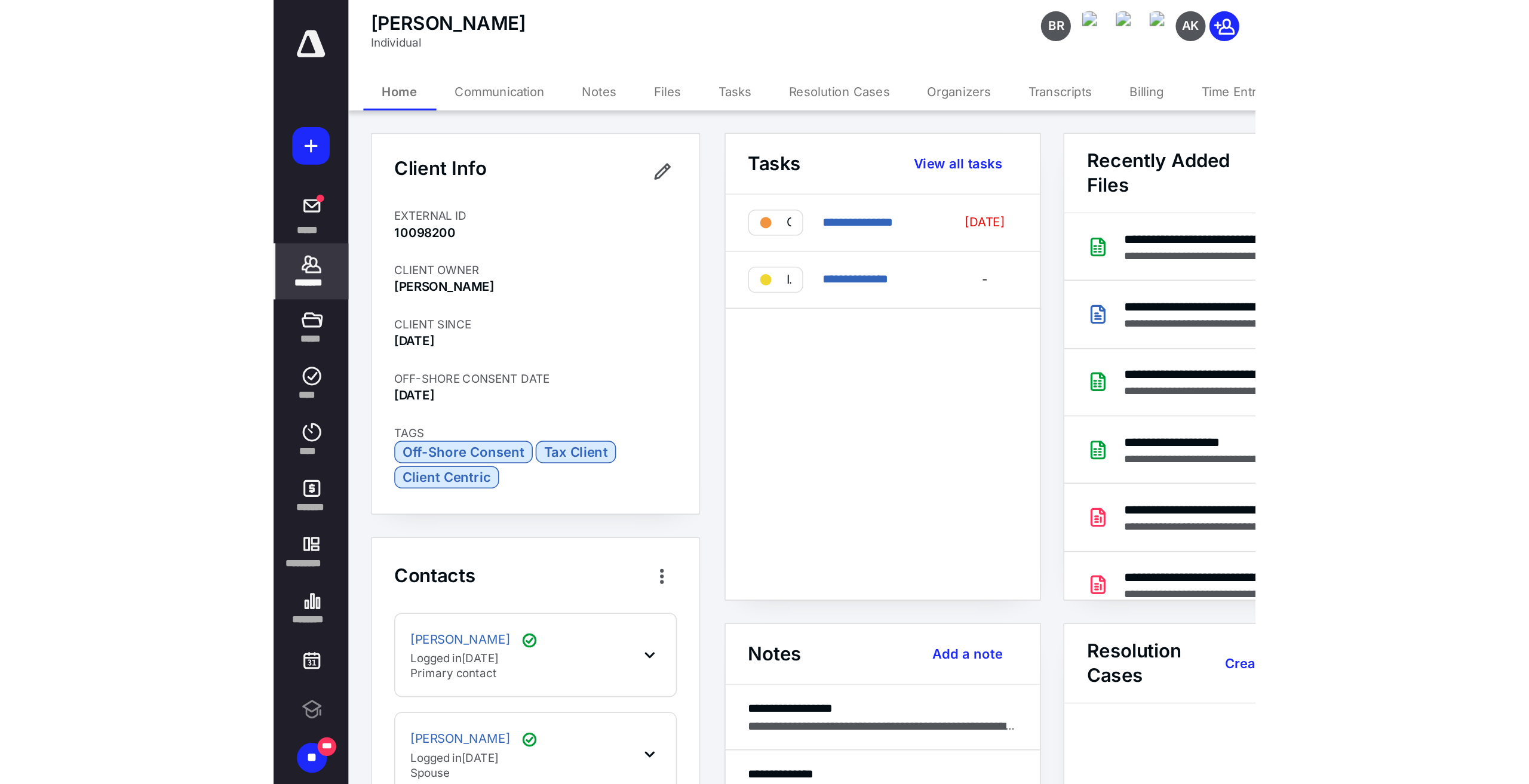 scroll, scrollTop: 0, scrollLeft: 0, axis: both 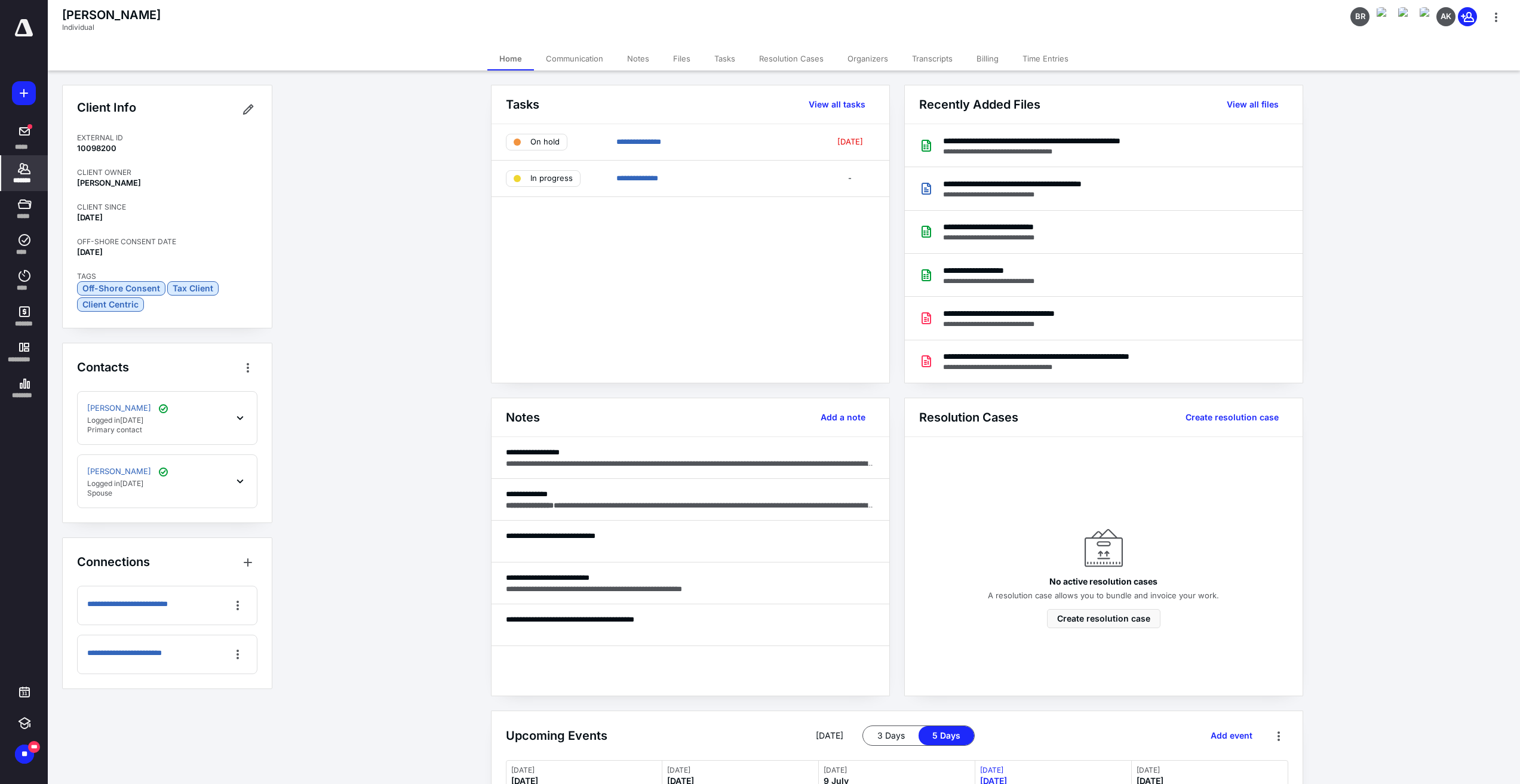 drag, startPoint x: 407, startPoint y: 298, endPoint x: 74, endPoint y: 202, distance: 346.5617 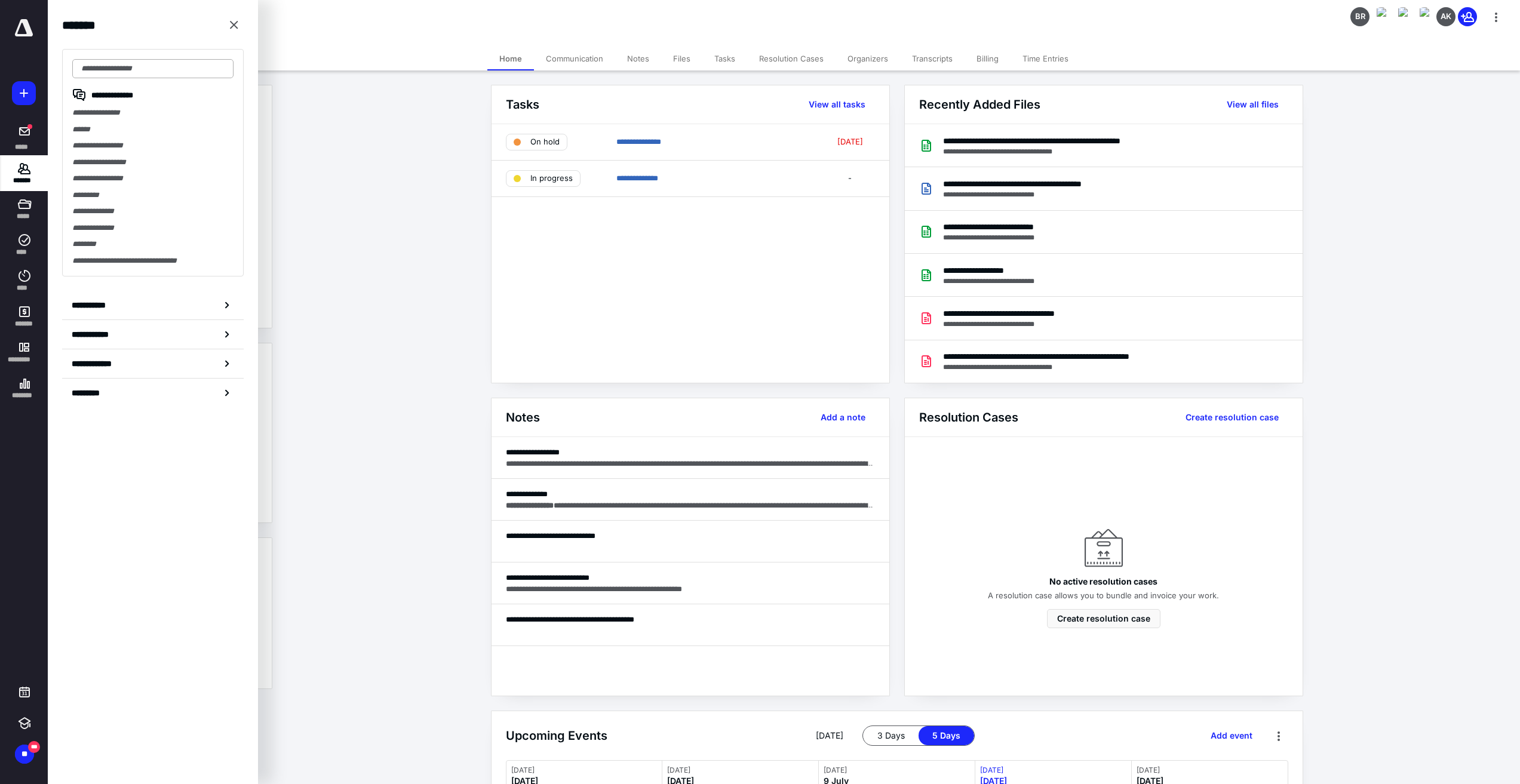 click at bounding box center [153, 69] 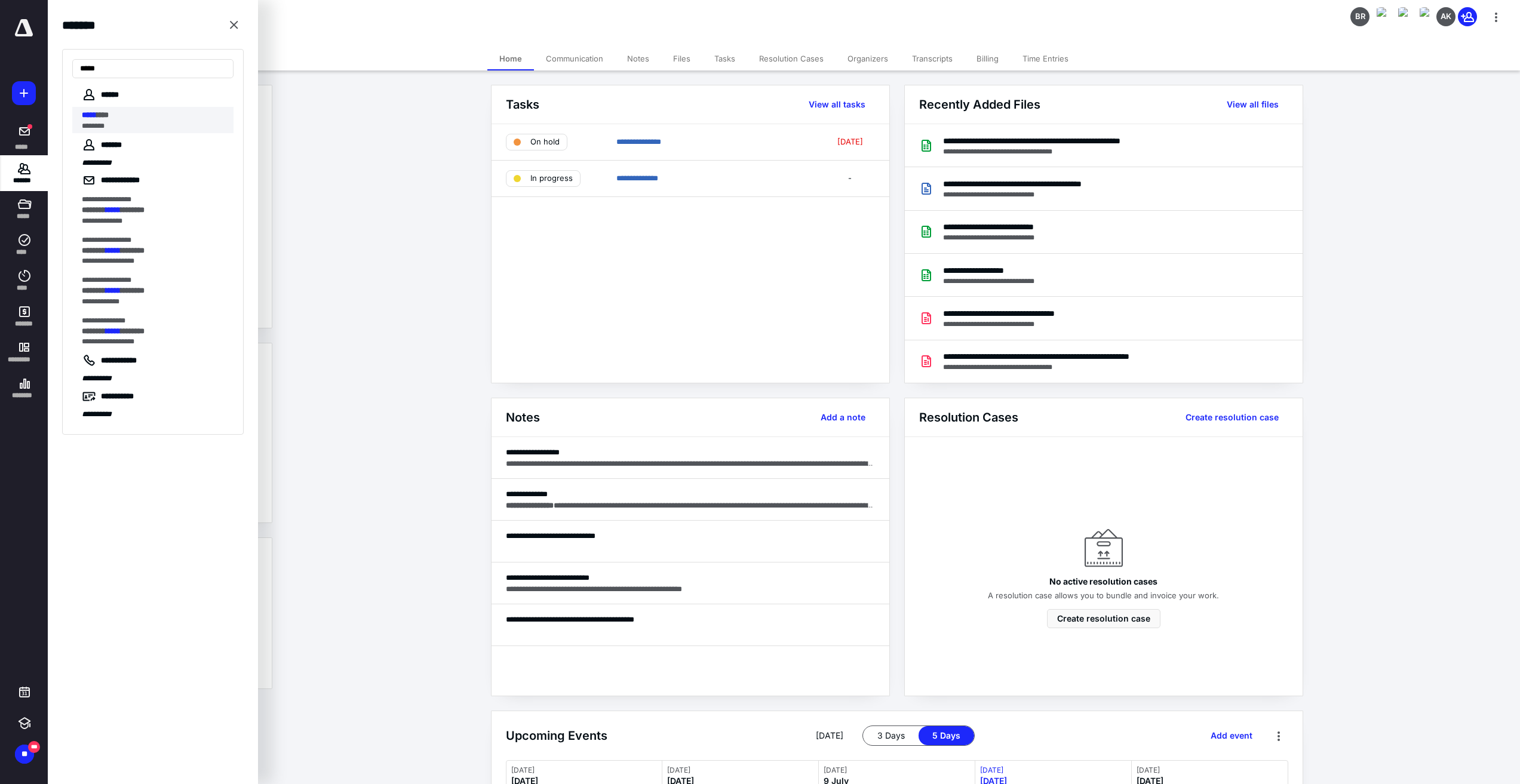 type on "*****" 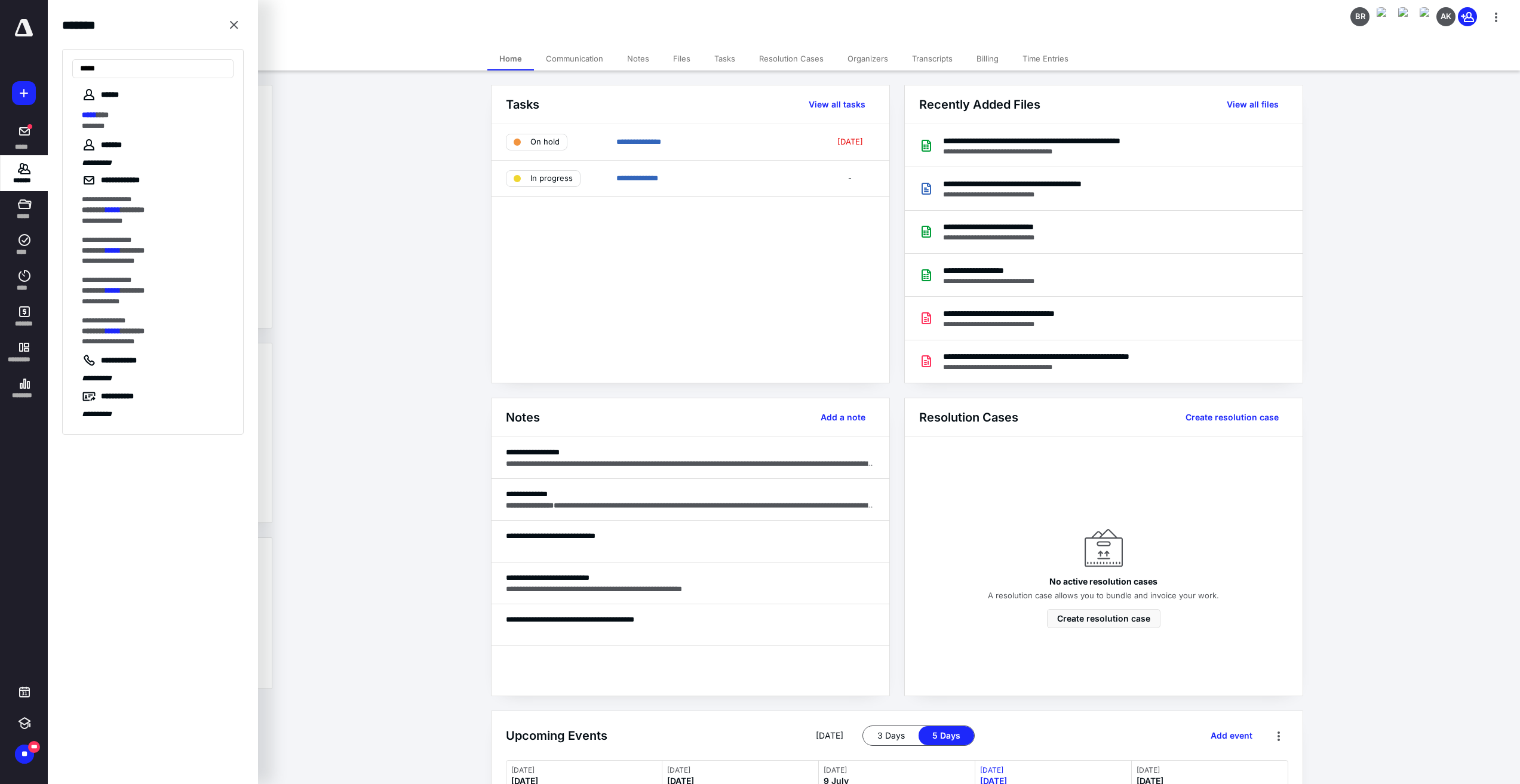 click on "***** ****" at bounding box center (154, 115) 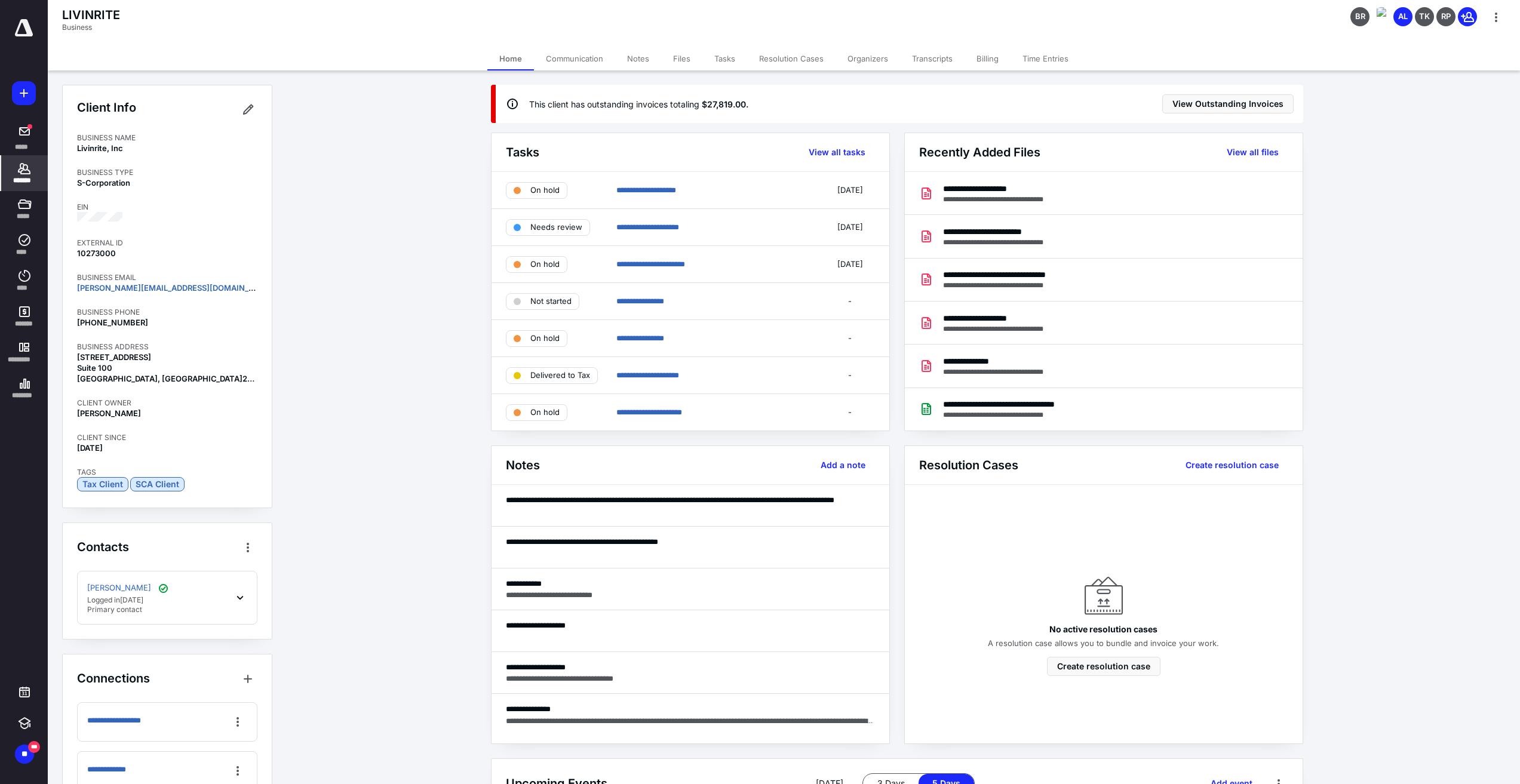 click on "**********" at bounding box center [896, 552] 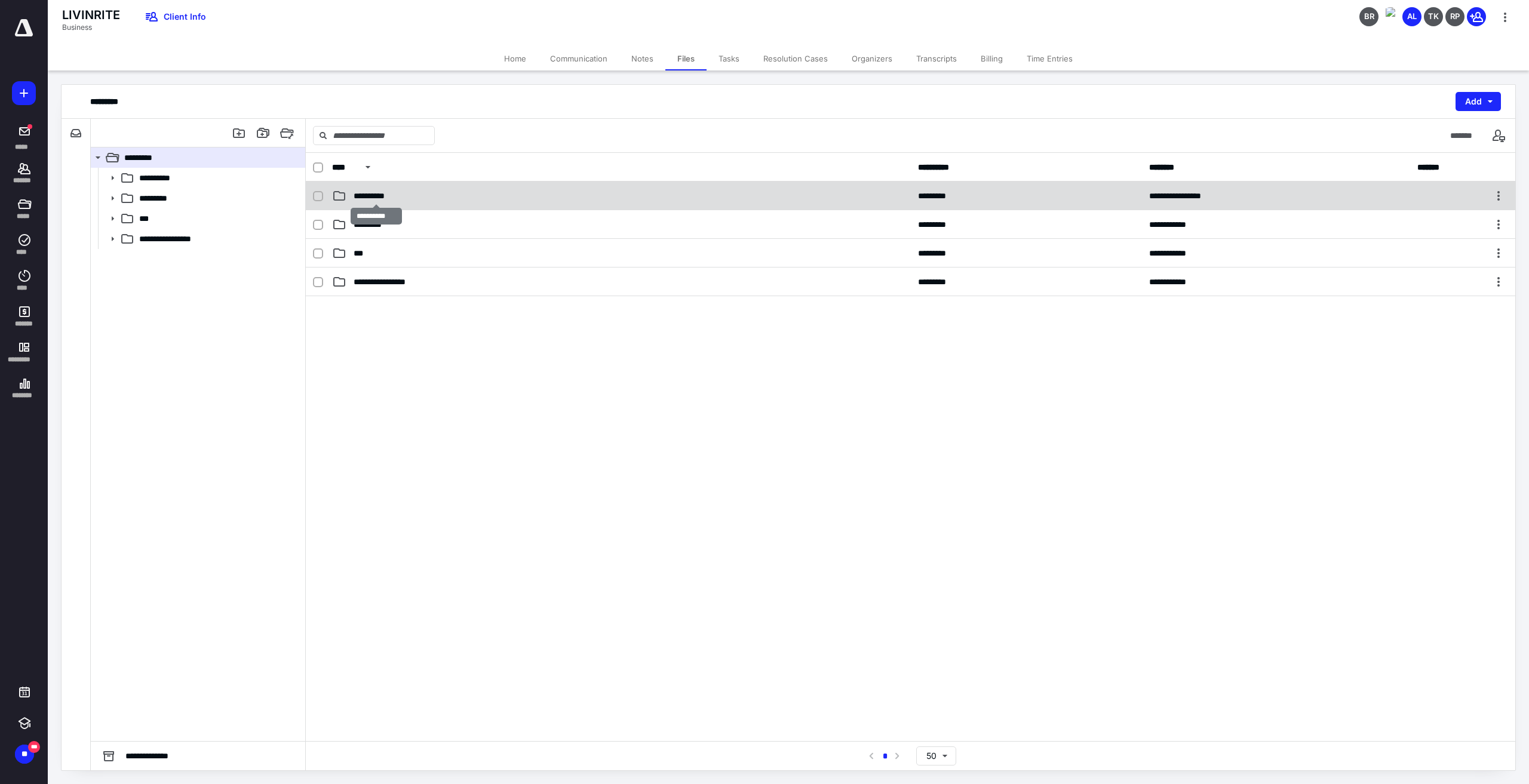 click on "**********" at bounding box center [376, 196] 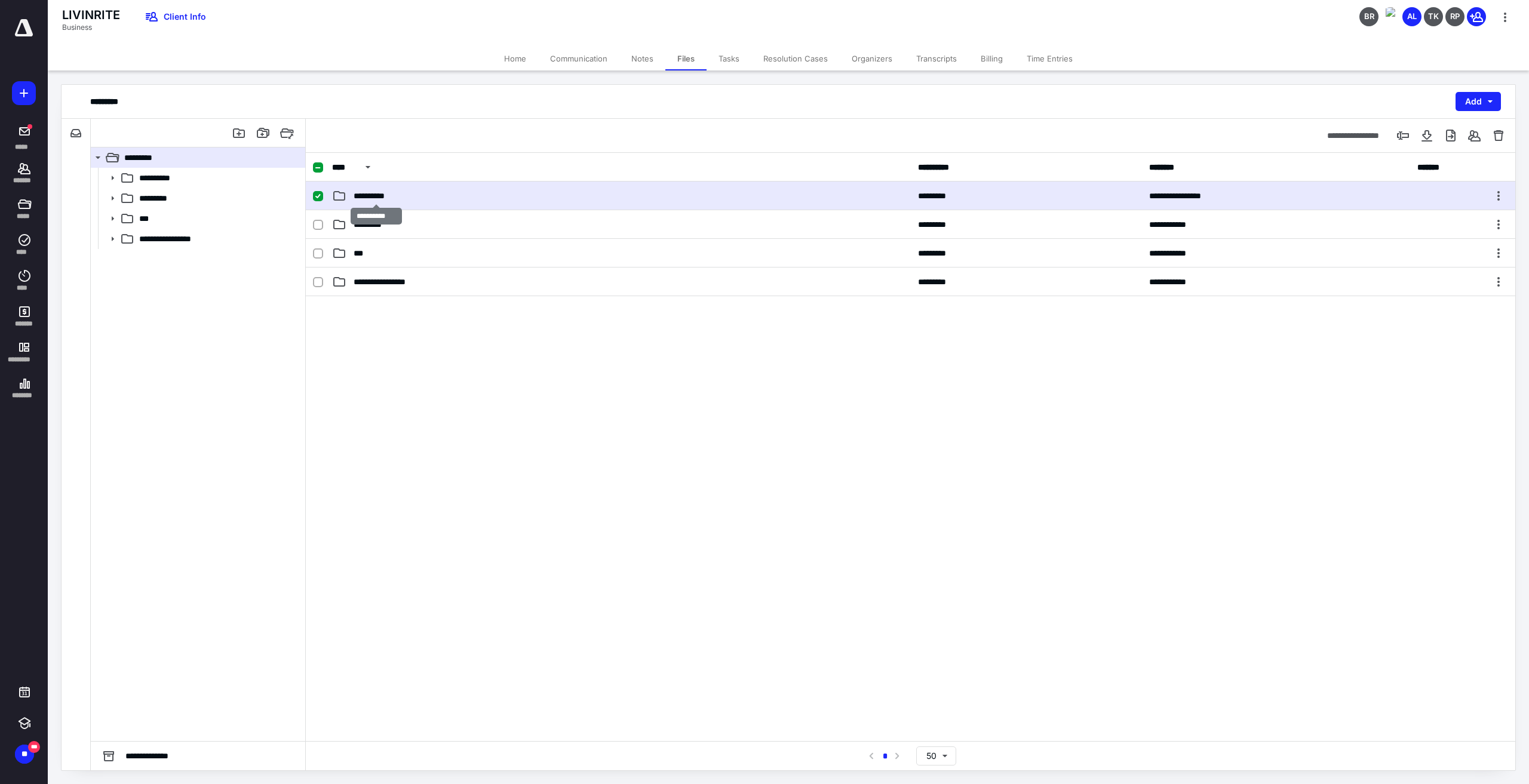 click on "**********" at bounding box center [376, 196] 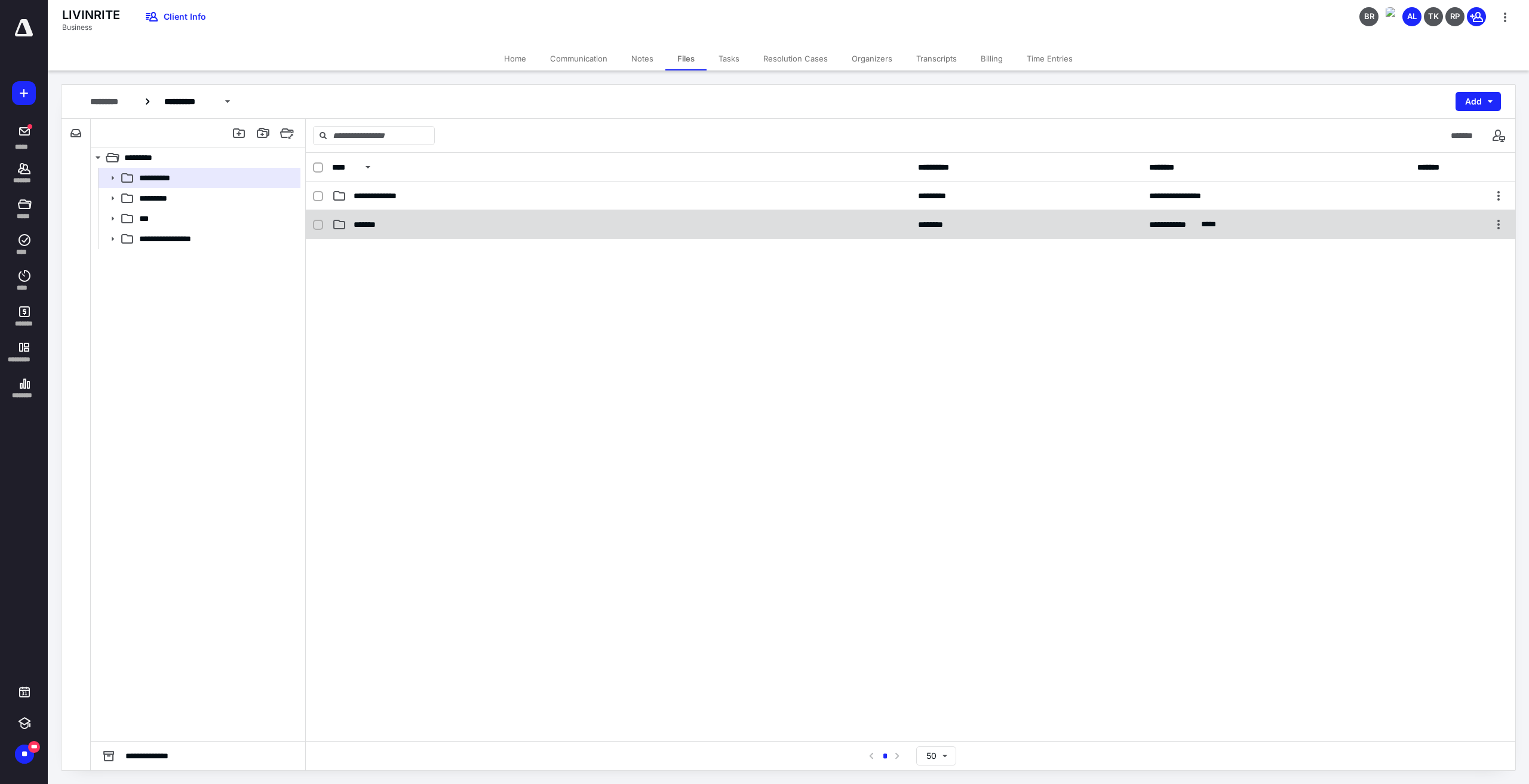 click on "*******" at bounding box center (367, 225) 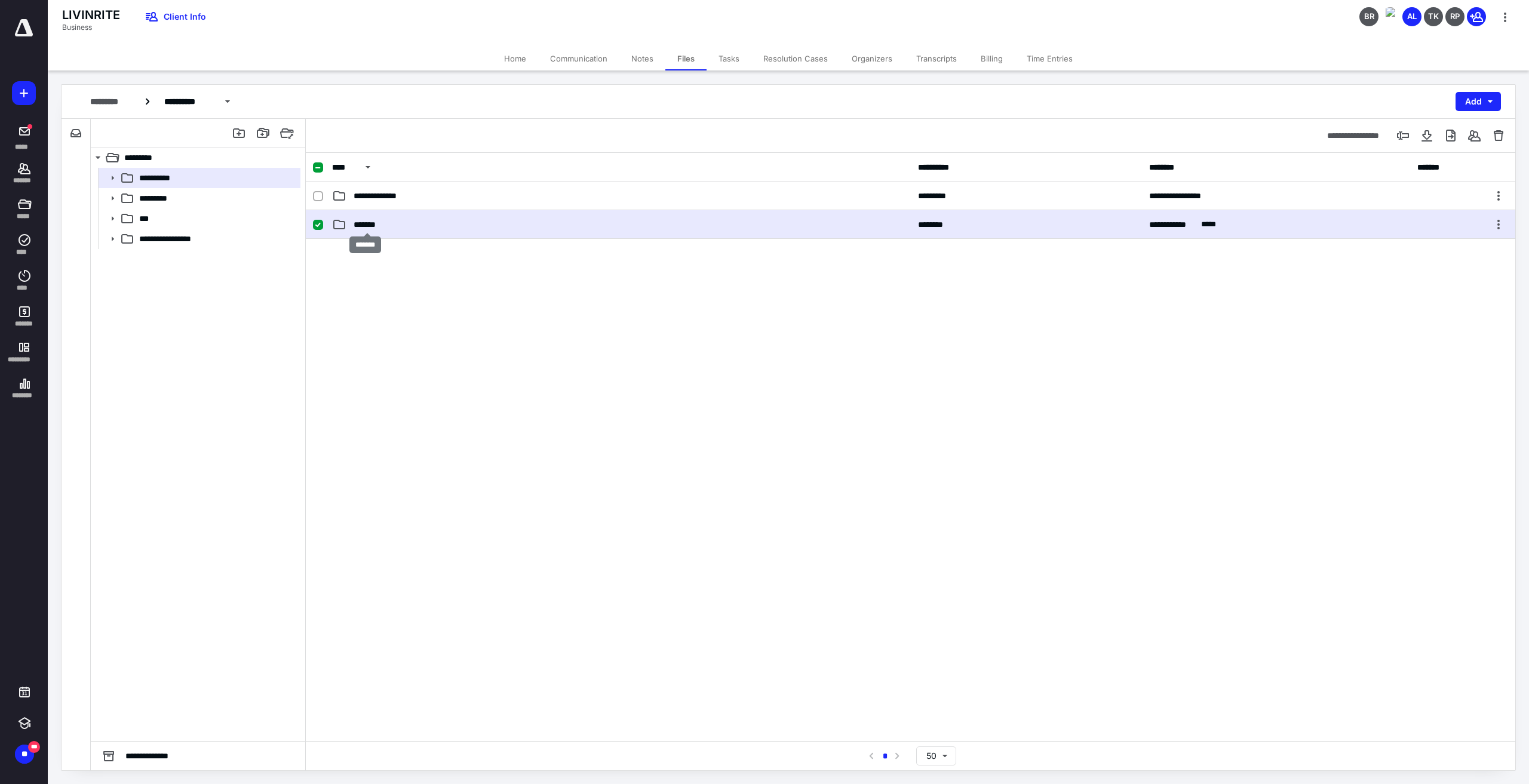 click on "*******" at bounding box center [367, 225] 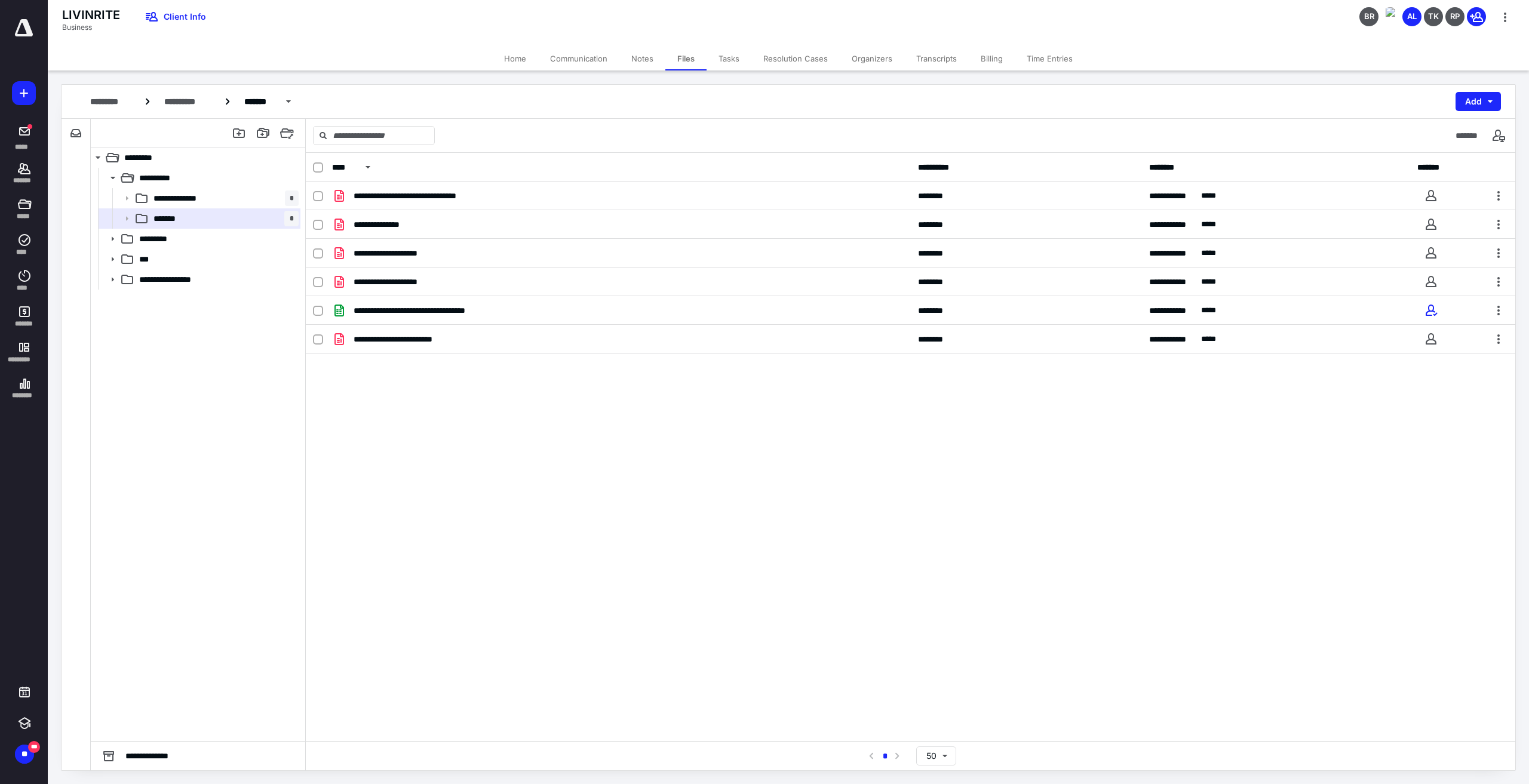 click on "**********" at bounding box center [910, 447] 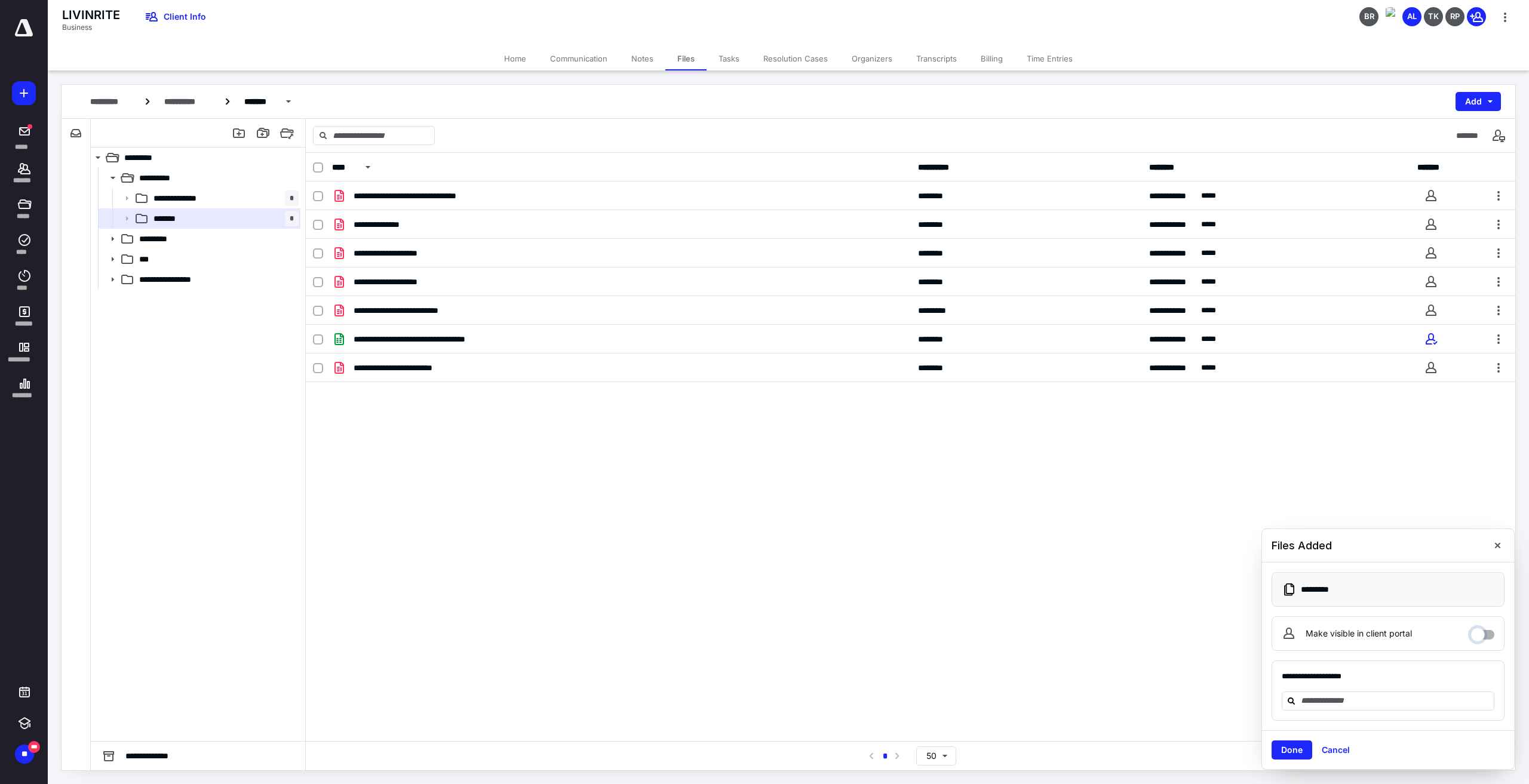 click on "Make visible in client portal" at bounding box center (1482, 632) 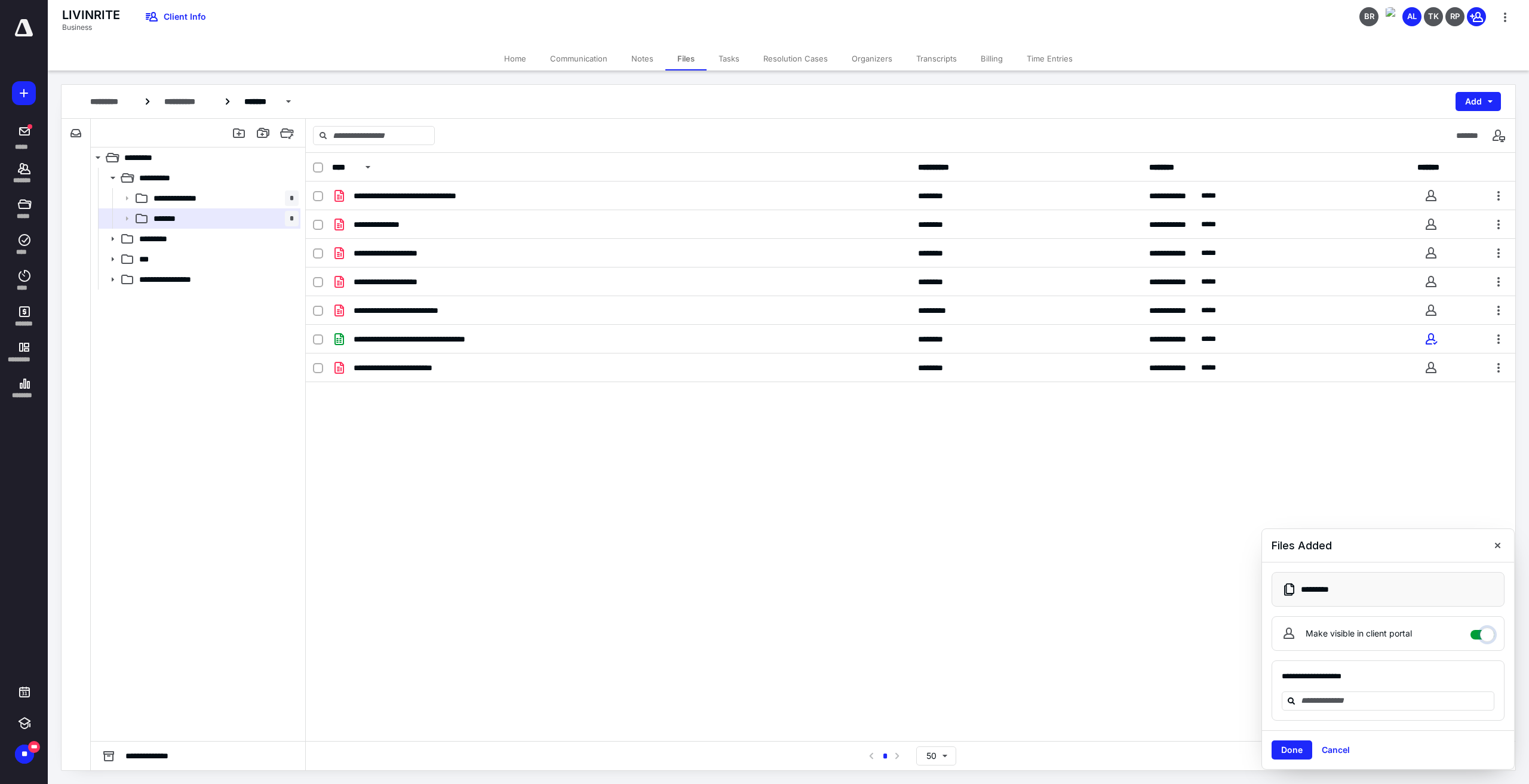 checkbox on "****" 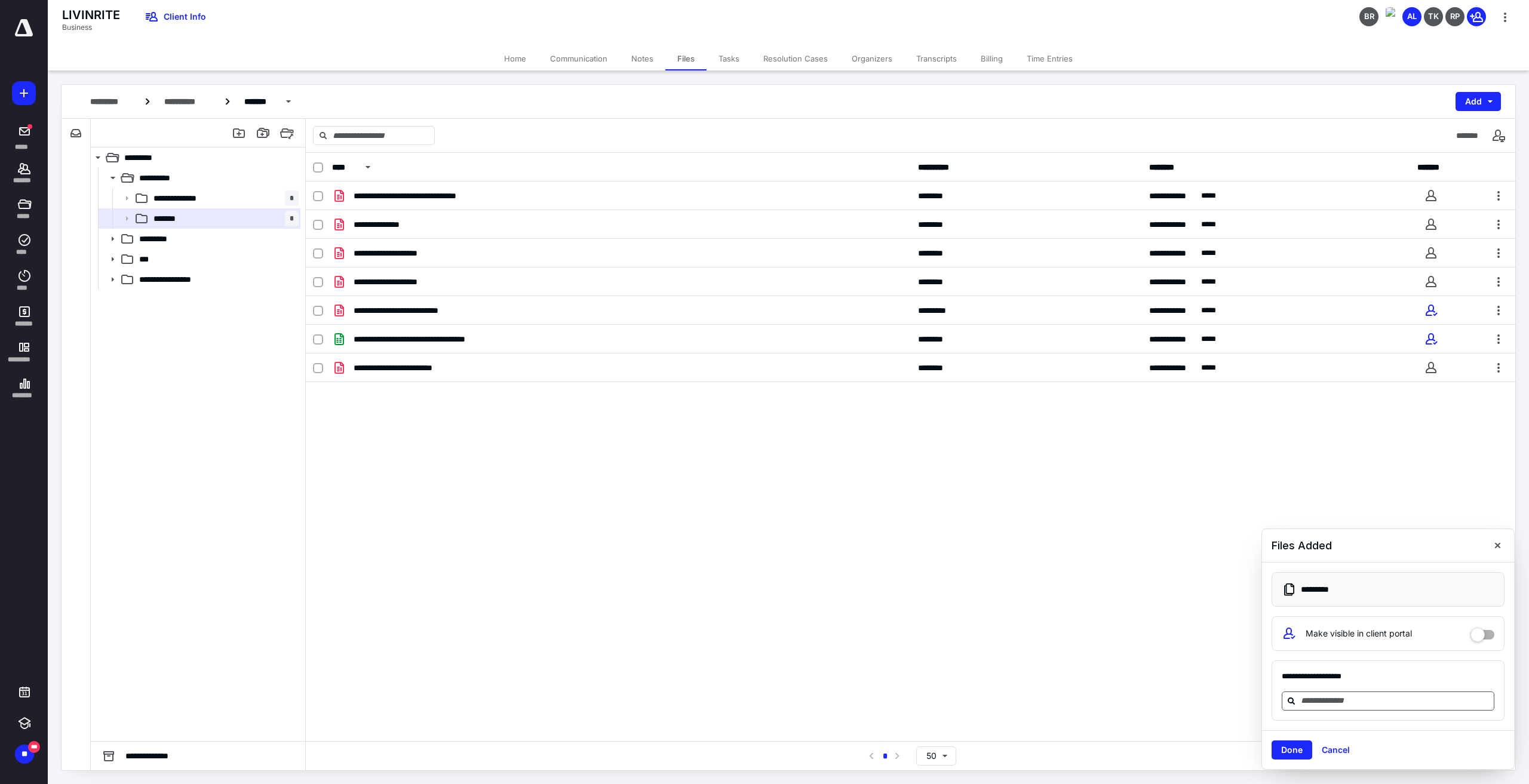click at bounding box center (1395, 700) 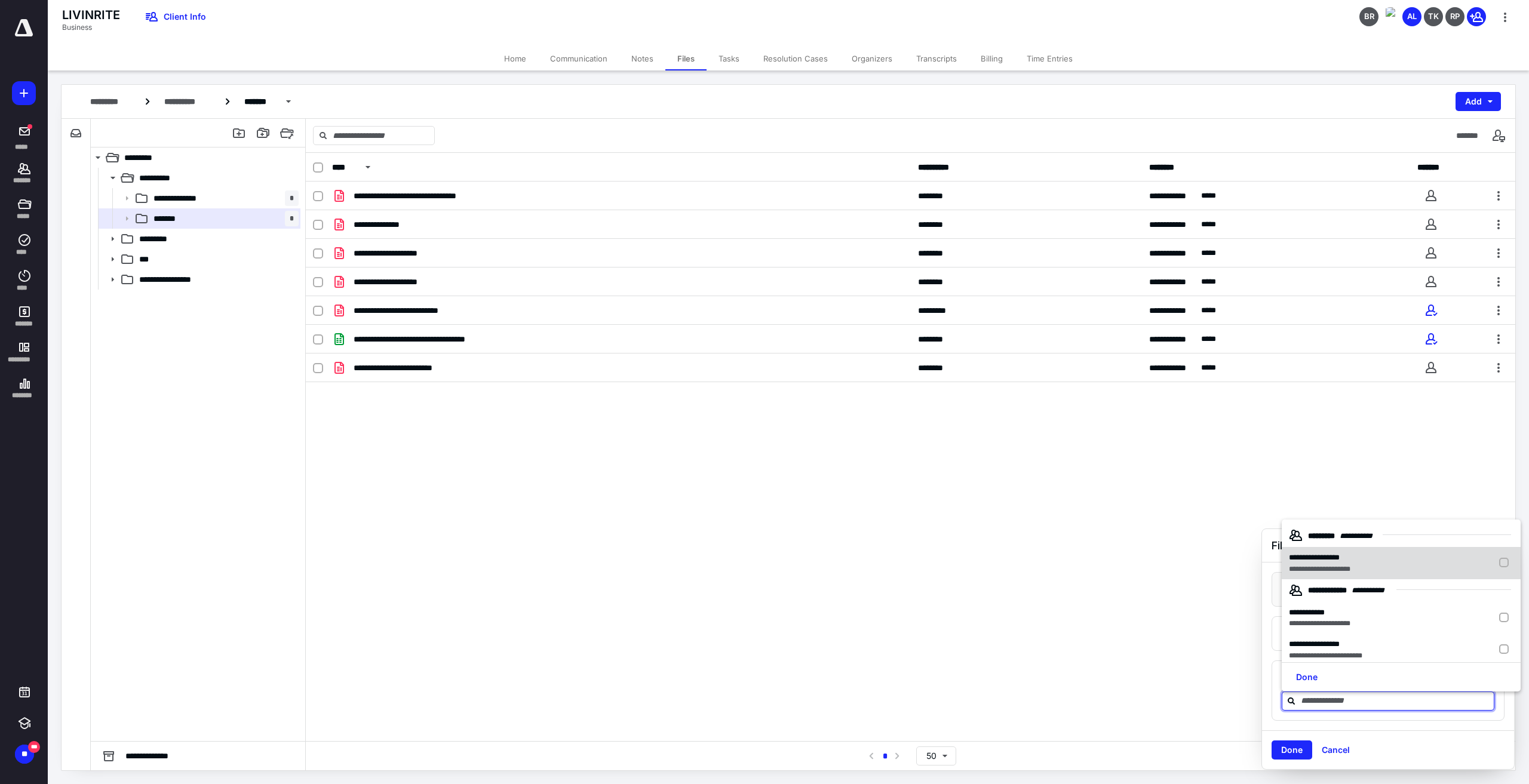click on "**********" at bounding box center [1319, 569] 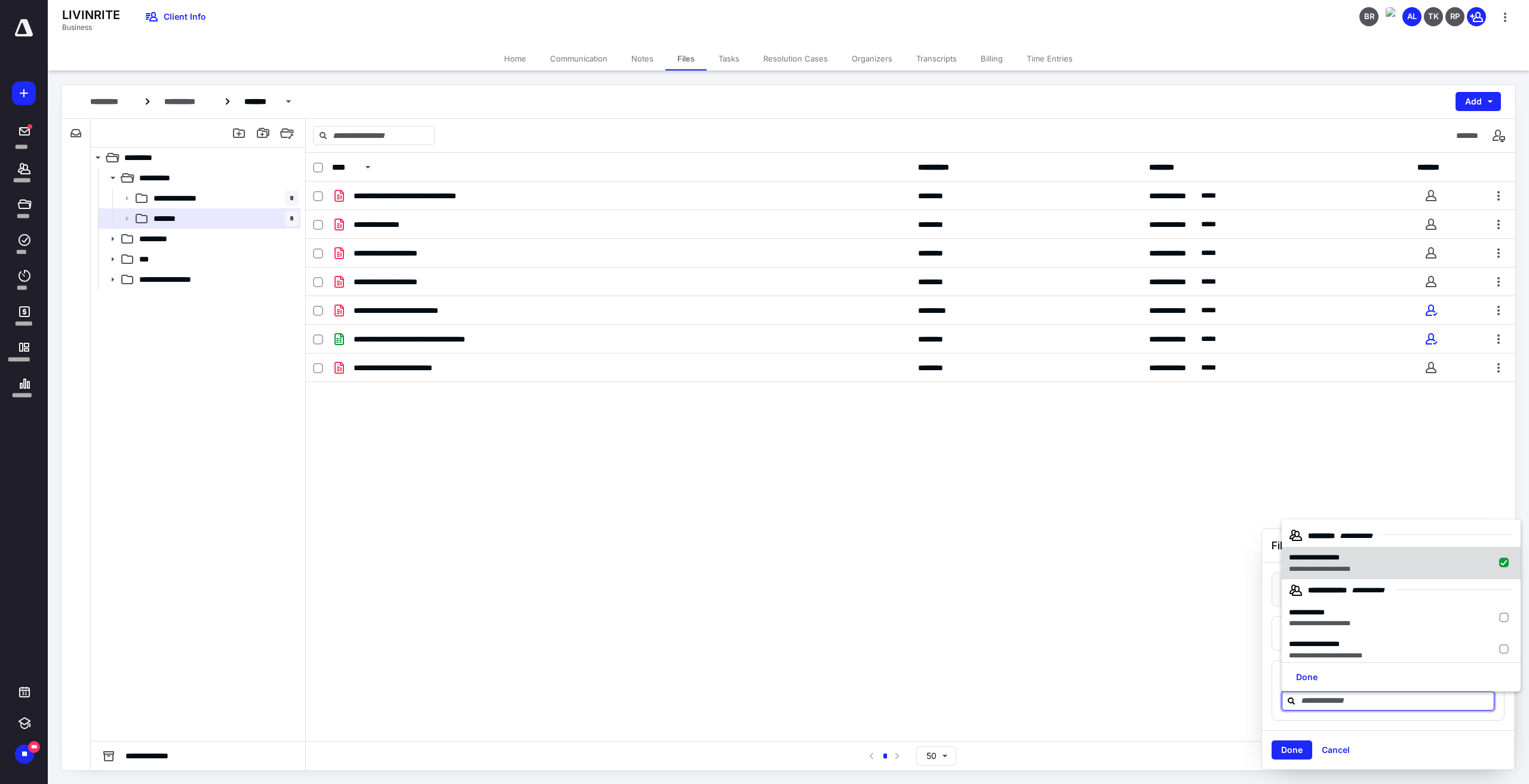 checkbox on "true" 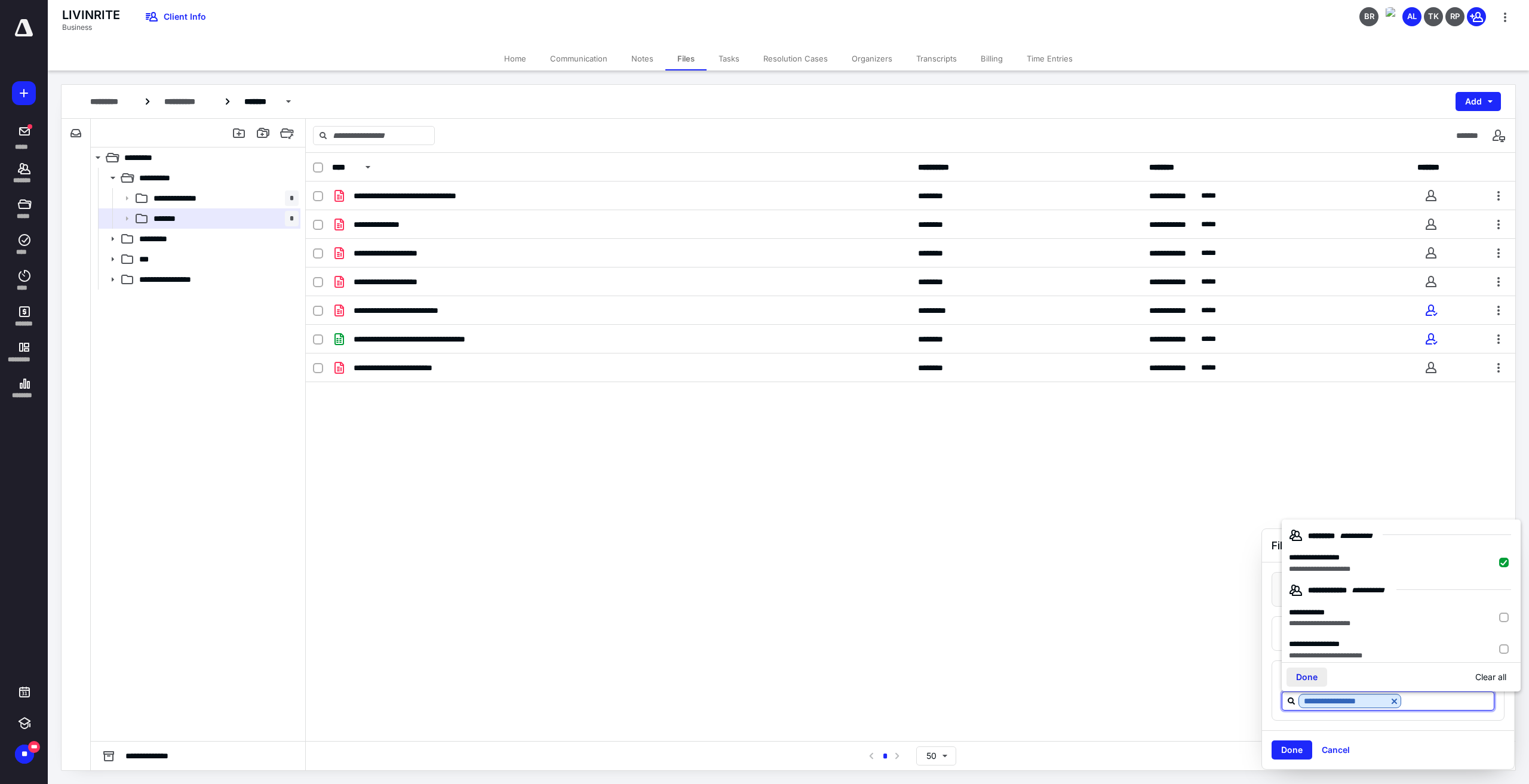 click on "Done" at bounding box center [1307, 677] 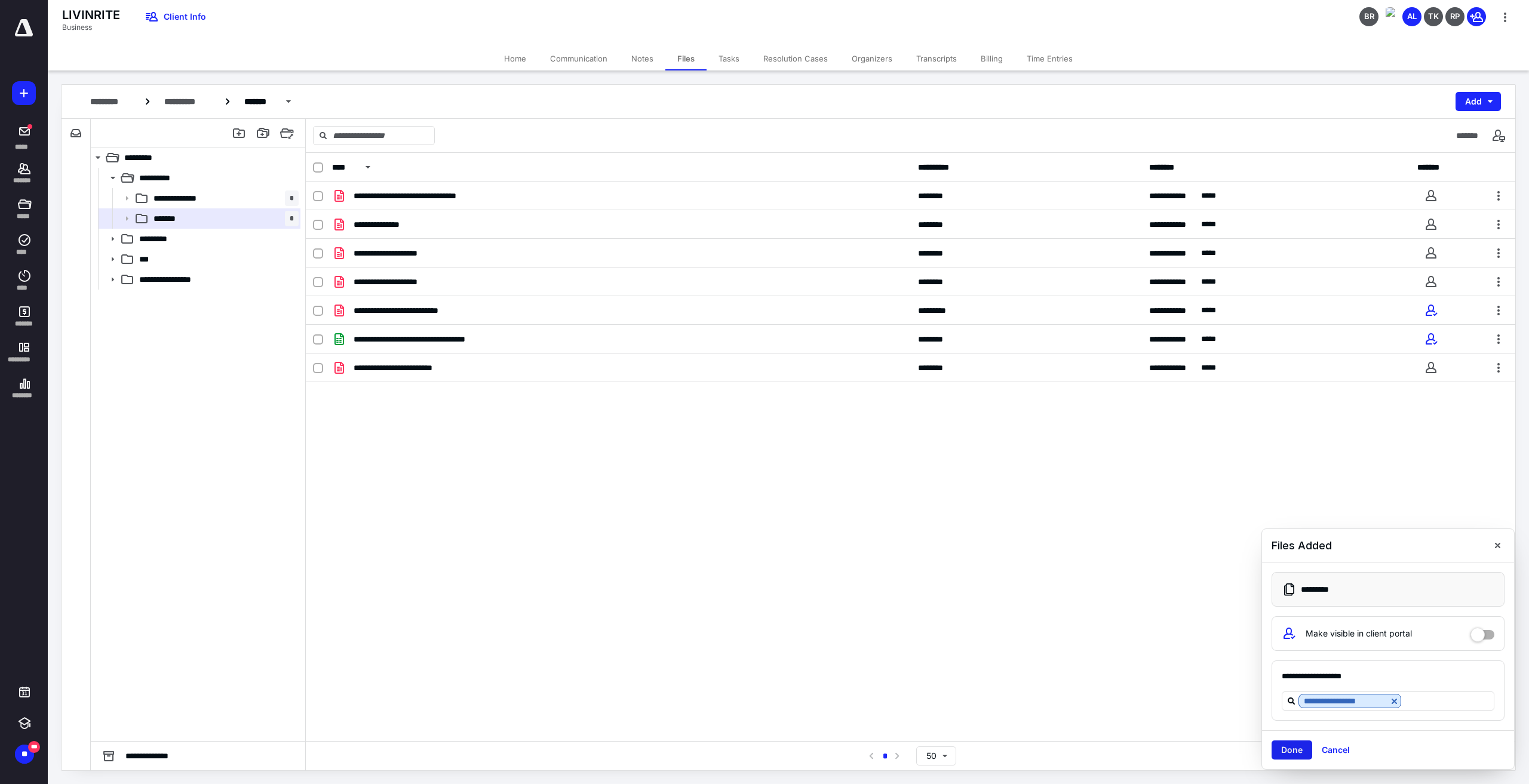 click on "Done" at bounding box center [1292, 750] 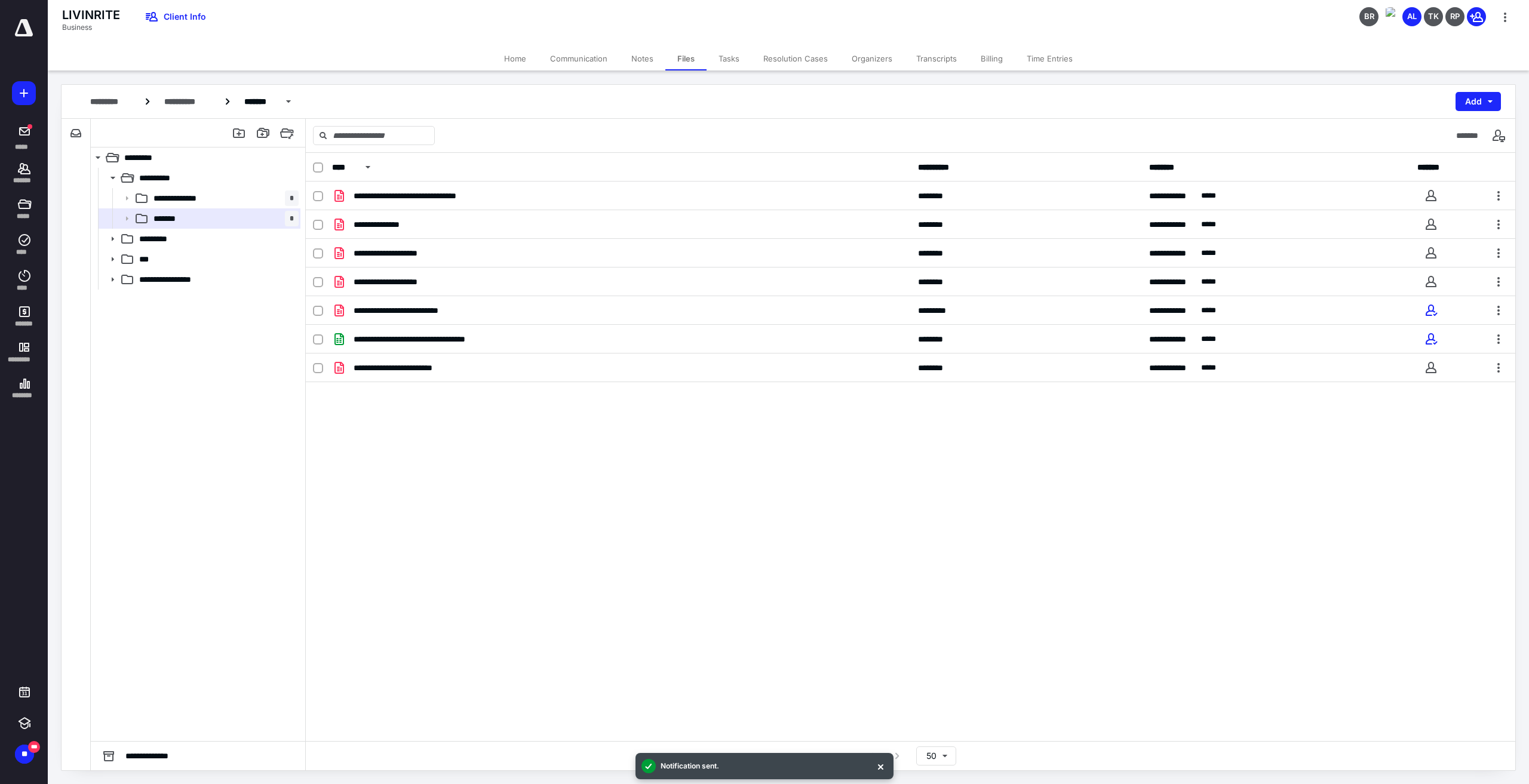 click on "**********" at bounding box center (910, 447) 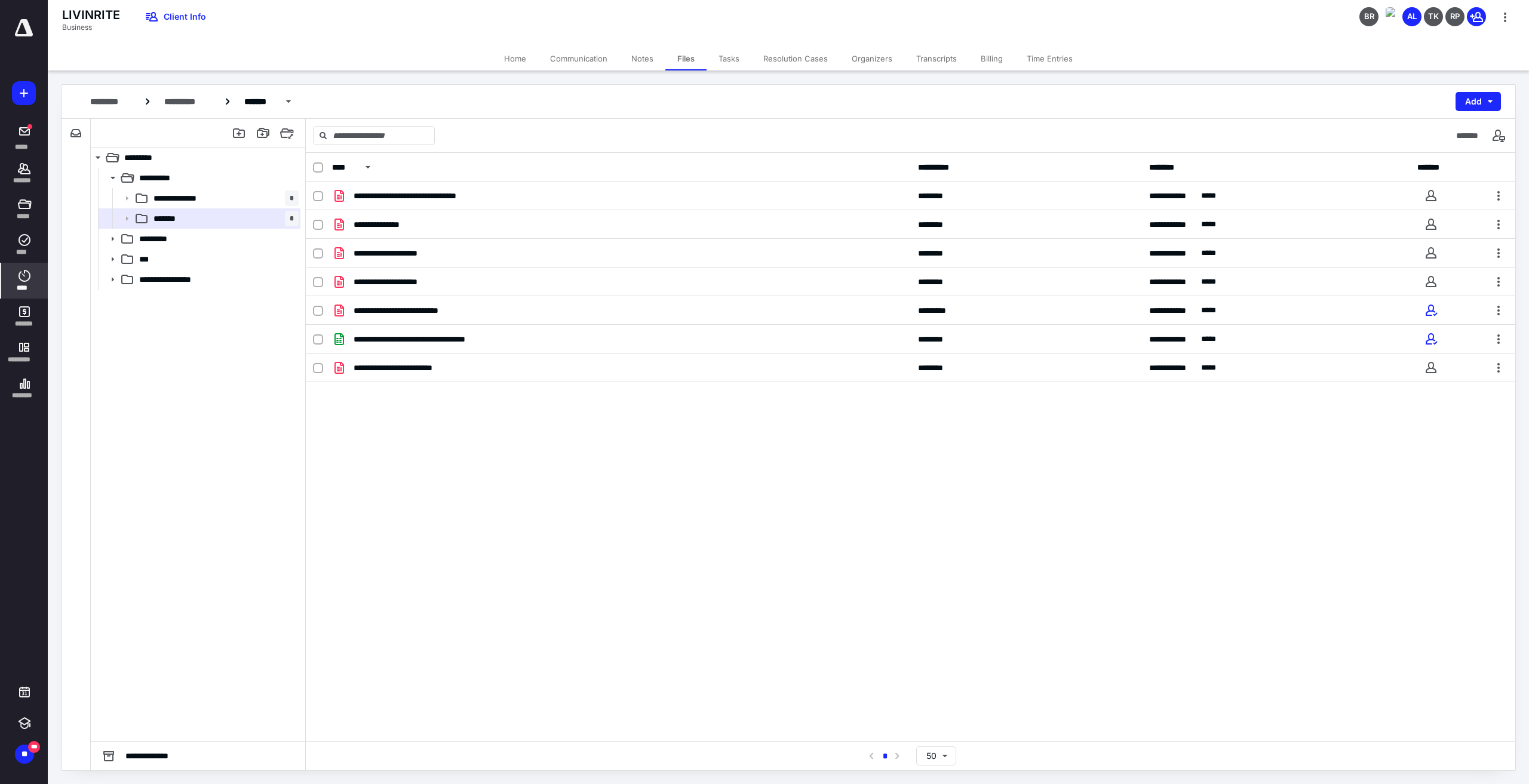 click 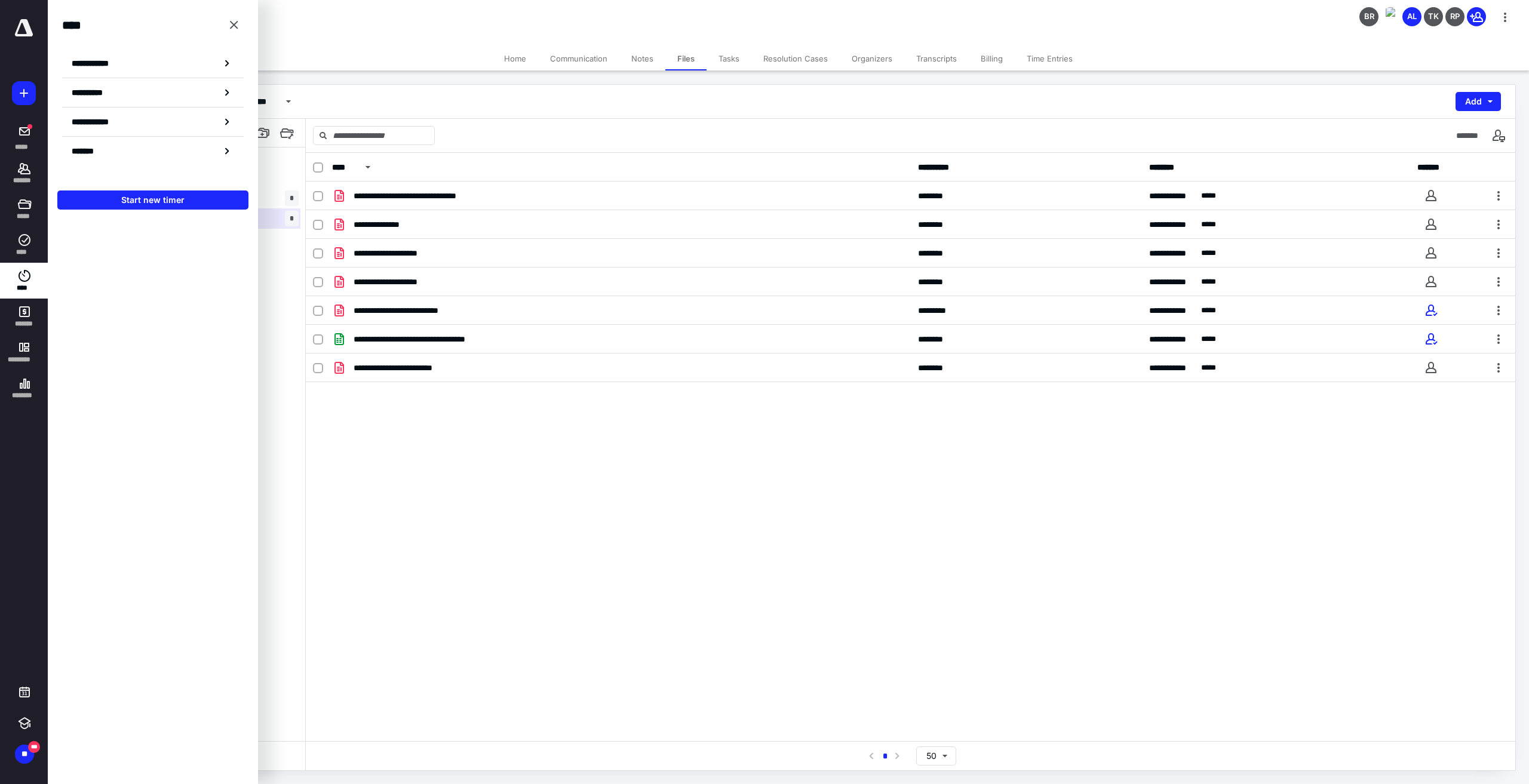 click on "**********" at bounding box center (153, 63) 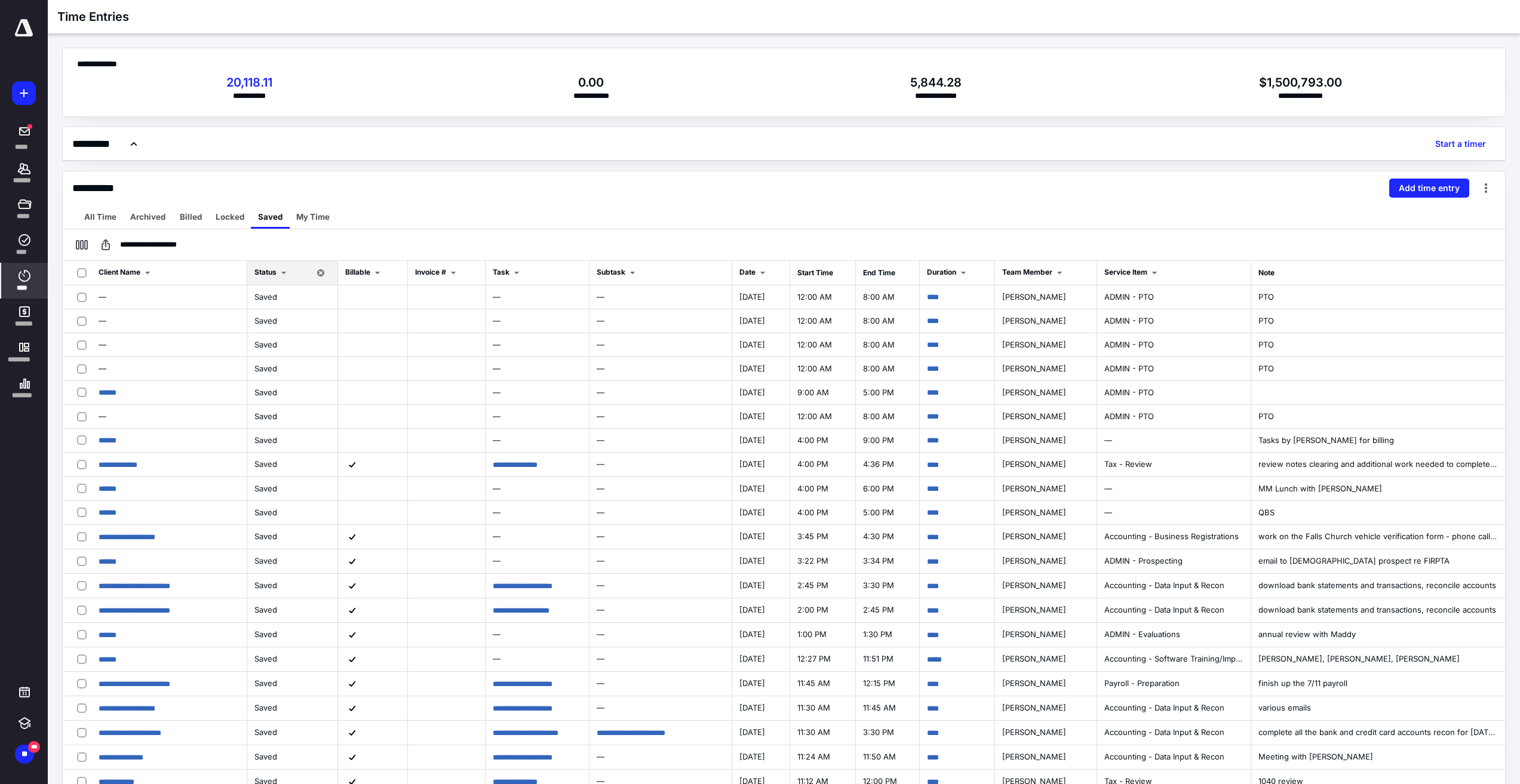 click on "********* Start a timer" at bounding box center [784, 144] 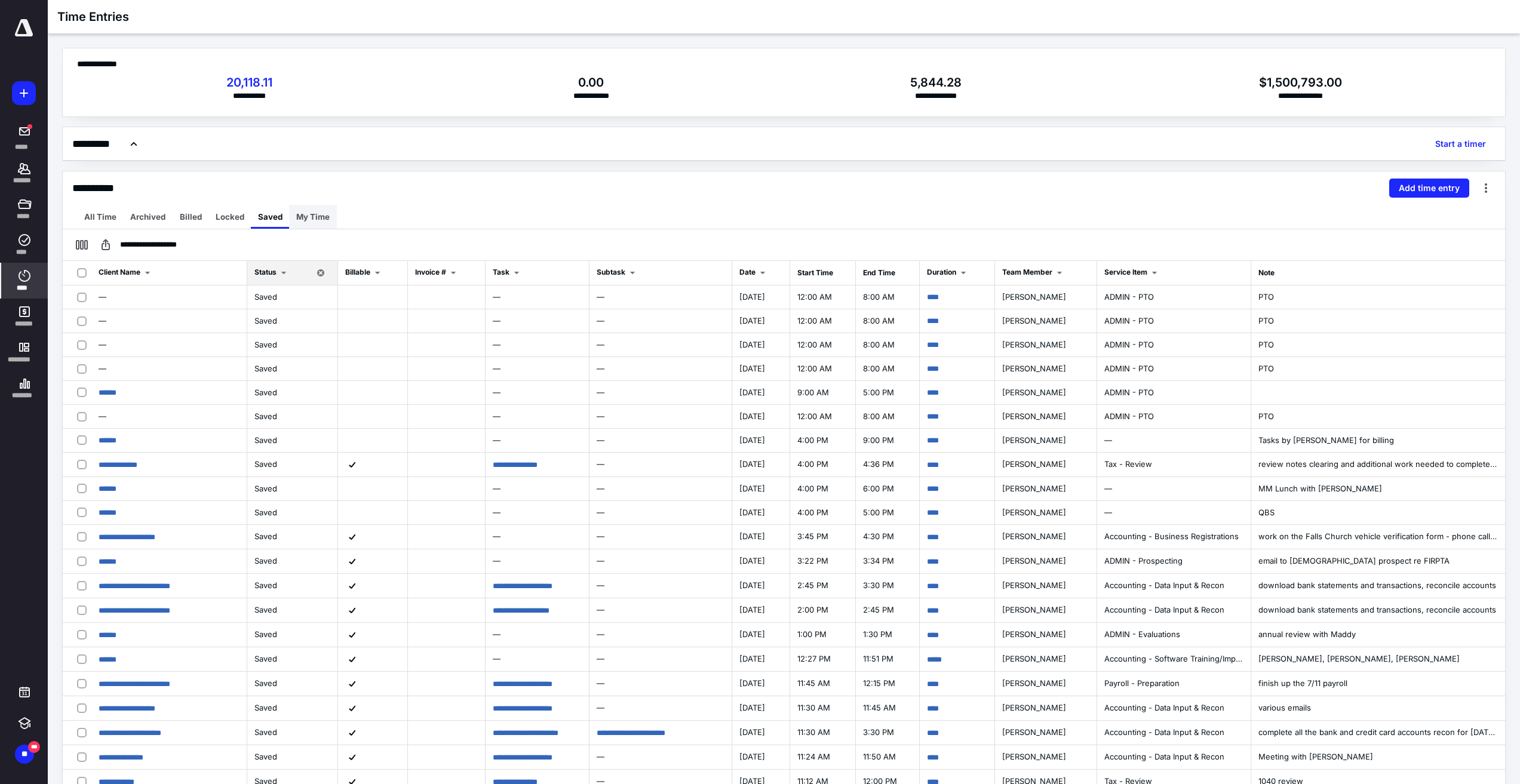 click on "My Time" at bounding box center [313, 217] 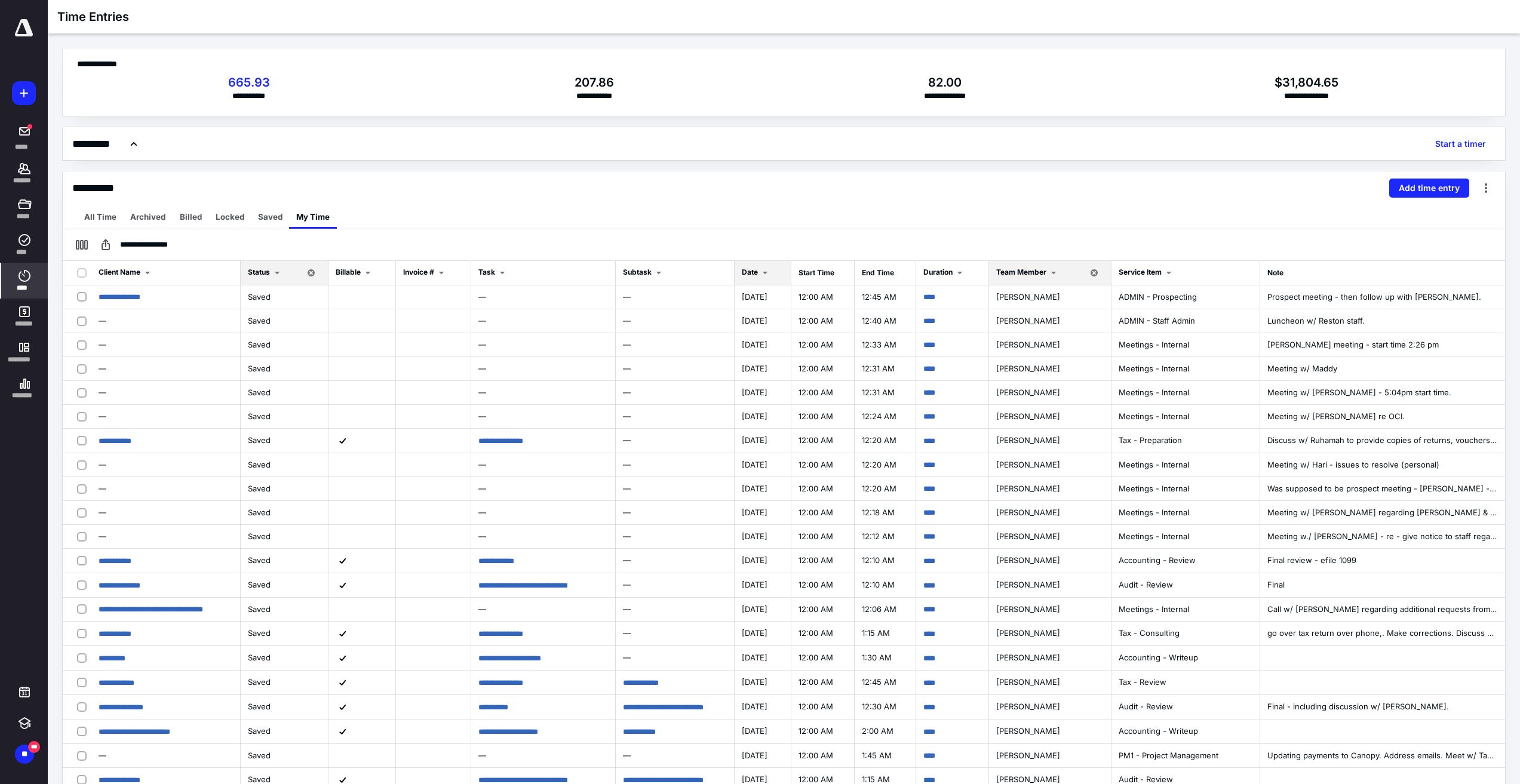 click at bounding box center (765, 273) 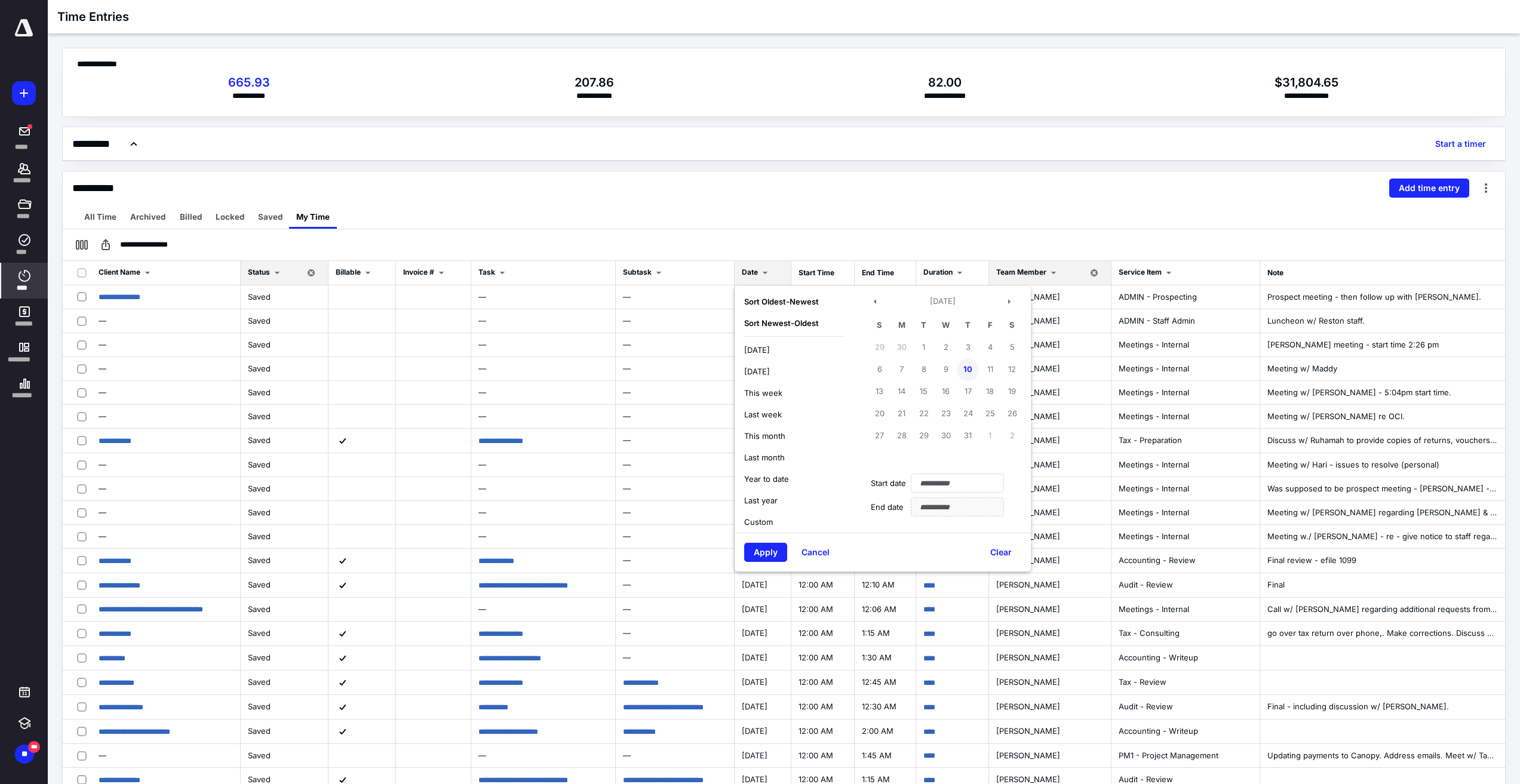 click on "10" at bounding box center (968, 370) 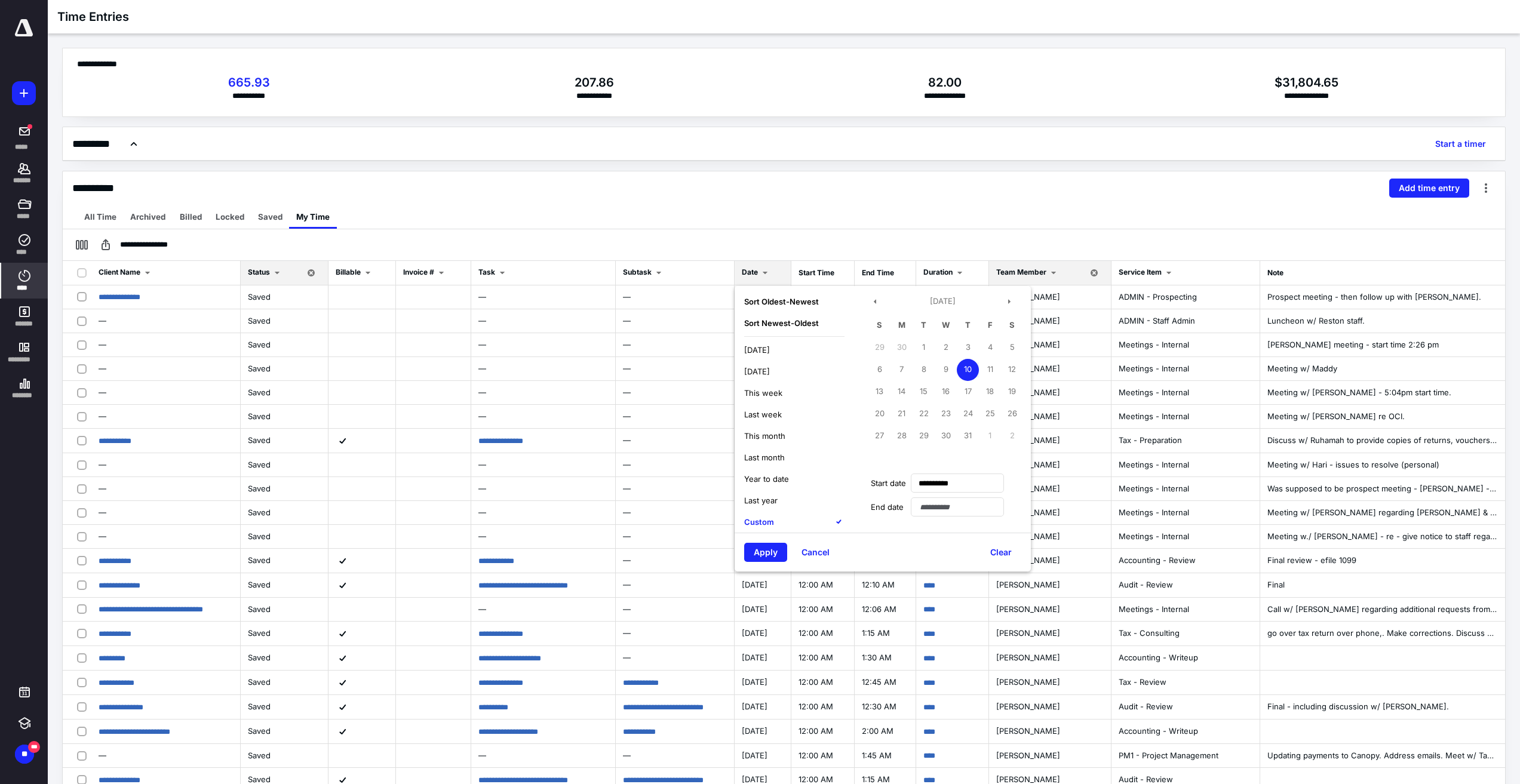 click on "10" at bounding box center (968, 370) 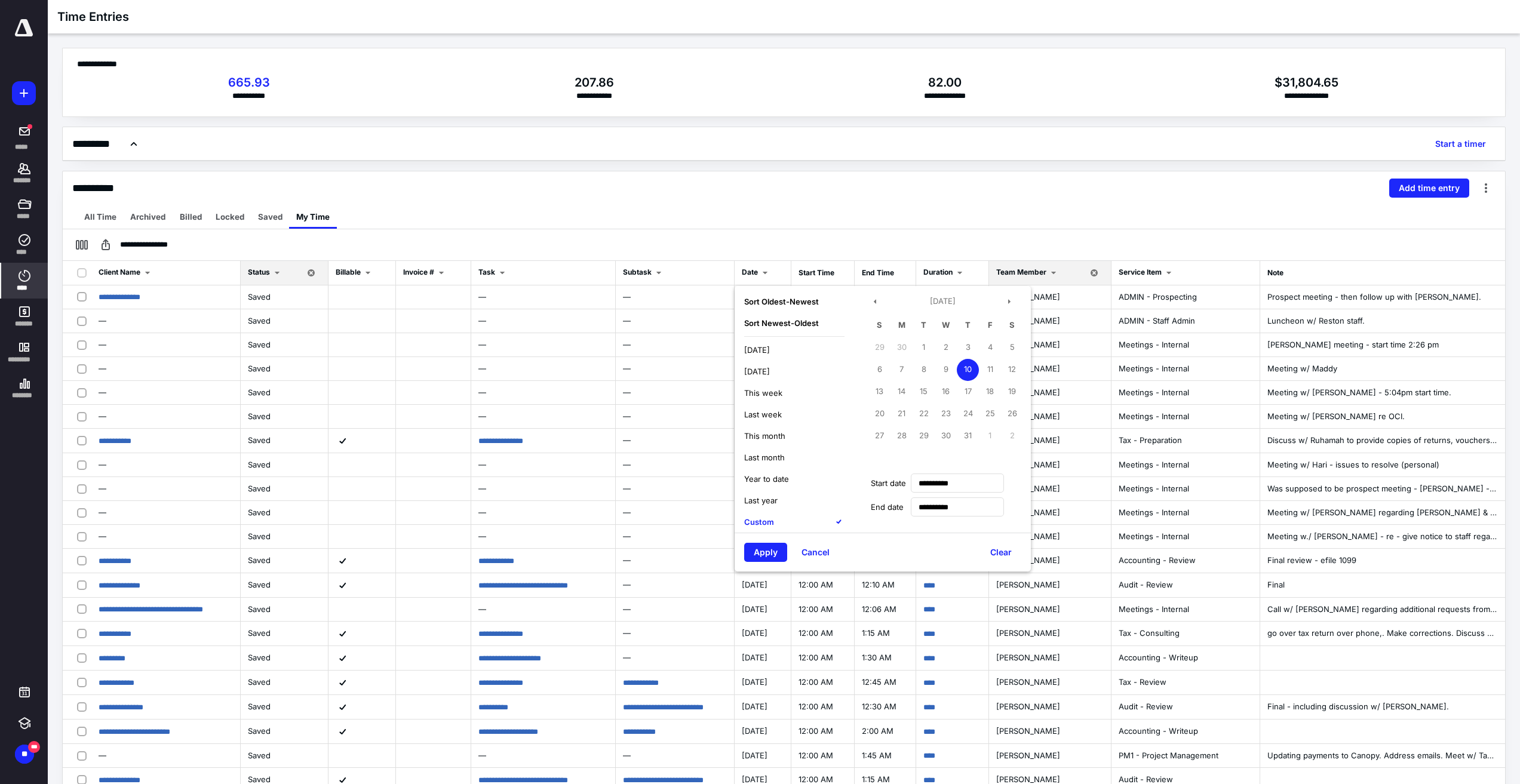 click on "Apply" at bounding box center (766, 552) 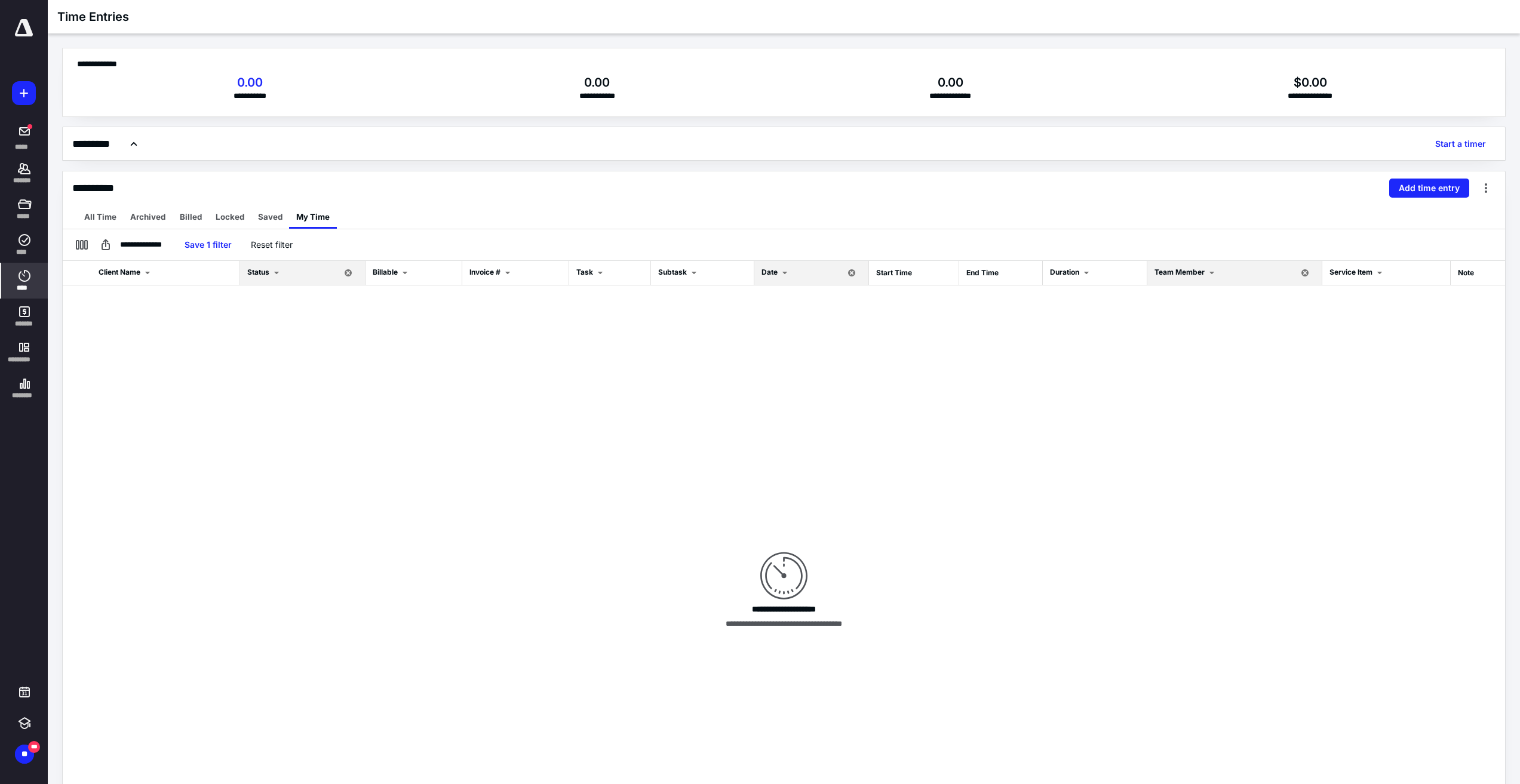 click on "**********" at bounding box center [784, 188] 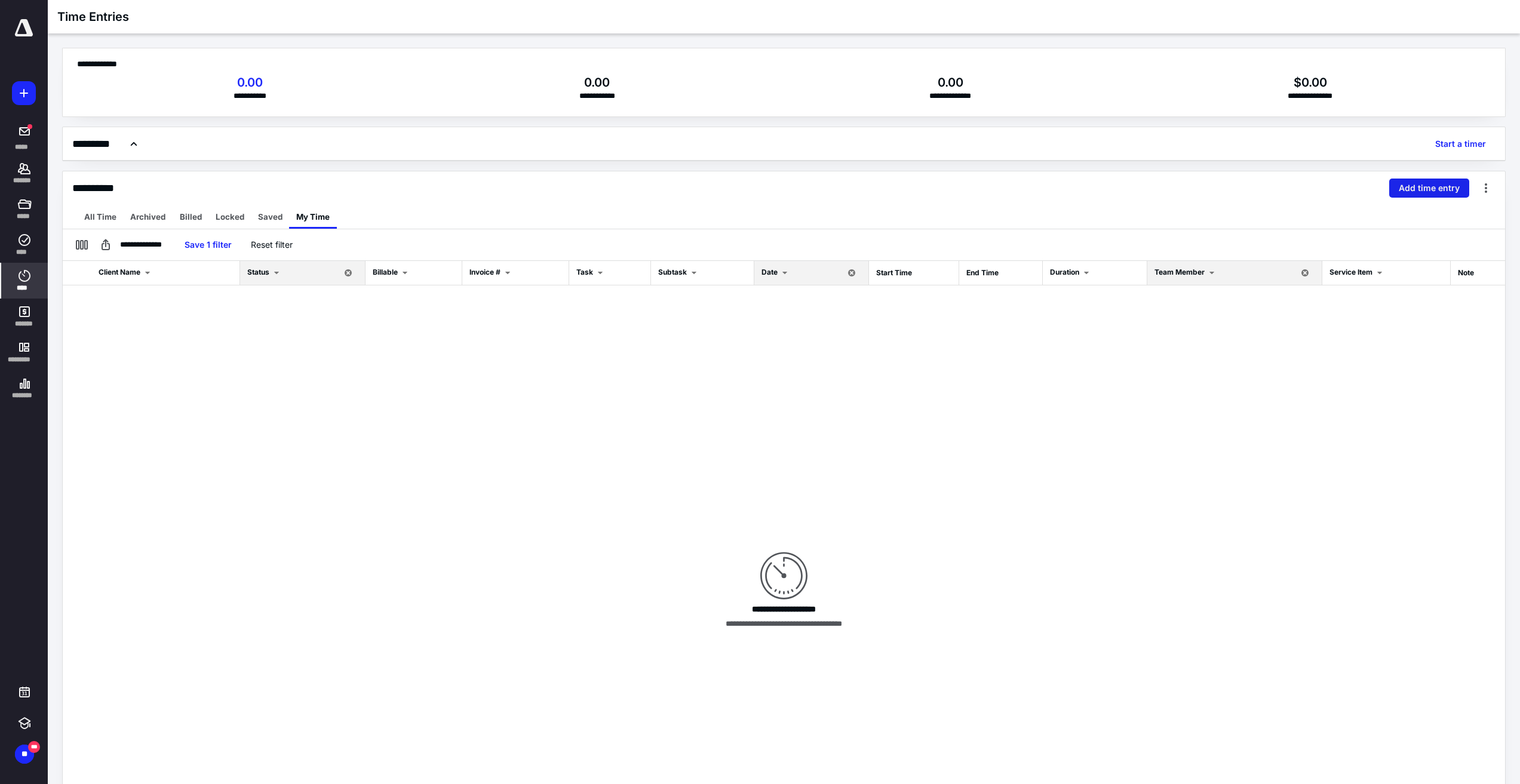 click on "Add time entry" at bounding box center [1429, 188] 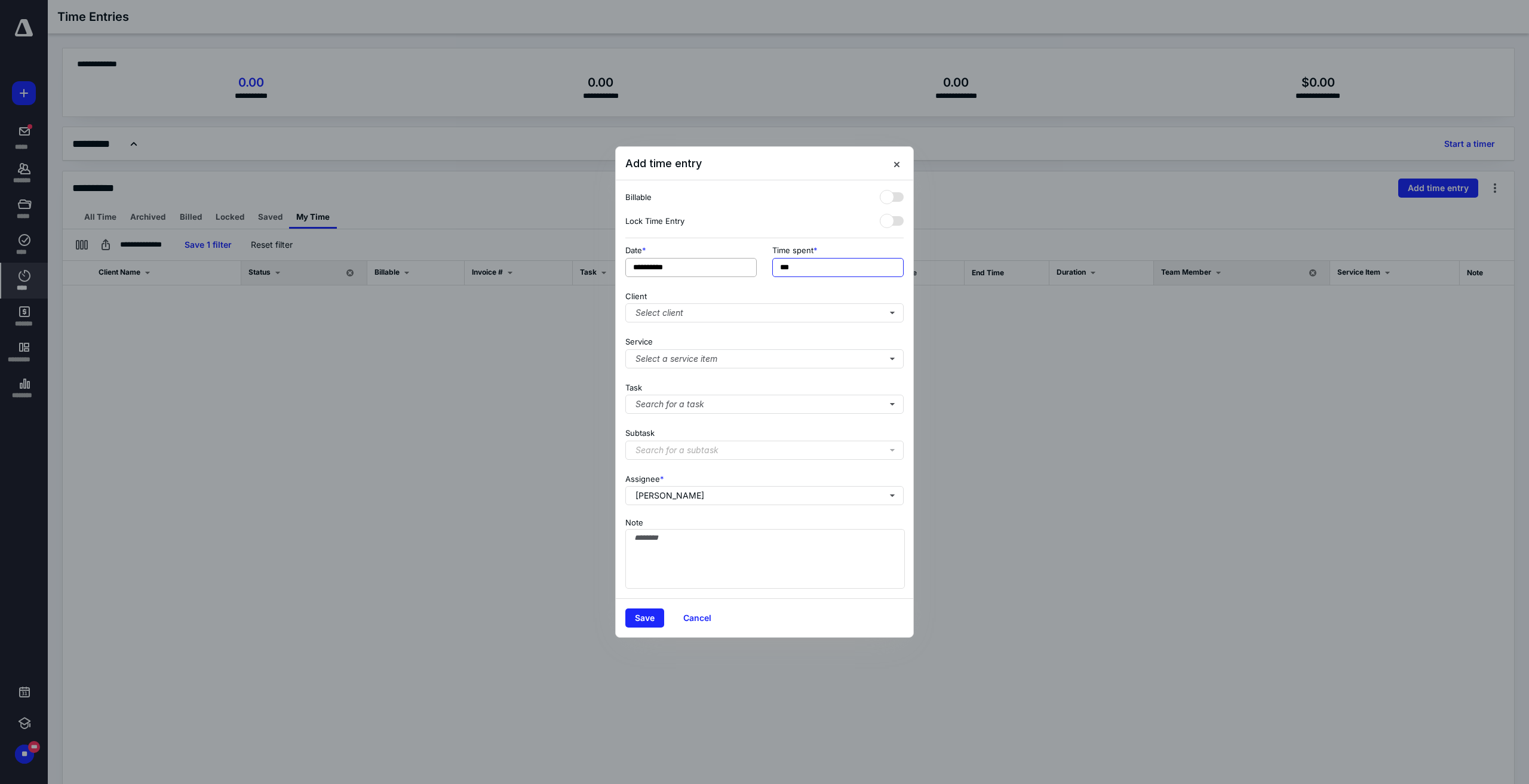 drag, startPoint x: 802, startPoint y: 268, endPoint x: 710, endPoint y: 259, distance: 92.43917 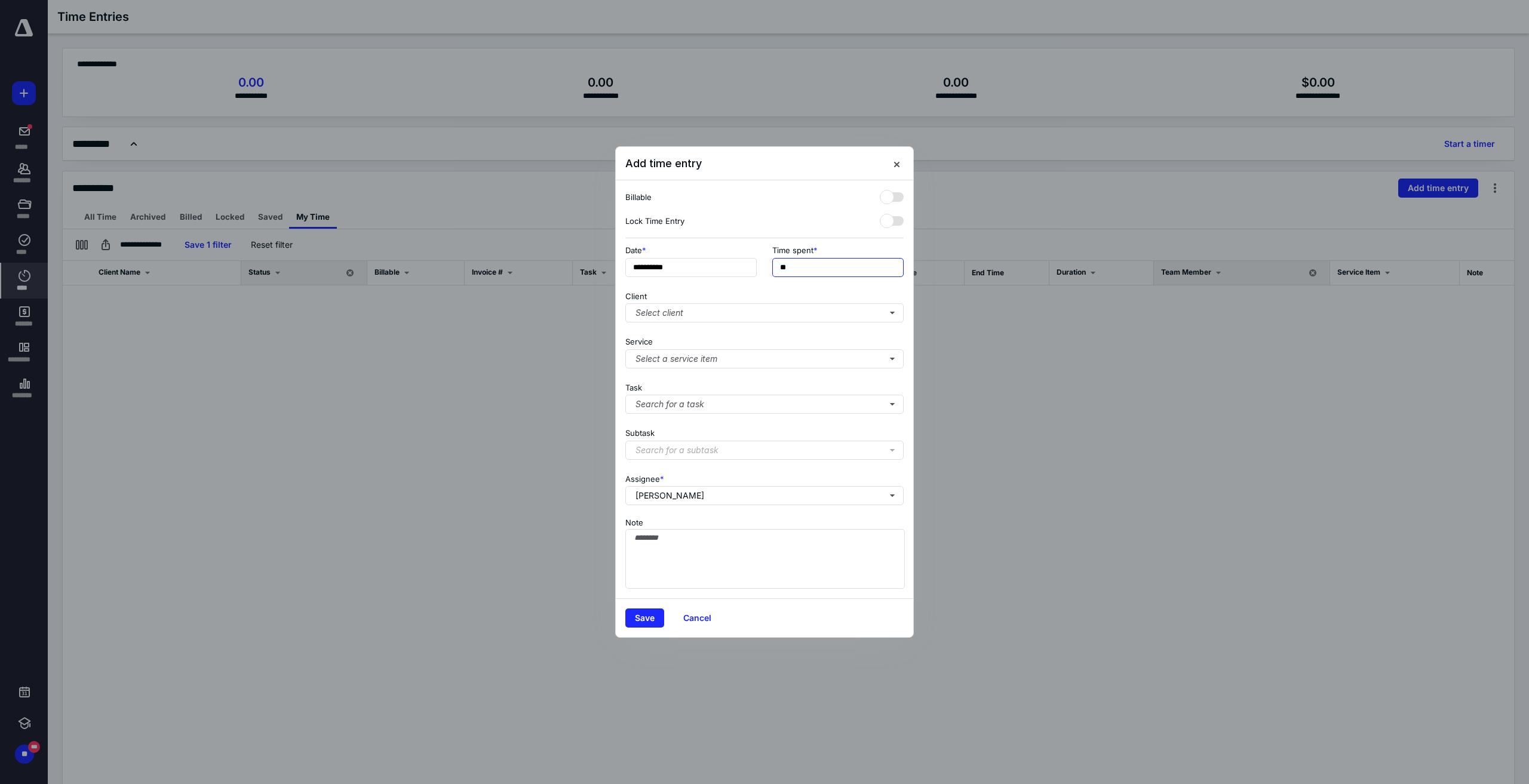 type on "**" 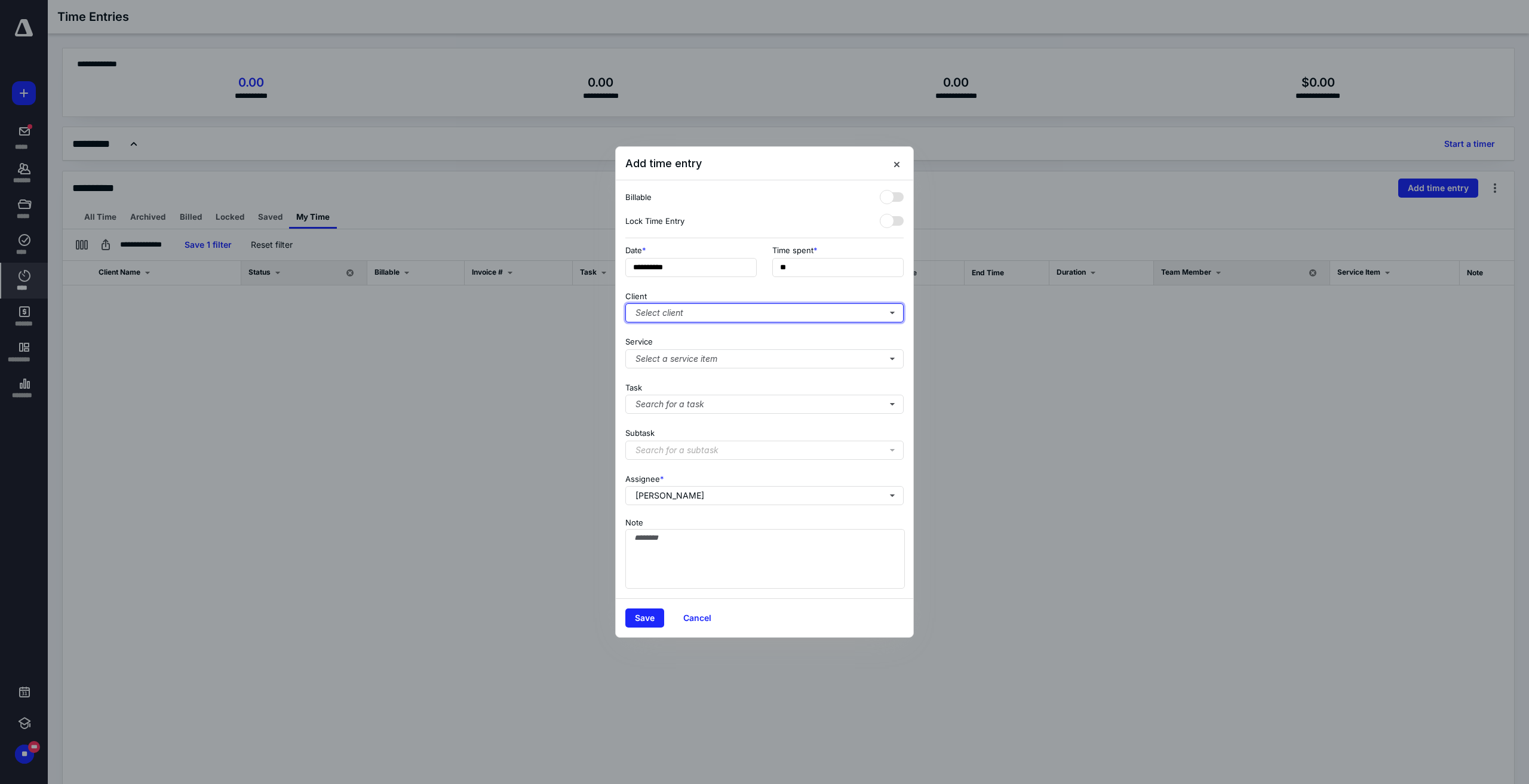 type 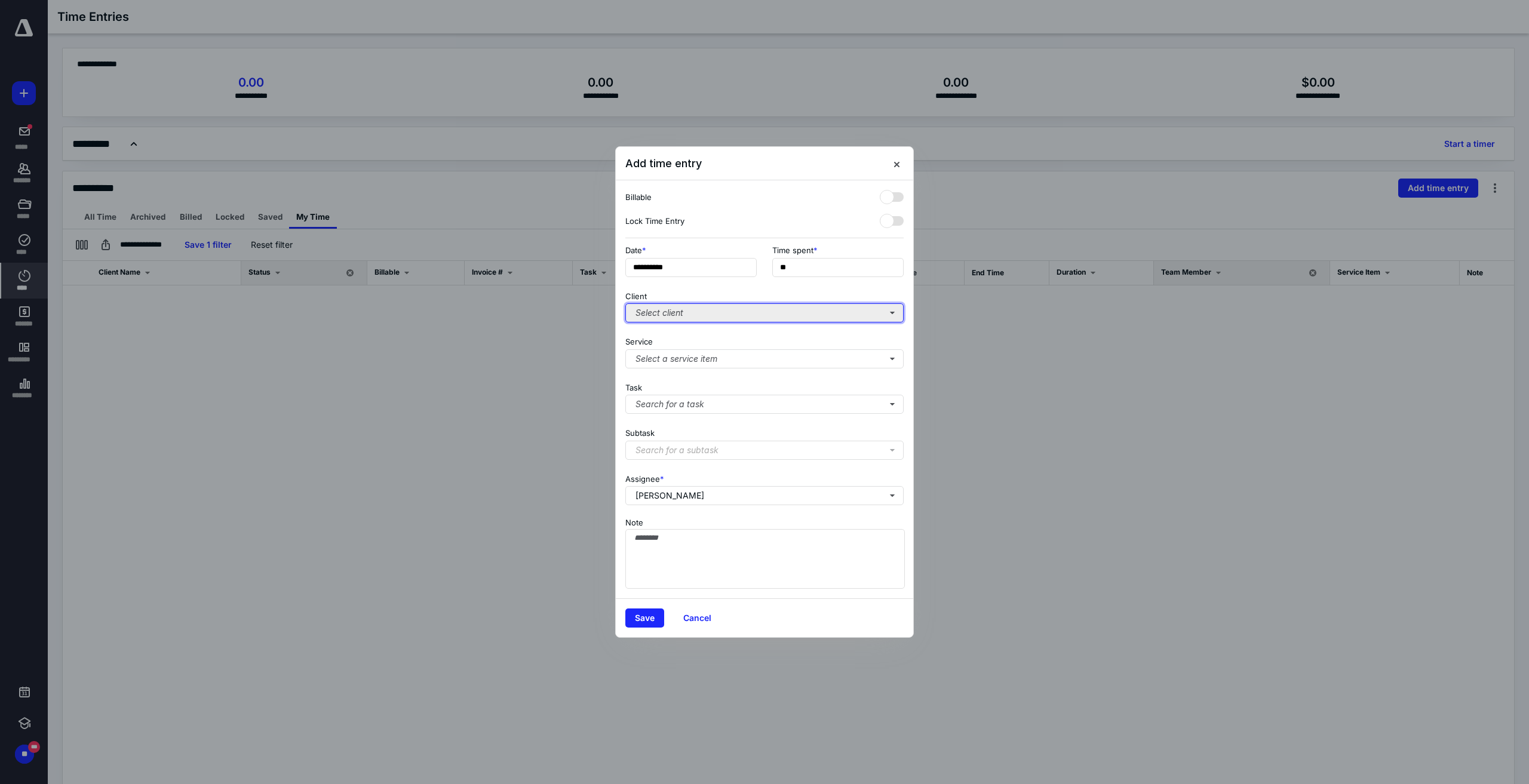 click on "Select client" at bounding box center [764, 313] 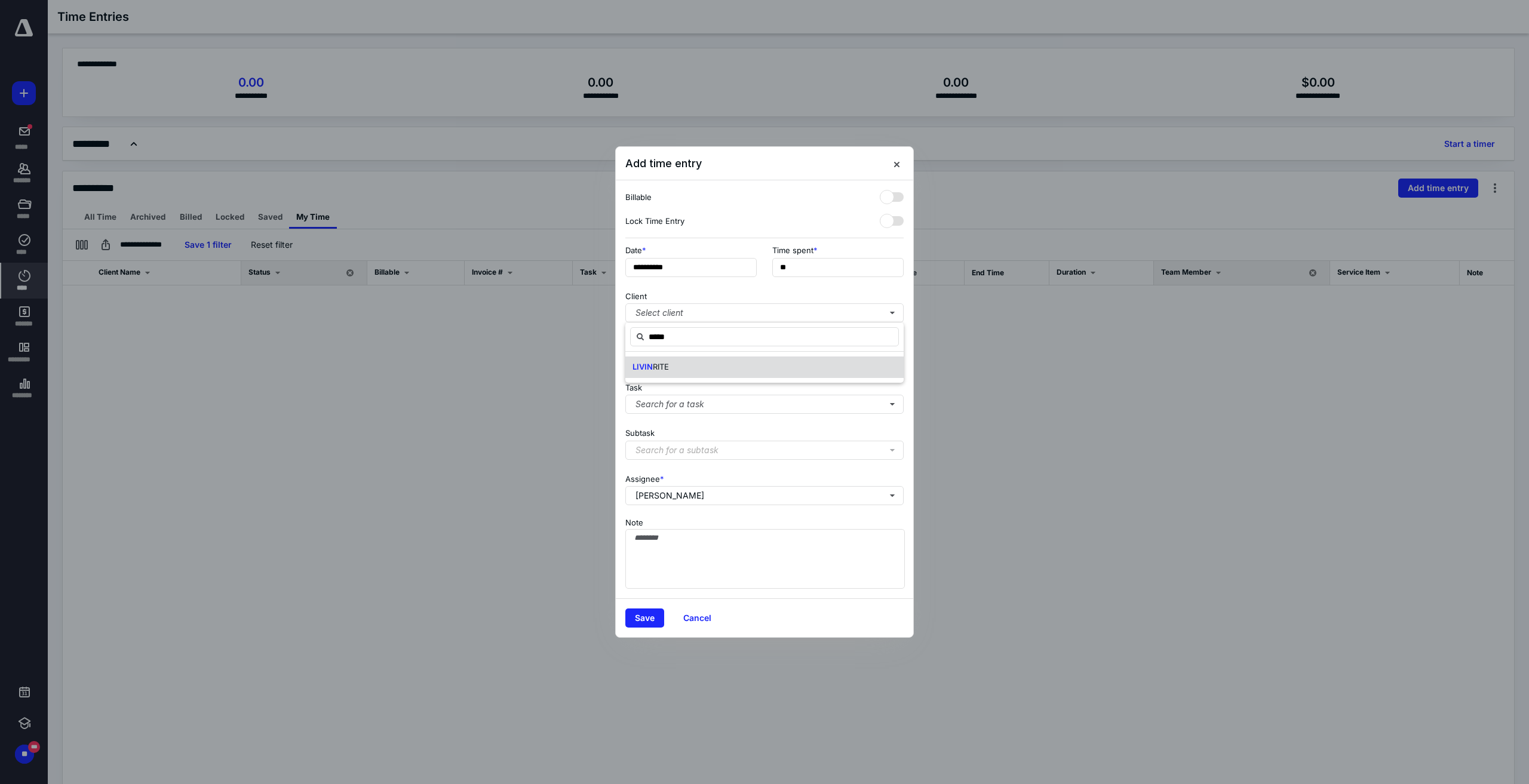click on "LIVIN RITE" at bounding box center (764, 367) 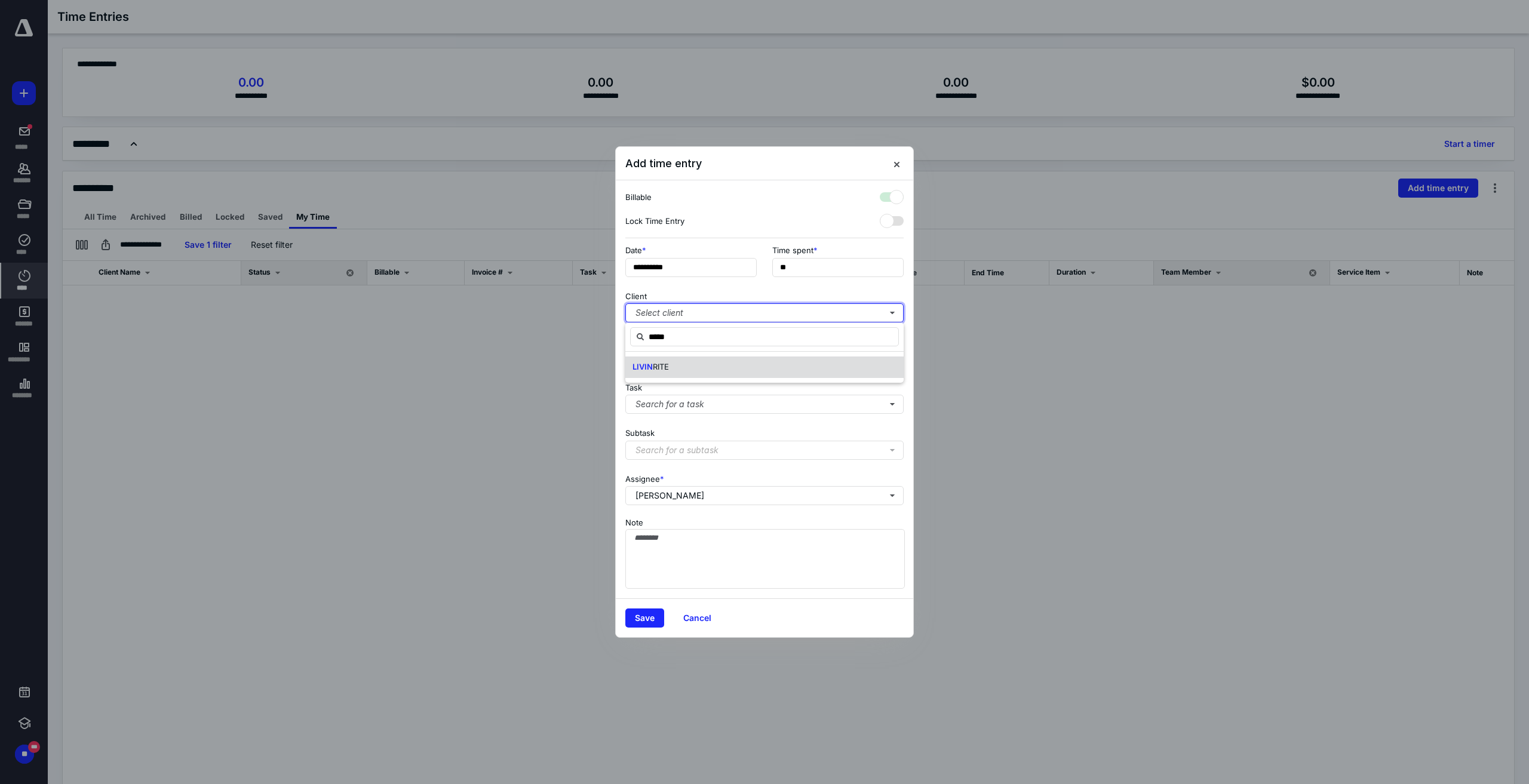 checkbox on "true" 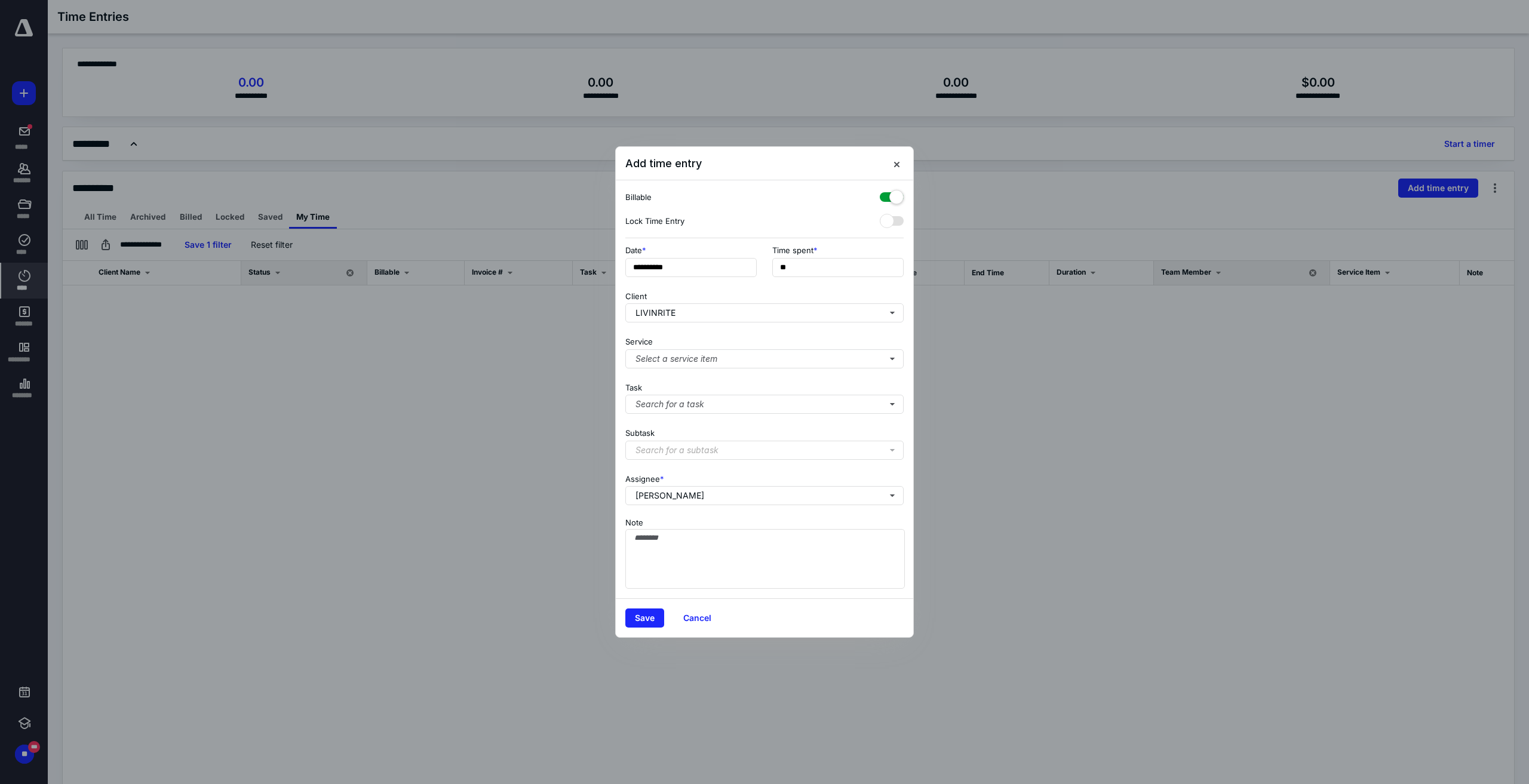 click on "Service Select a service item" at bounding box center [764, 350] 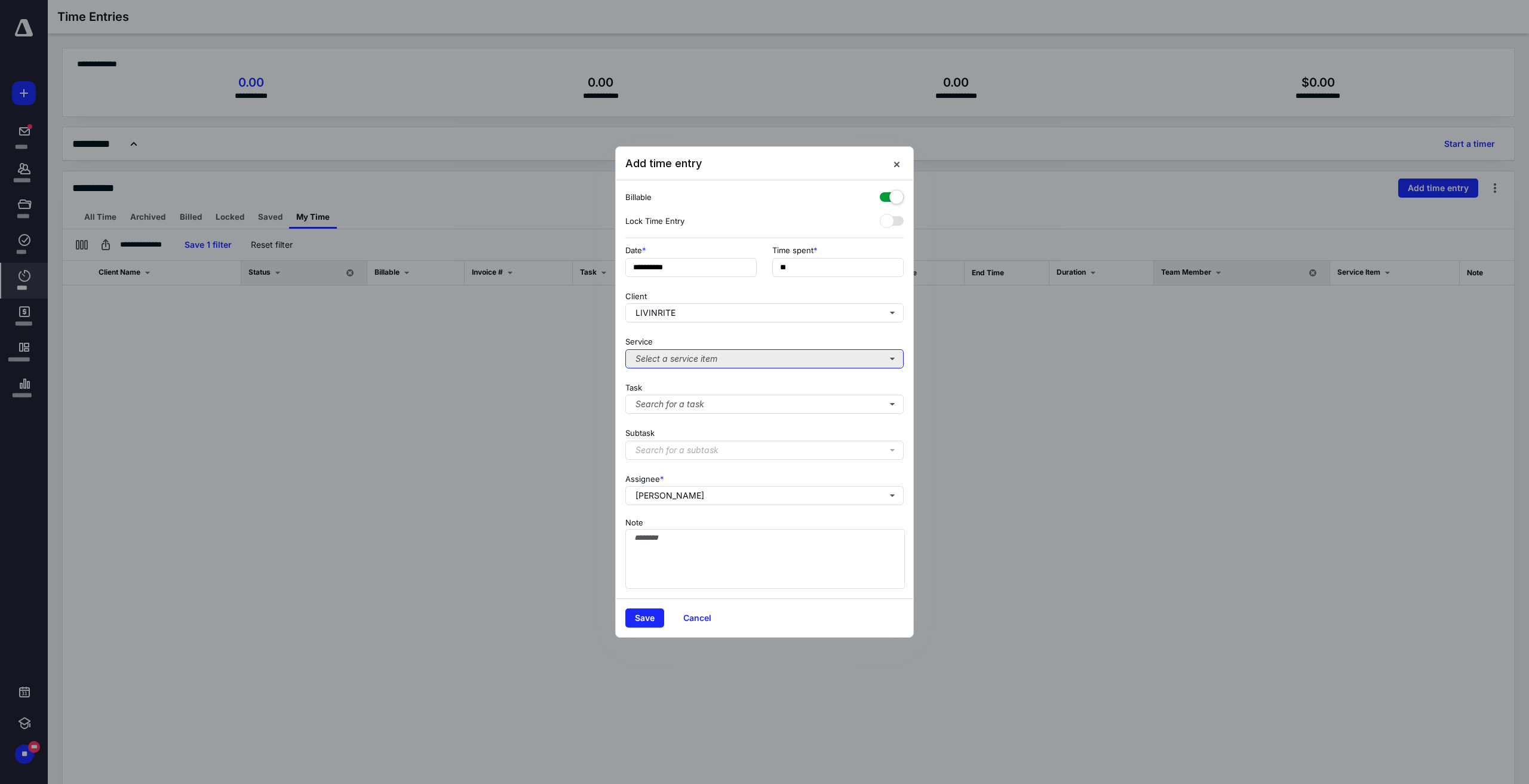 click on "Select a service item" at bounding box center [764, 359] 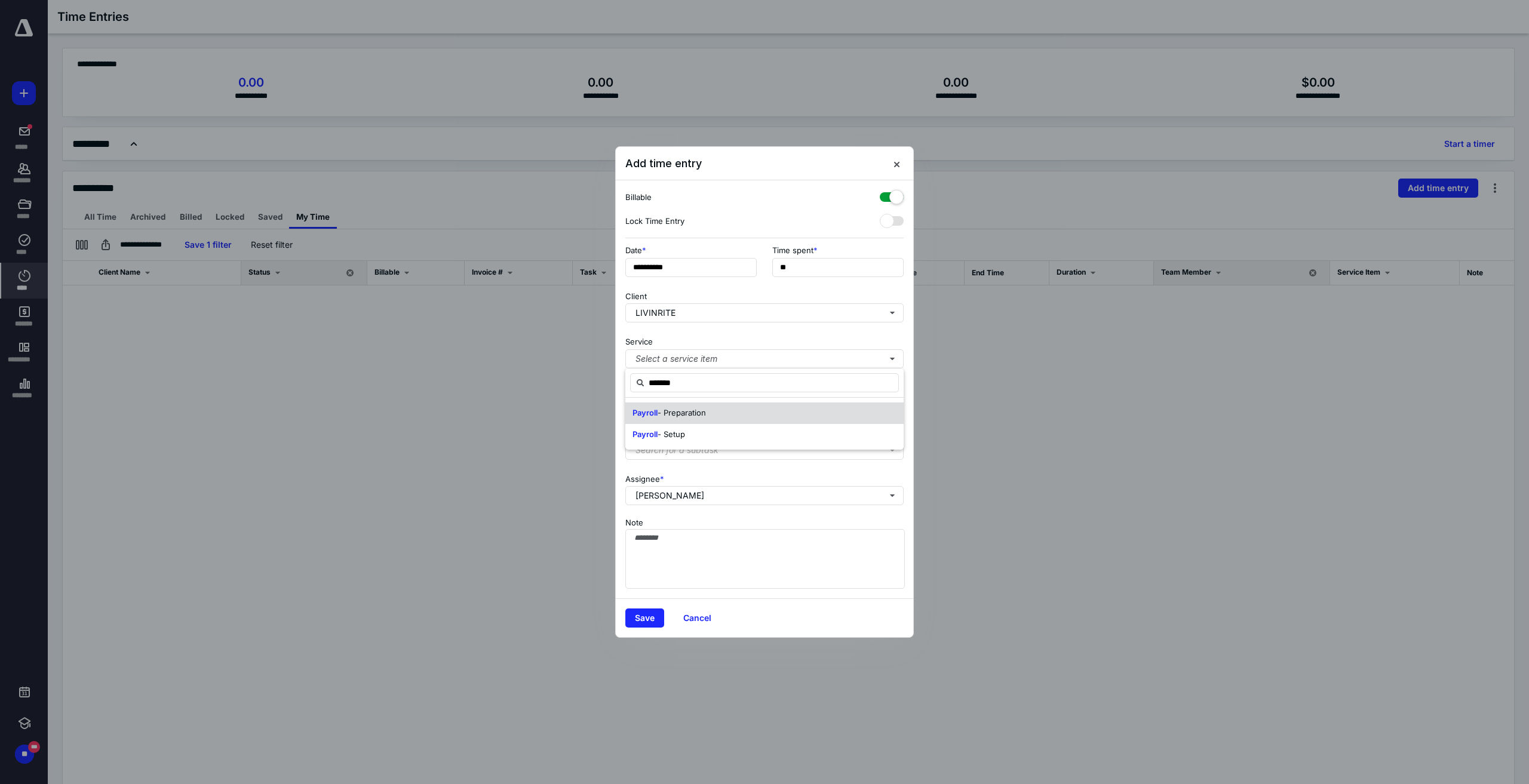 click on "- Preparation" at bounding box center (681, 413) 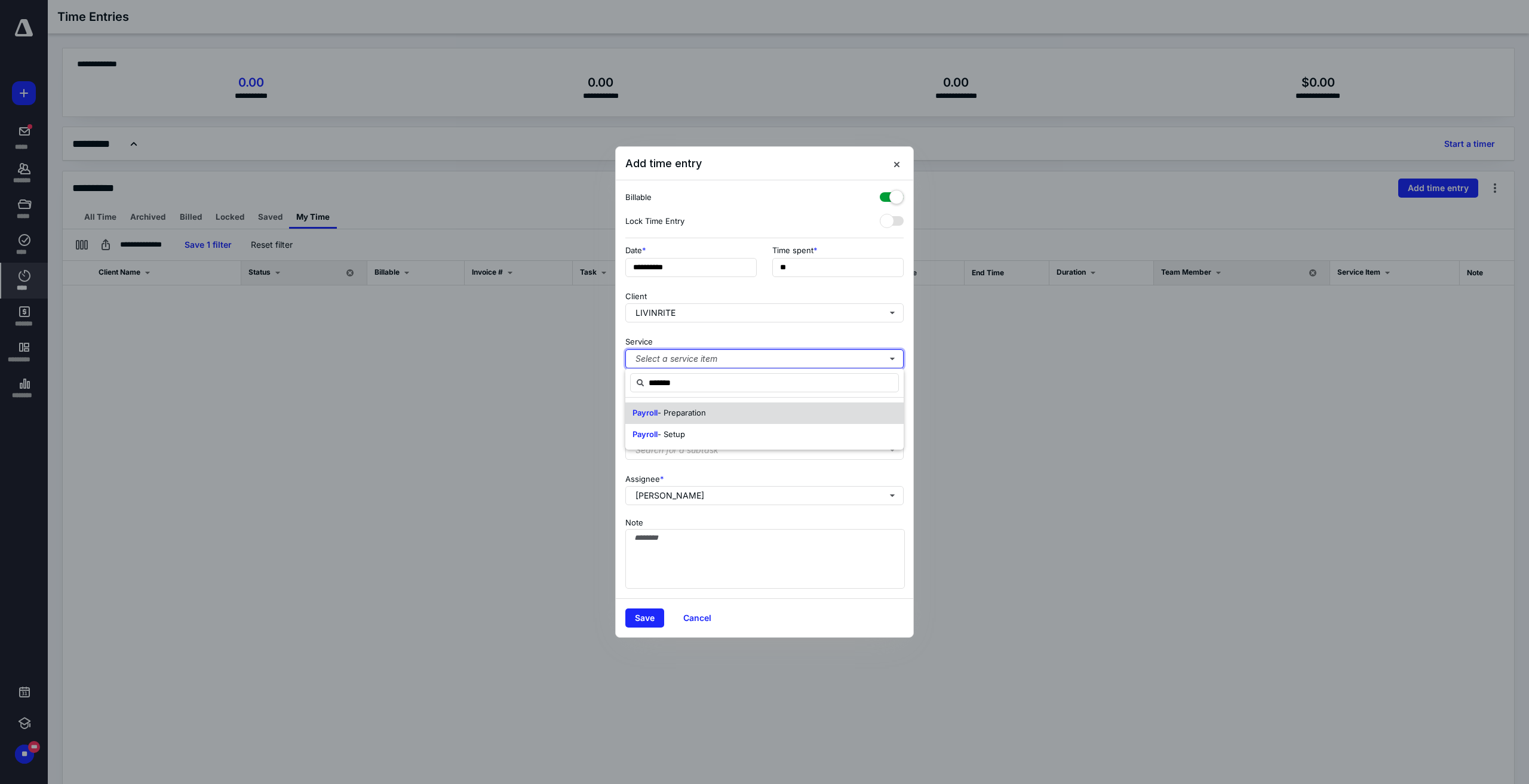 type 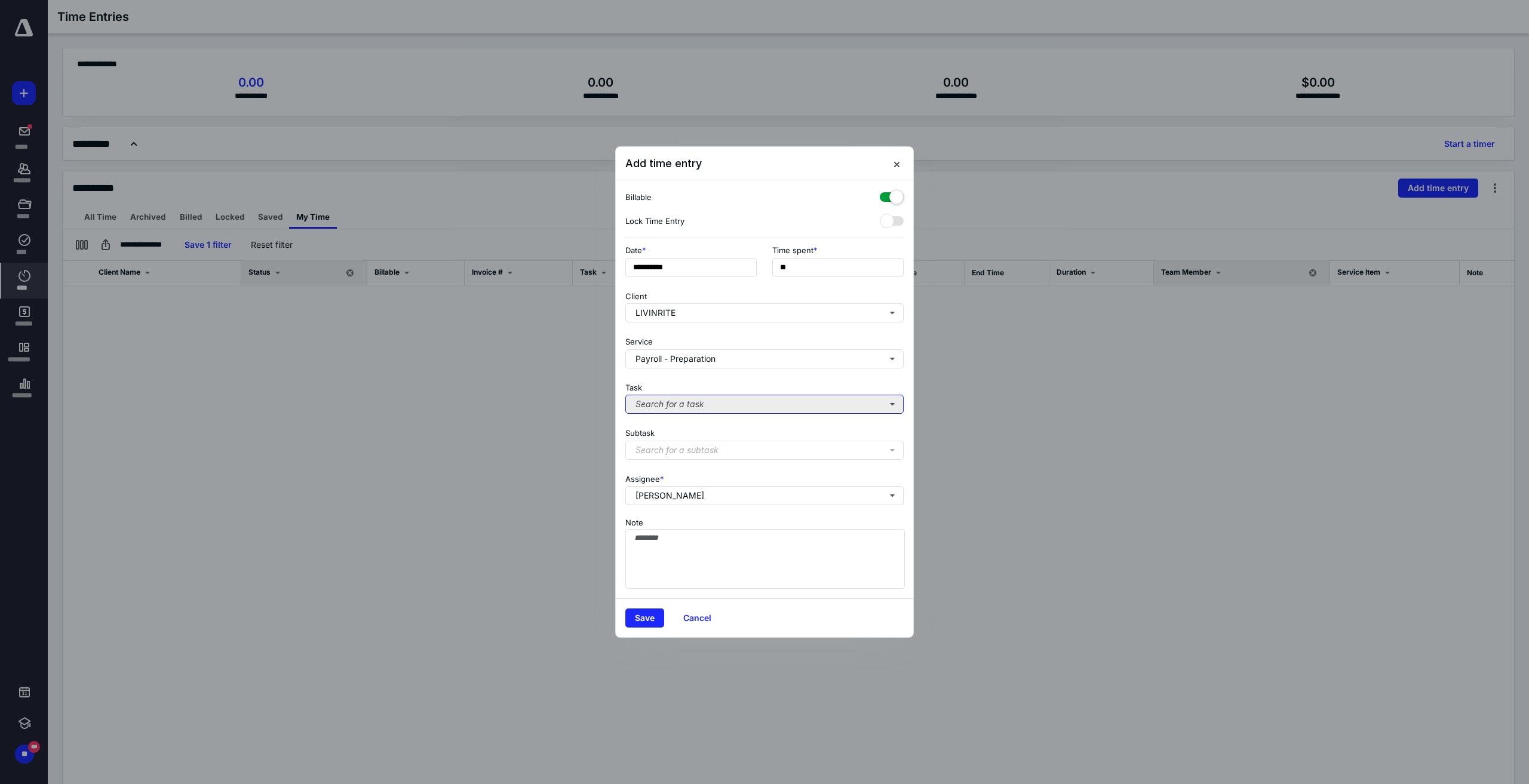 click on "Search for a task" at bounding box center [764, 404] 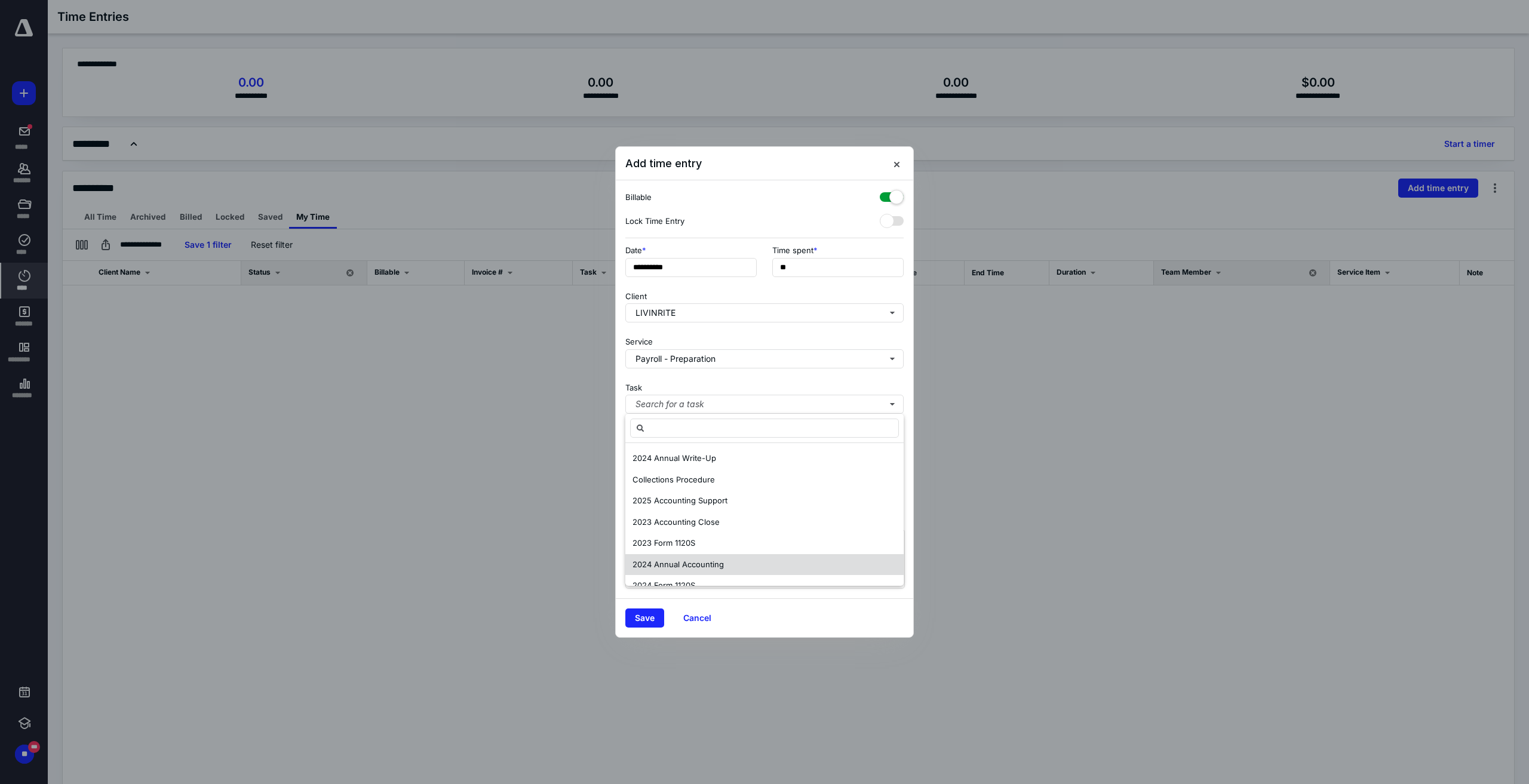 scroll, scrollTop: 36, scrollLeft: 0, axis: vertical 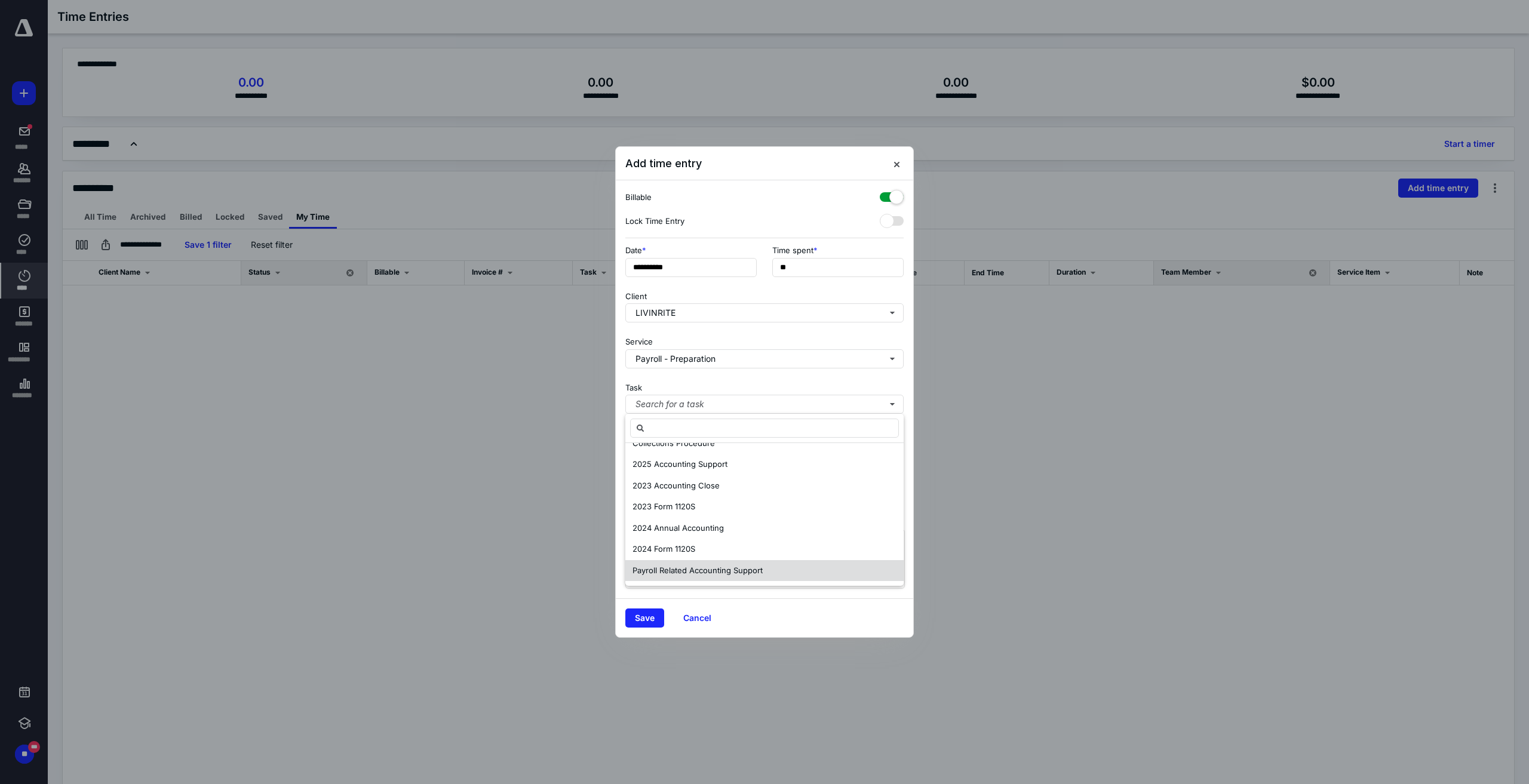 click on "Payroll Related Accounting Support" at bounding box center (698, 570) 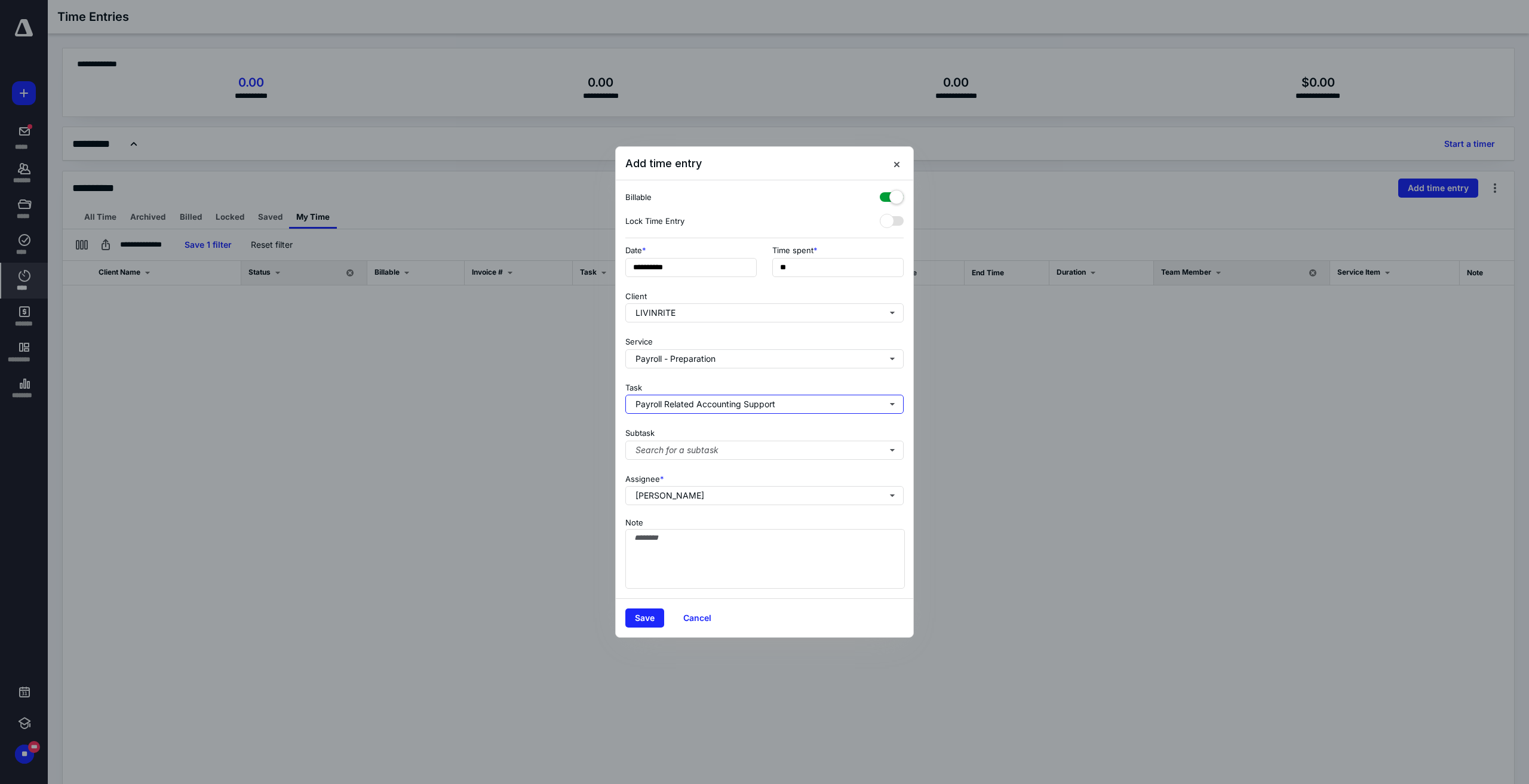 scroll, scrollTop: 0, scrollLeft: 0, axis: both 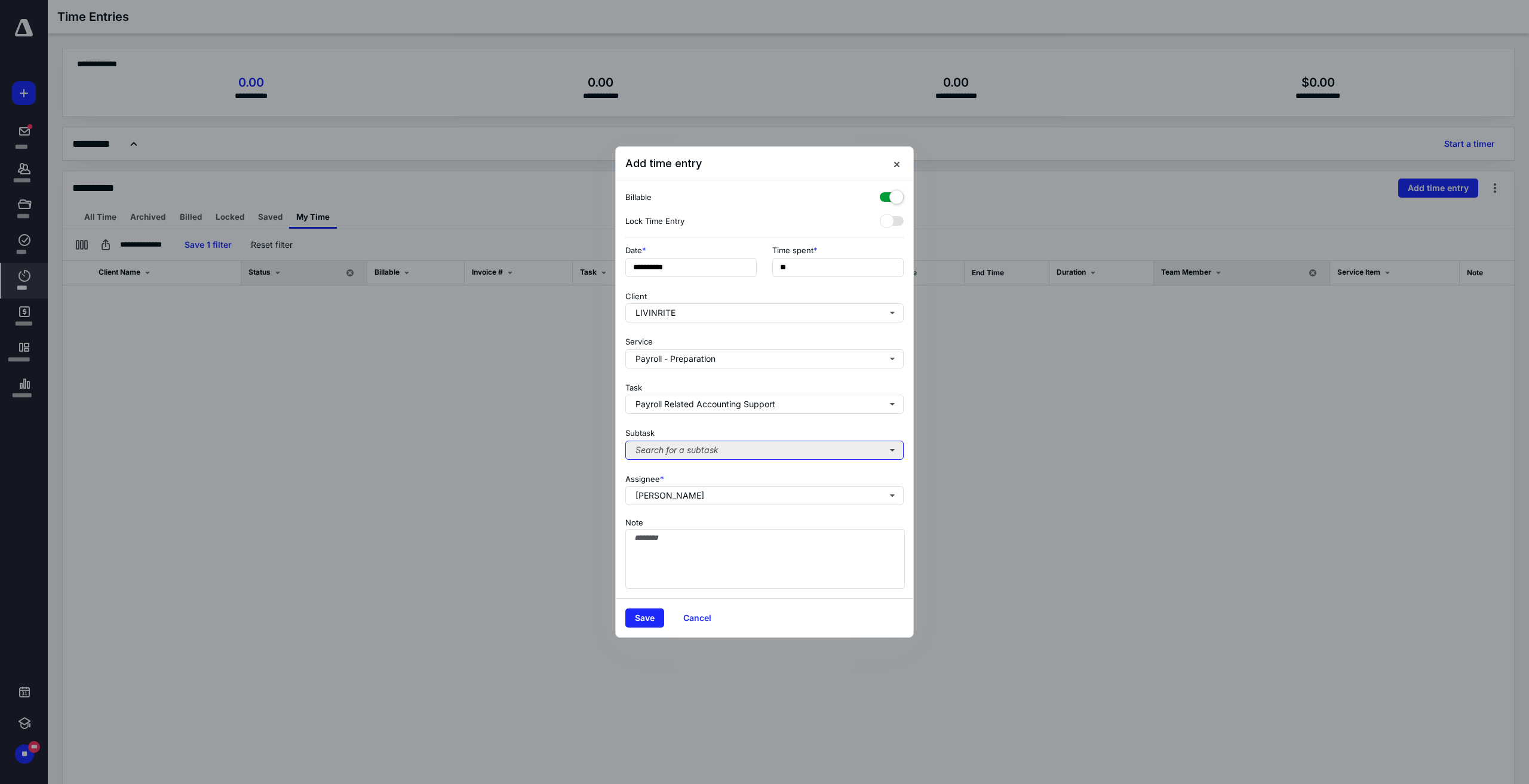 click on "Search for a subtask" at bounding box center [764, 450] 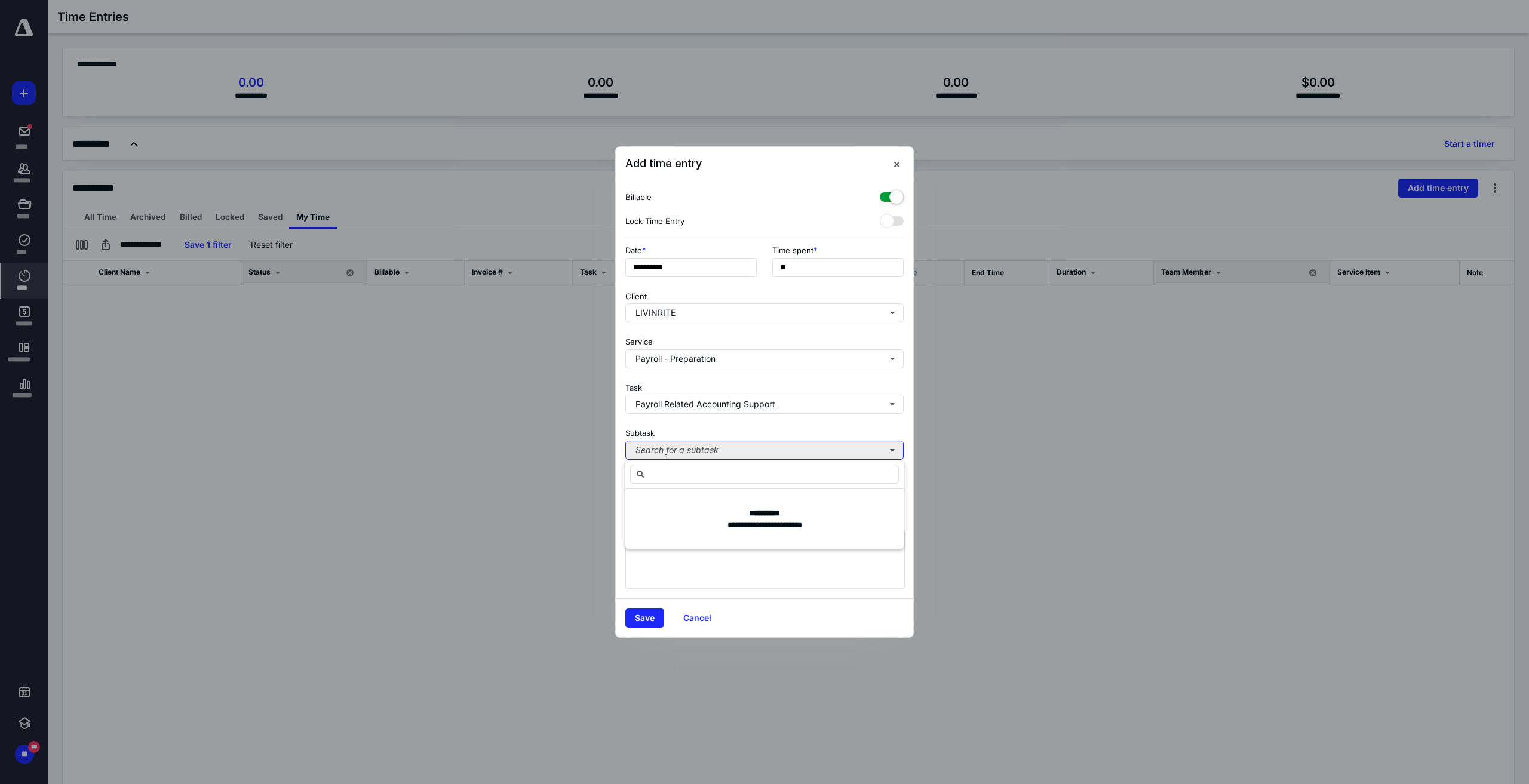 click on "Search for a subtask" at bounding box center [764, 450] 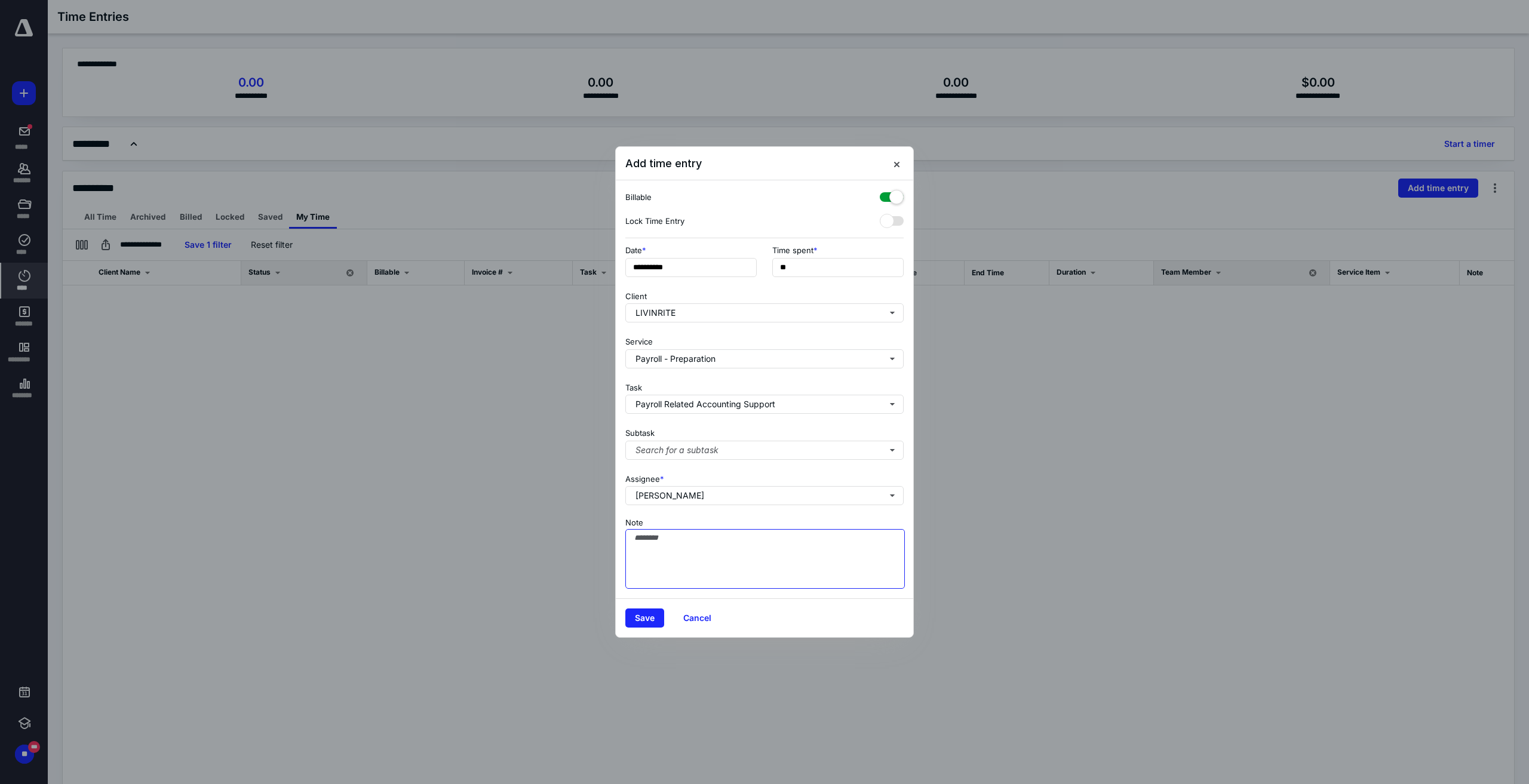 click on "Note" at bounding box center (765, 559) 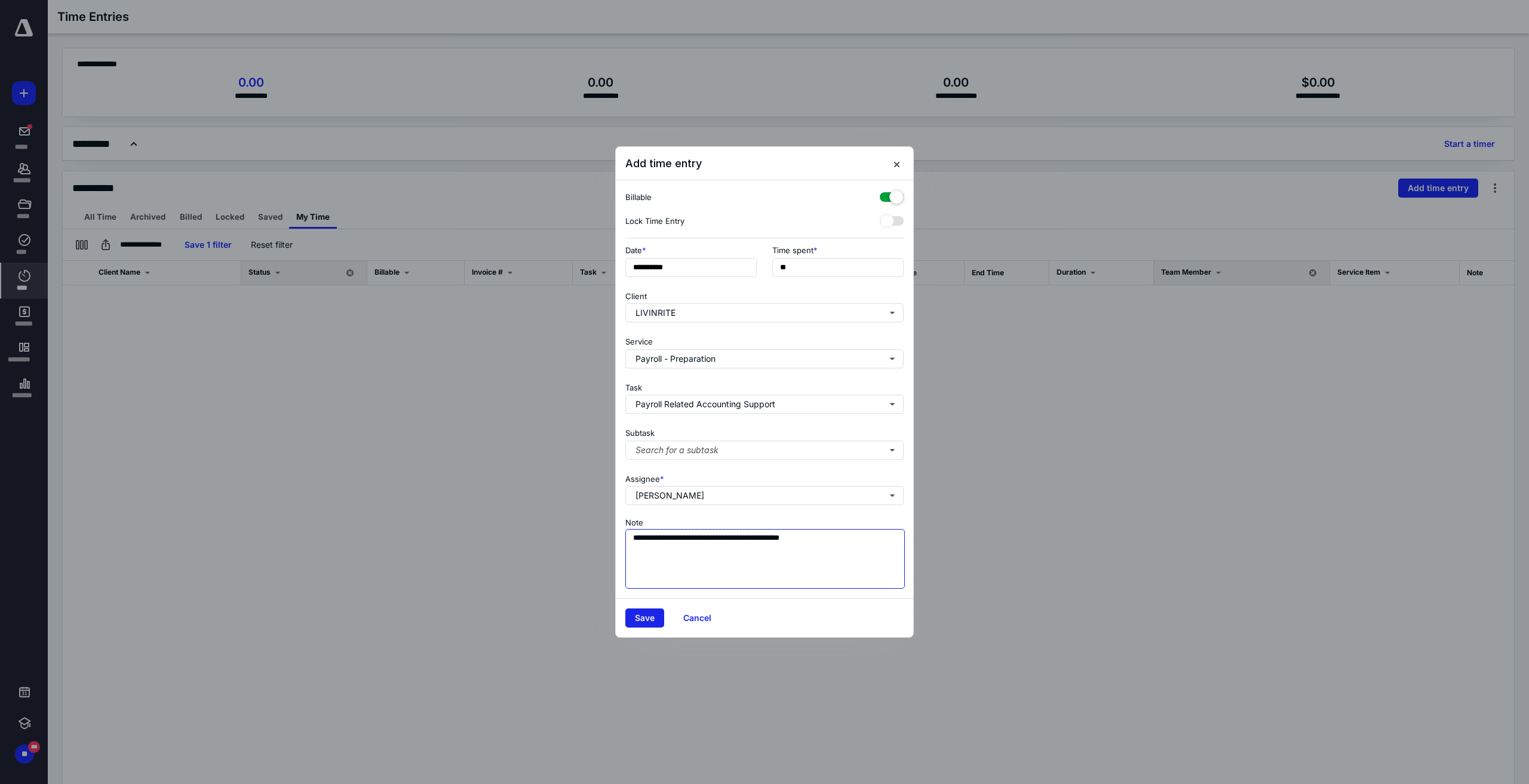 type on "**********" 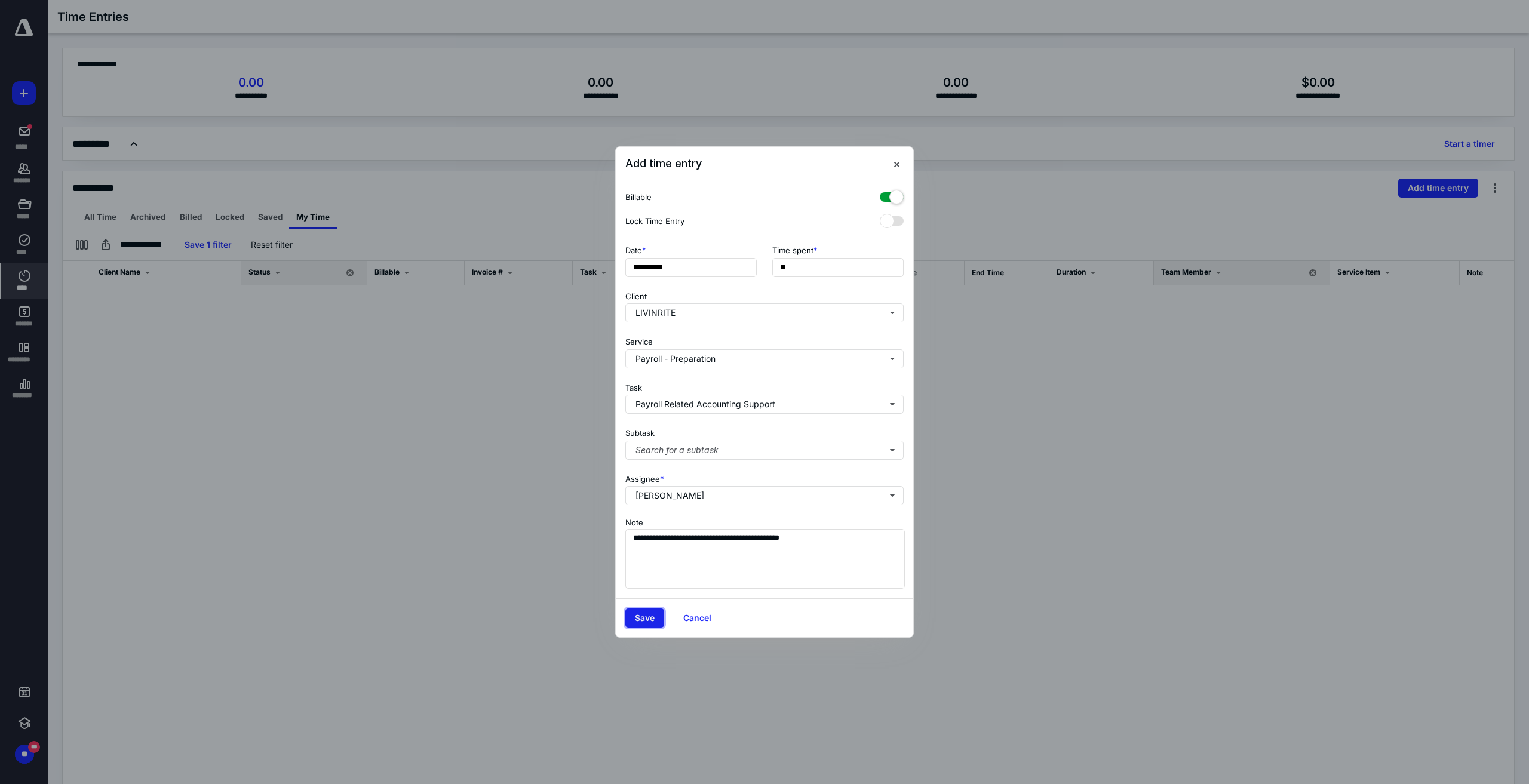click on "Save" at bounding box center [644, 618] 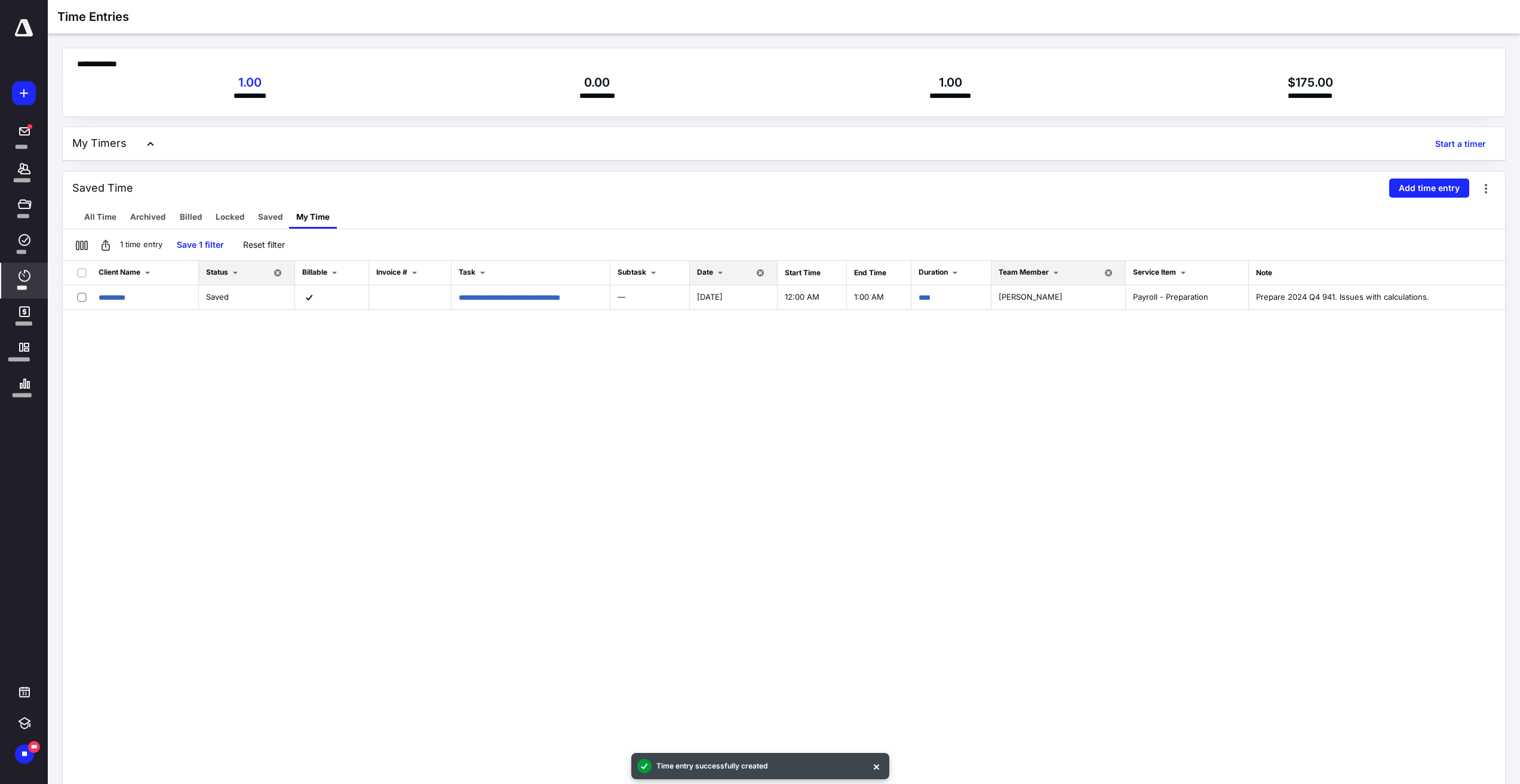 click on "**********" at bounding box center (784, 578) 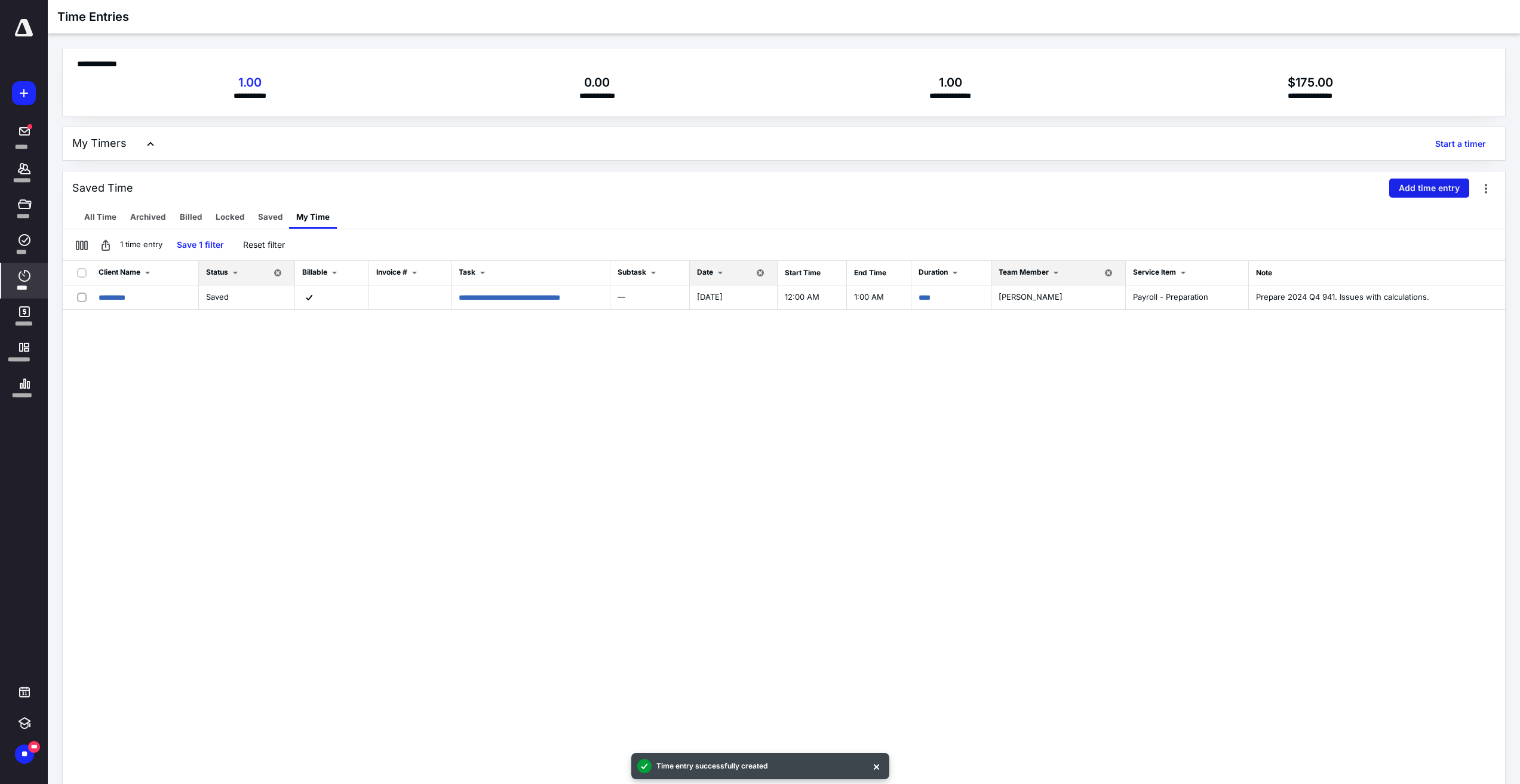 click on "Add time entry" at bounding box center [1429, 188] 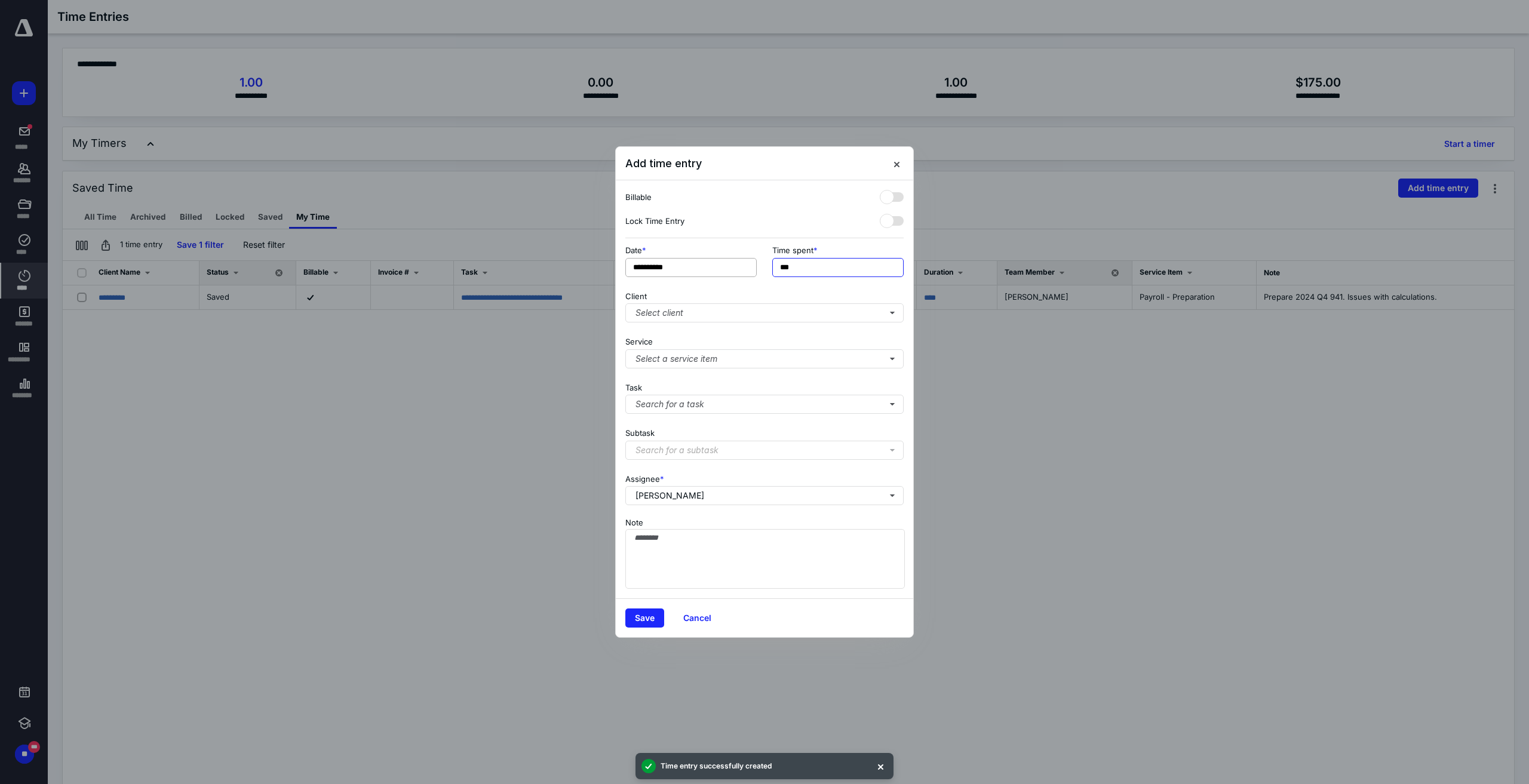 drag, startPoint x: 808, startPoint y: 272, endPoint x: 756, endPoint y: 266, distance: 52.34501 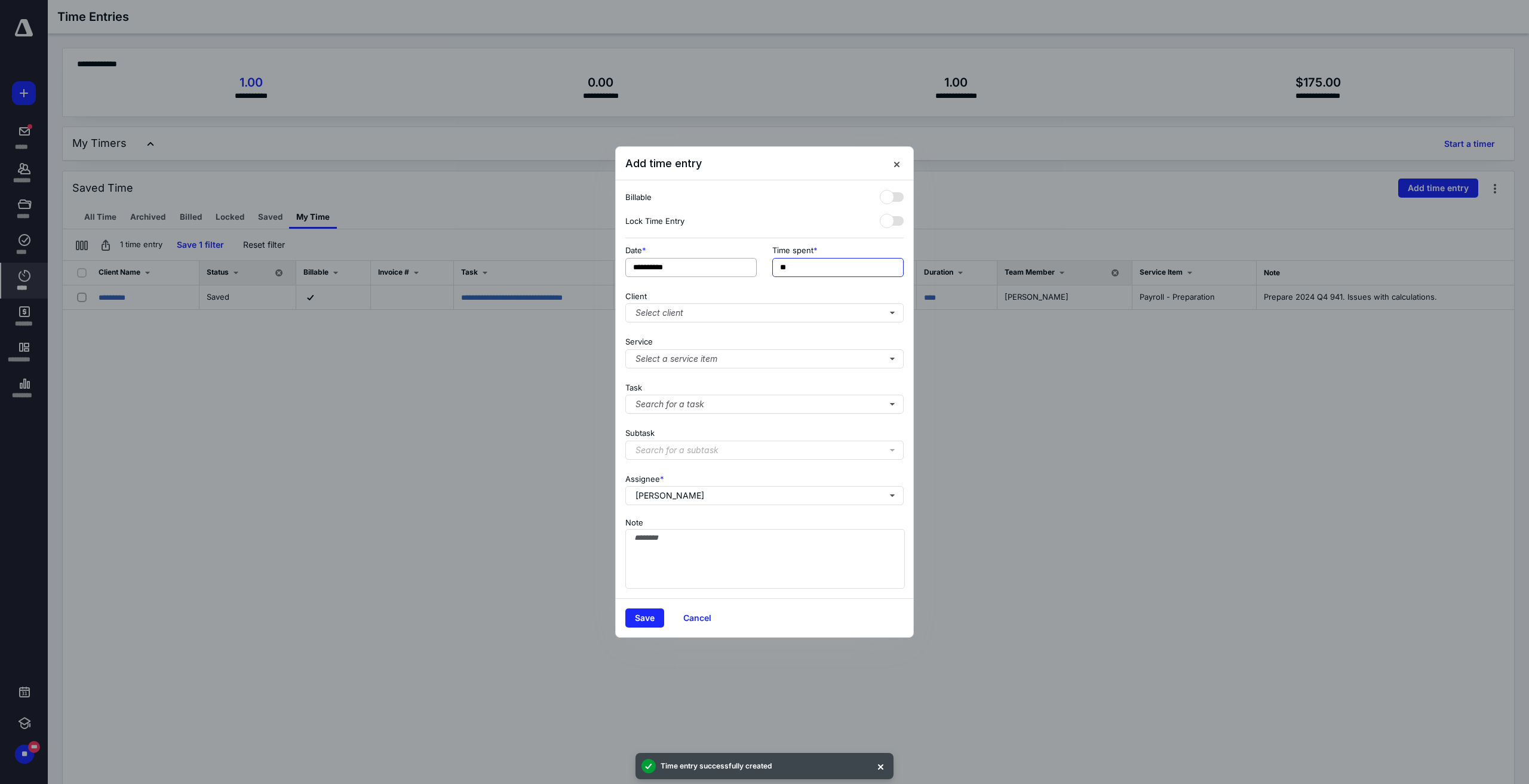 type on "**" 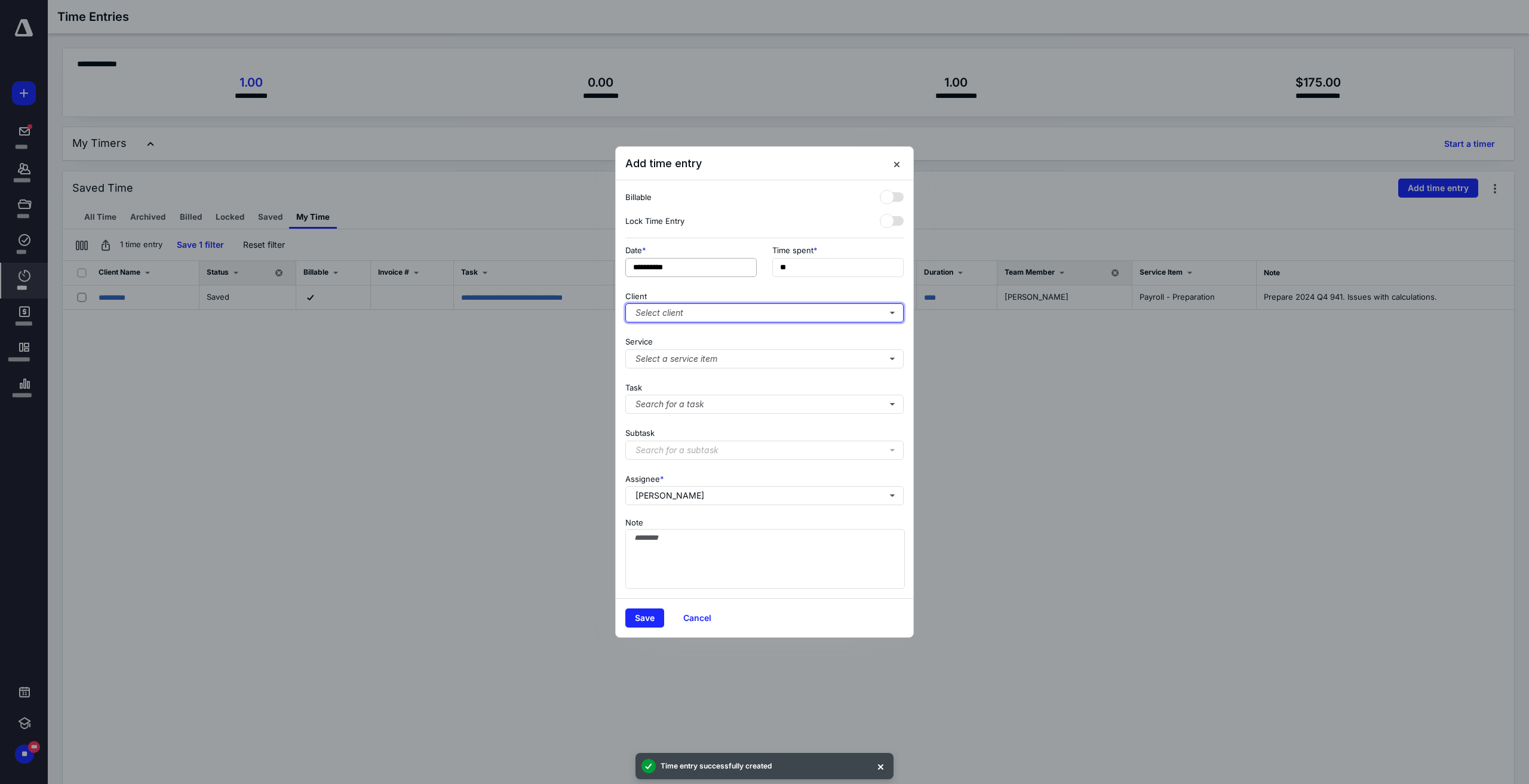 type 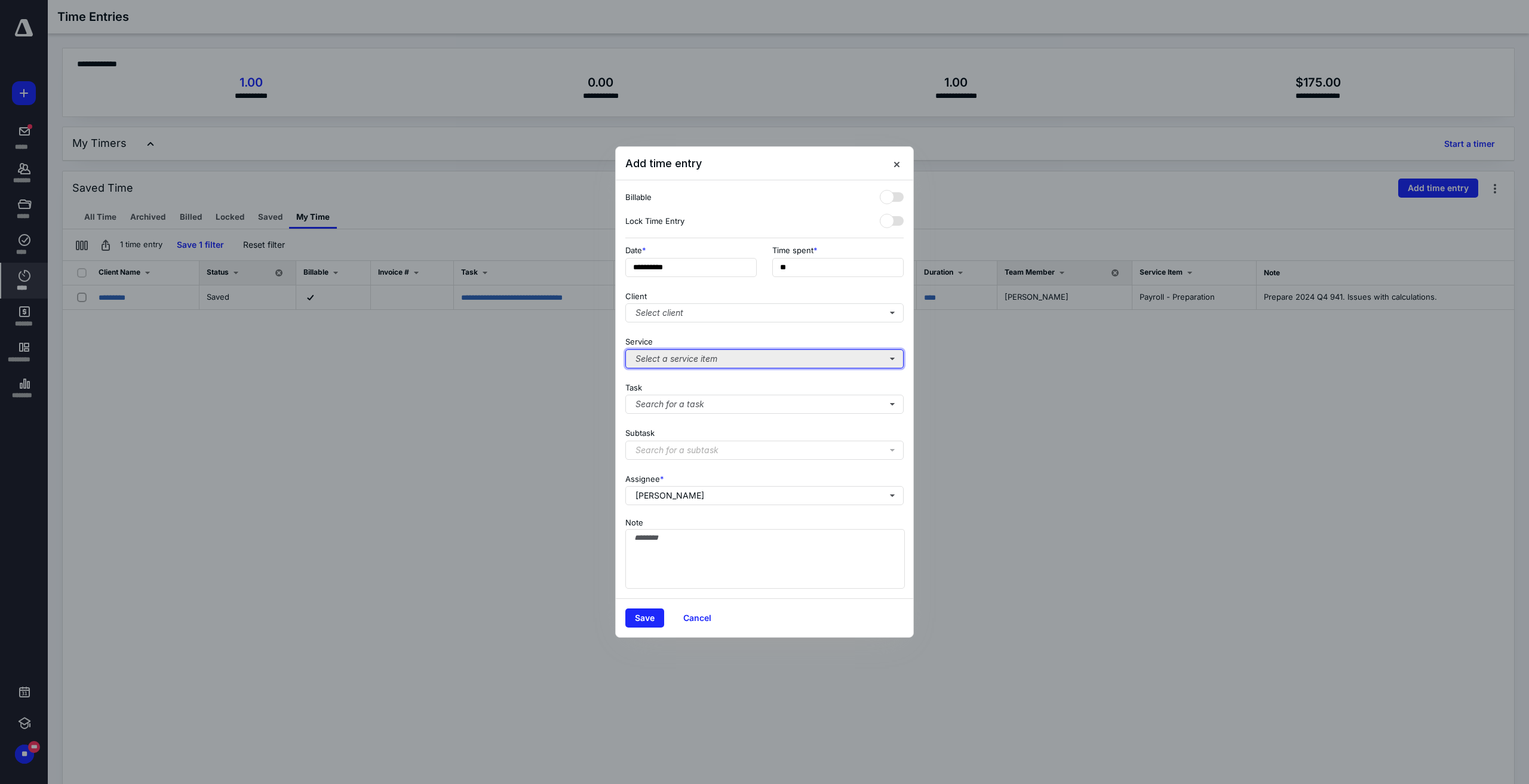 click on "Select a service item" at bounding box center (764, 359) 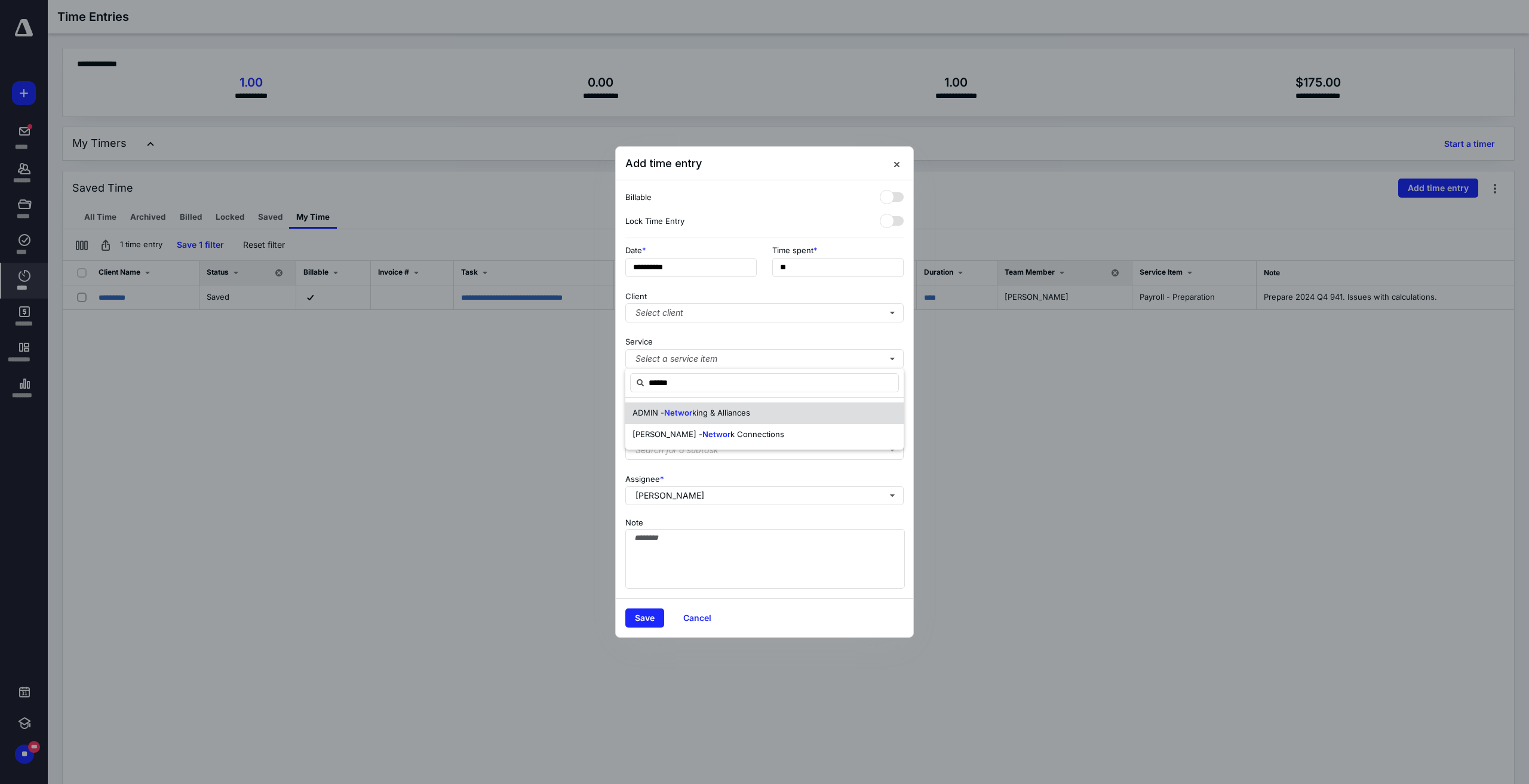 click on "ADMIN -  Networ king & Alliances" at bounding box center [764, 413] 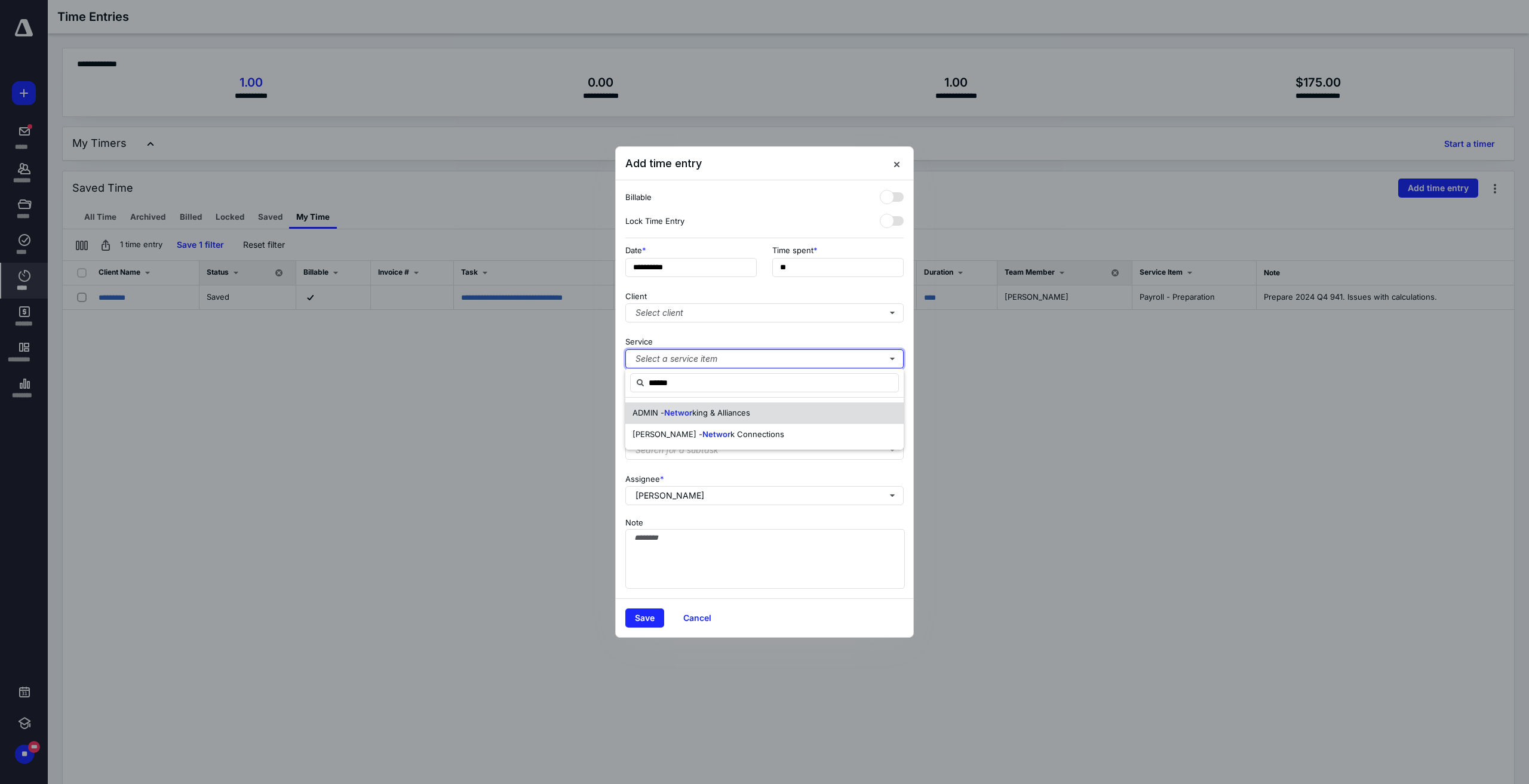 type 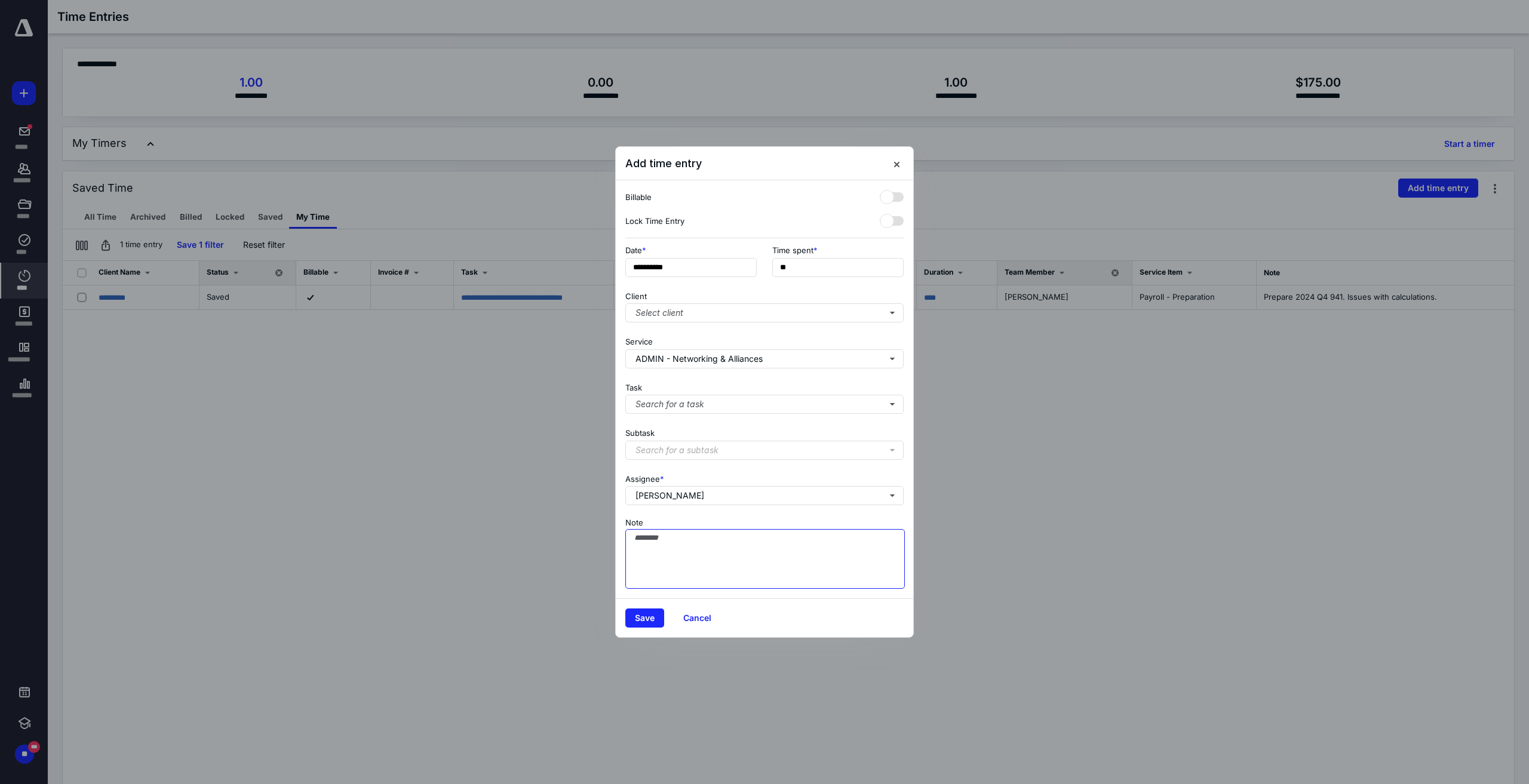 click on "Note" at bounding box center (765, 559) 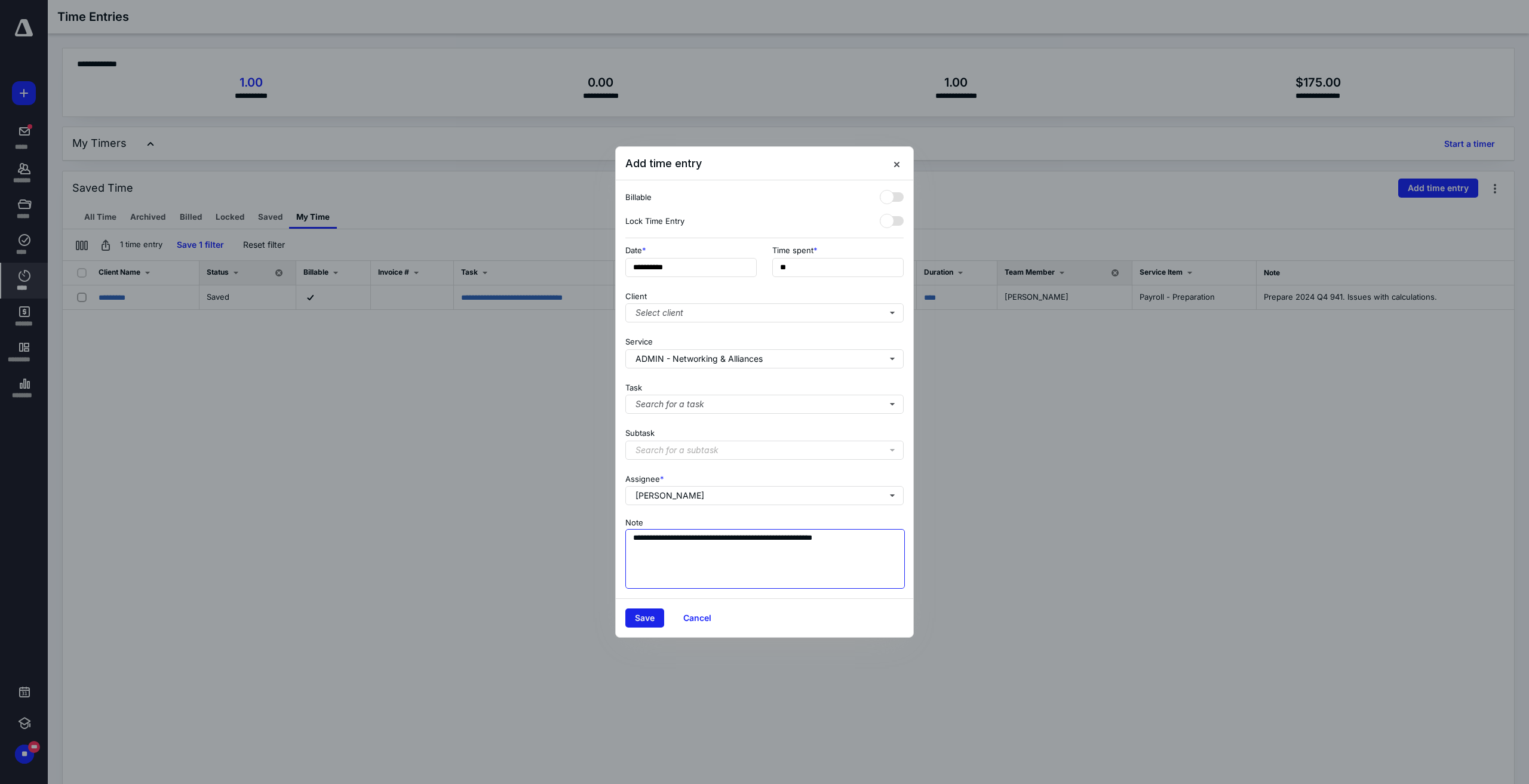 type on "**********" 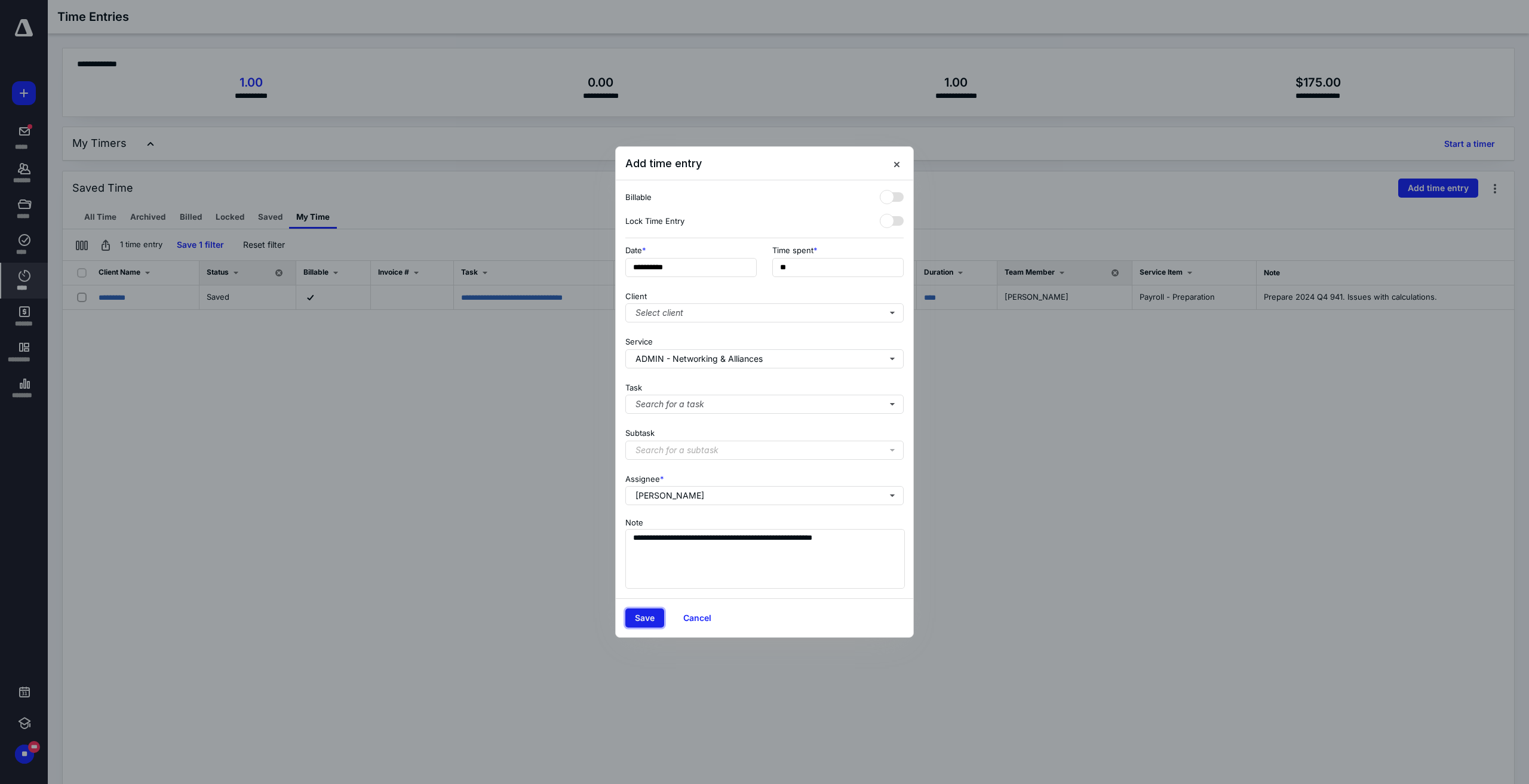 click on "Save" at bounding box center (644, 618) 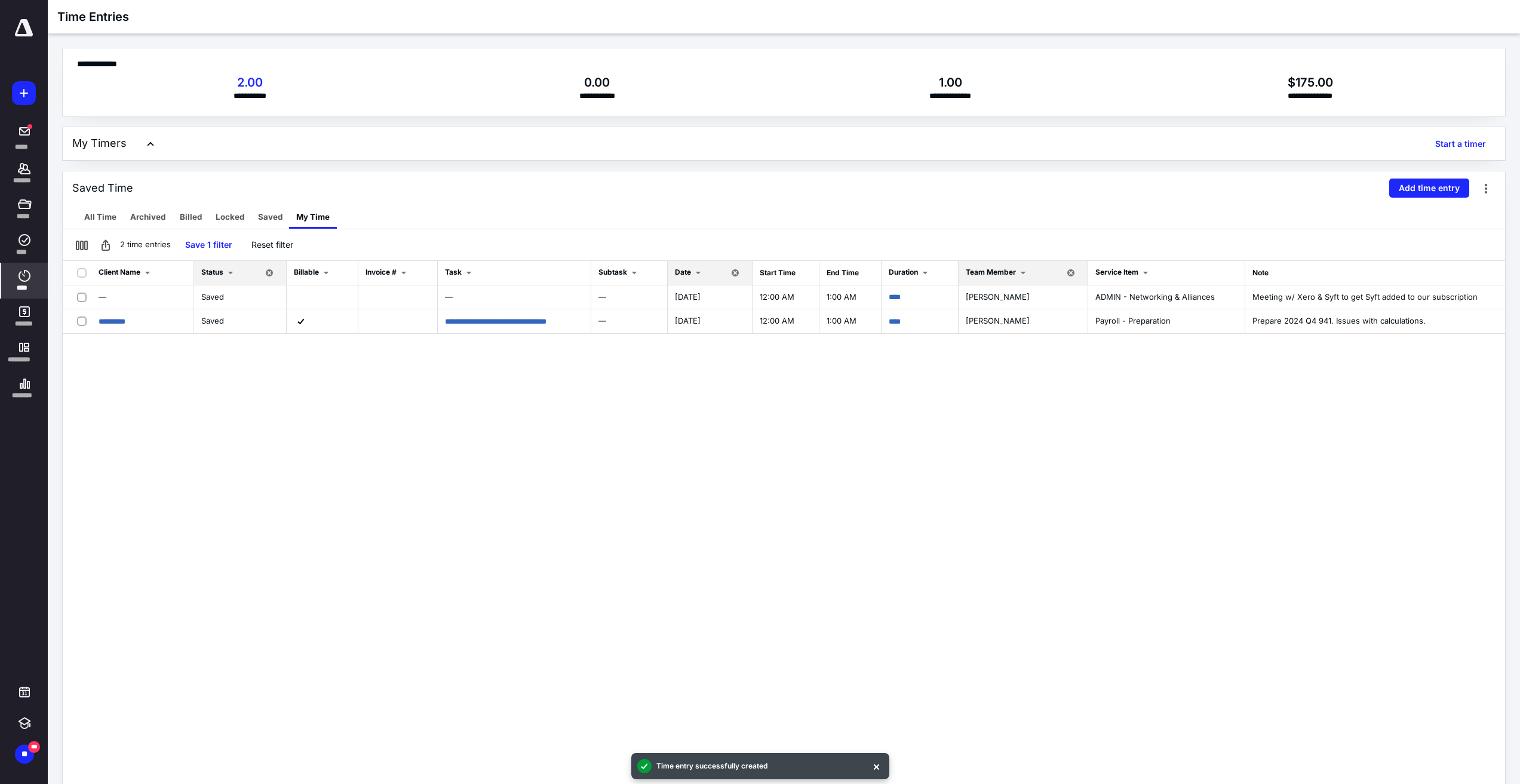 drag, startPoint x: 539, startPoint y: 510, endPoint x: 708, endPoint y: 506, distance: 169.0473 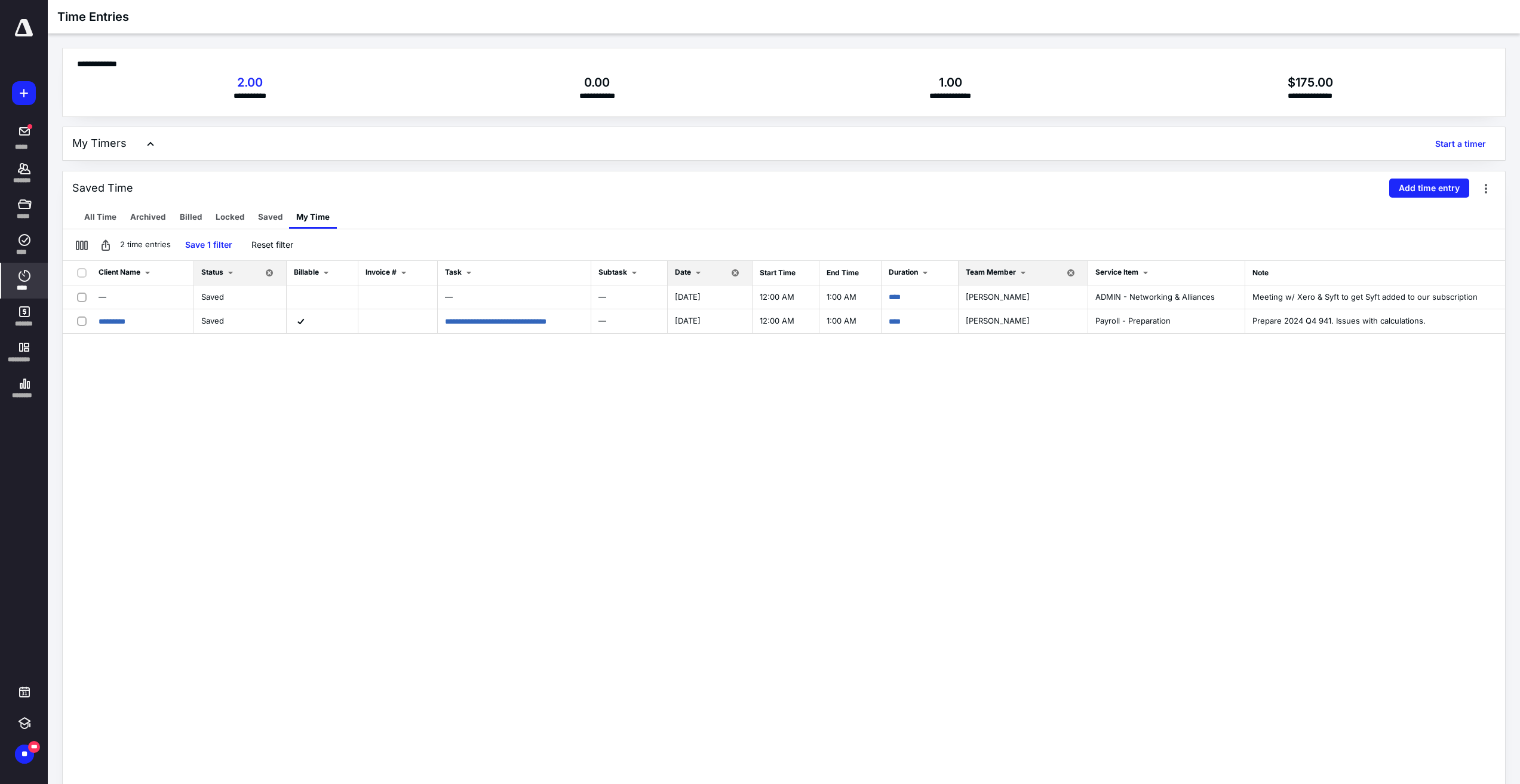 drag, startPoint x: 757, startPoint y: 433, endPoint x: 898, endPoint y: 438, distance: 141.08862 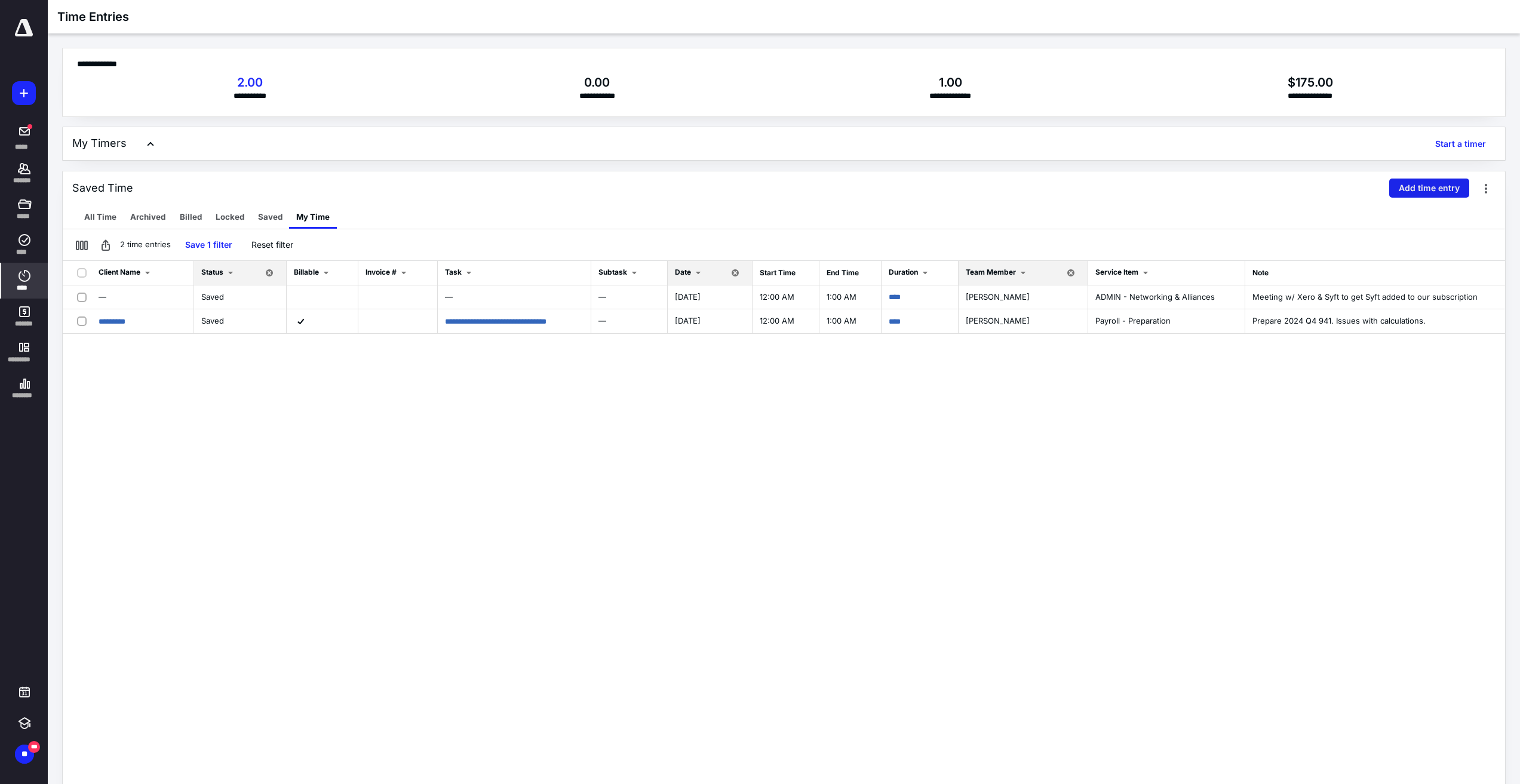 click on "Add time entry" at bounding box center [1429, 188] 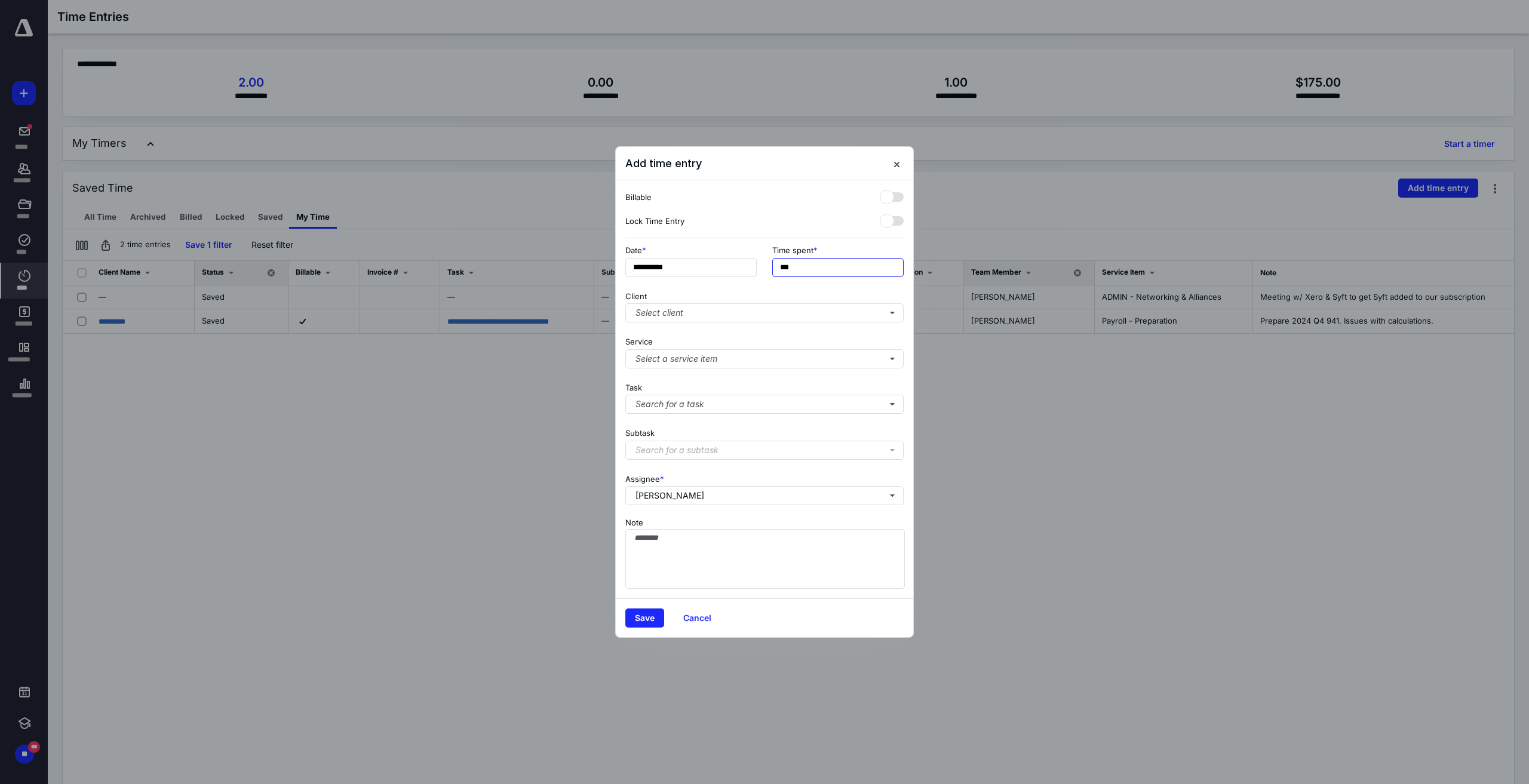 drag, startPoint x: 805, startPoint y: 270, endPoint x: 690, endPoint y: 251, distance: 116.559 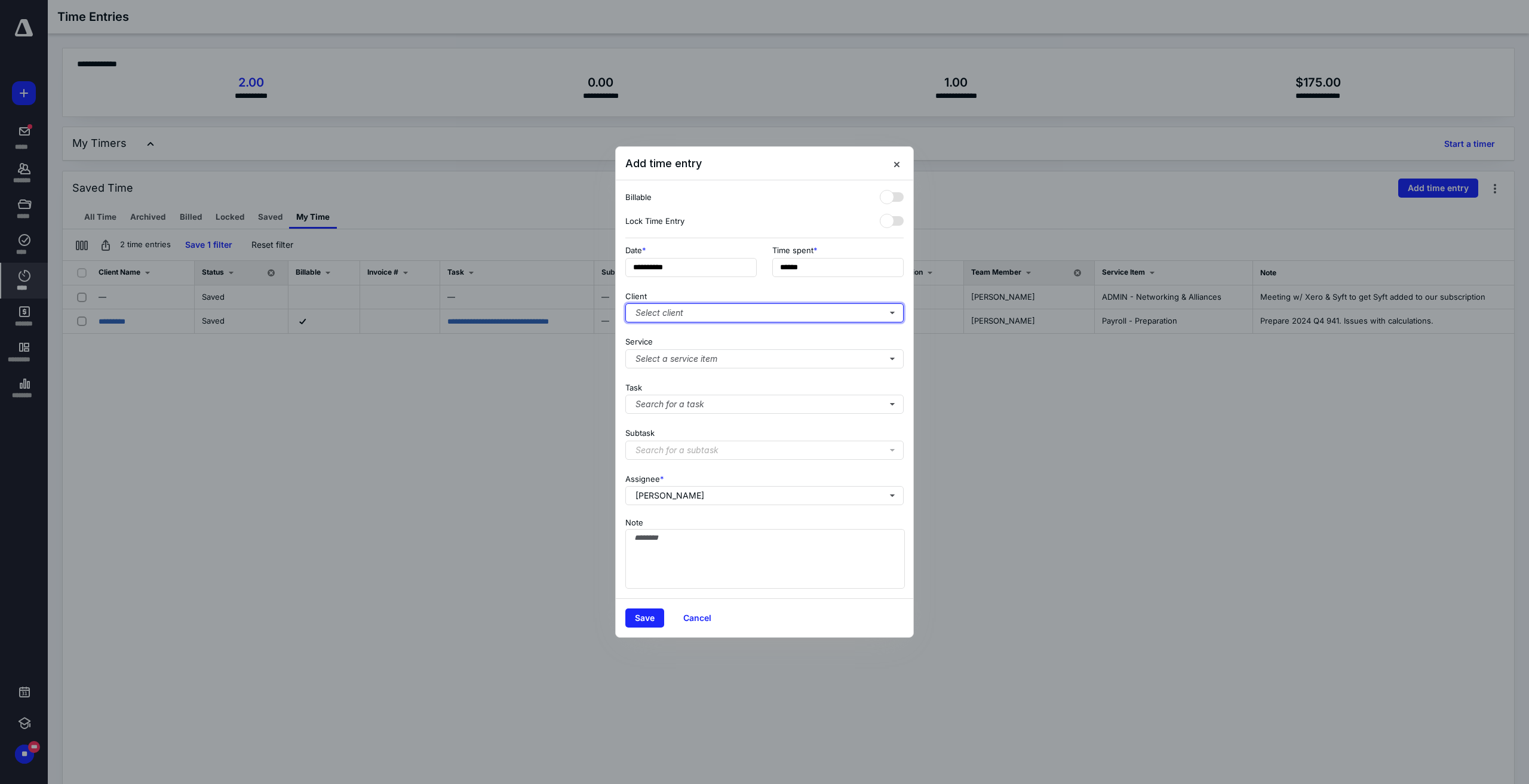 type on "*******" 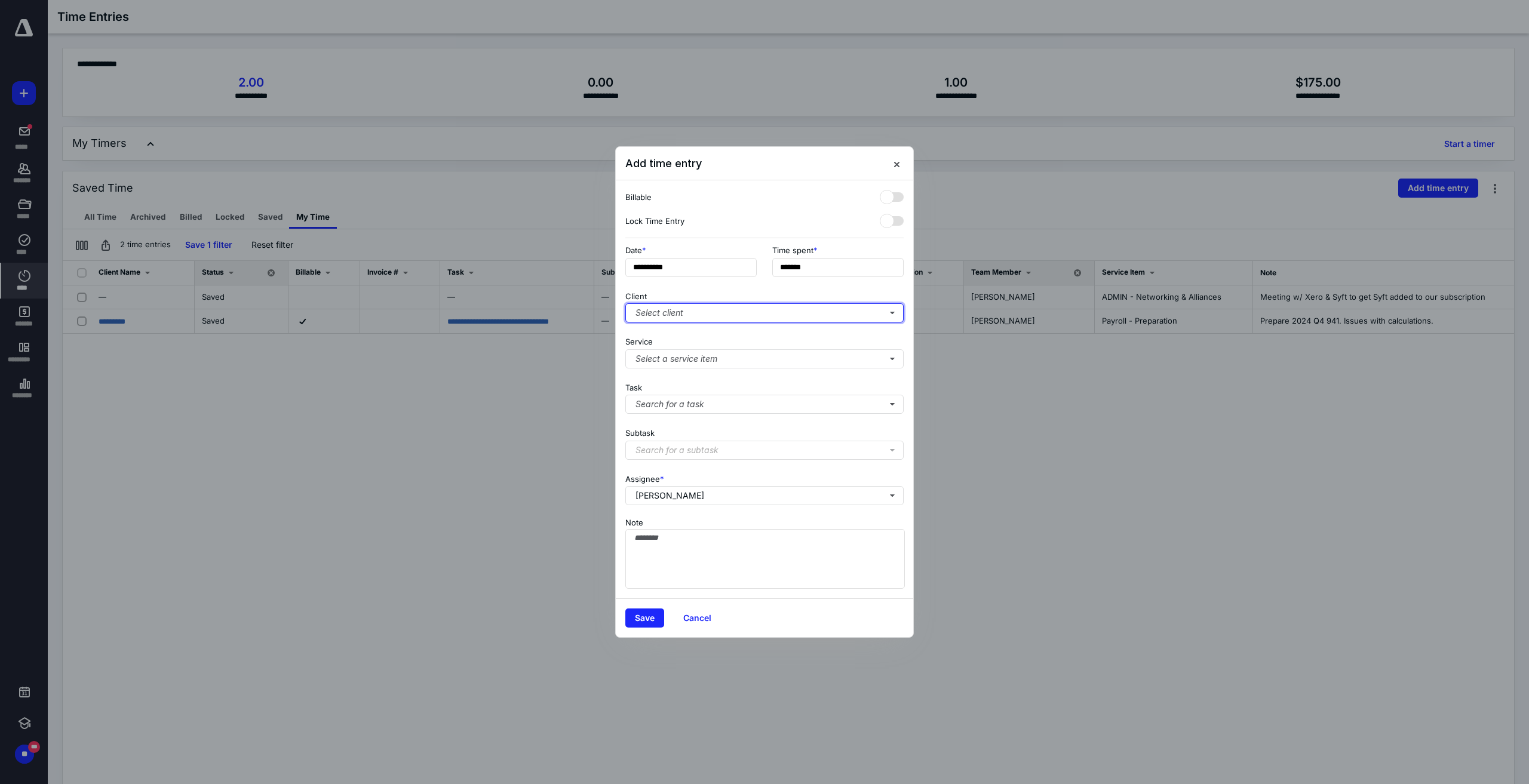 type 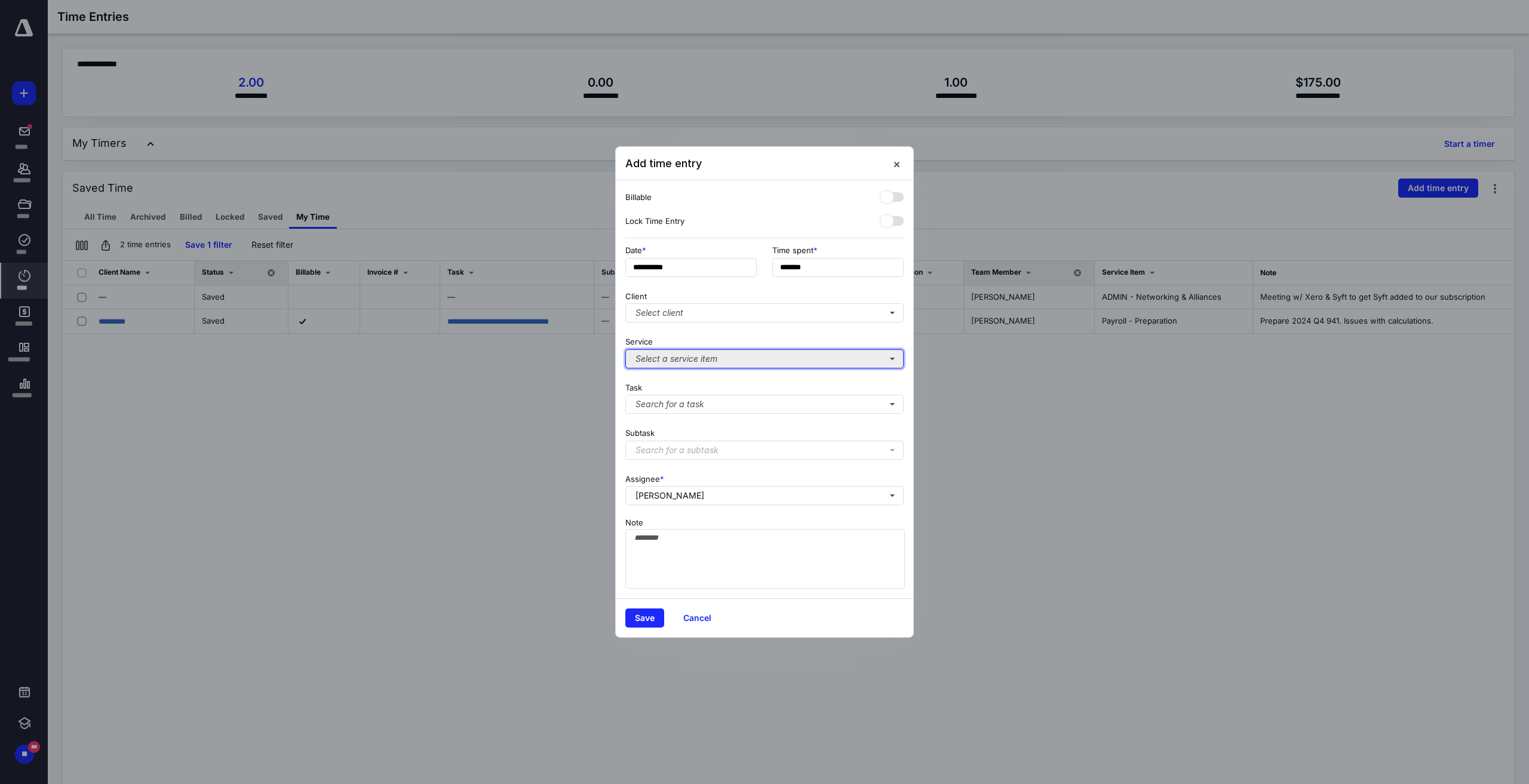 click on "Select a service item" at bounding box center [764, 359] 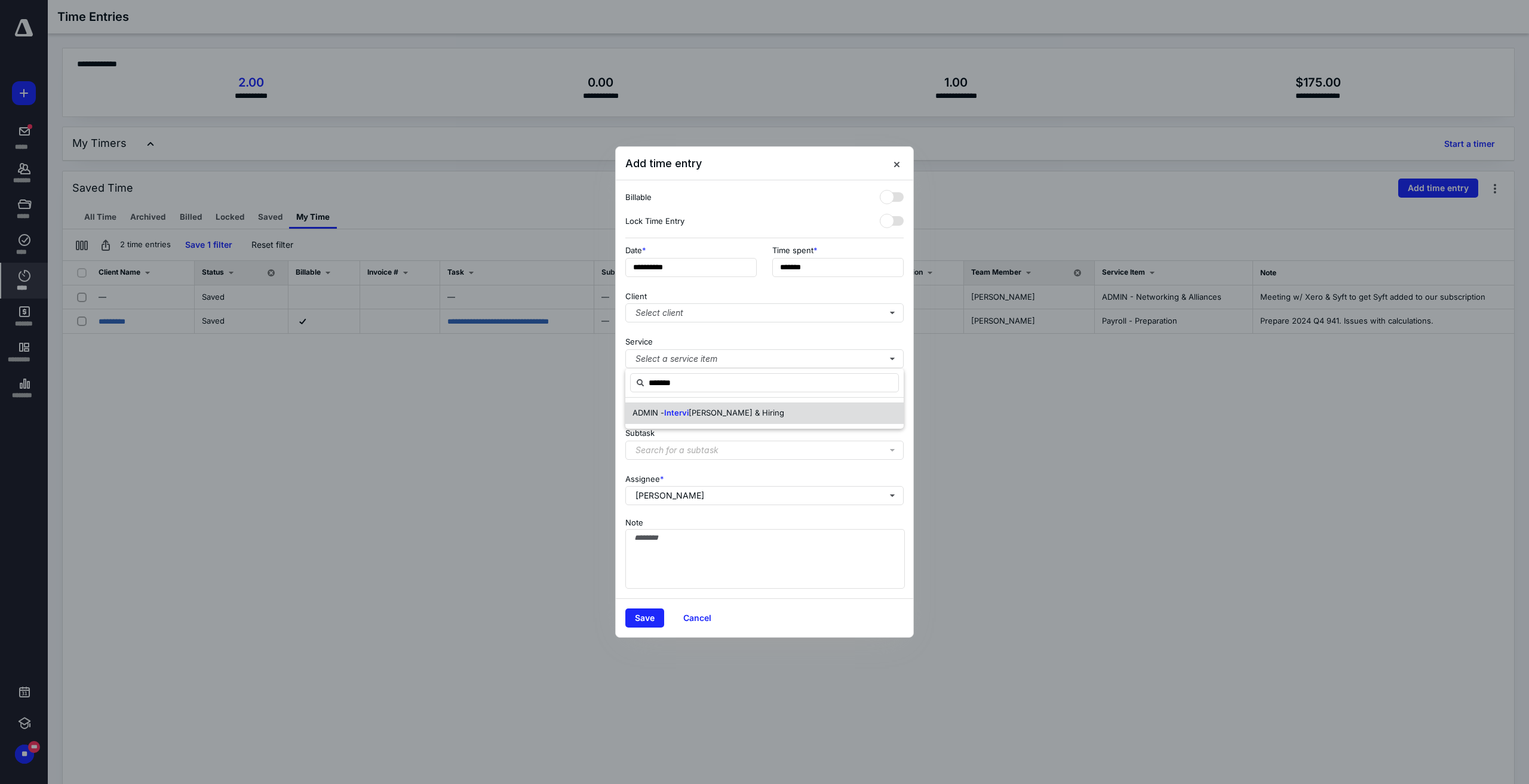 click on "[PERSON_NAME] & Hiring" at bounding box center [736, 413] 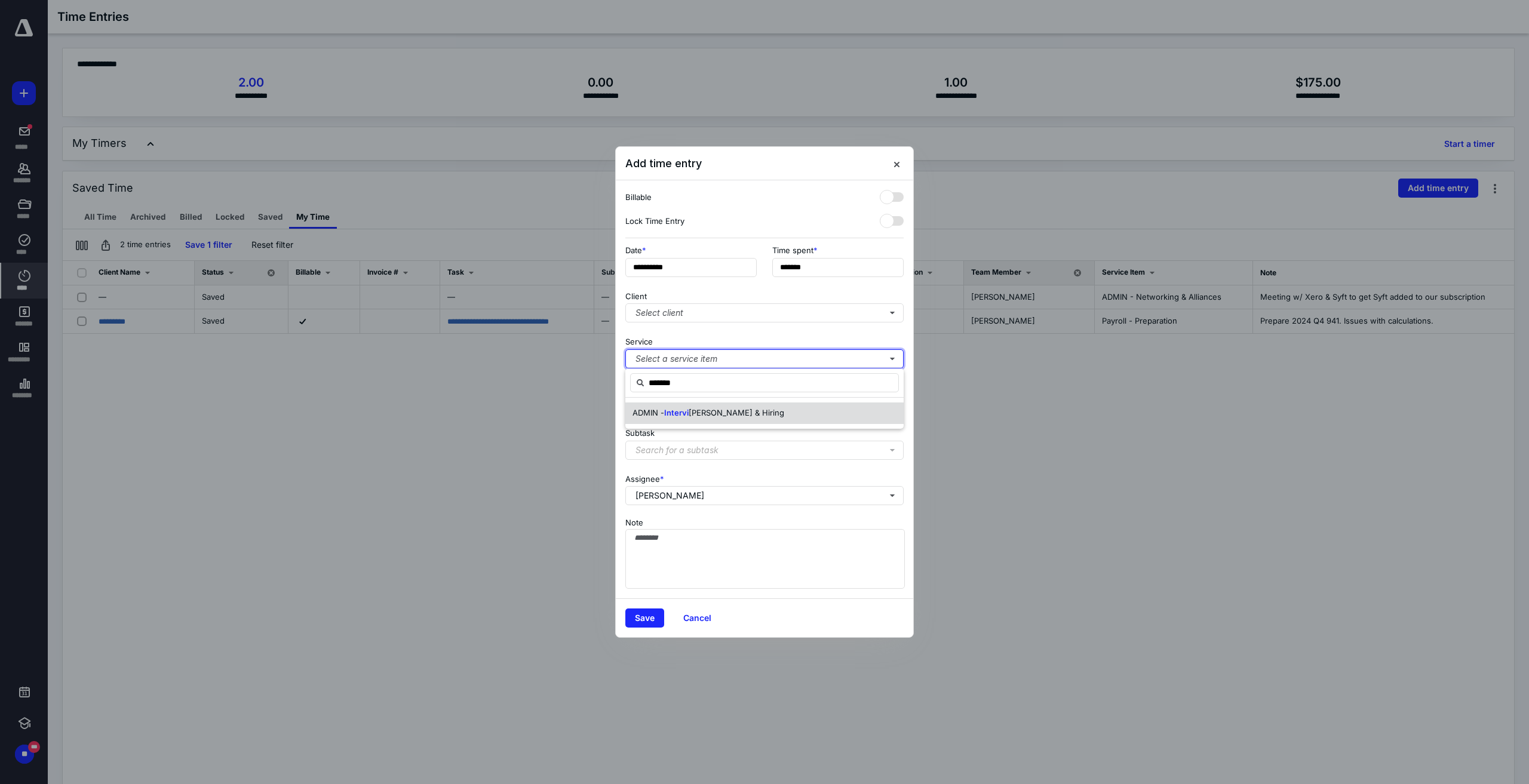 type 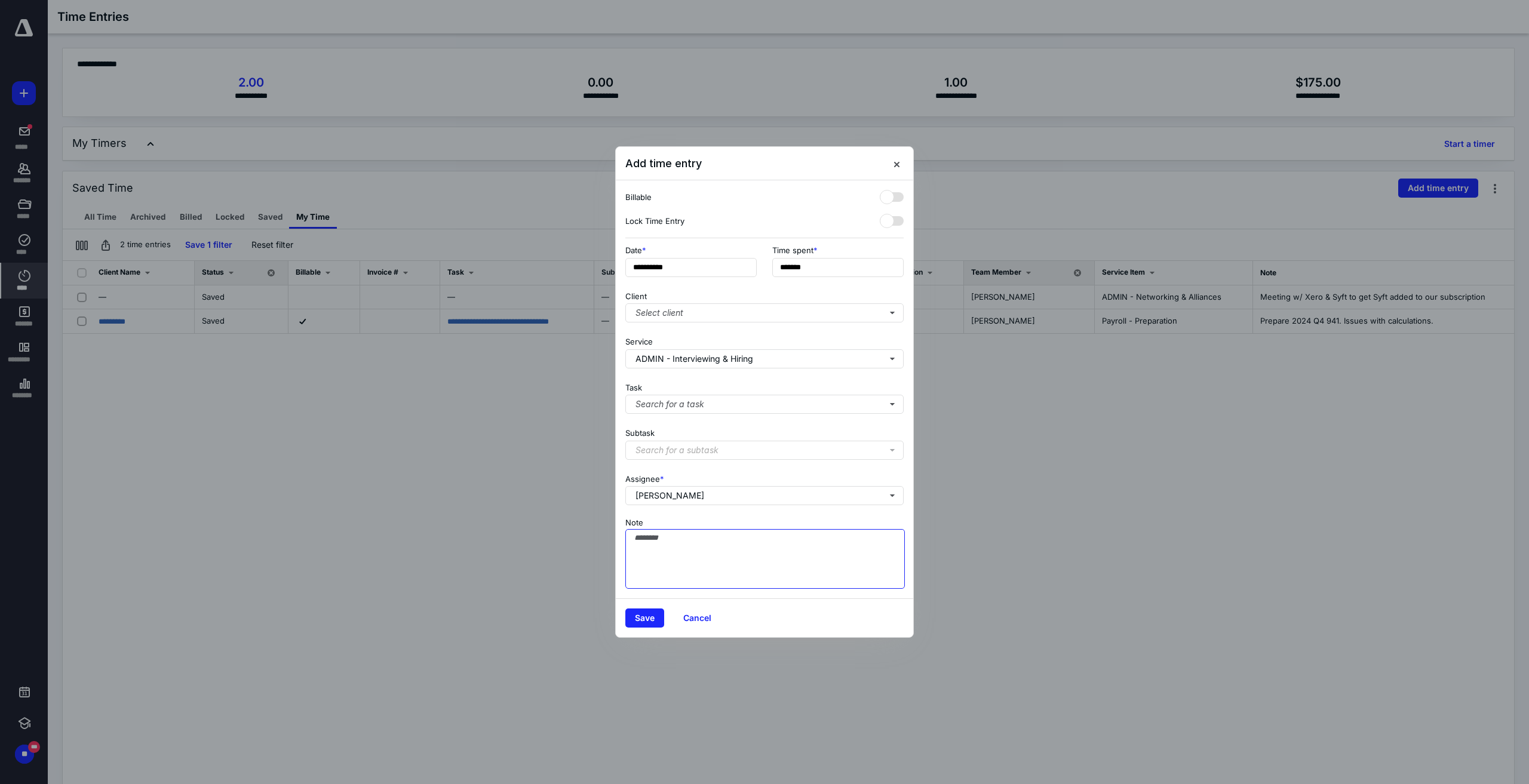 click on "Note" at bounding box center [765, 559] 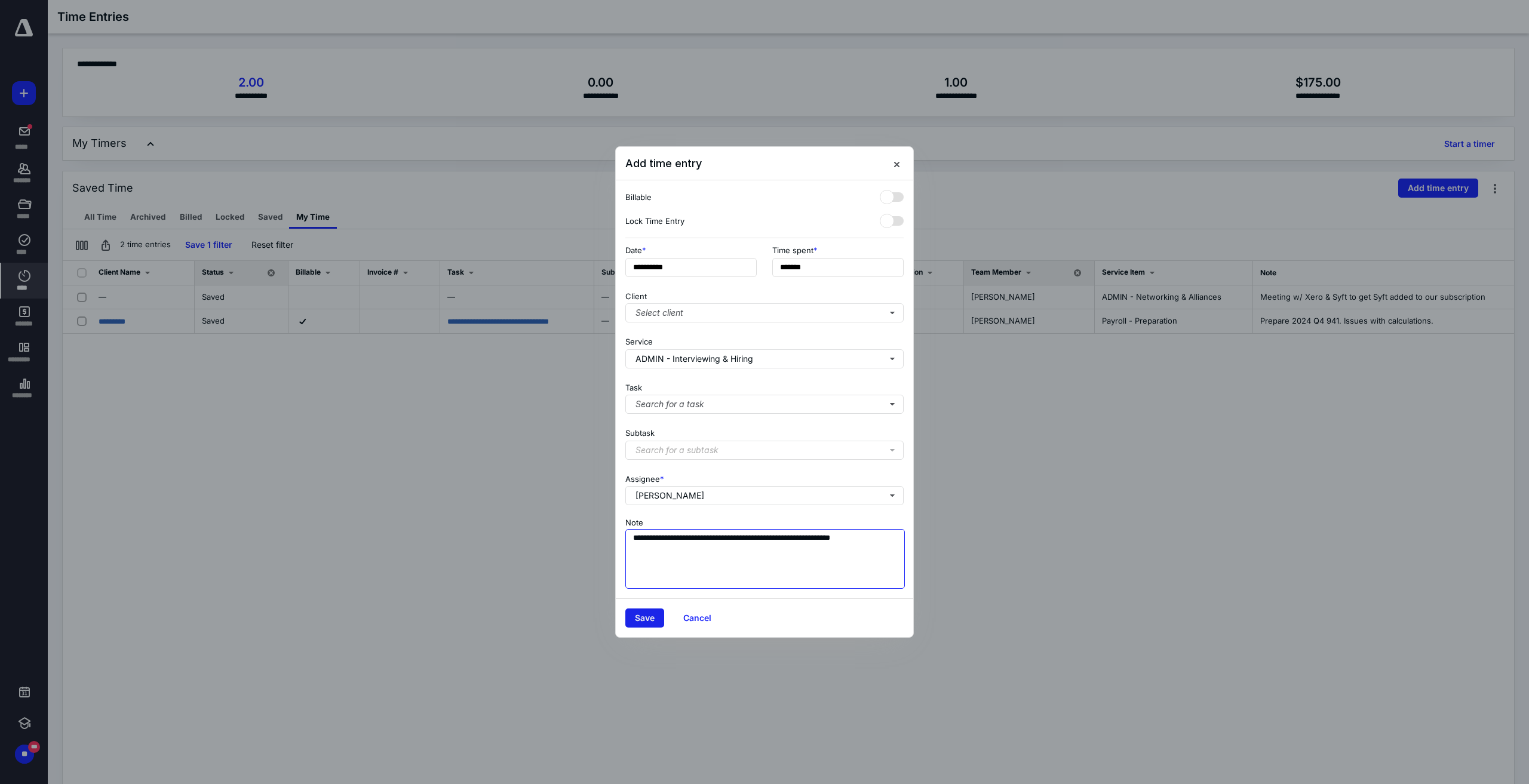 type on "**********" 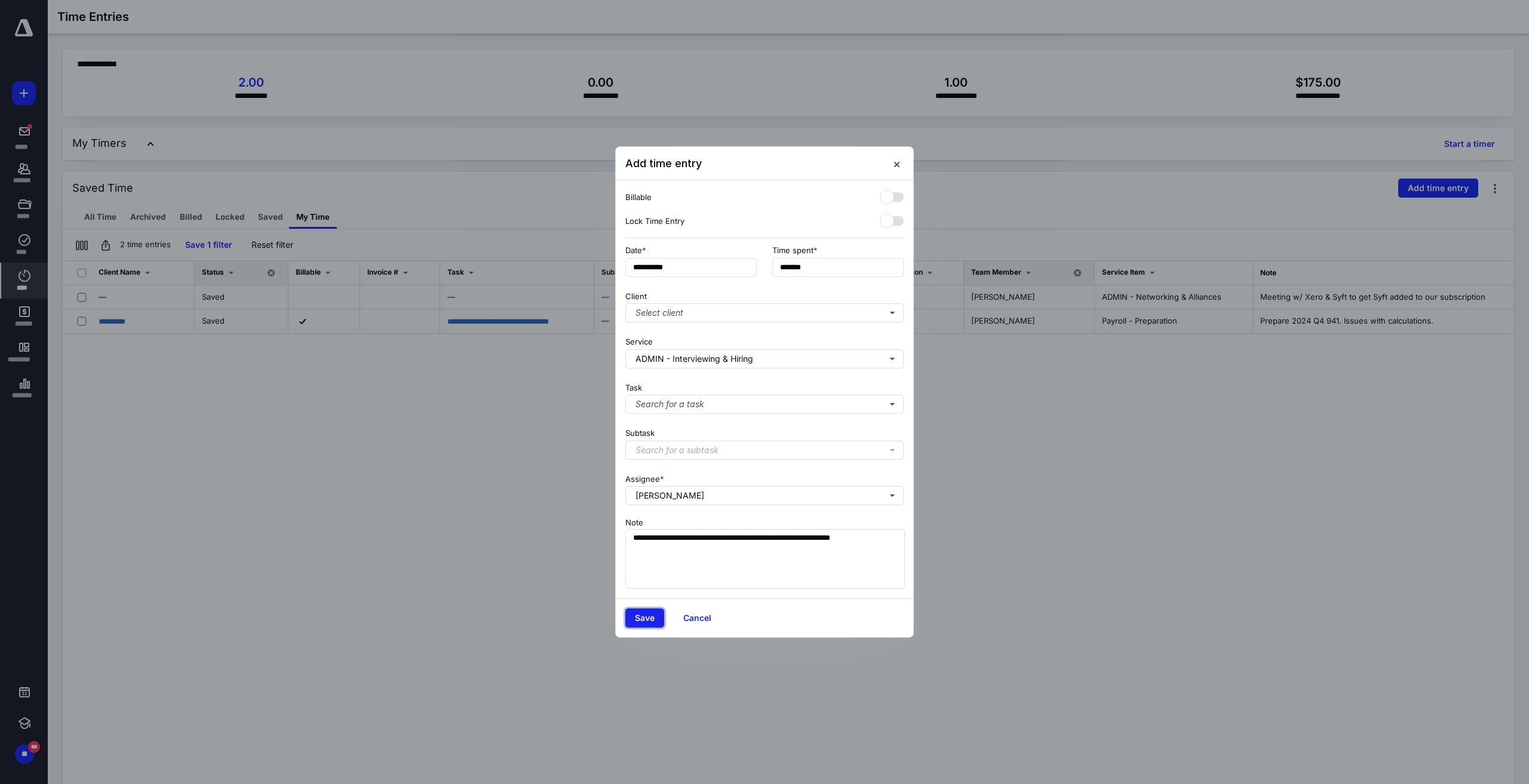 click on "Save" at bounding box center (644, 618) 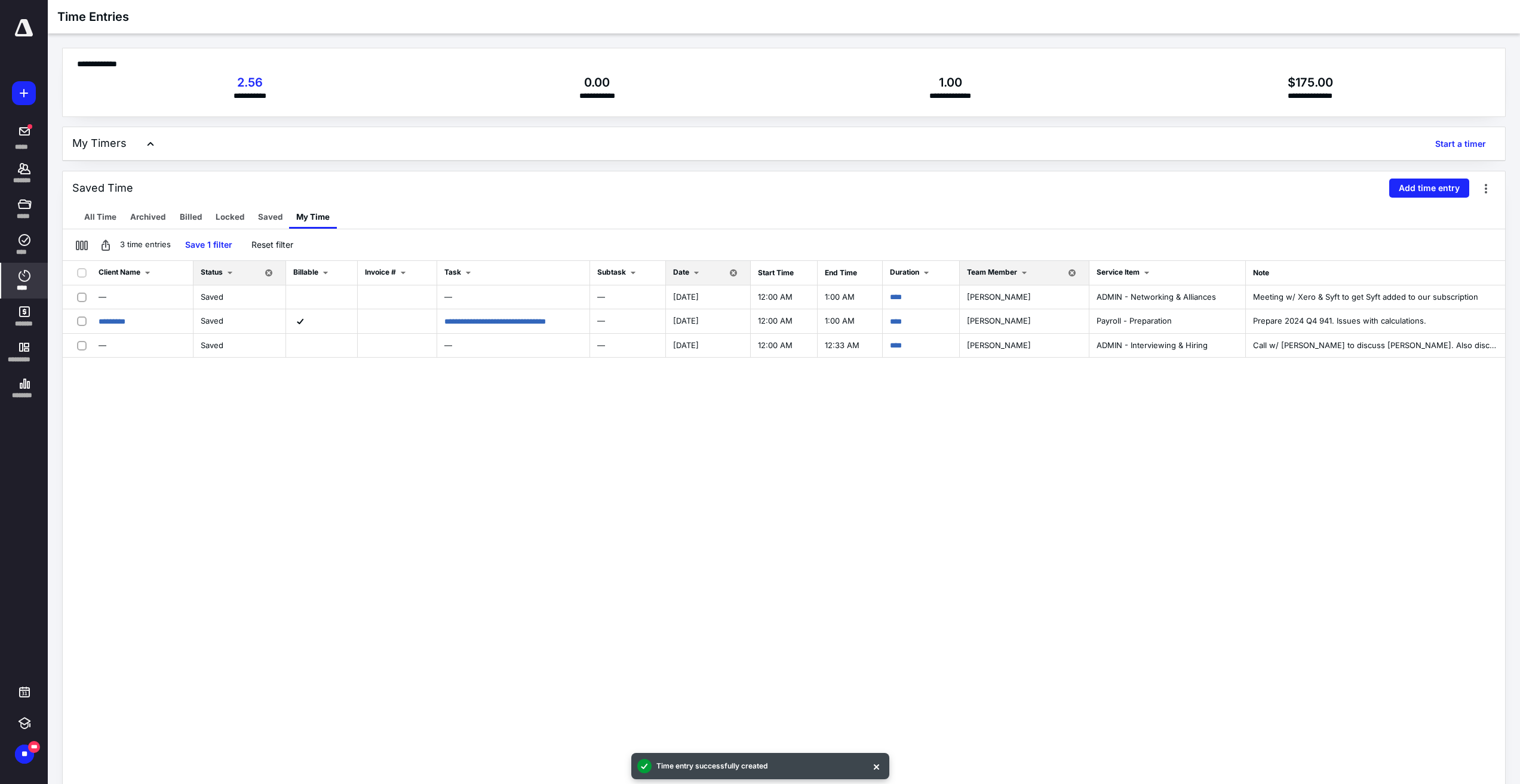 drag, startPoint x: 564, startPoint y: 472, endPoint x: 627, endPoint y: 449, distance: 67.06713 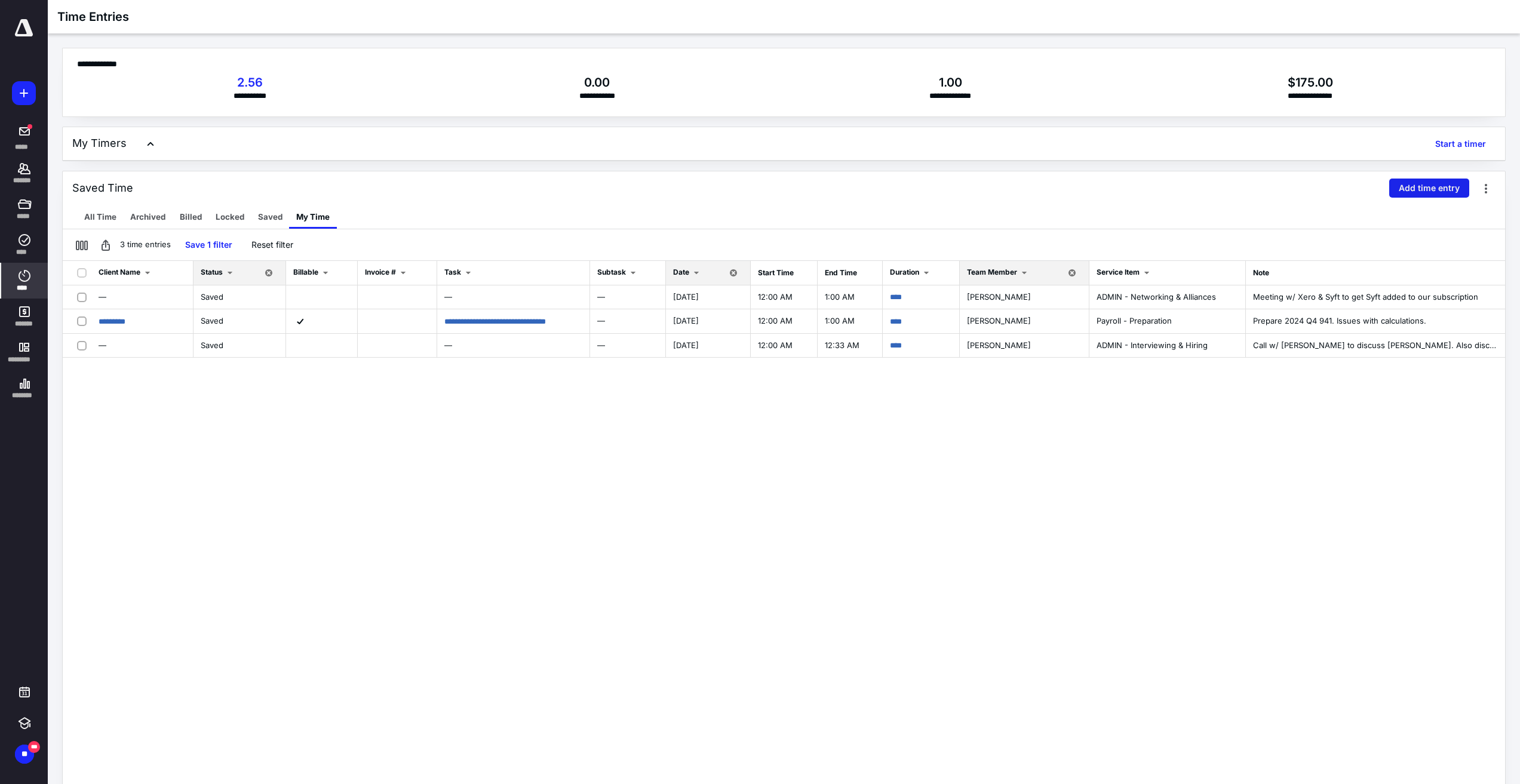 click on "Add time entry" at bounding box center [1429, 188] 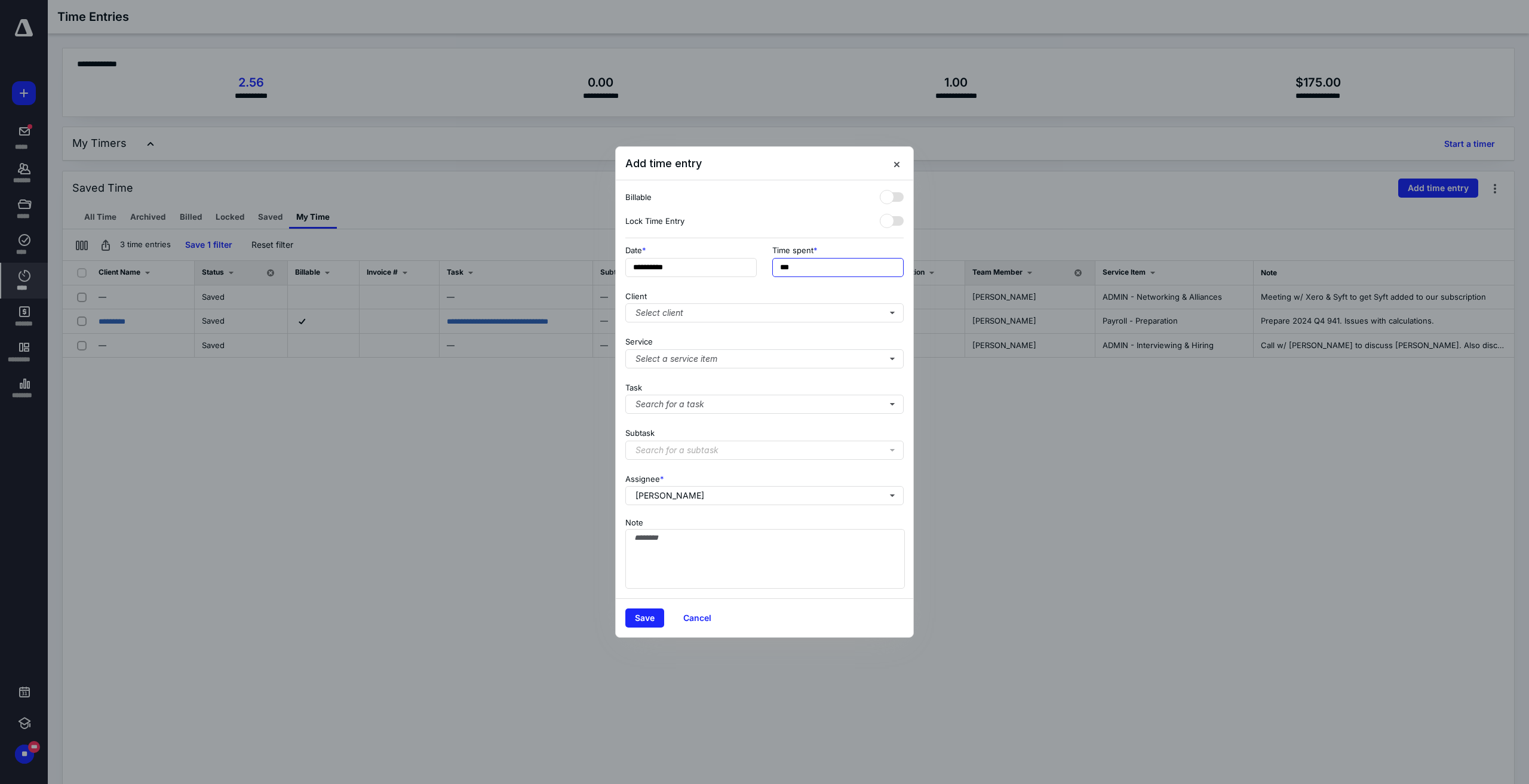 drag, startPoint x: 815, startPoint y: 265, endPoint x: 732, endPoint y: 254, distance: 83.72574 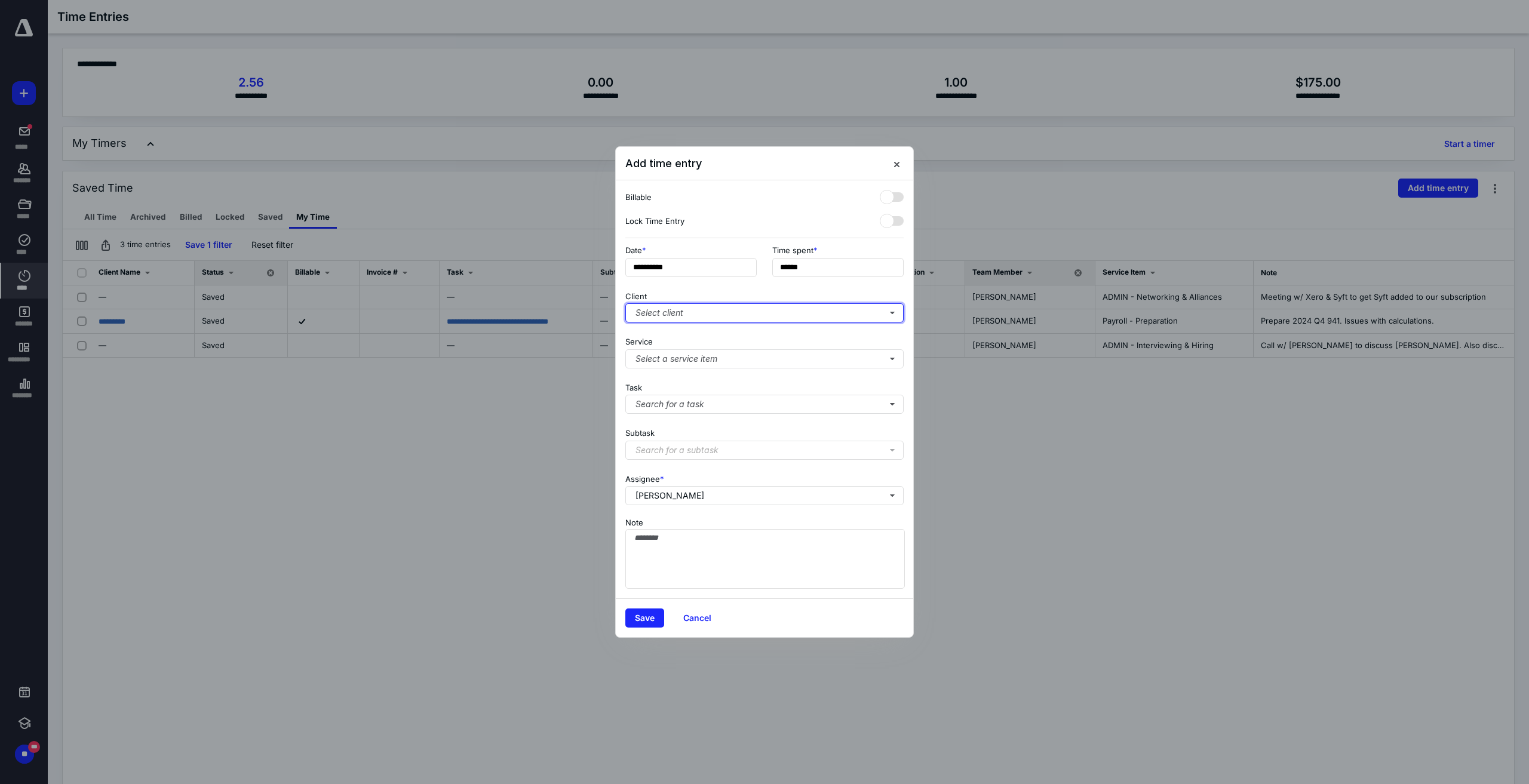 type on "*******" 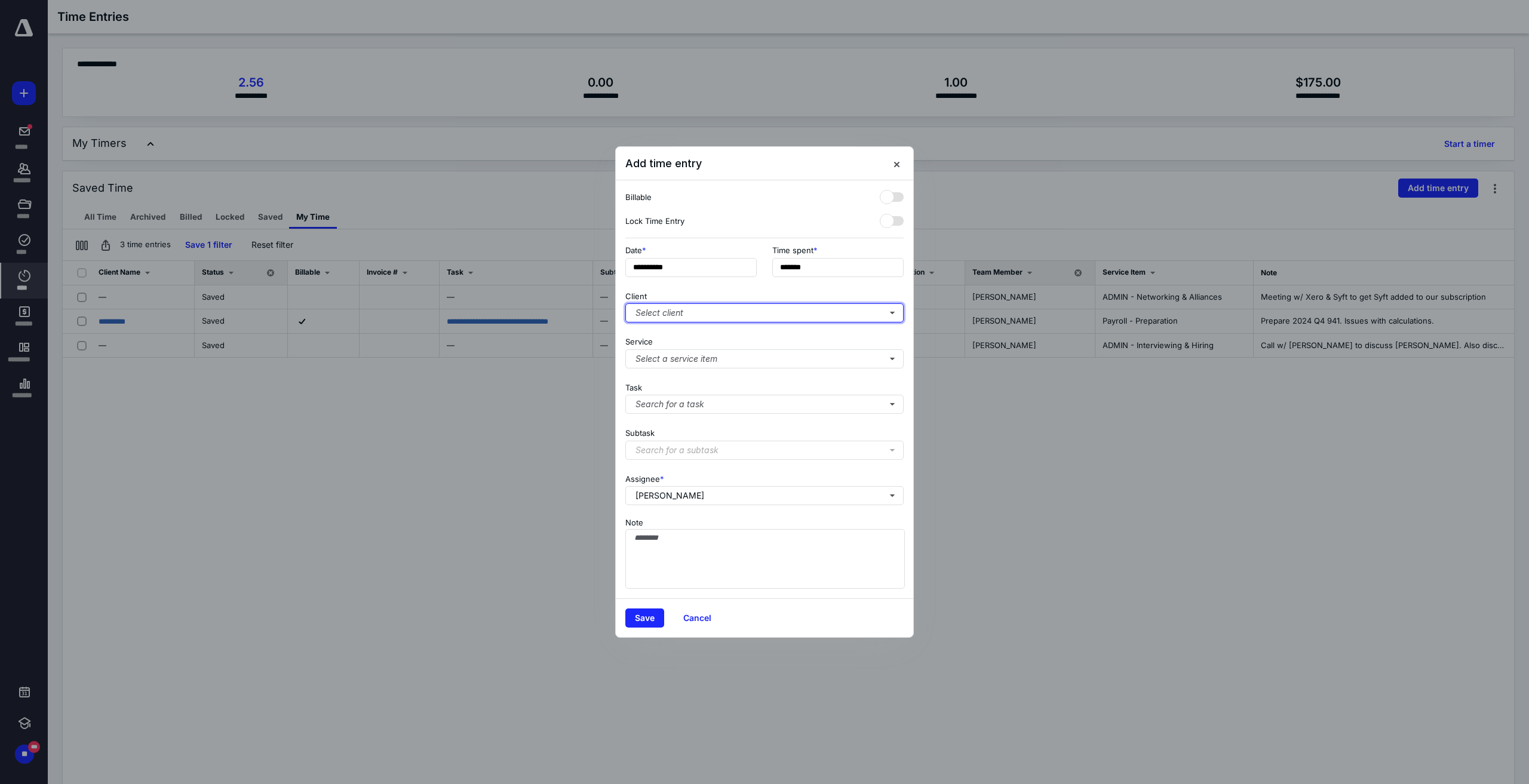 type 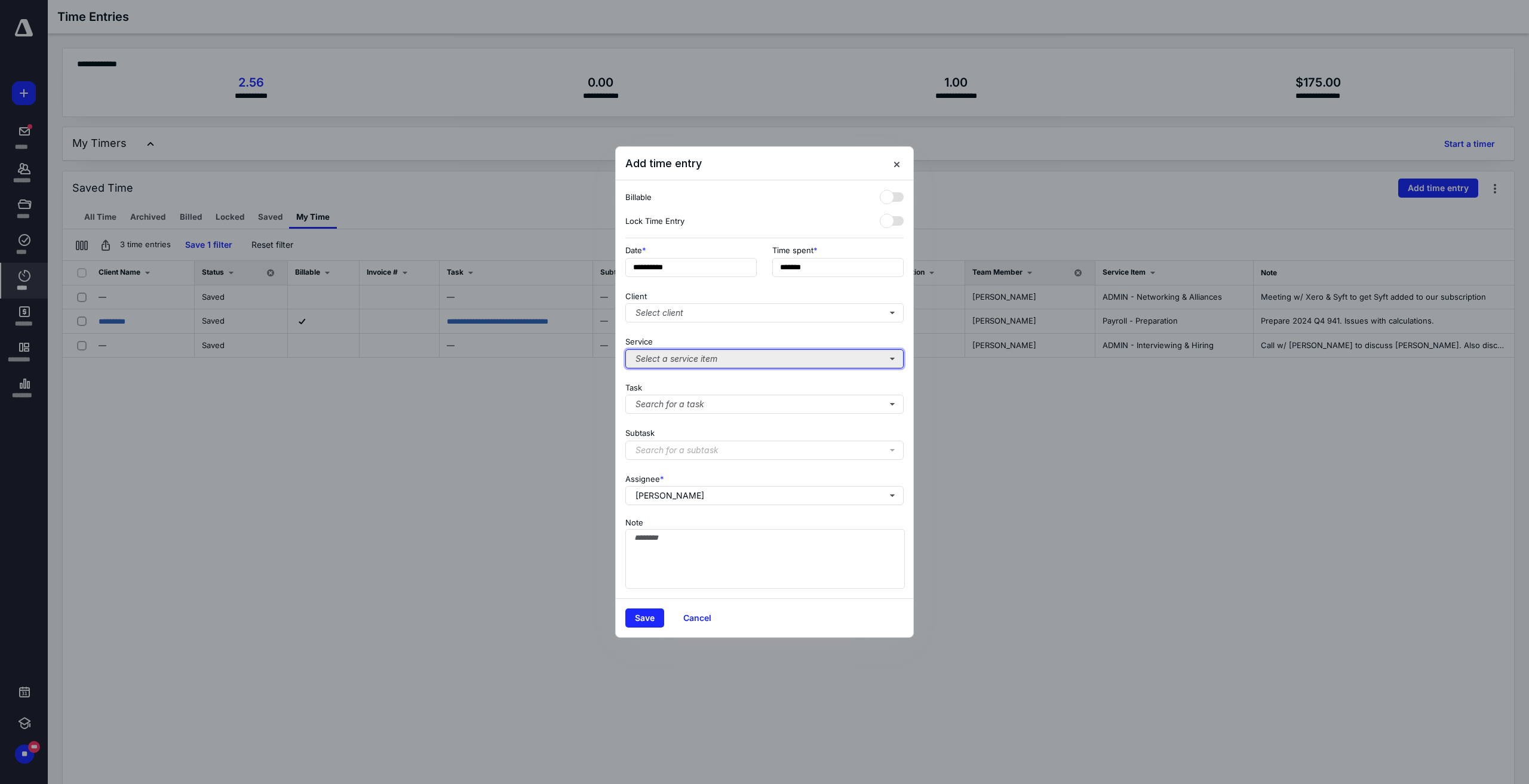 click on "Select a service item" at bounding box center (764, 359) 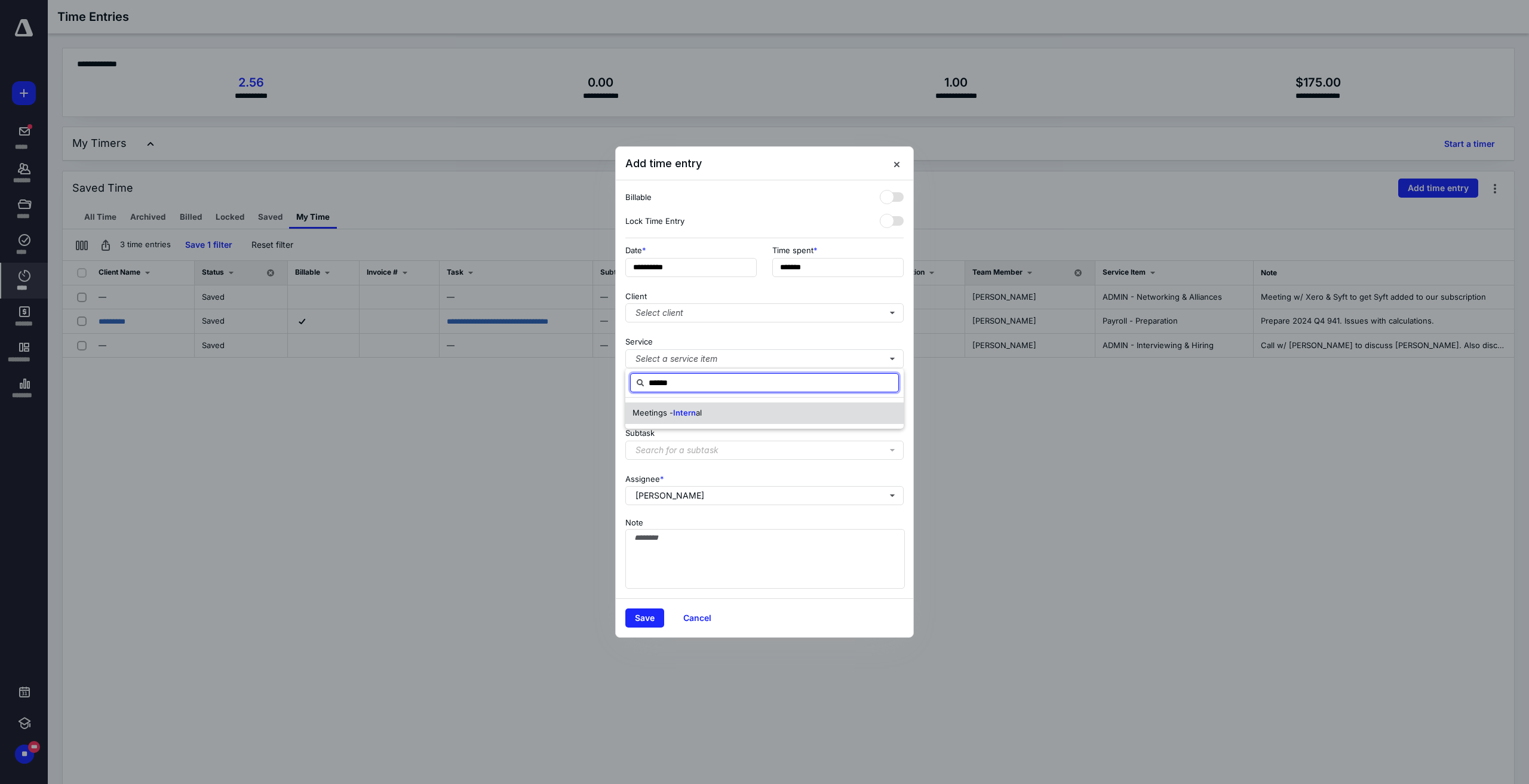 click on "Meetings -" at bounding box center (653, 413) 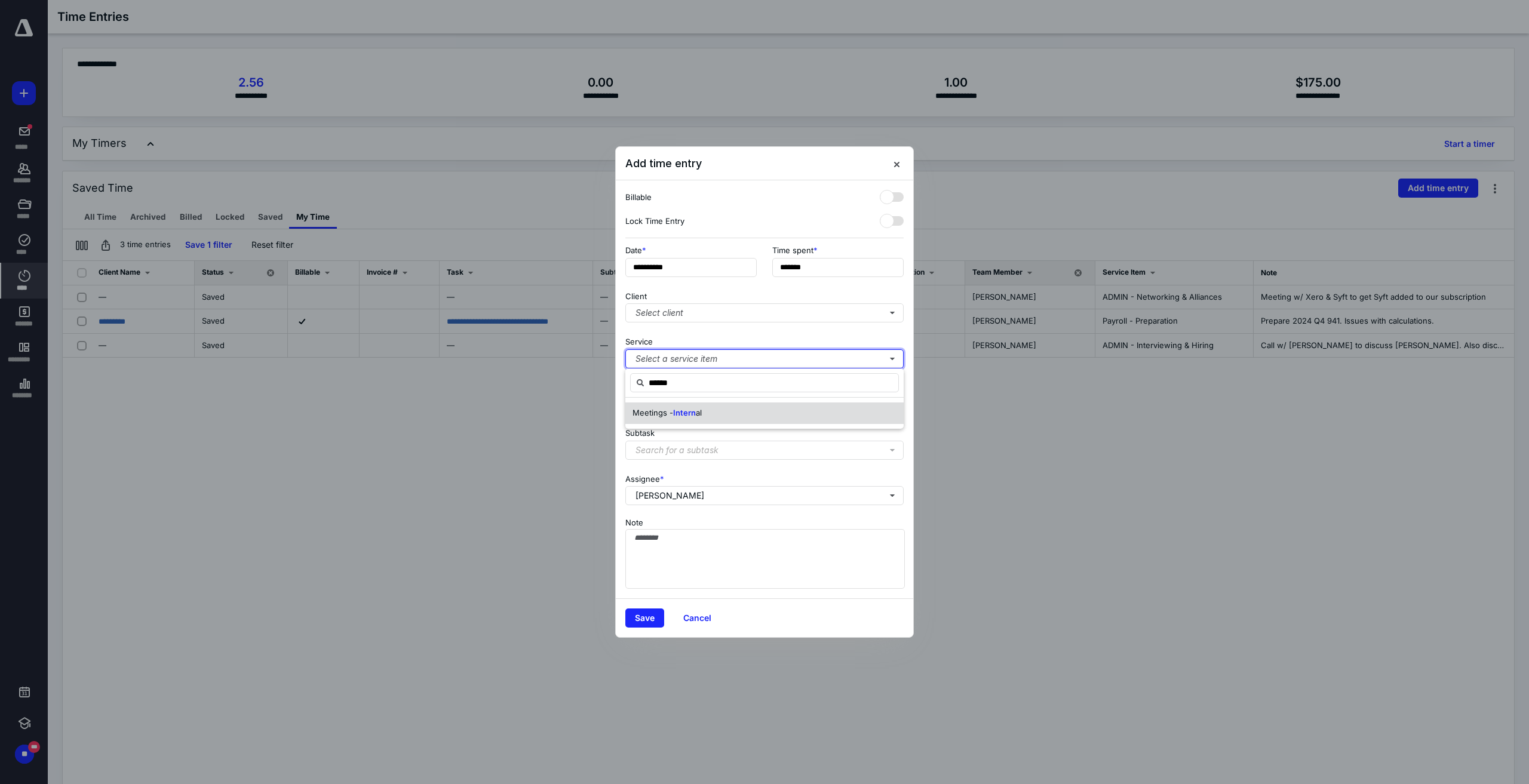 type 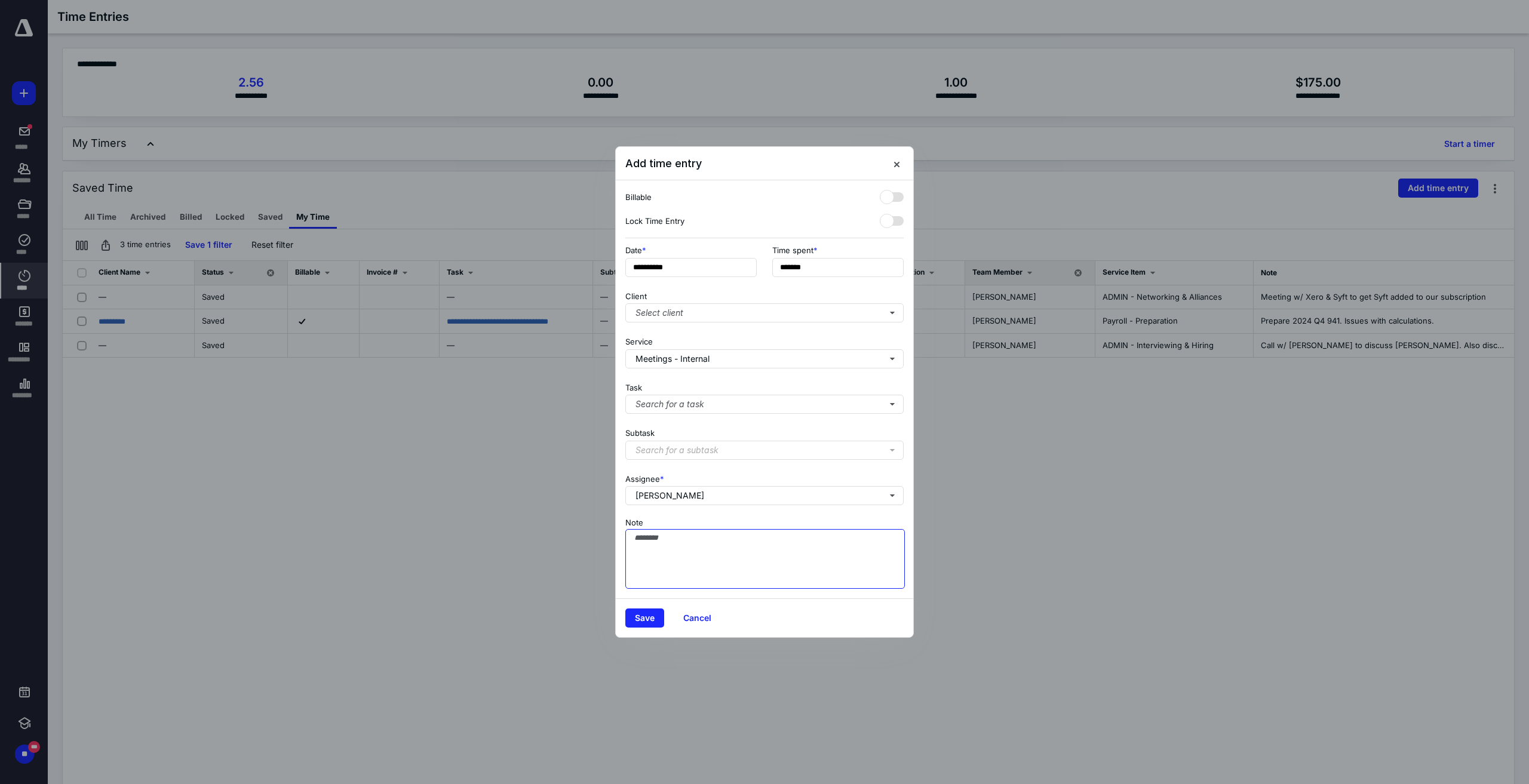 click on "Note" at bounding box center (765, 559) 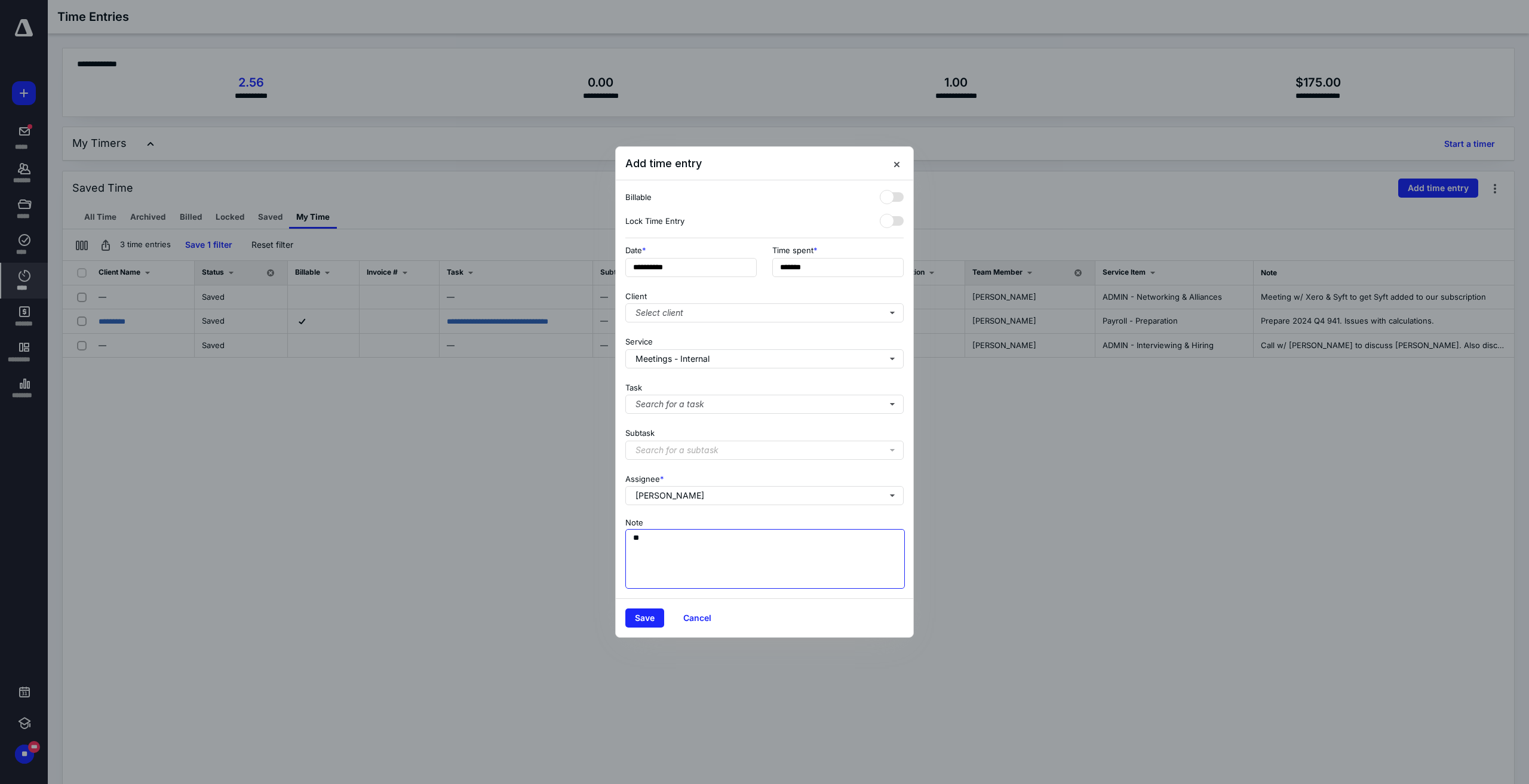 type on "*" 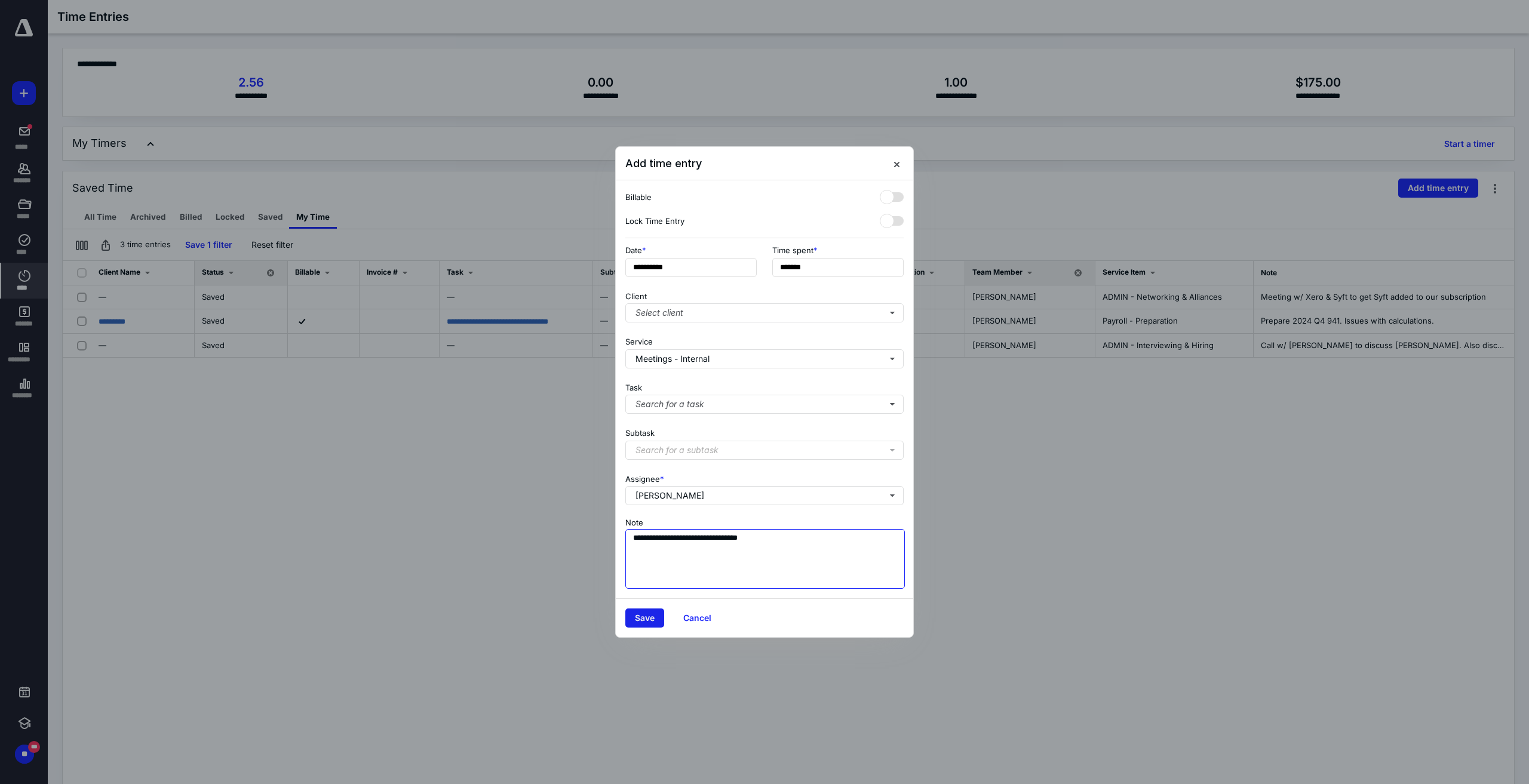 type on "**********" 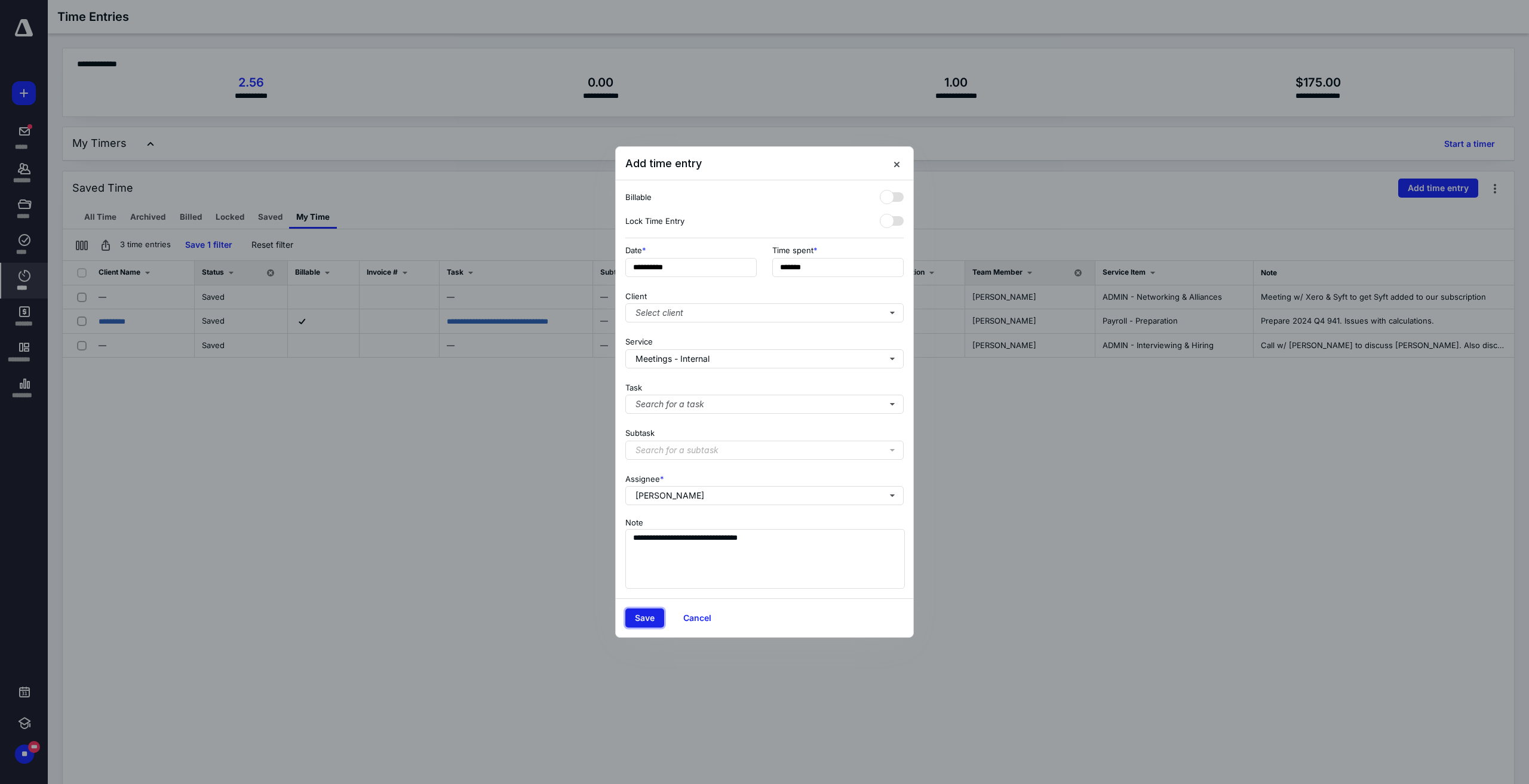 click on "Save" at bounding box center (644, 618) 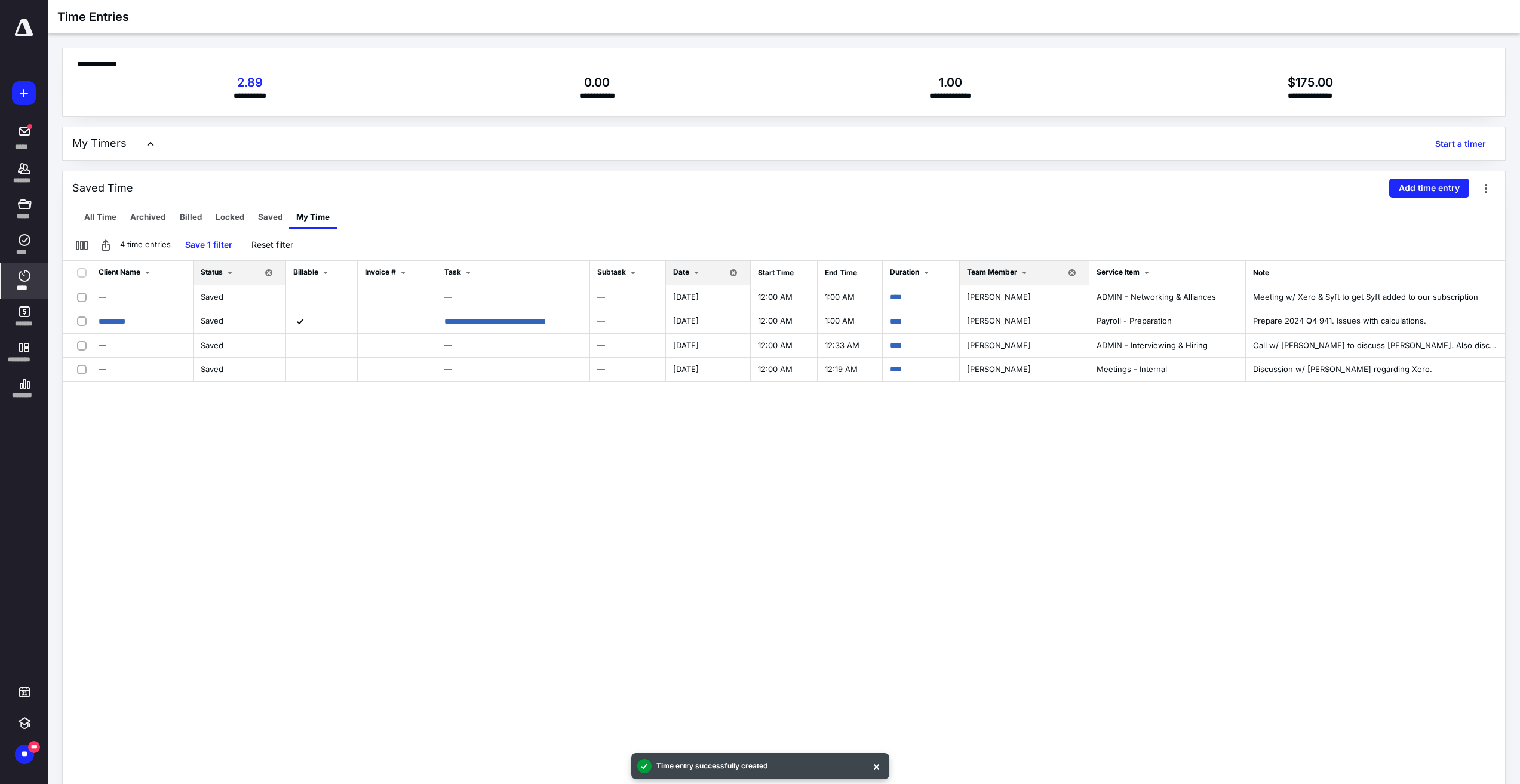 drag, startPoint x: 442, startPoint y: 457, endPoint x: 542, endPoint y: 478, distance: 102.18121 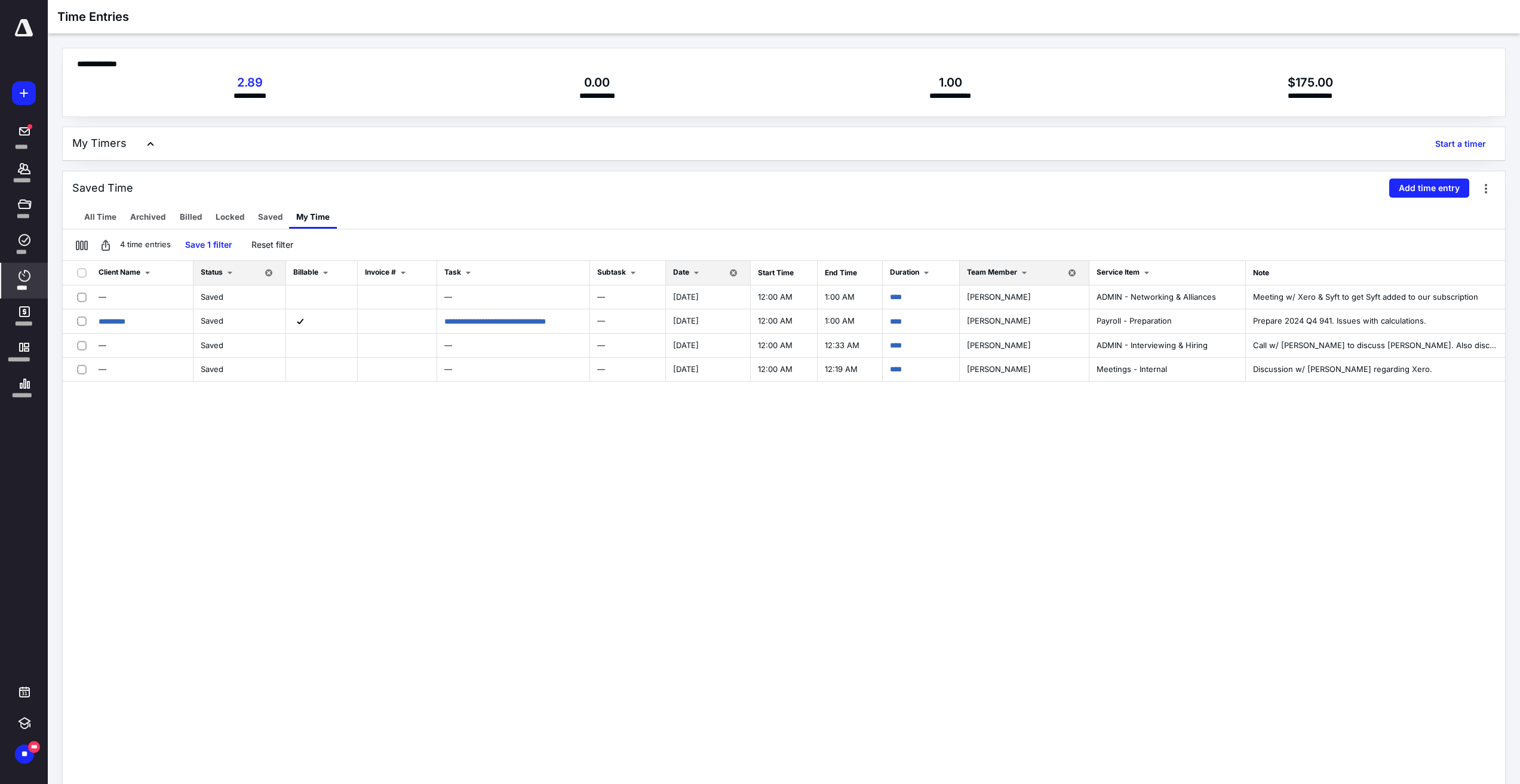 drag, startPoint x: 480, startPoint y: 624, endPoint x: 646, endPoint y: 576, distance: 172.80046 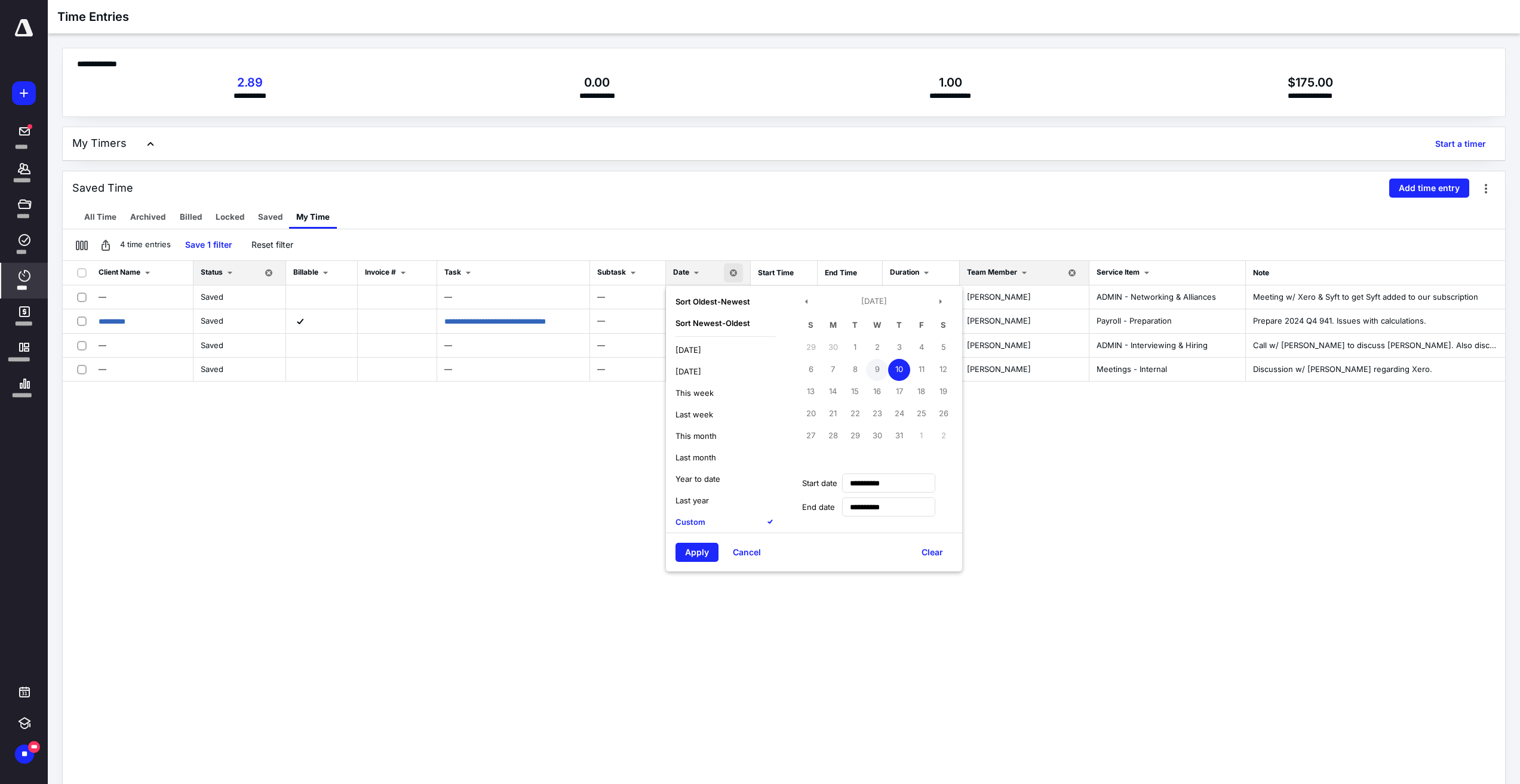 click on "9" at bounding box center (877, 370) 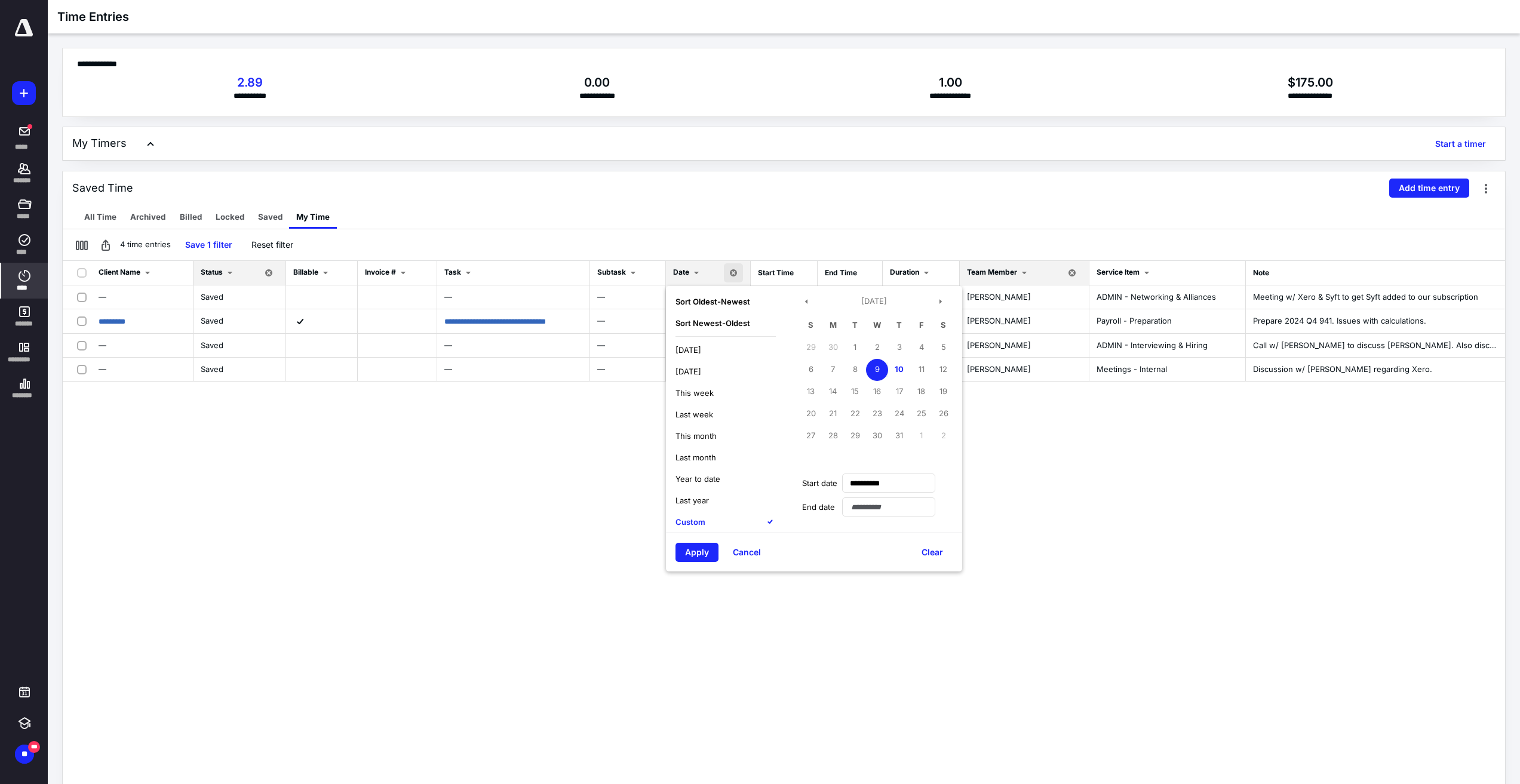 click on "9" at bounding box center (877, 370) 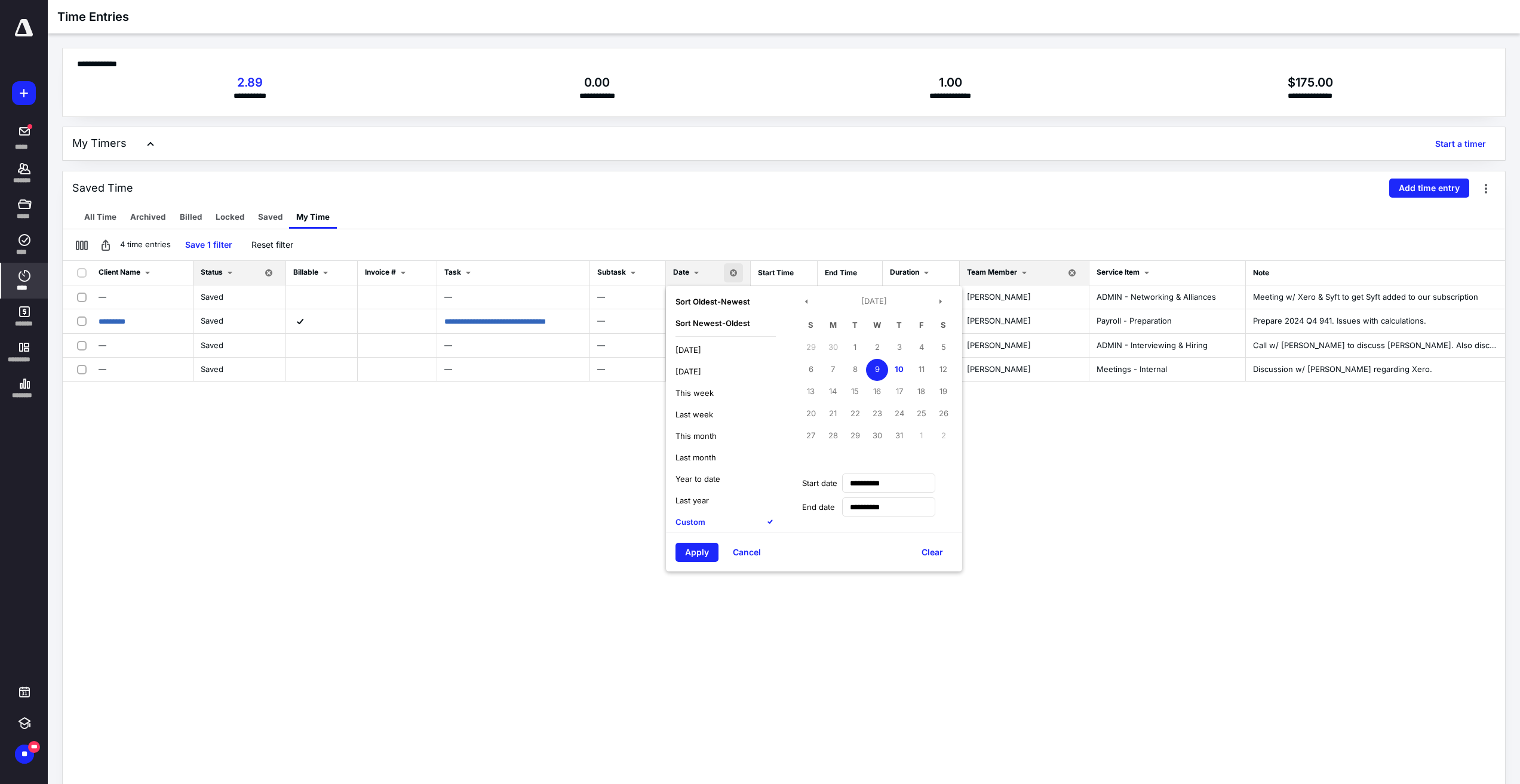 click on "Apply" at bounding box center (697, 552) 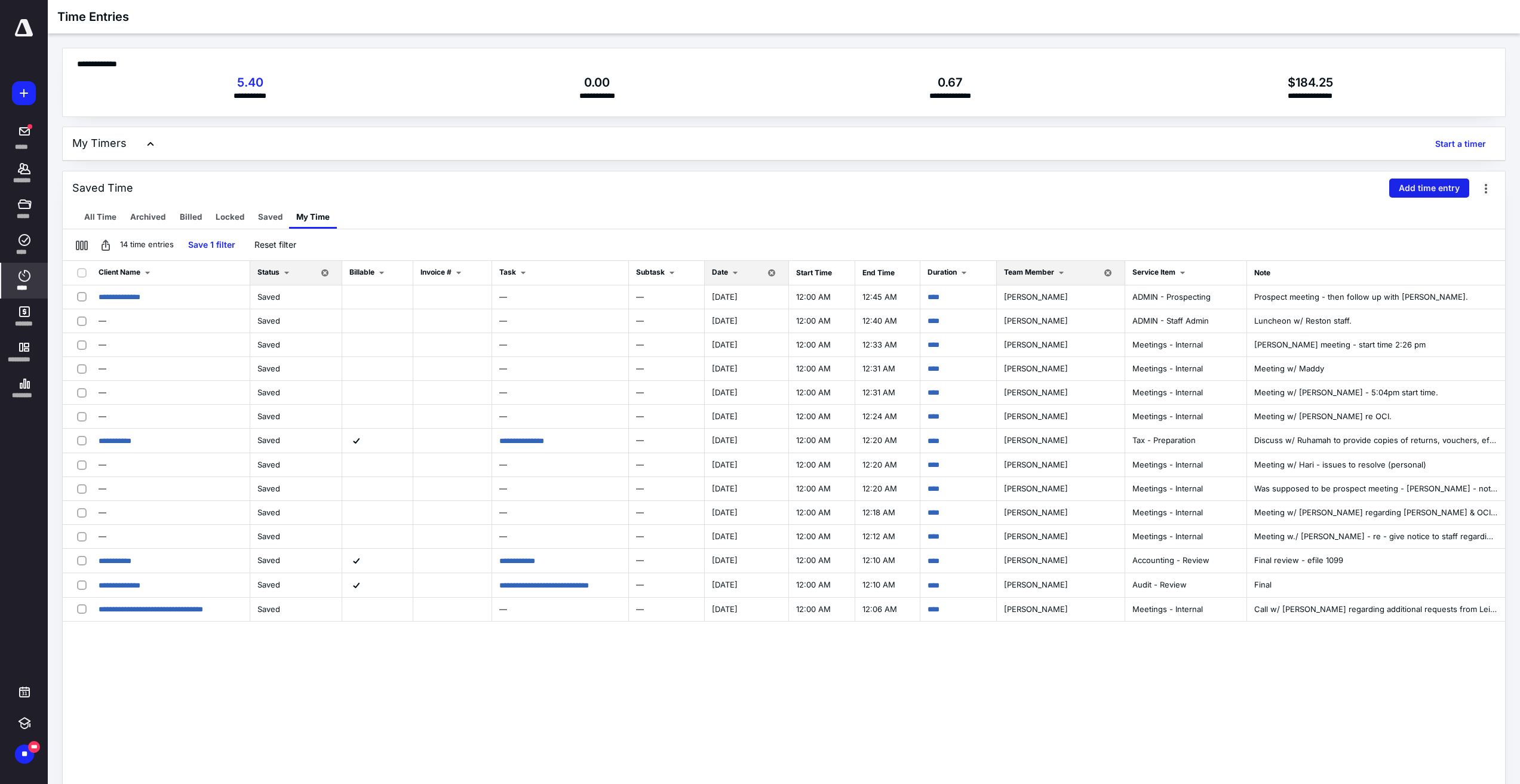 click on "Add time entry" at bounding box center (1429, 188) 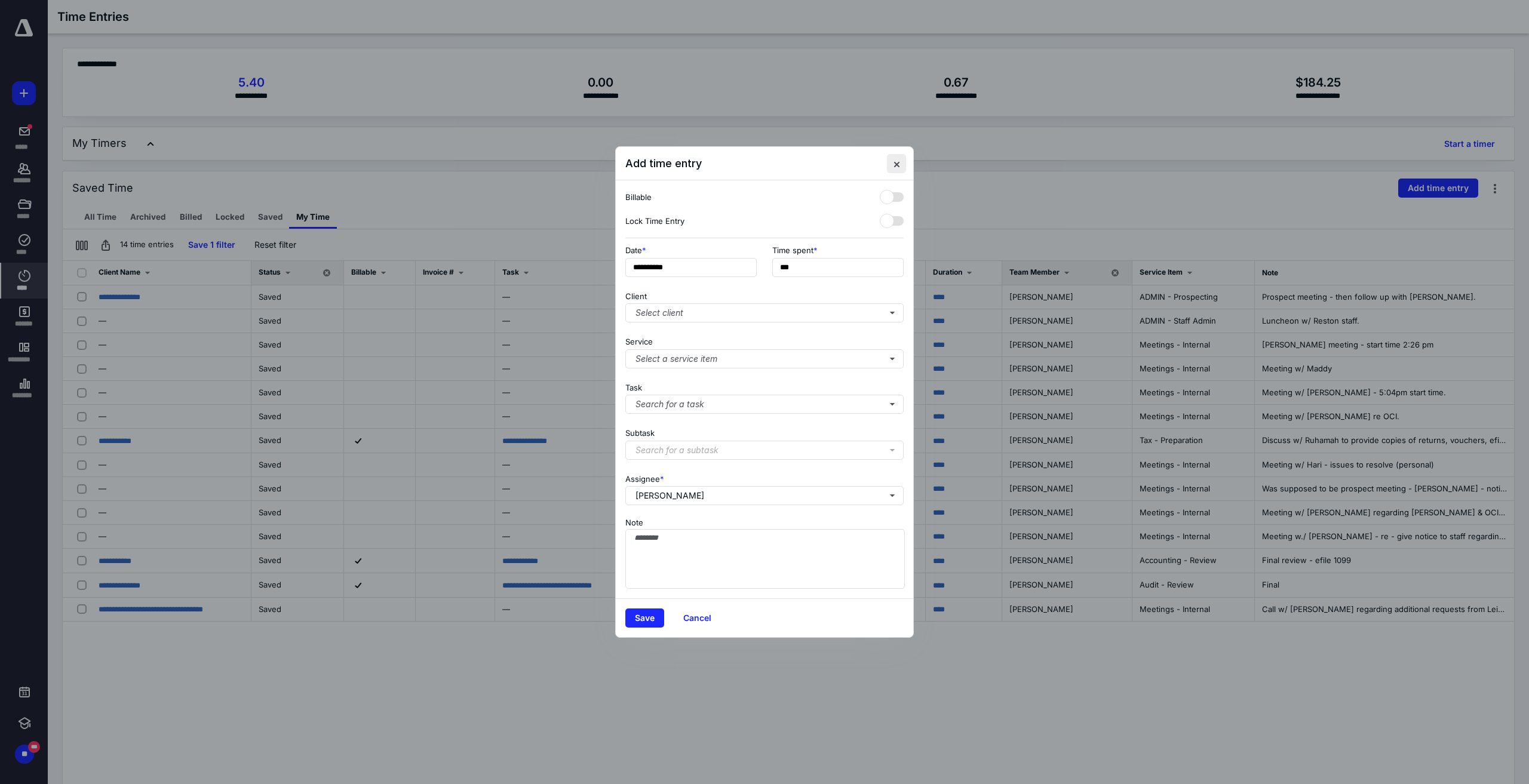 click at bounding box center (896, 164) 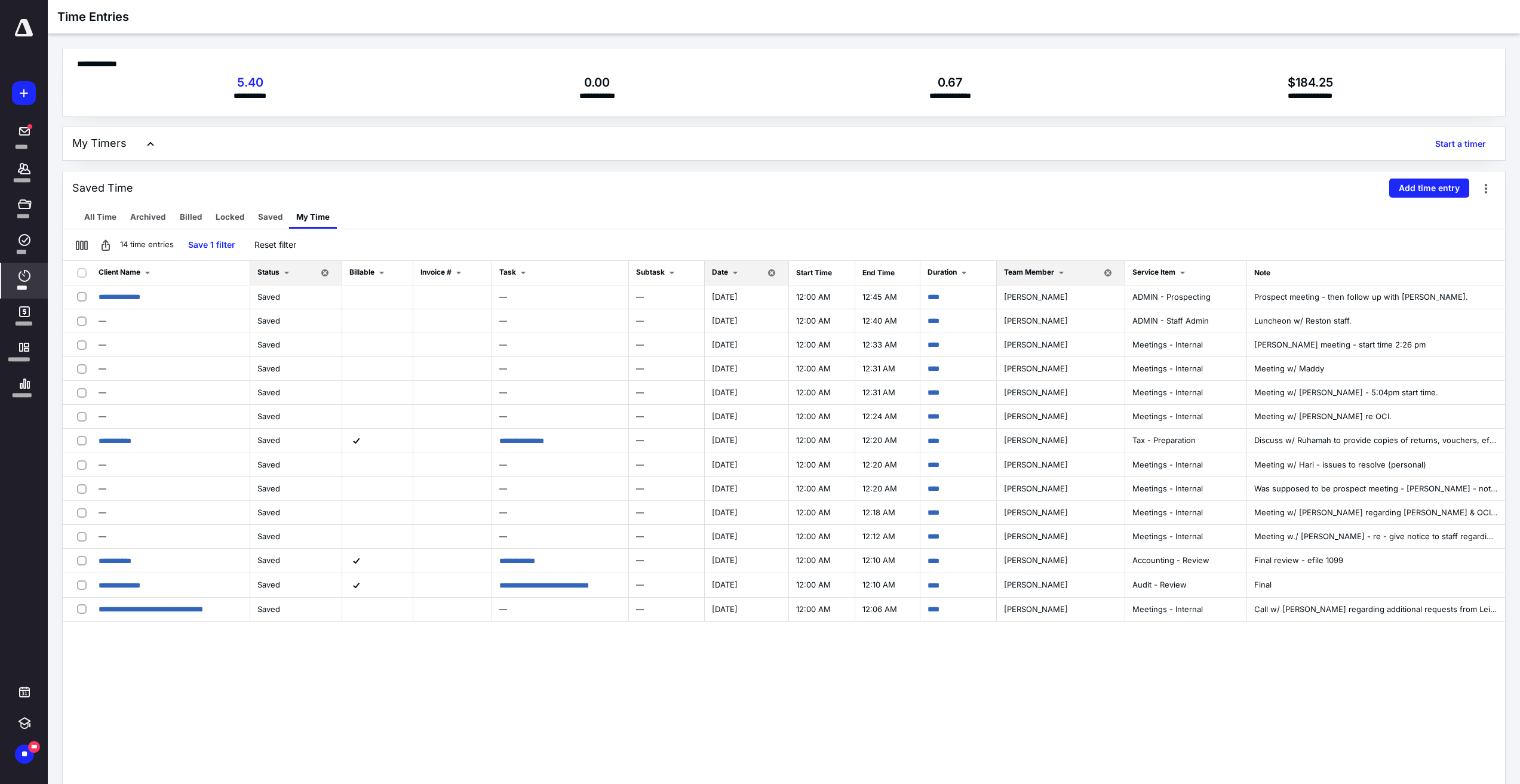 click on "Saved Time Add time entry" at bounding box center (784, 188) 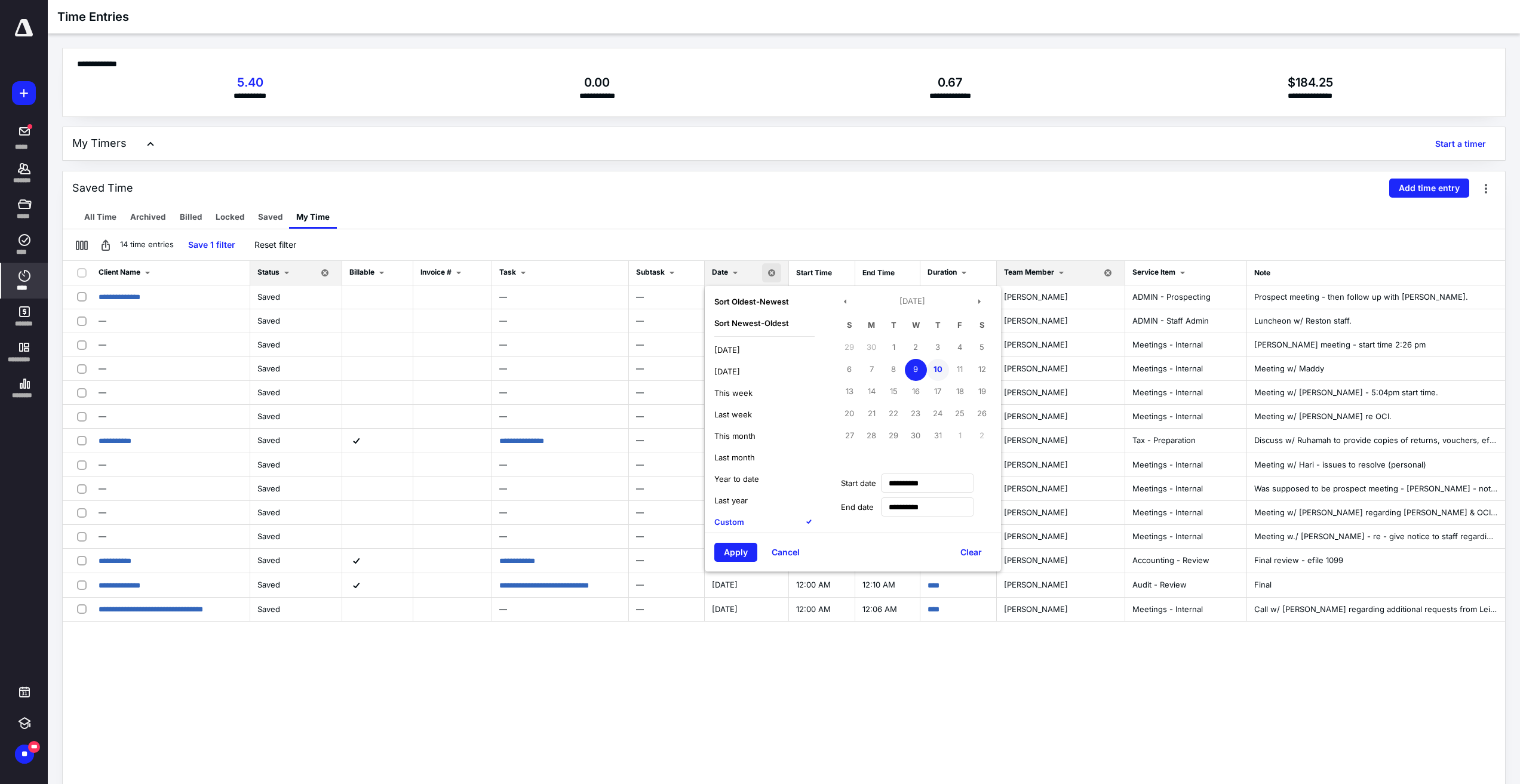 click on "10" at bounding box center (938, 370) 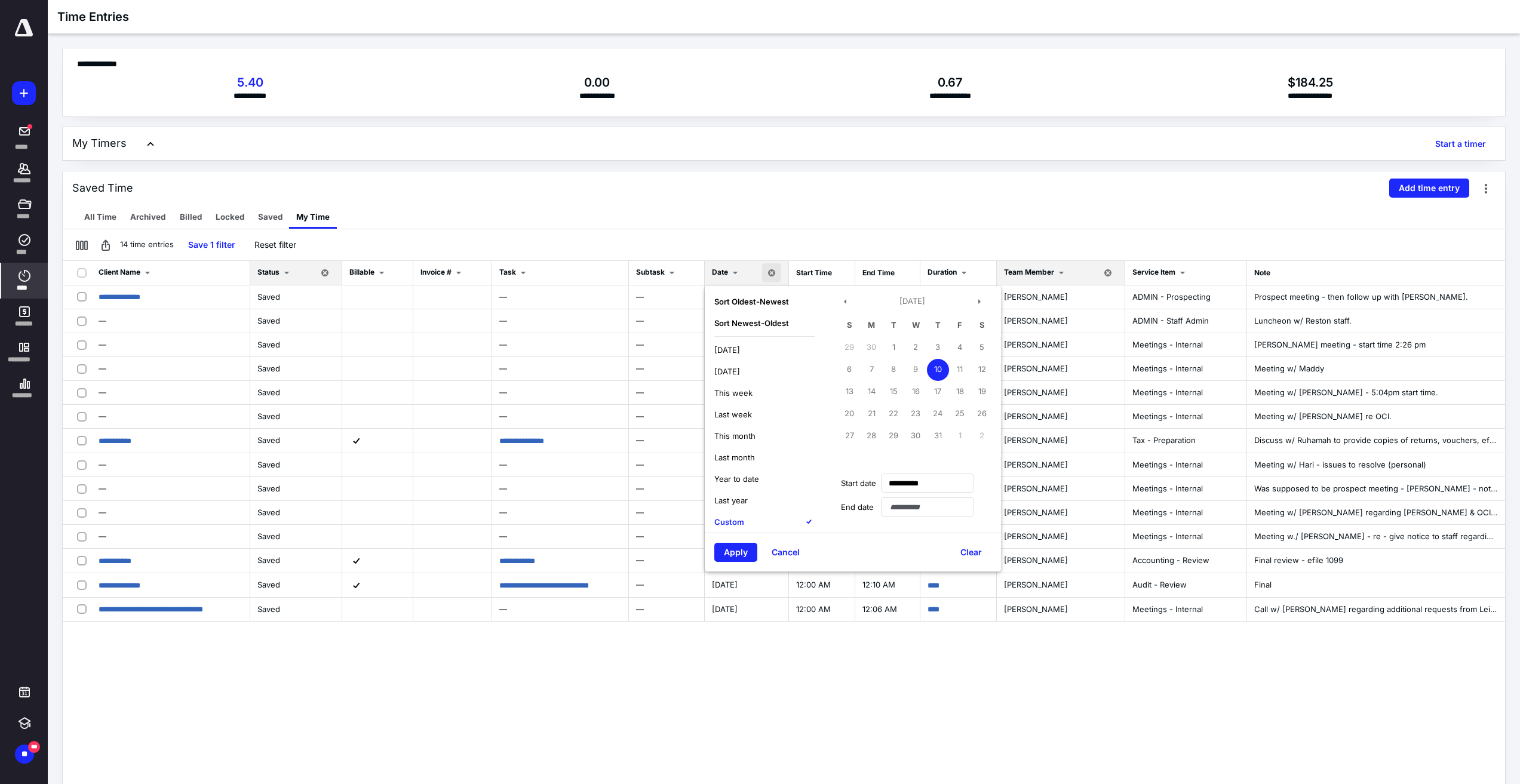 click on "10" at bounding box center [938, 370] 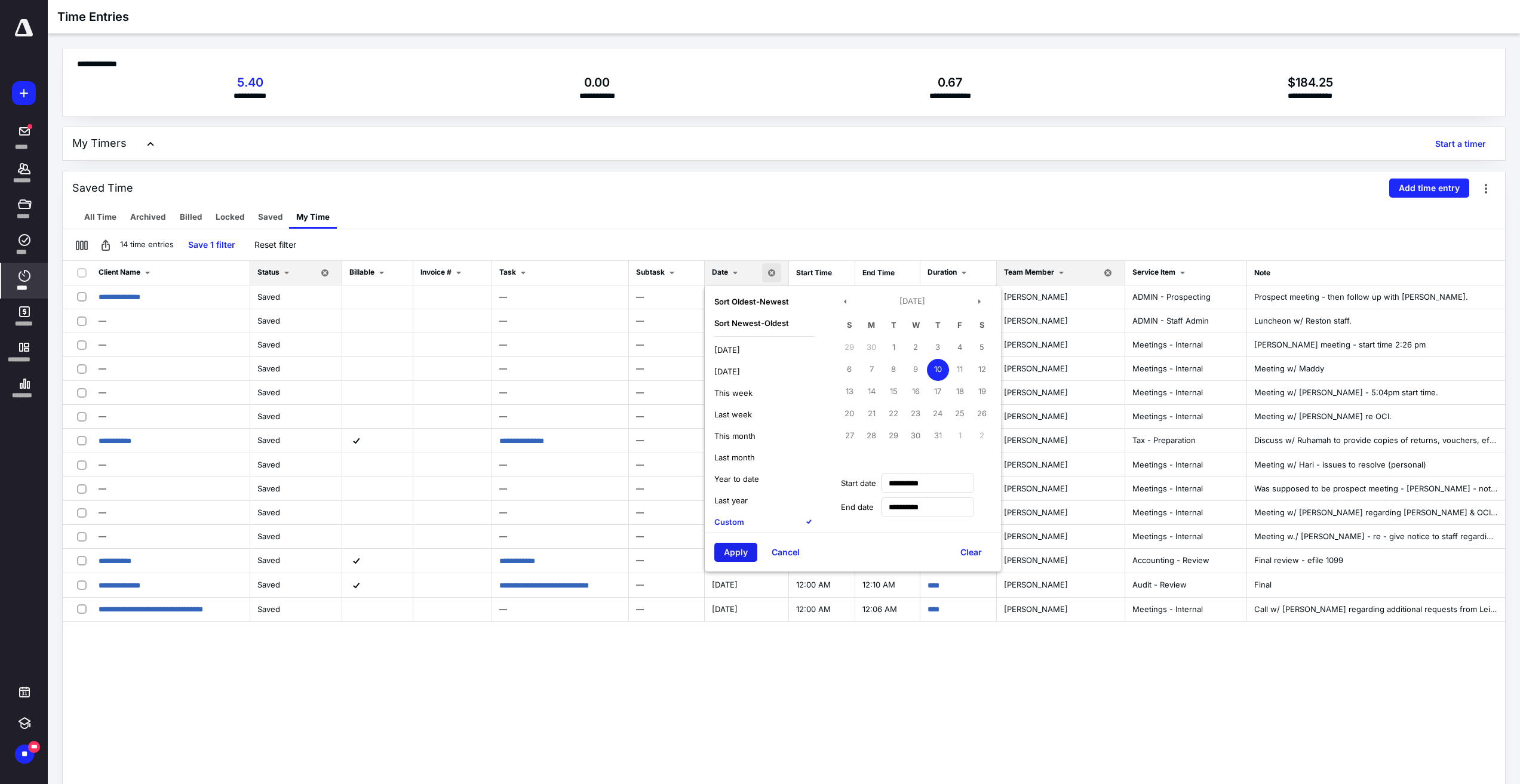 click on "Apply" at bounding box center (736, 552) 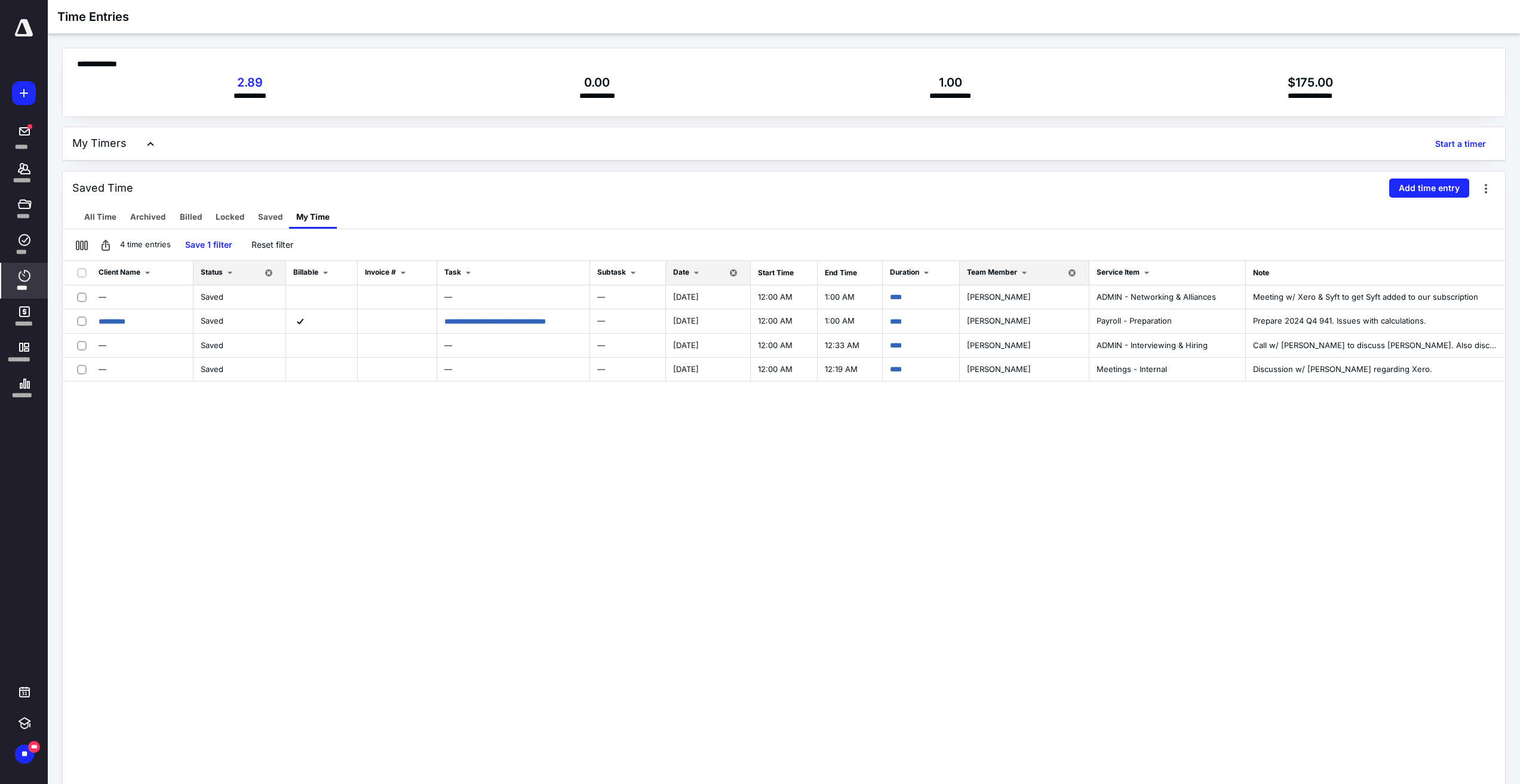 drag, startPoint x: 867, startPoint y: 408, endPoint x: 976, endPoint y: 392, distance: 110.16805 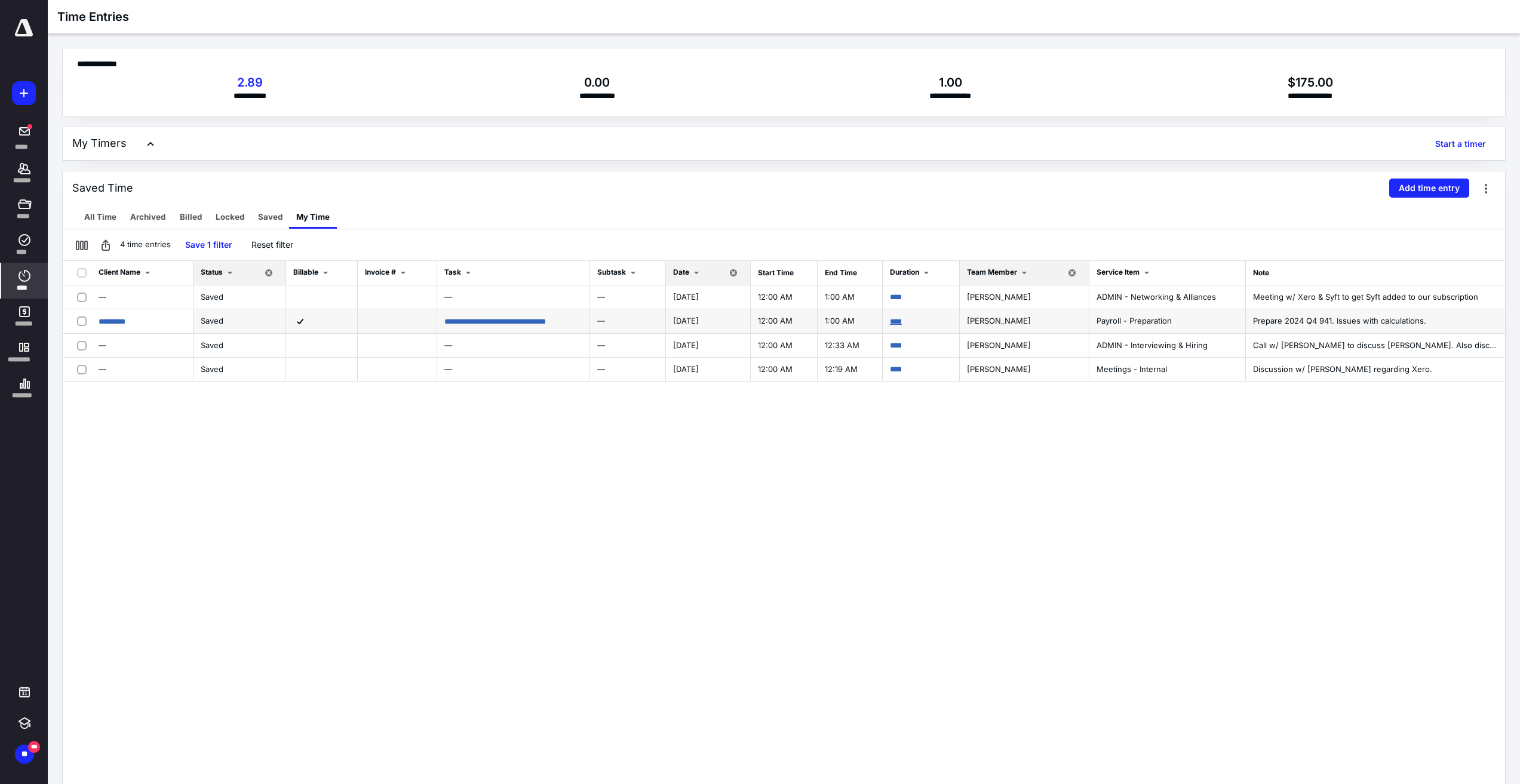 click on "****" at bounding box center [896, 321] 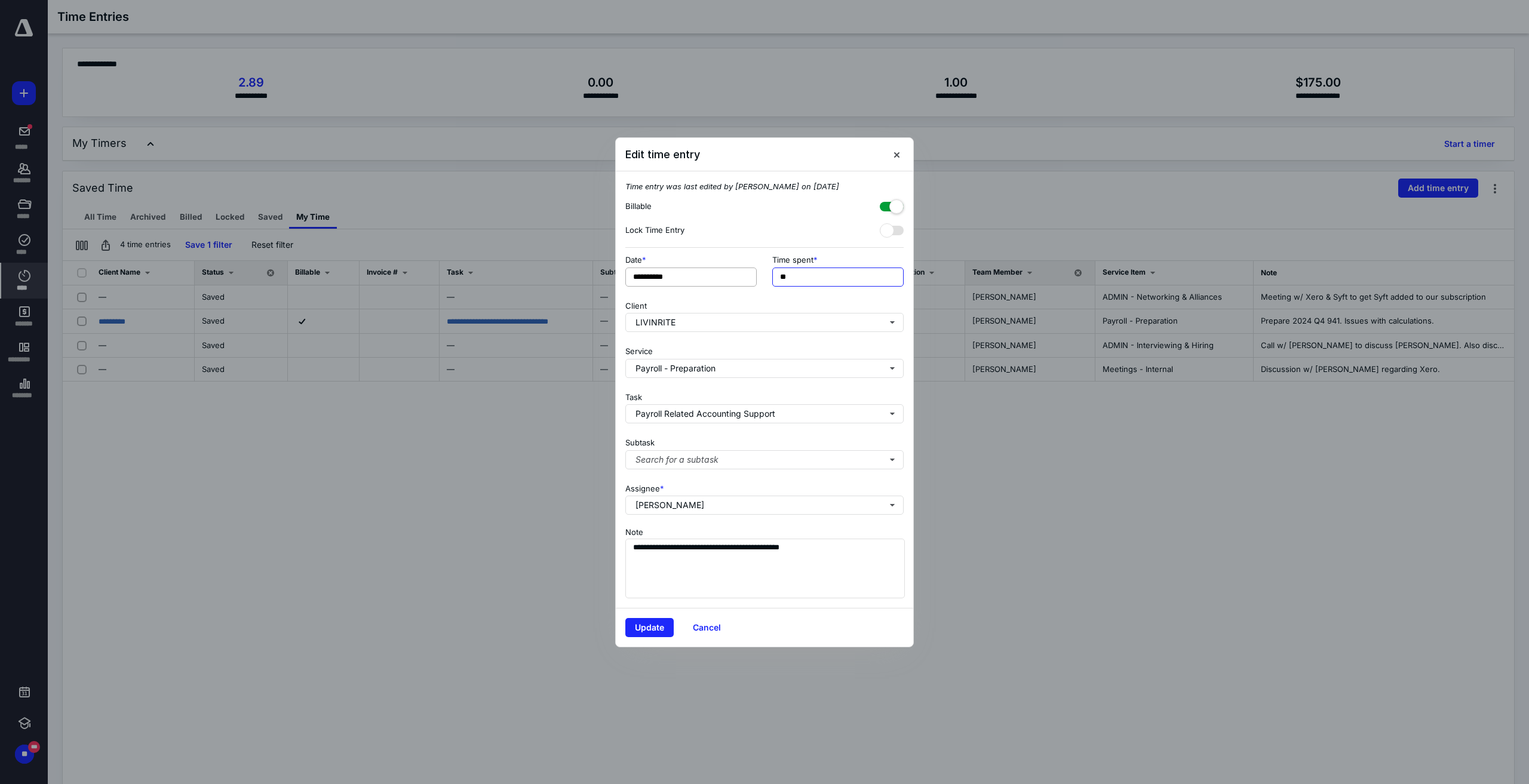 drag, startPoint x: 792, startPoint y: 281, endPoint x: 737, endPoint y: 269, distance: 56.29387 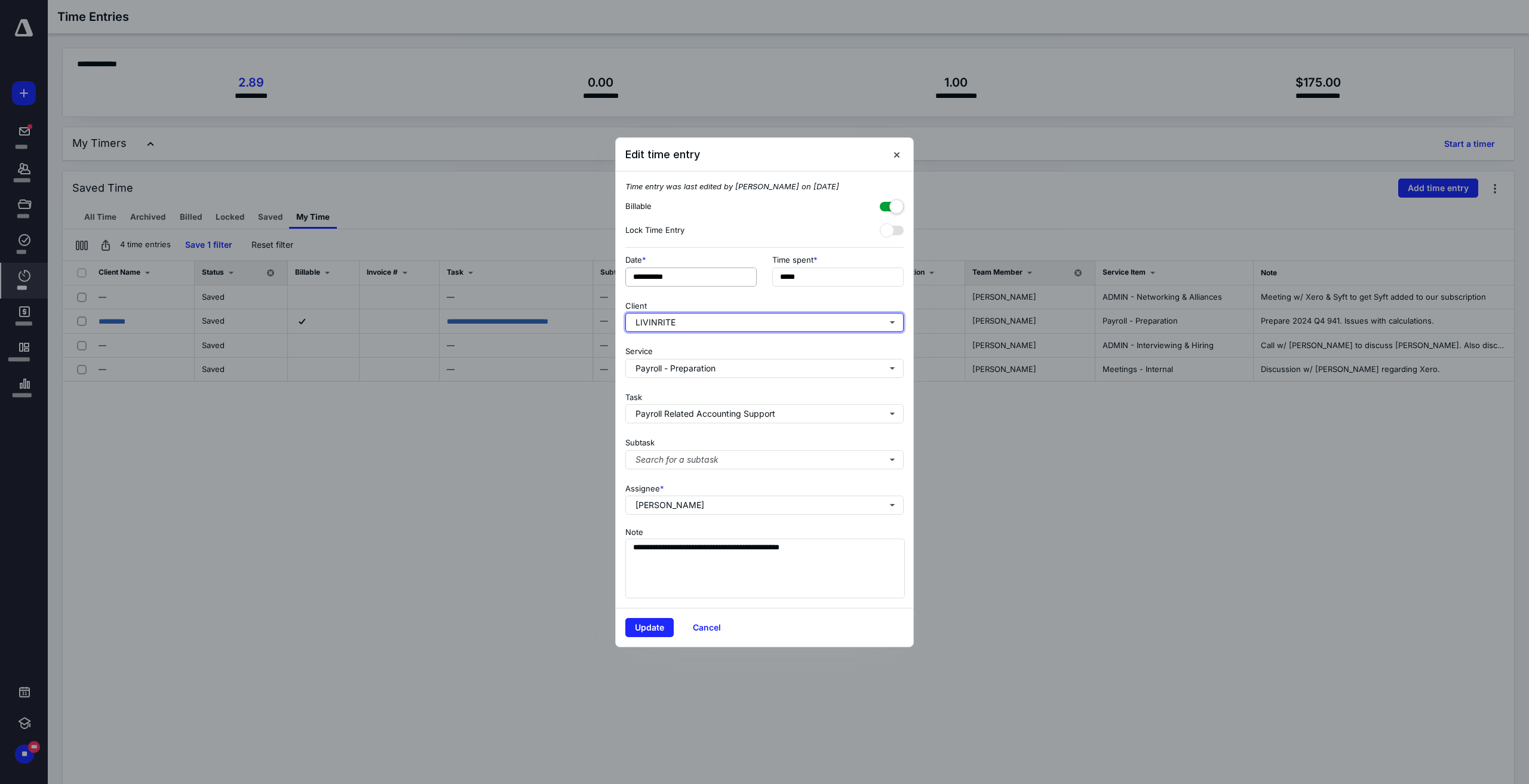 type on "******" 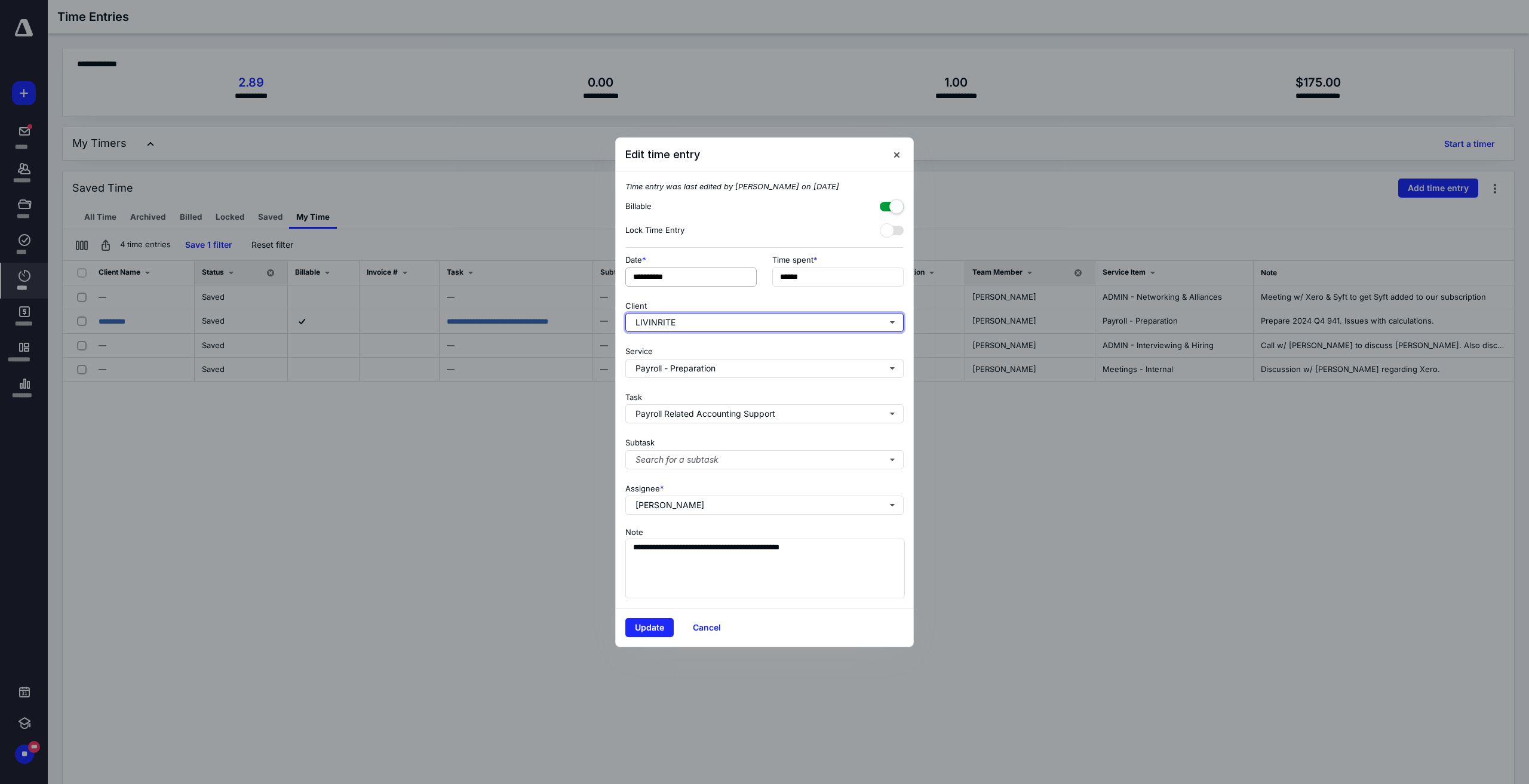 type 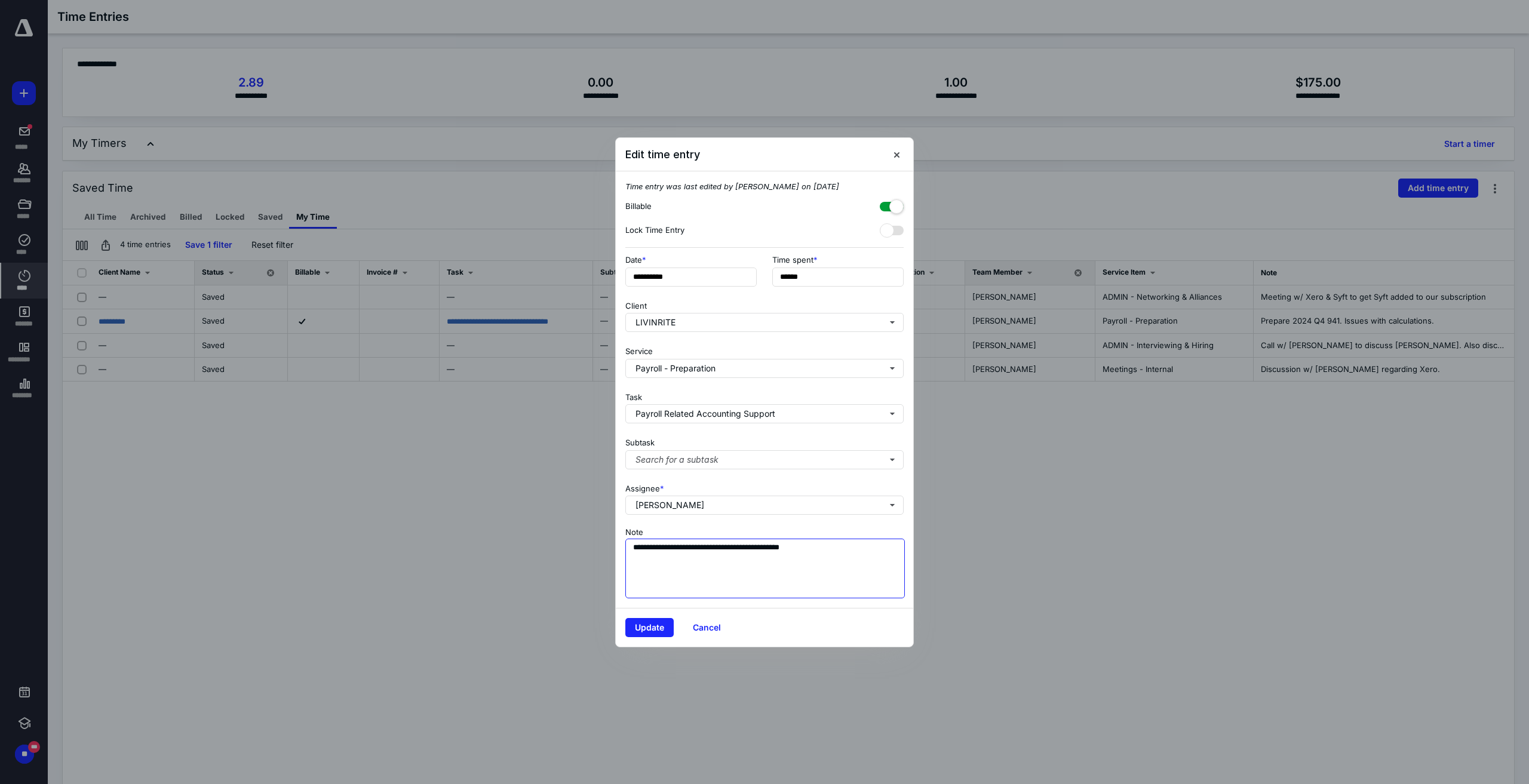 click on "**********" at bounding box center [765, 568] 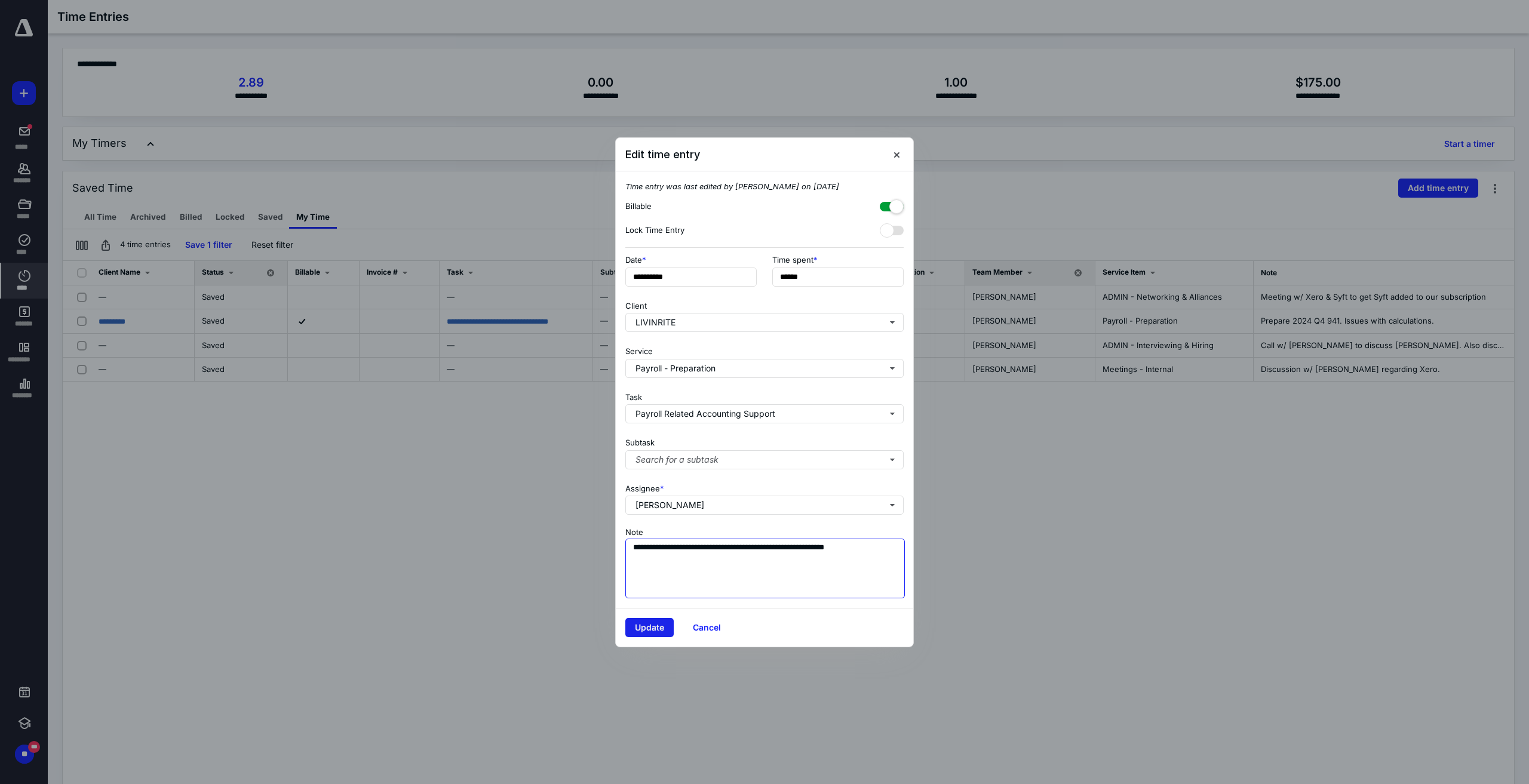 type on "**********" 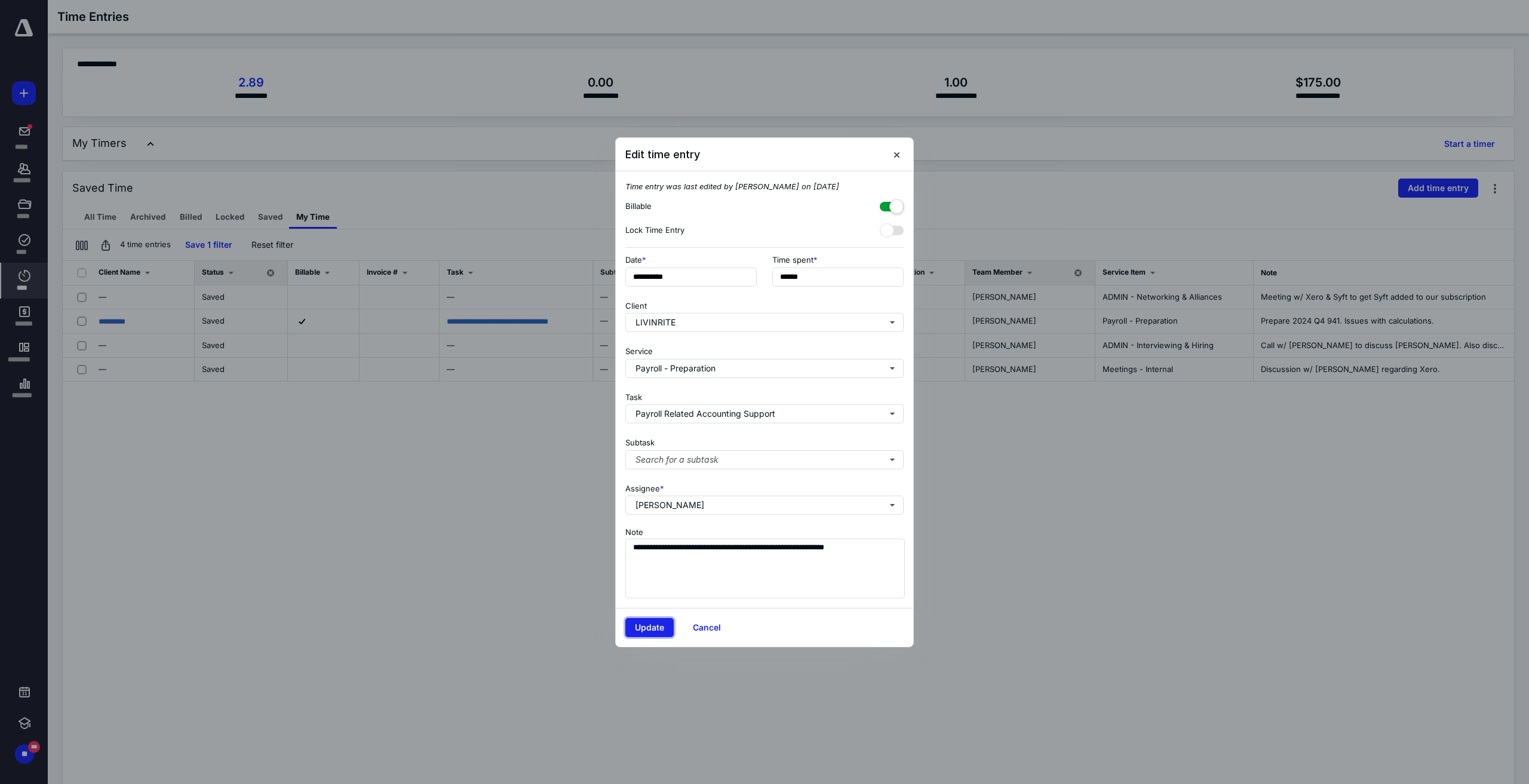 click on "Update" at bounding box center (649, 628) 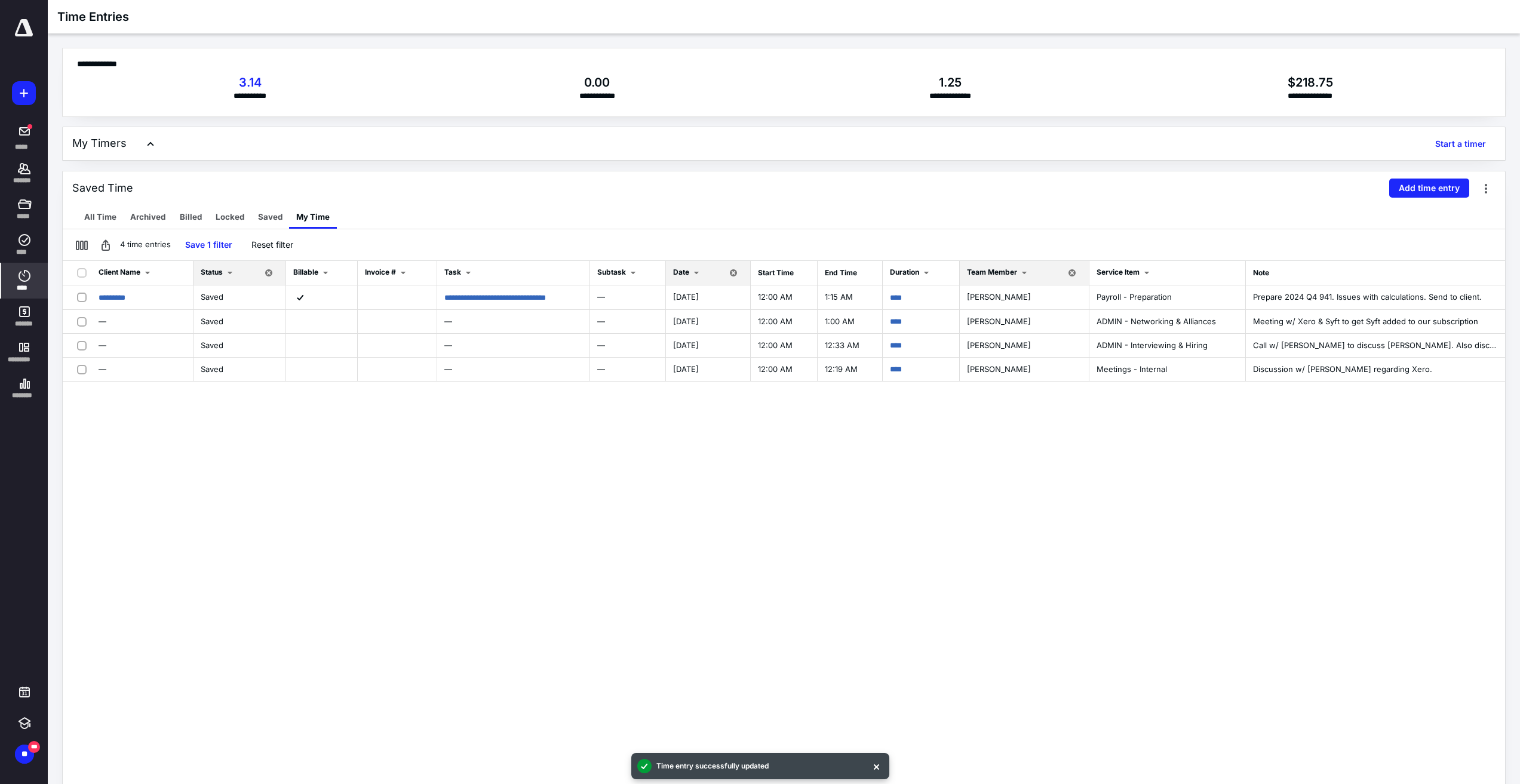 drag, startPoint x: 302, startPoint y: 478, endPoint x: 496, endPoint y: 481, distance: 194.02319 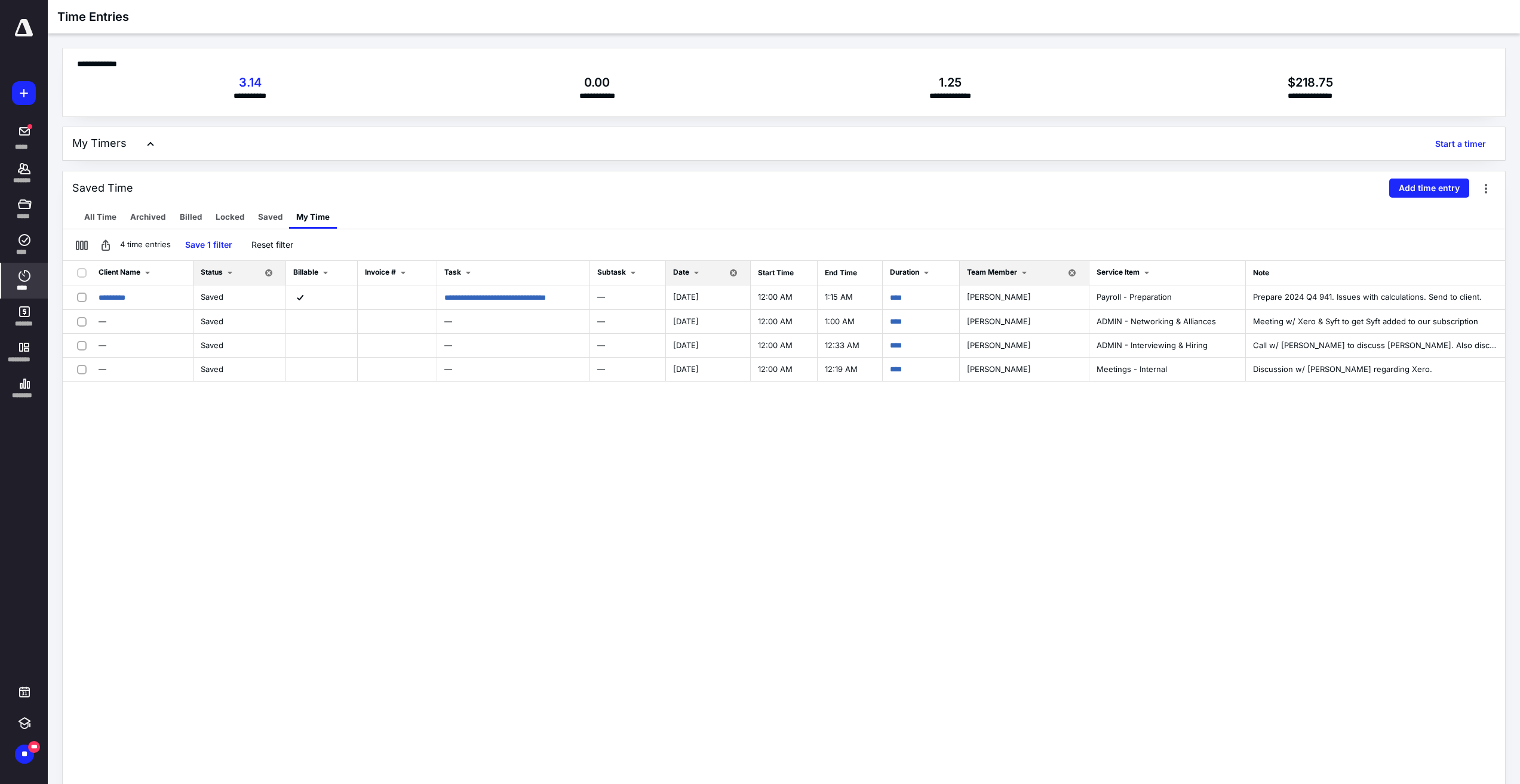 drag, startPoint x: 395, startPoint y: 508, endPoint x: 420, endPoint y: 505, distance: 25.179357 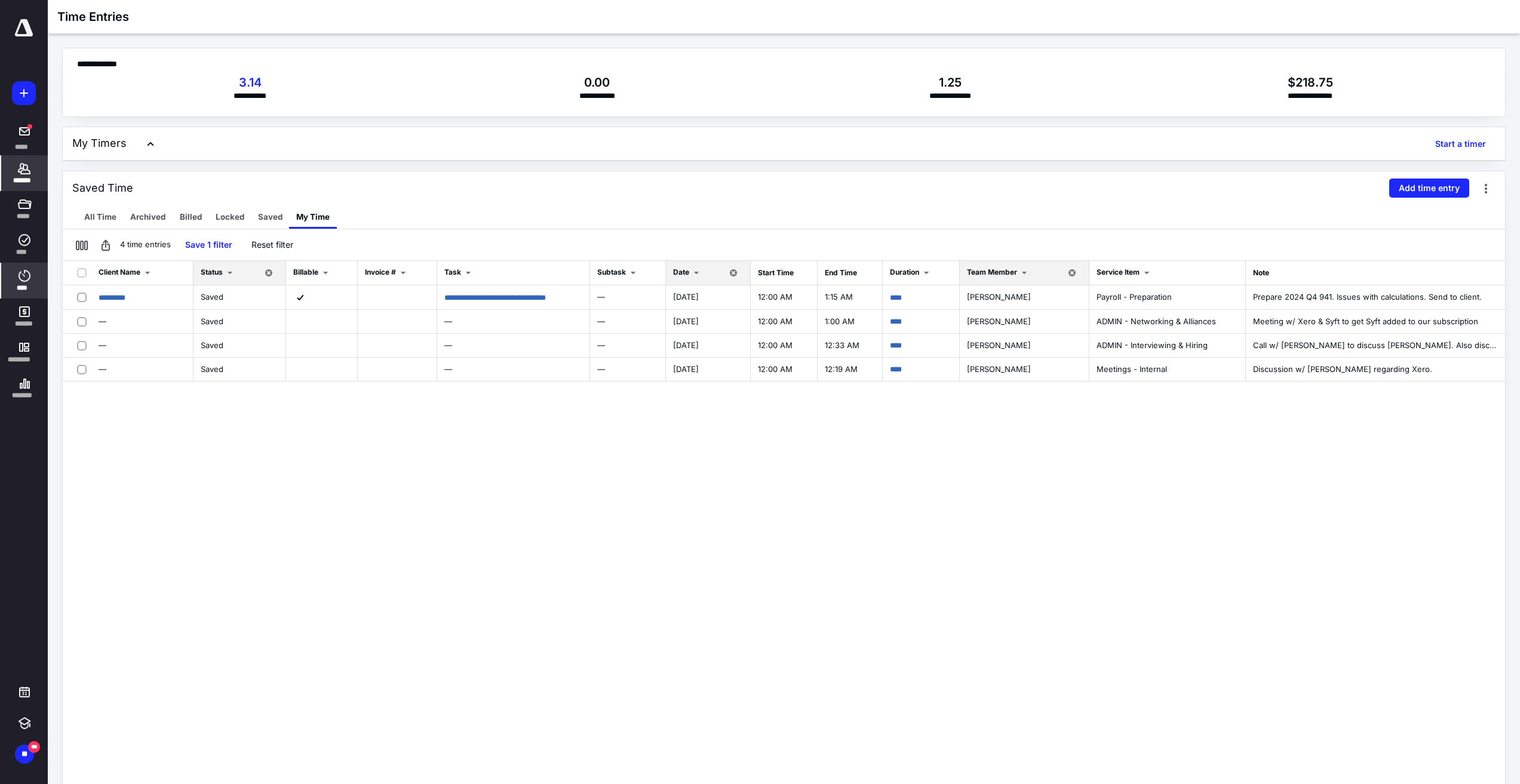 click on "*******" at bounding box center (24, 180) 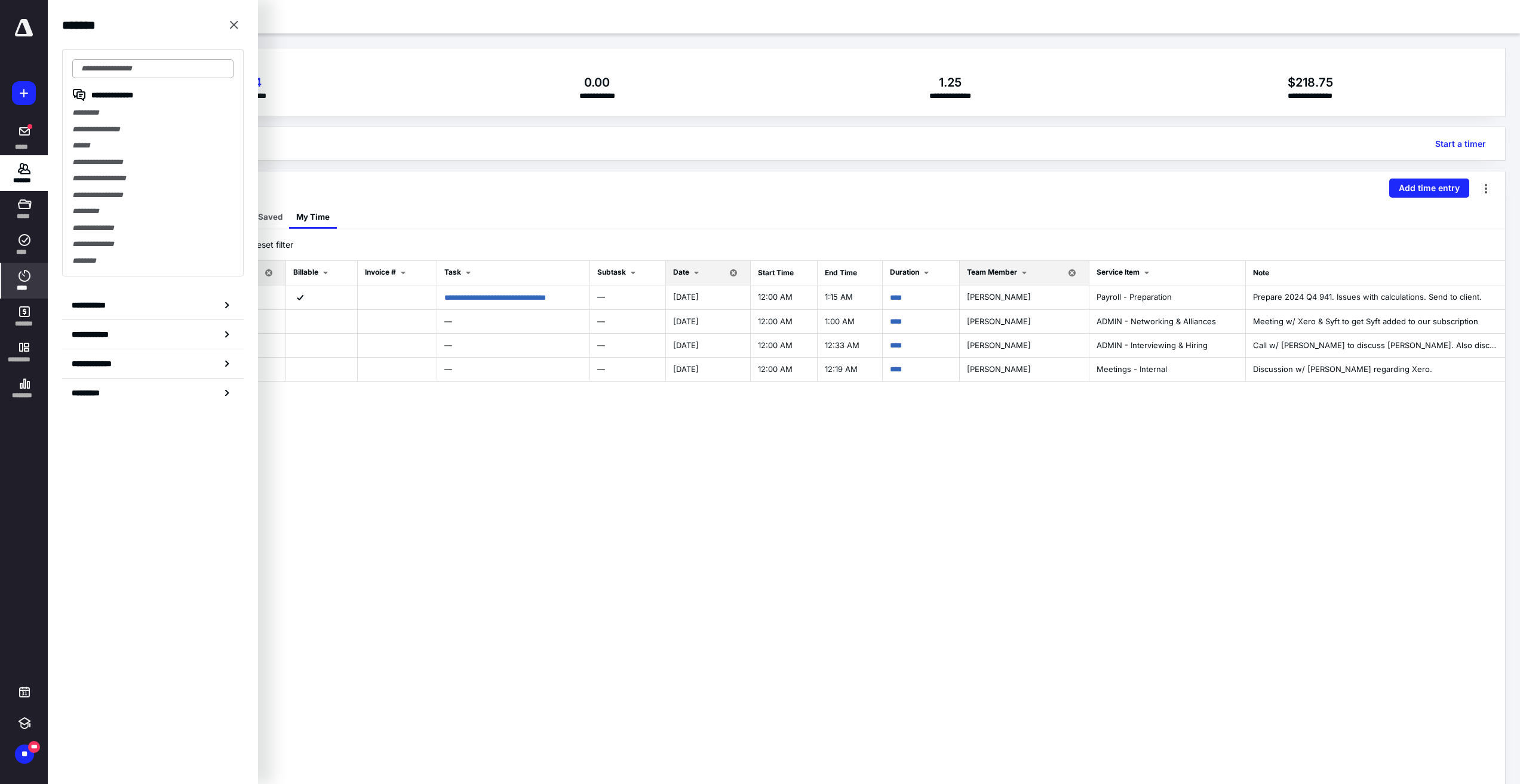 click at bounding box center (153, 69) 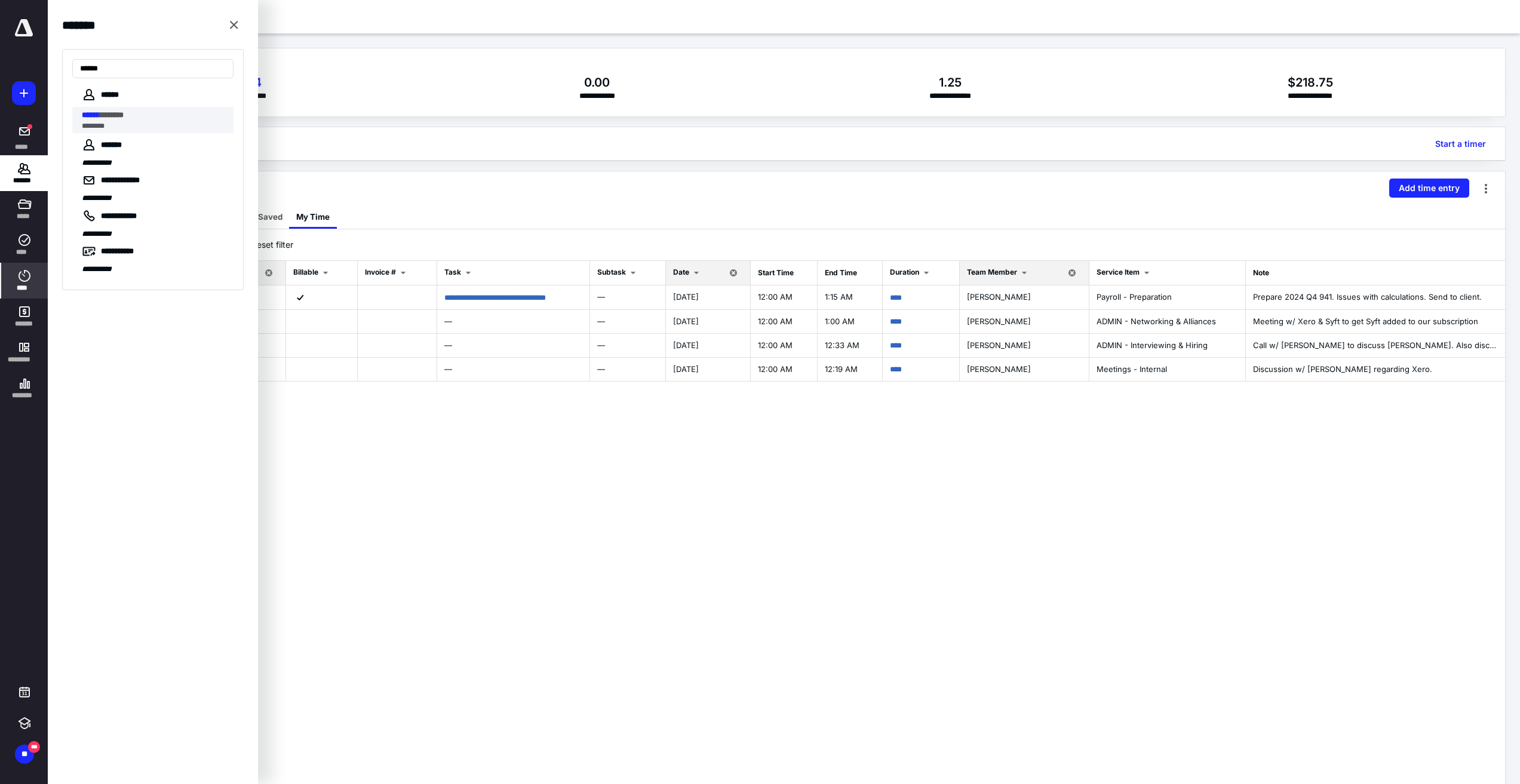 type on "******" 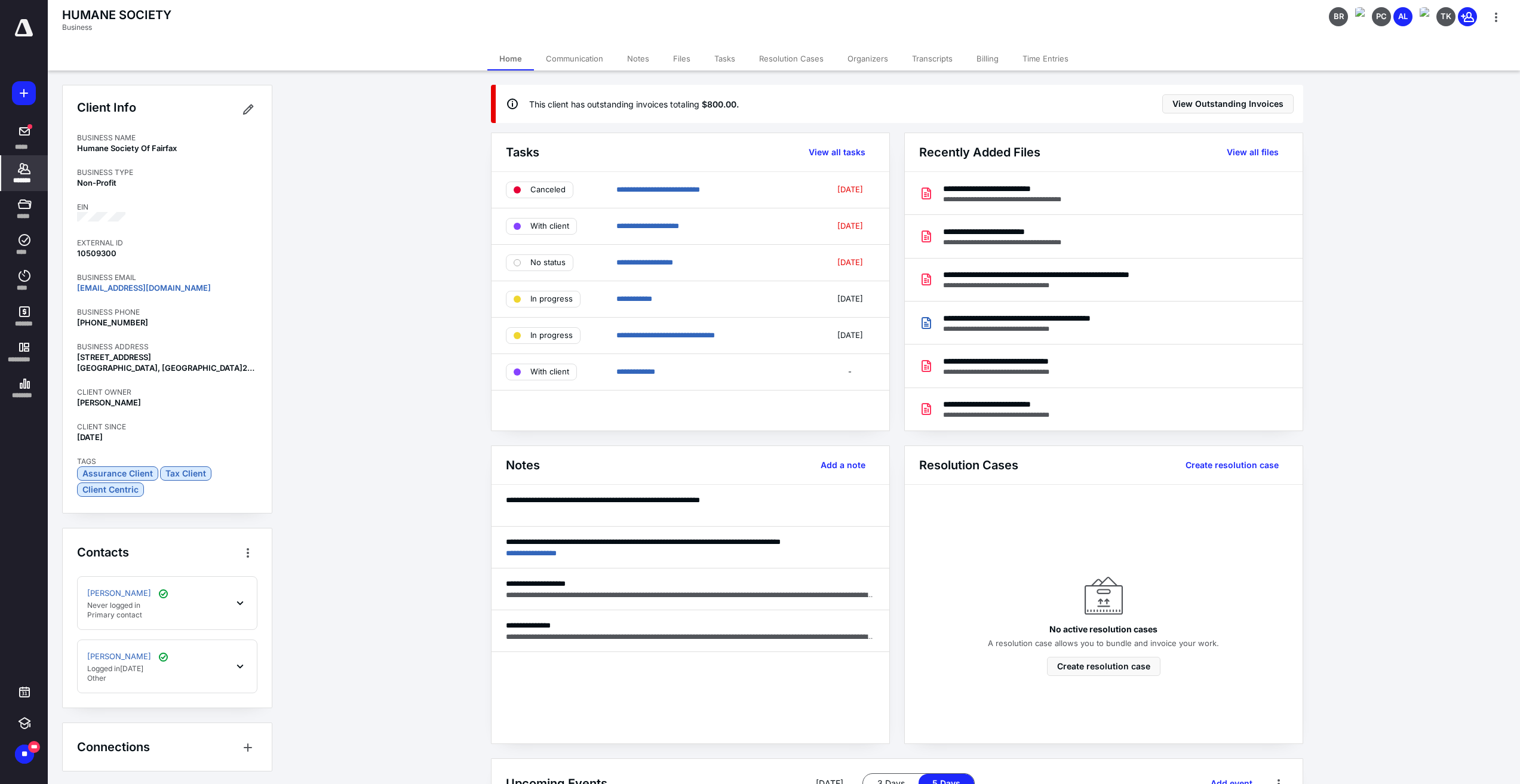 click on "**********" at bounding box center [896, 552] 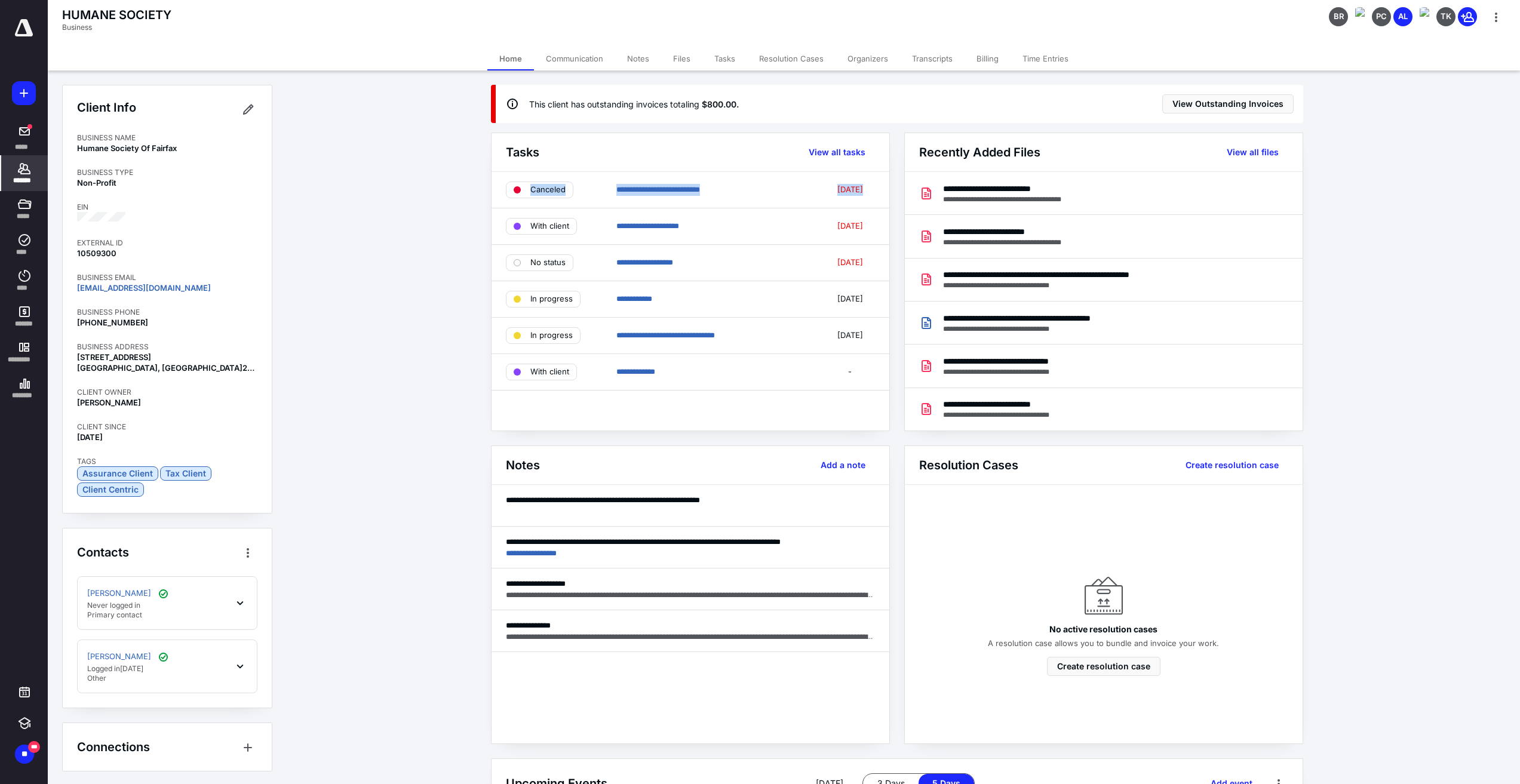 click on "Billing" at bounding box center [987, 59] 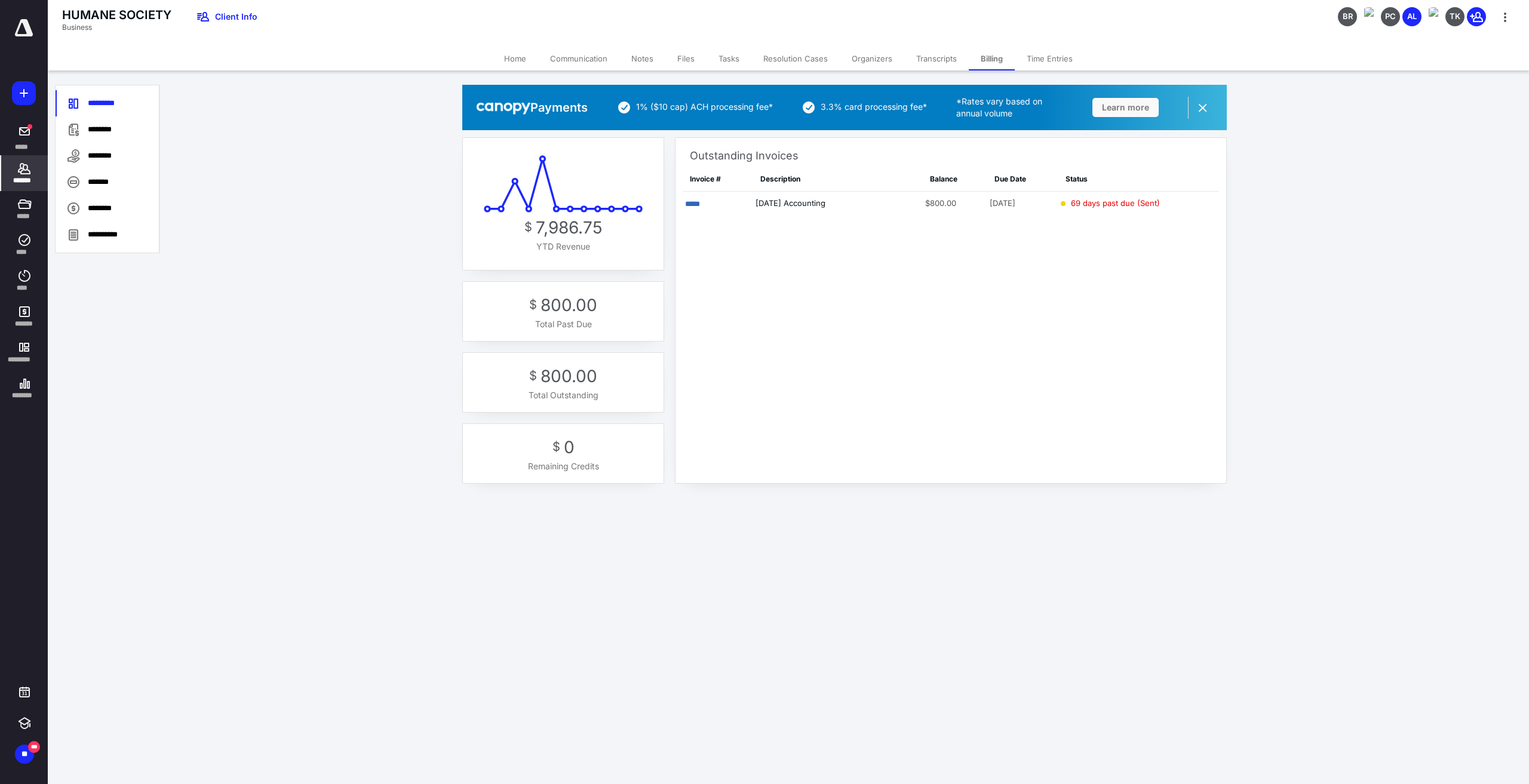 click on "Payments 1% ($10 cap) ACH processing fee* 3.3% card processing fee* *Rates vary based on annual volume Learn more Remind me [DATE] Dismiss forever $   7,986.75 YTD Revenue $   800.00 Total Past Due $   800.00 Total Outstanding $   0 Remaining Credits Outstanding Invoices Invoice # Description Balance Due Date Status ***** [DATE] Accounting $800.00 [DATE] 69 days past due (Sent)" at bounding box center [845, 290] 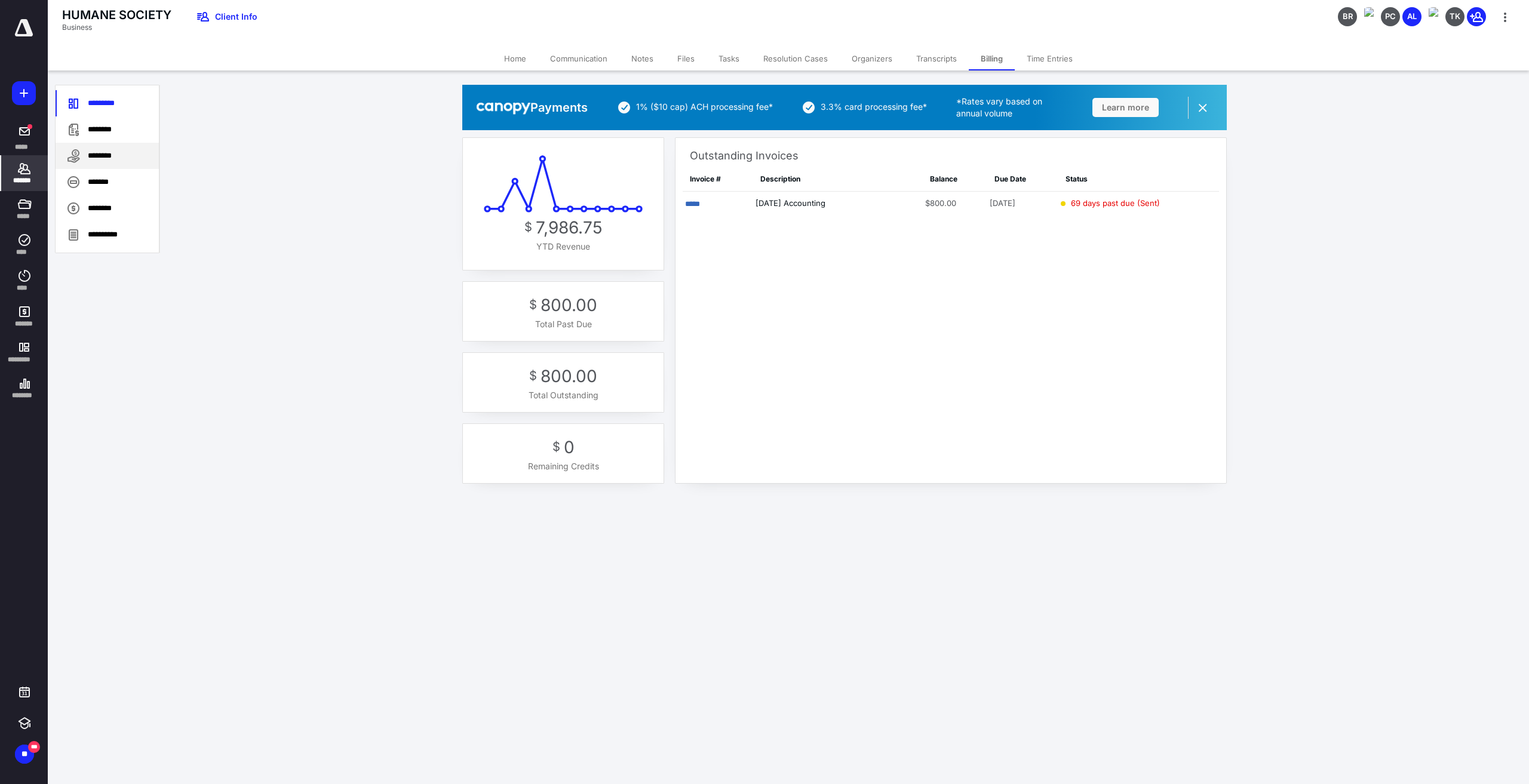 click on "********" at bounding box center (107, 156) 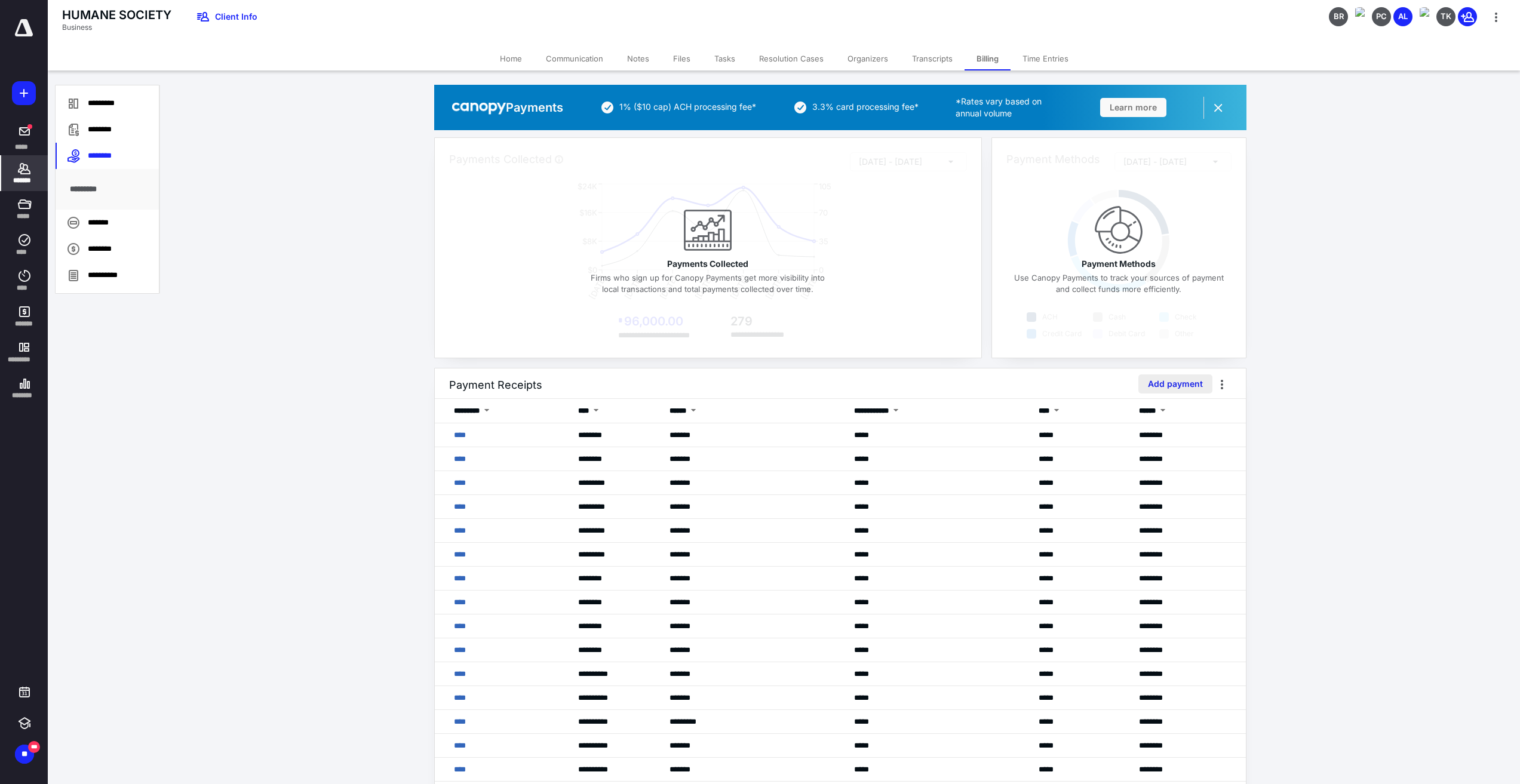click on "Add payment" at bounding box center (1175, 384) 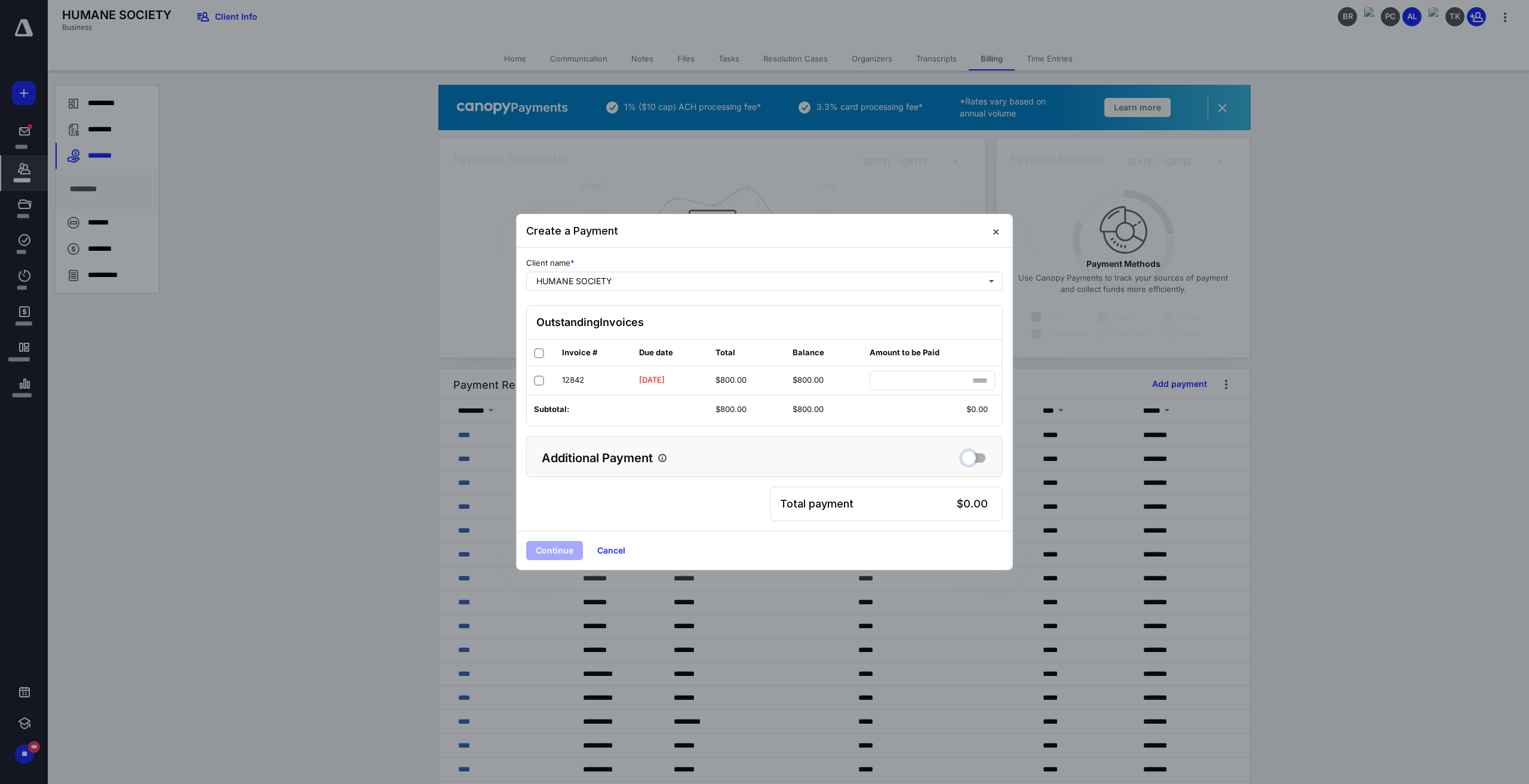 click at bounding box center [974, 456] 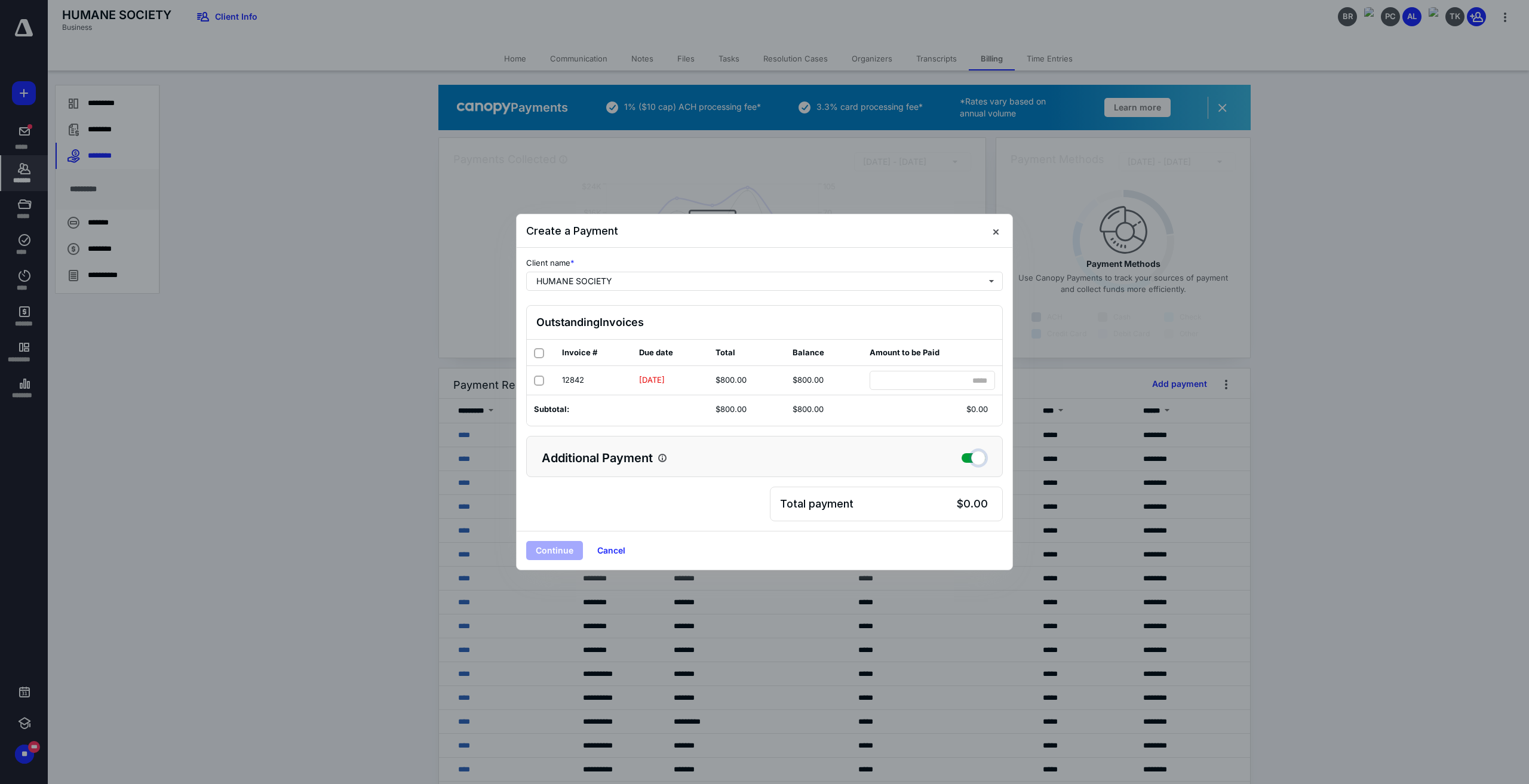 checkbox on "true" 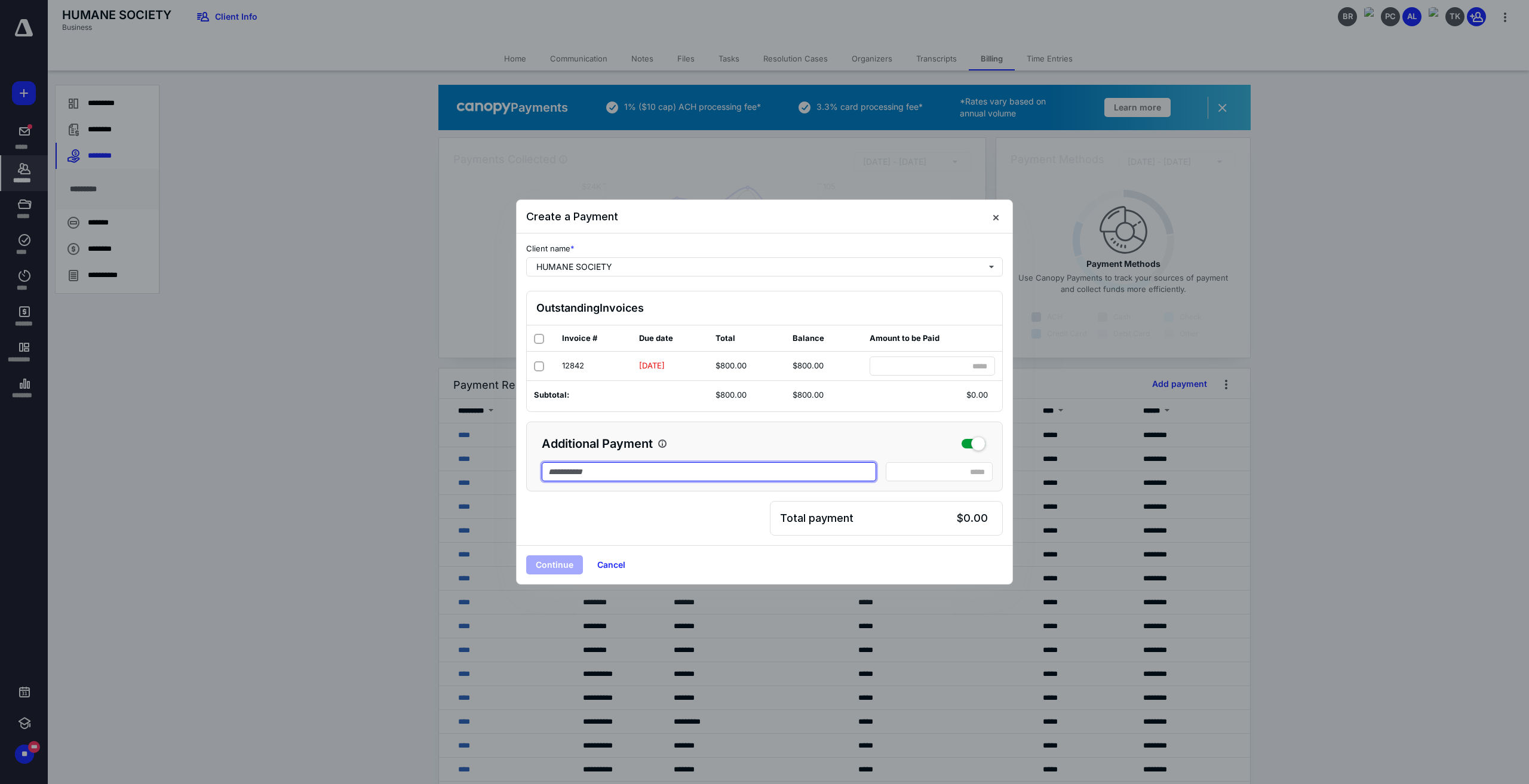 click at bounding box center [709, 472] 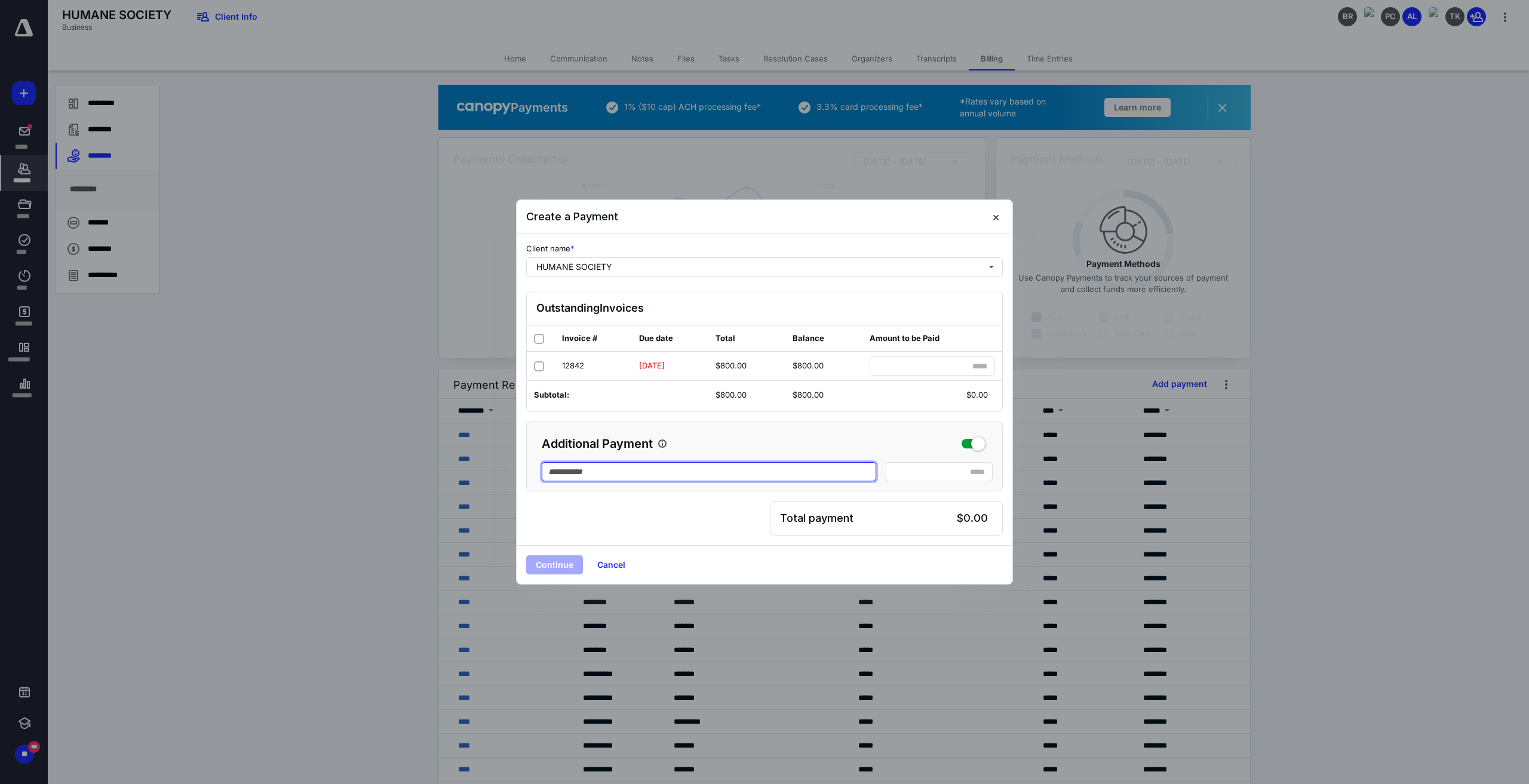 click at bounding box center [709, 472] 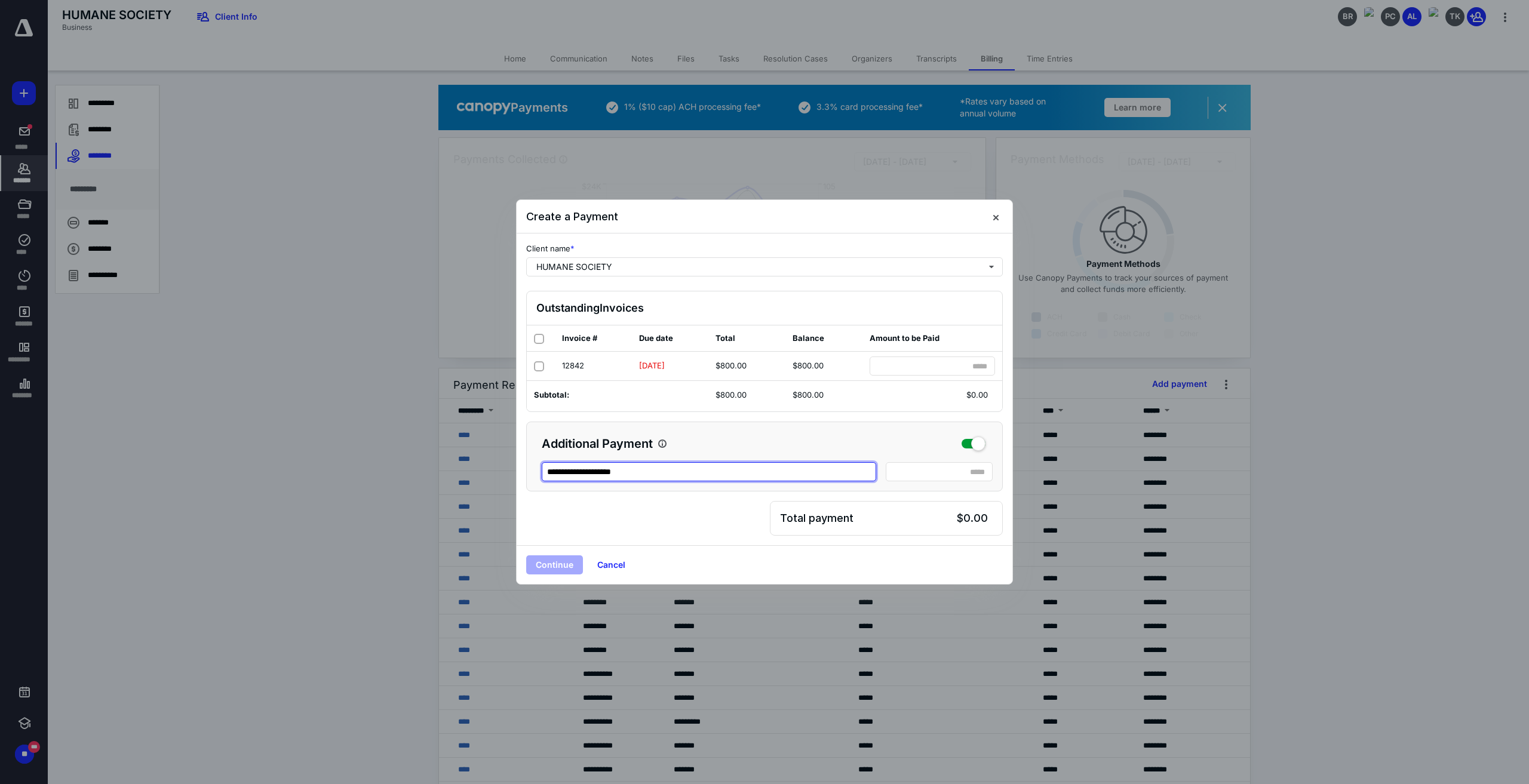 type on "**********" 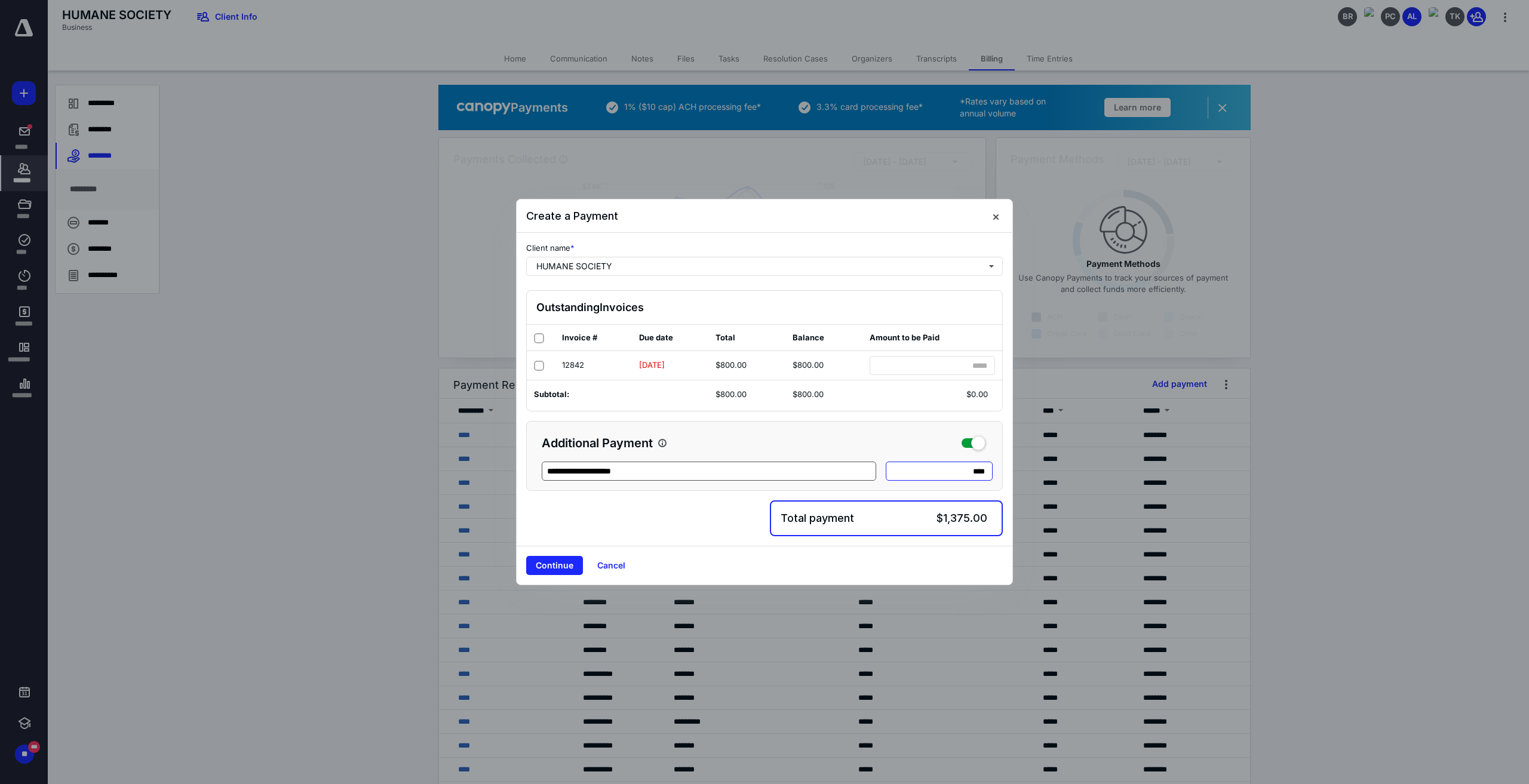 type on "*****" 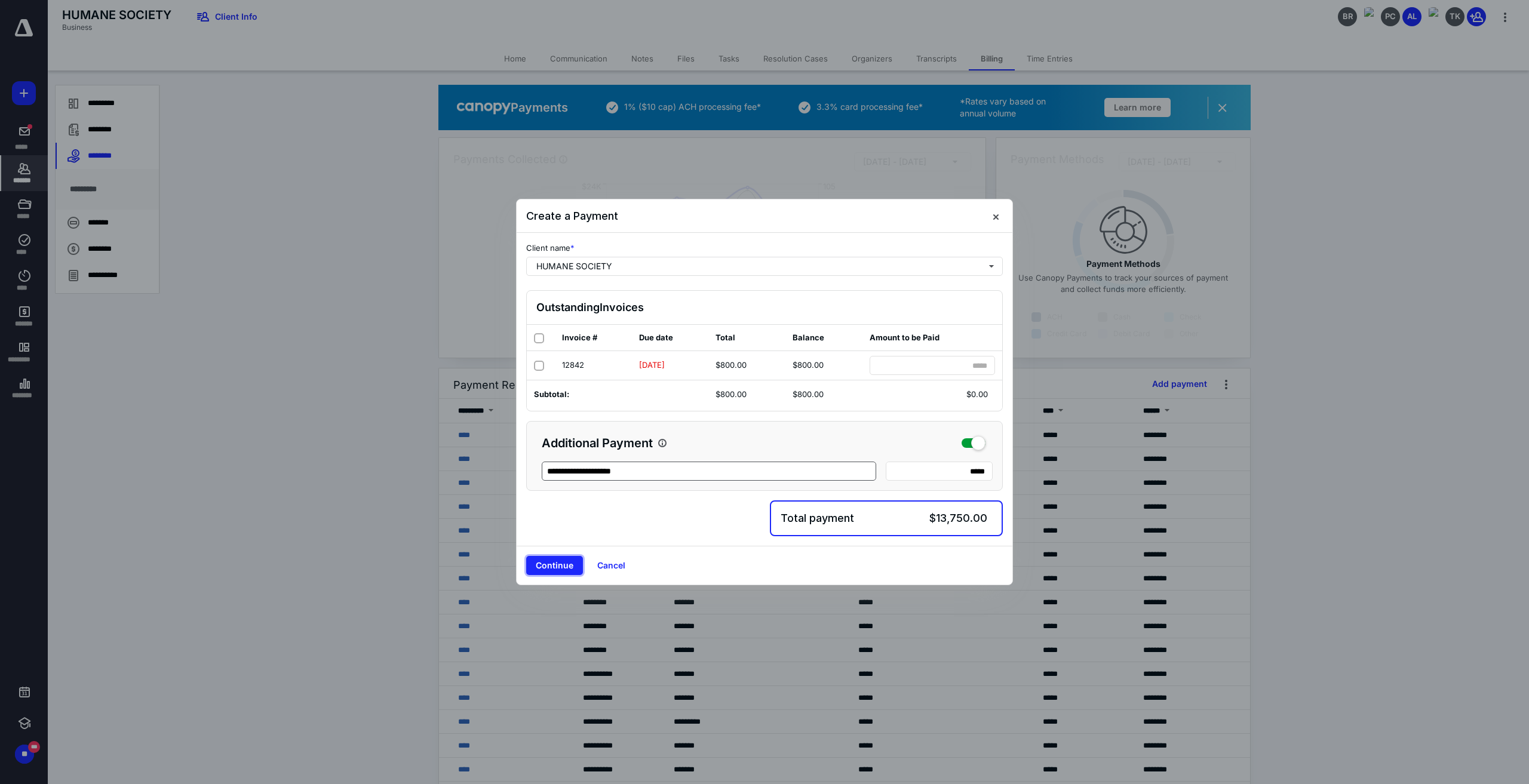 type 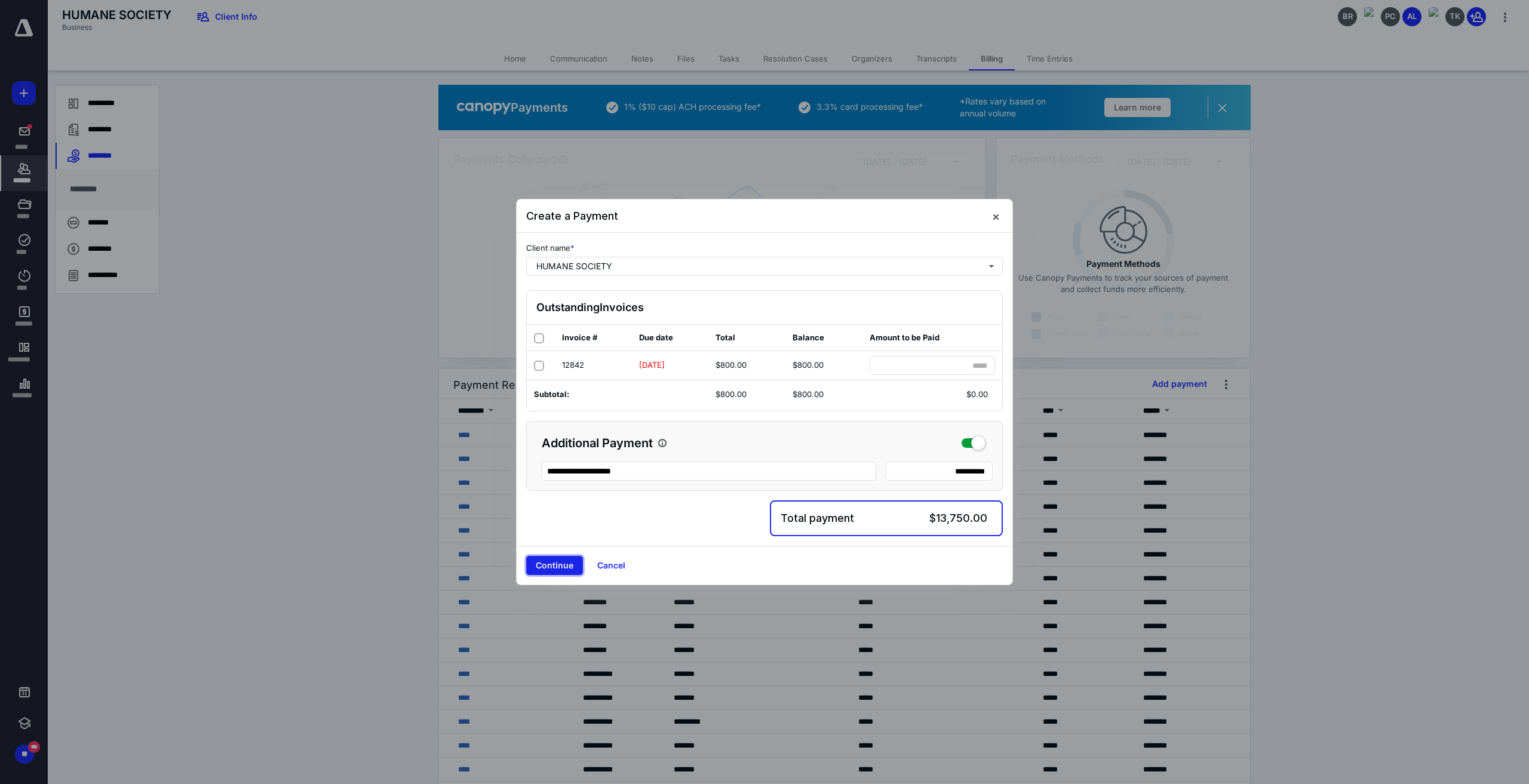 click on "Continue" at bounding box center (554, 565) 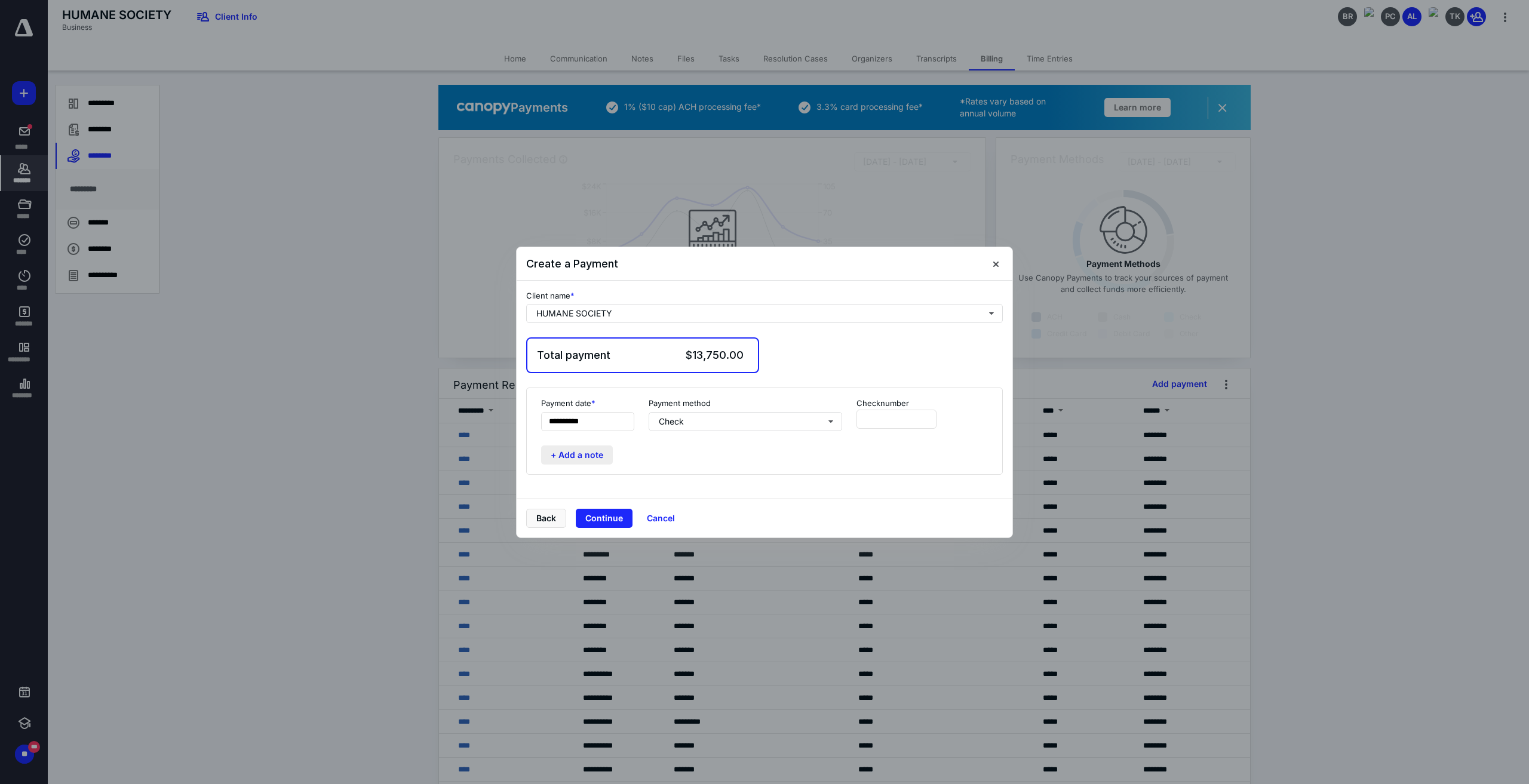 click on "+ Add a note" at bounding box center [577, 455] 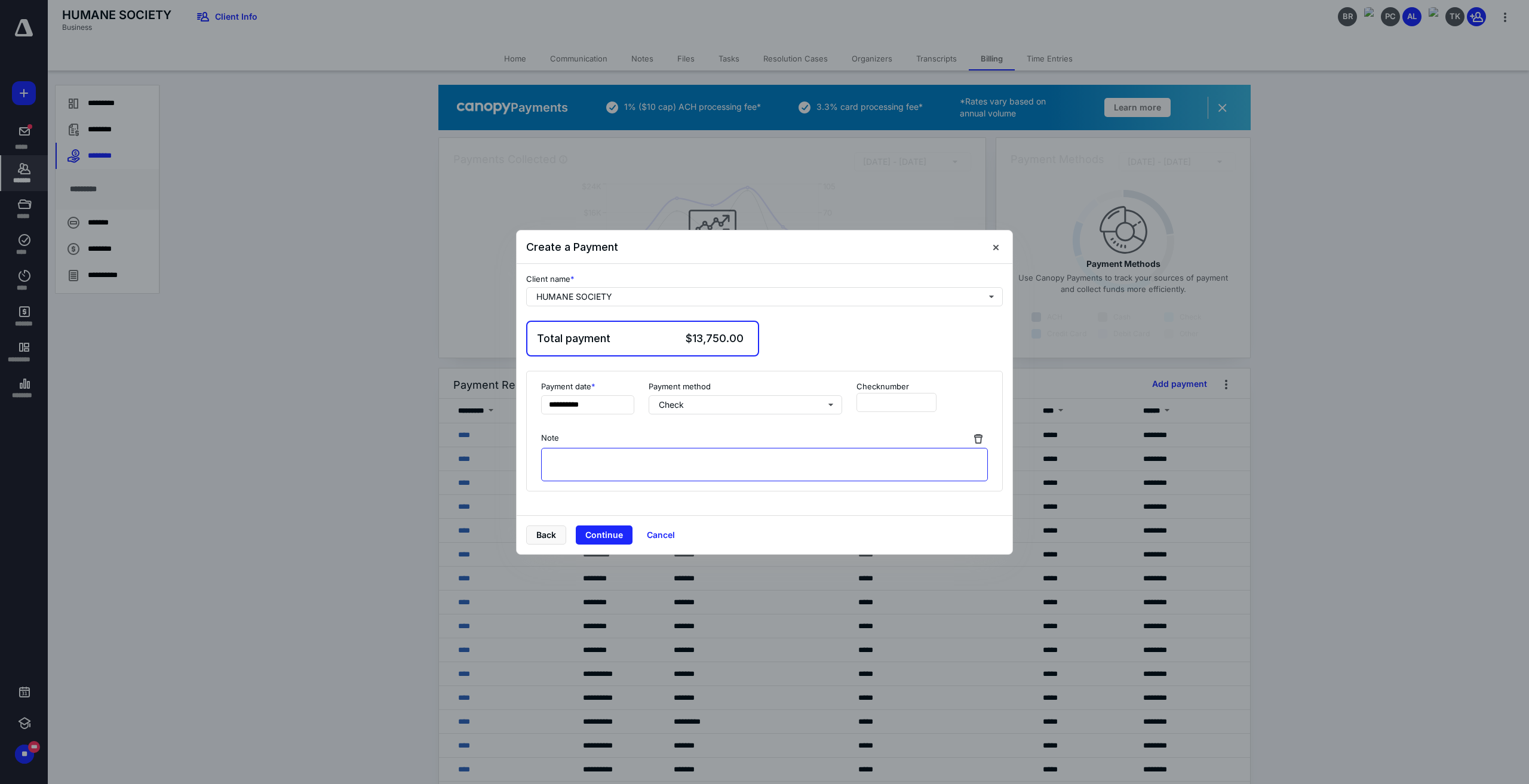 click at bounding box center (764, 465) 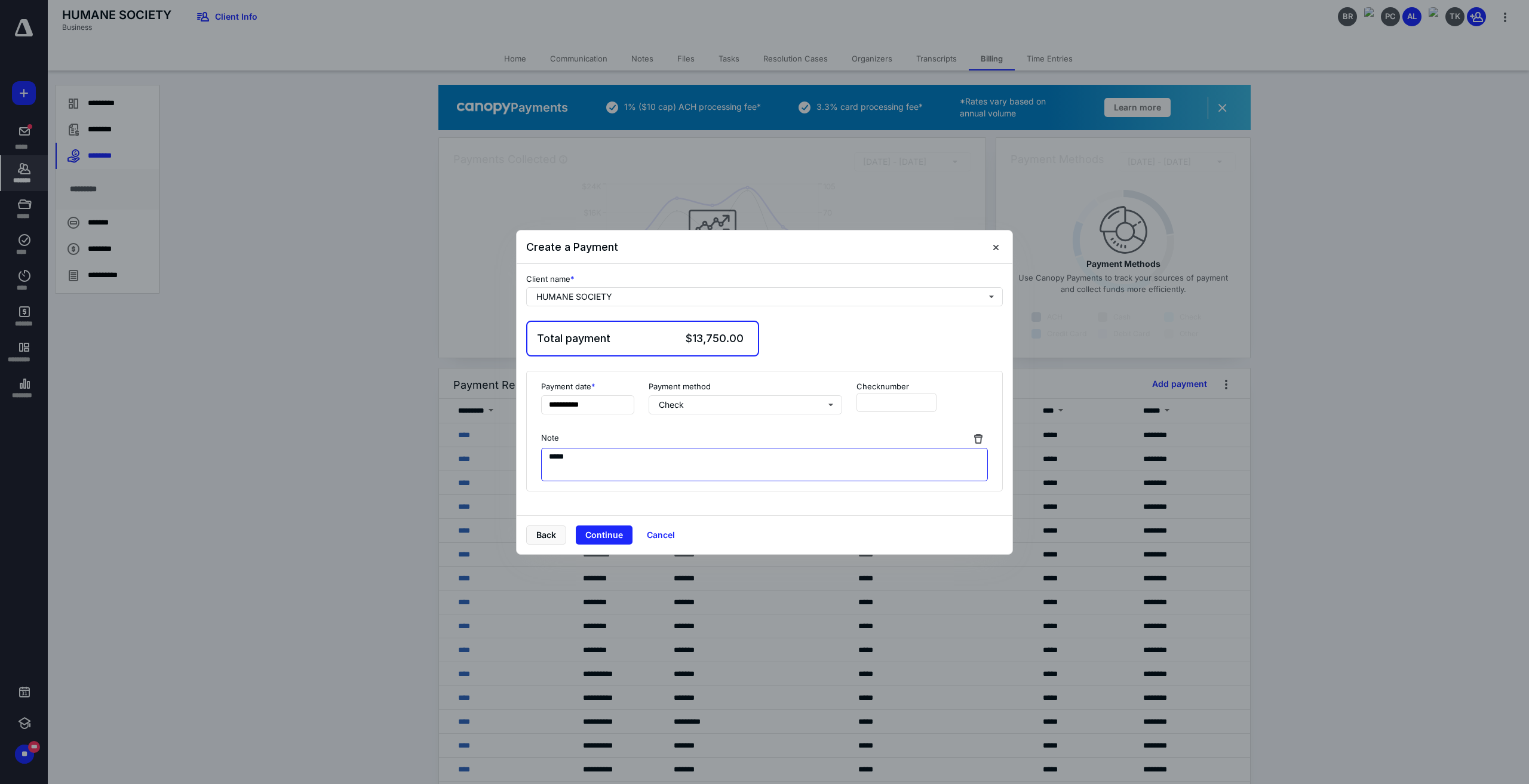 type on "*****" 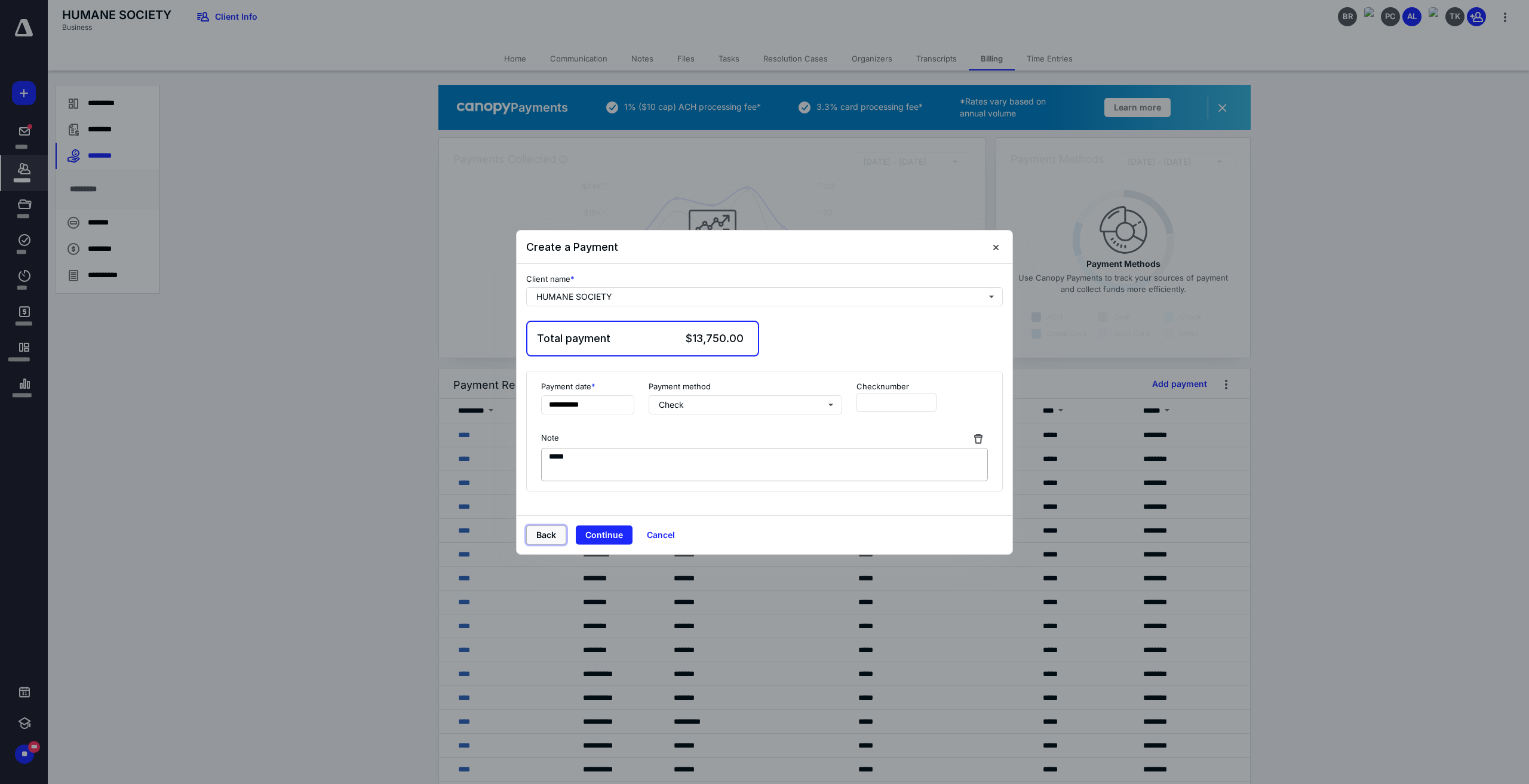type 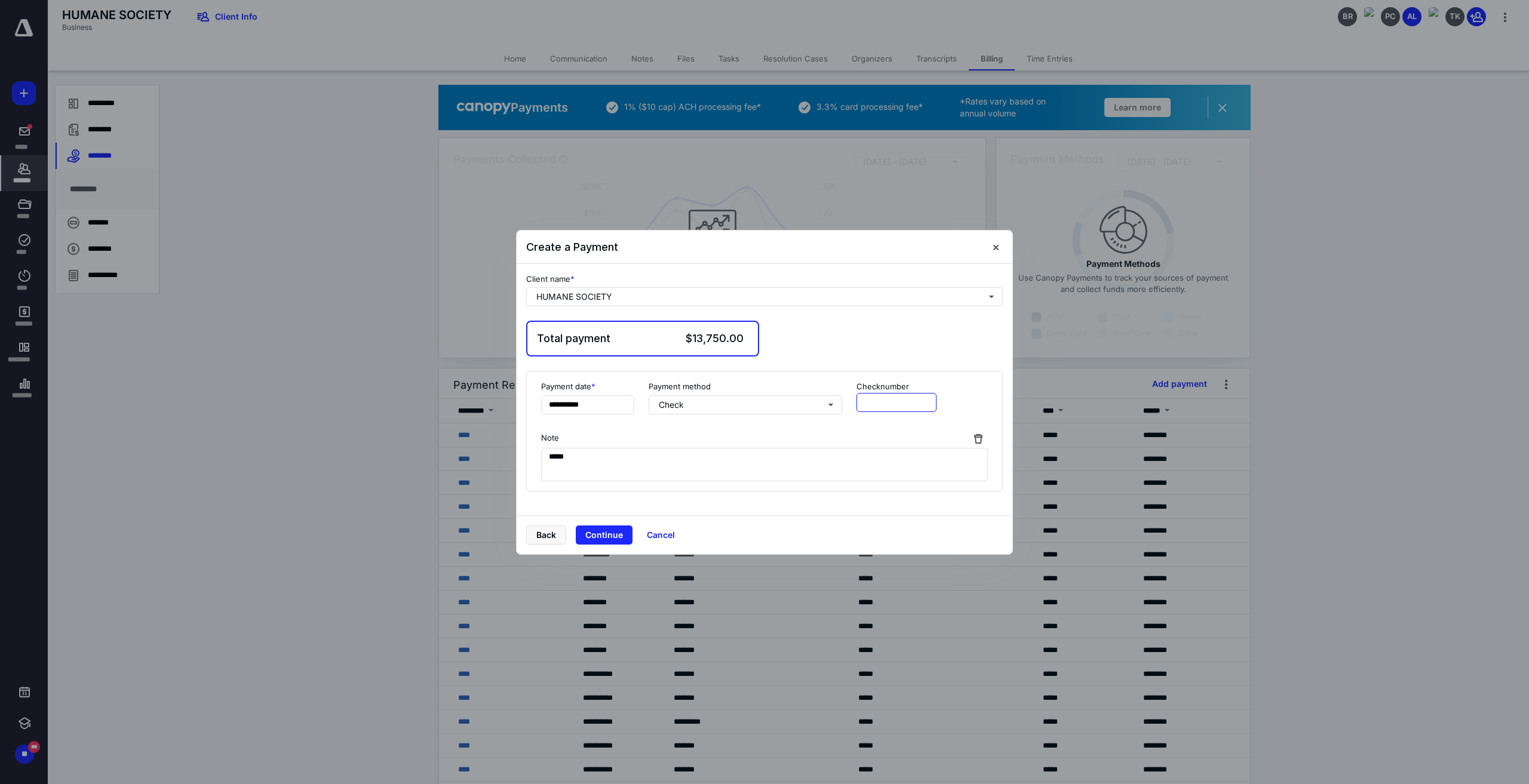 click at bounding box center [896, 402] 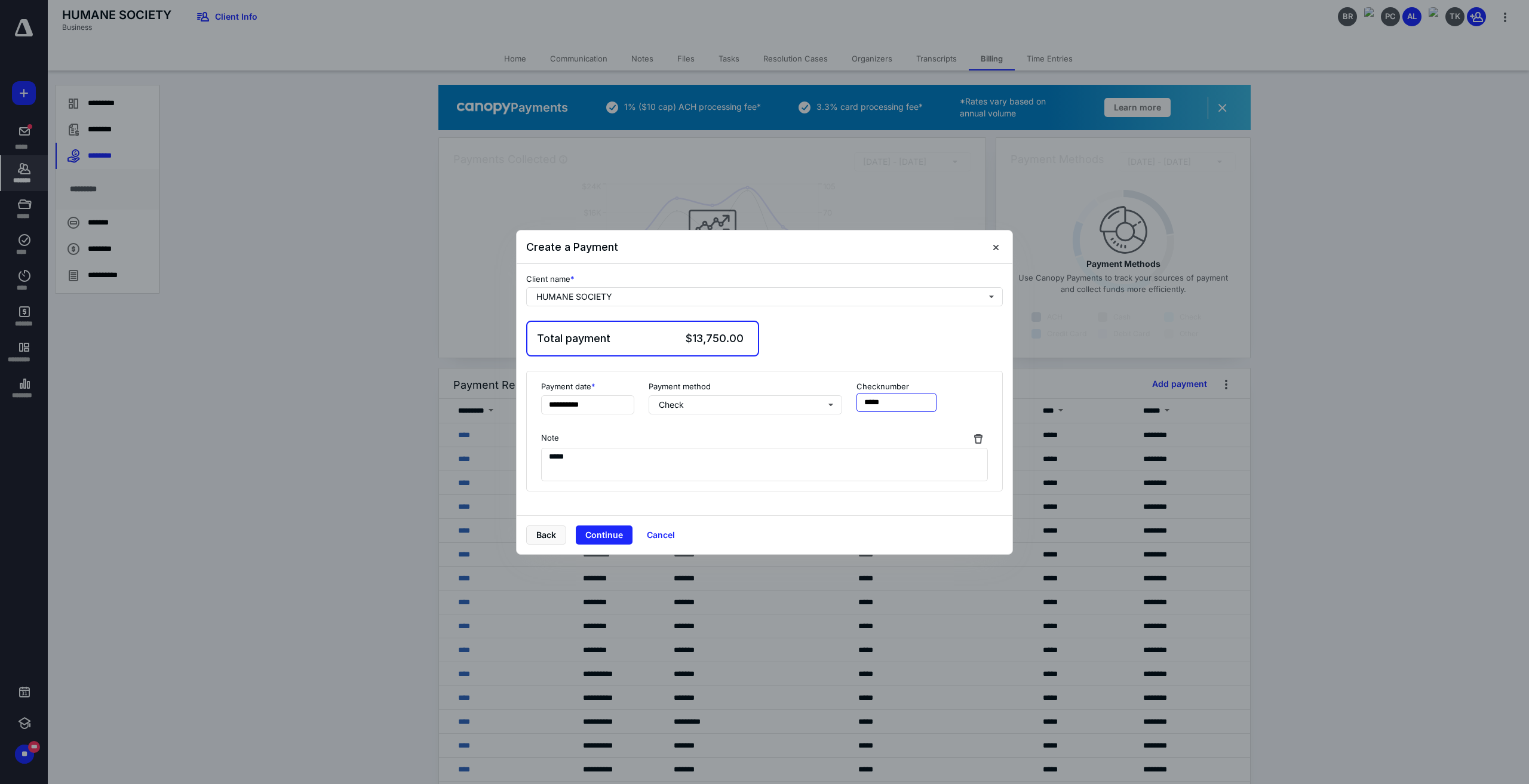 type on "*****" 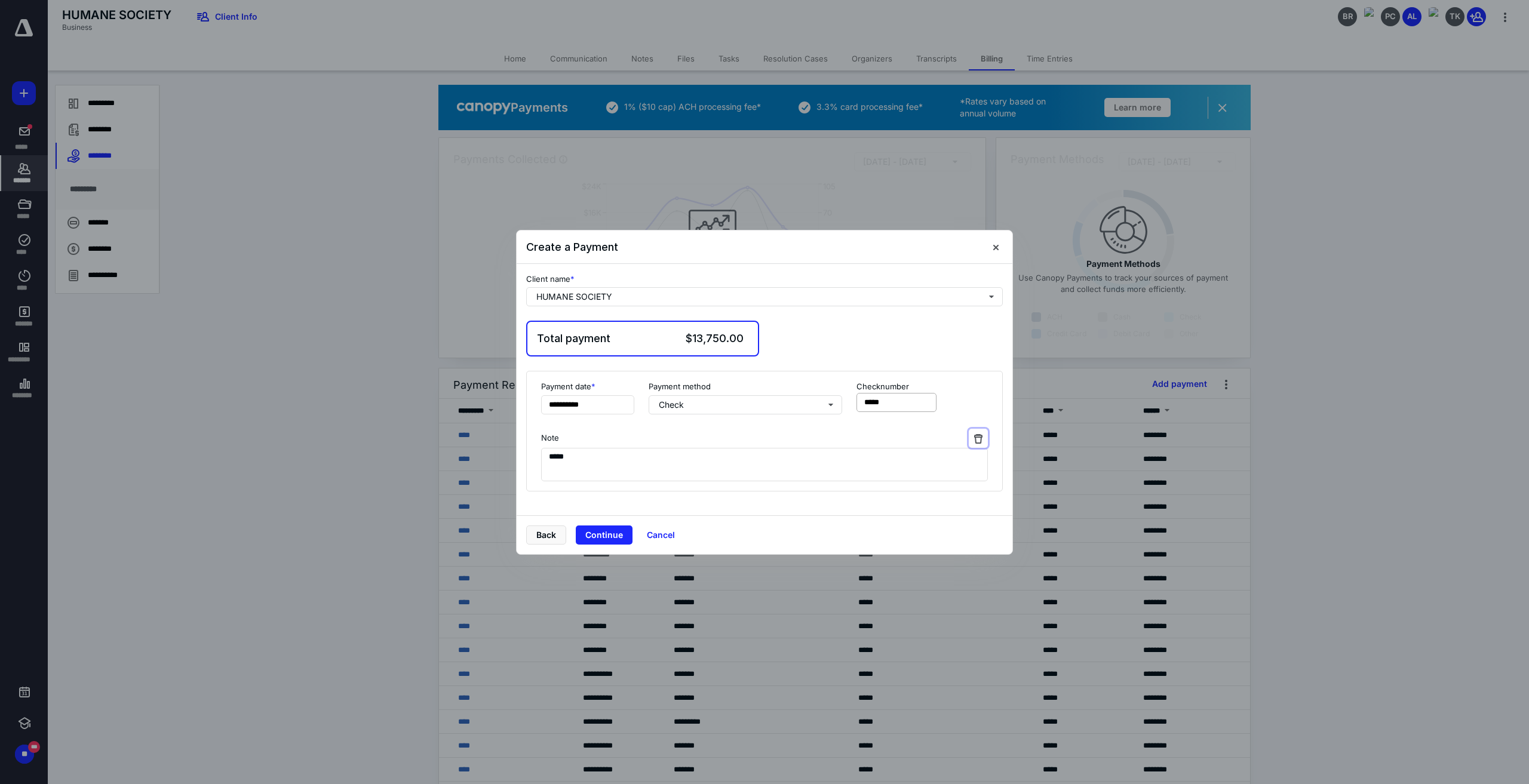 type 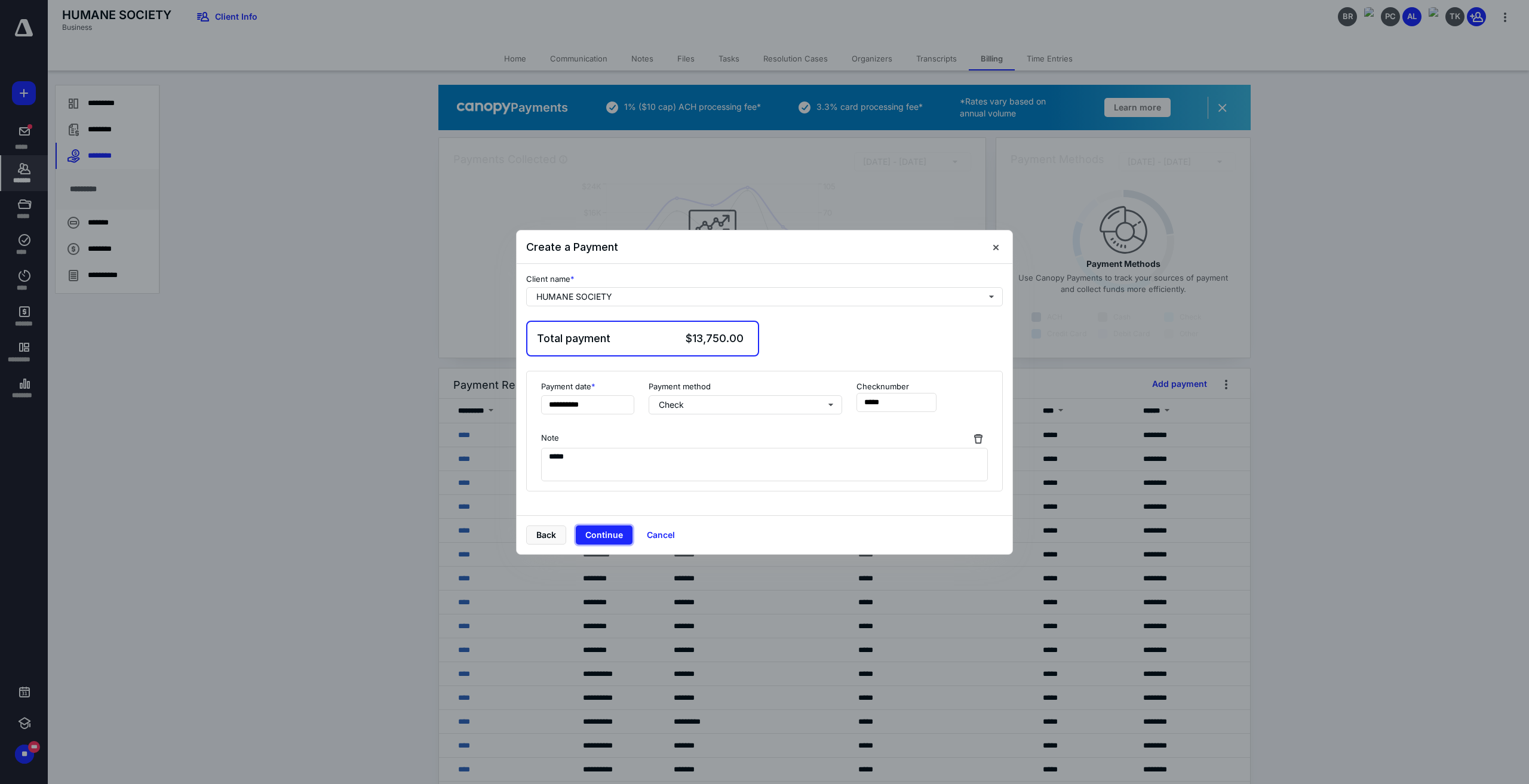 click on "Continue" at bounding box center (604, 535) 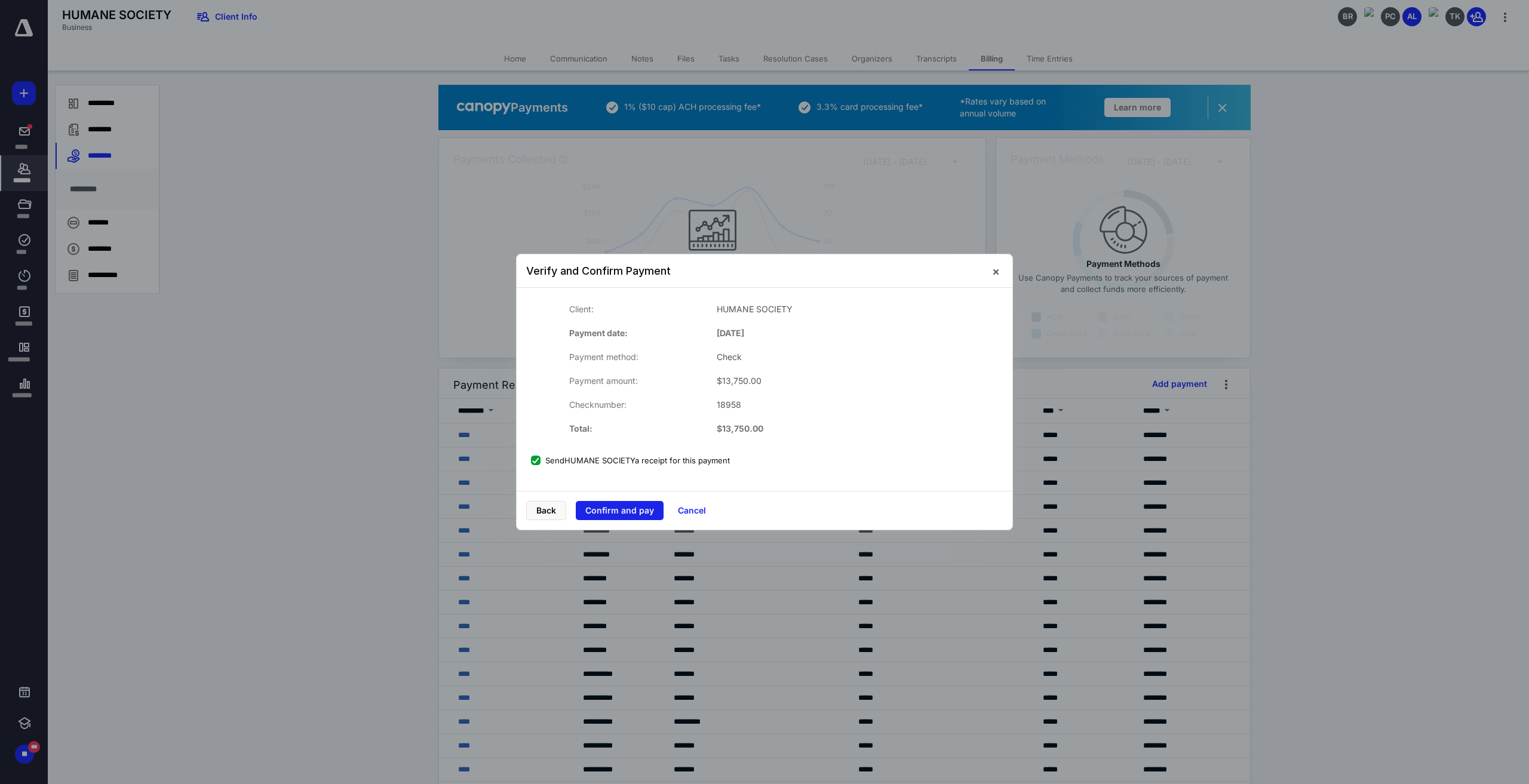 click on "Confirm and pay" at bounding box center [619, 511] 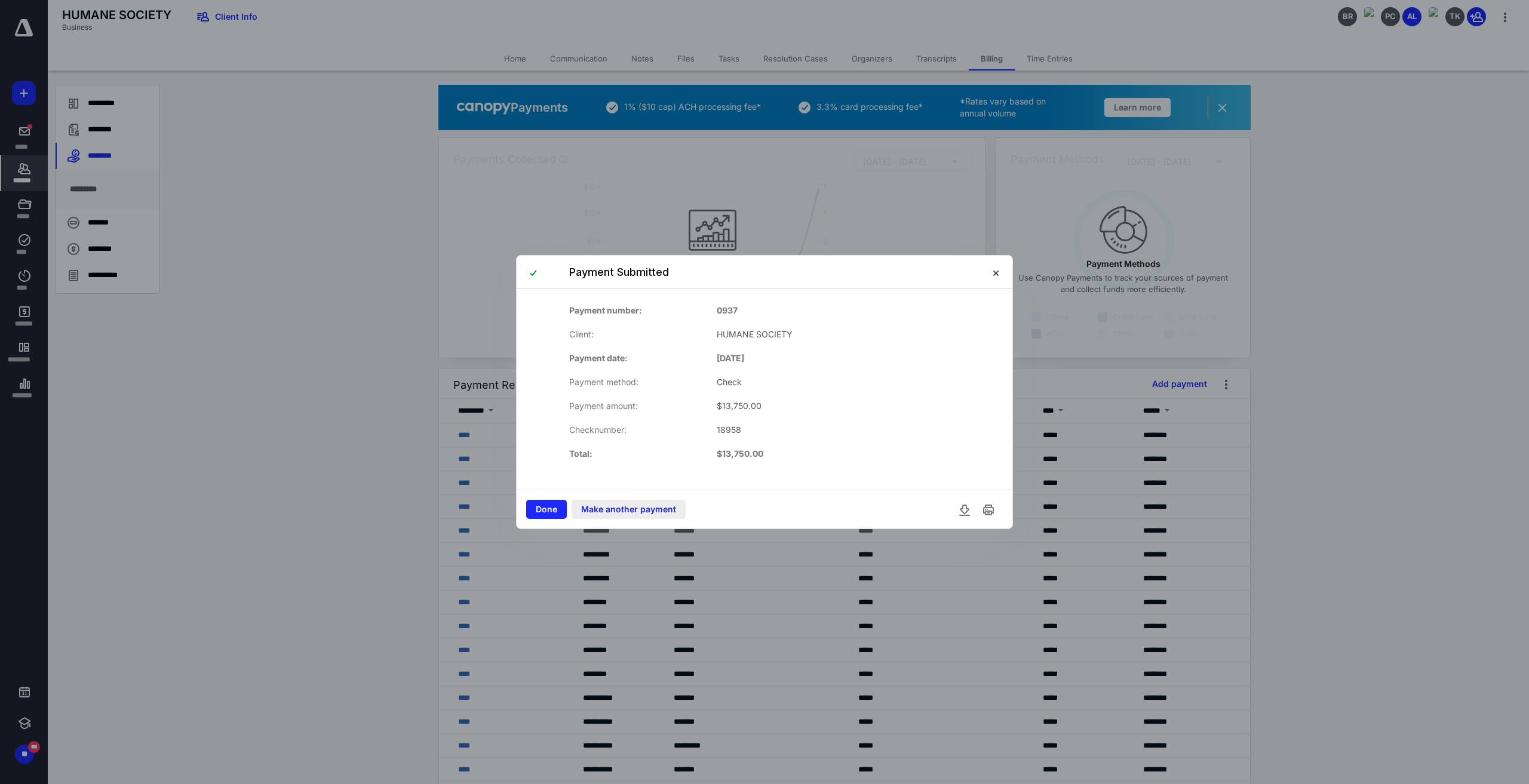 click on "Make another payment" at bounding box center [628, 509] 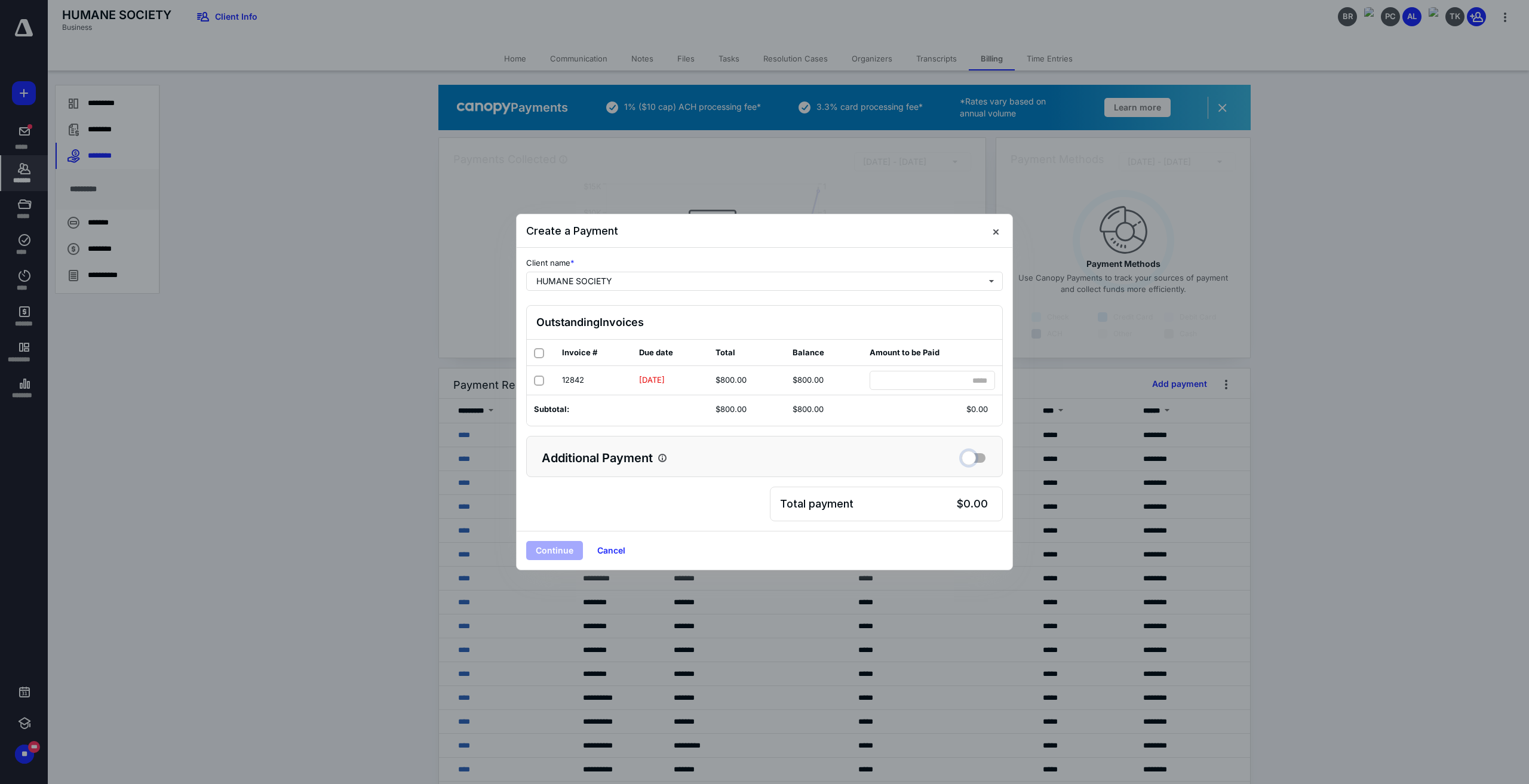 click at bounding box center (974, 456) 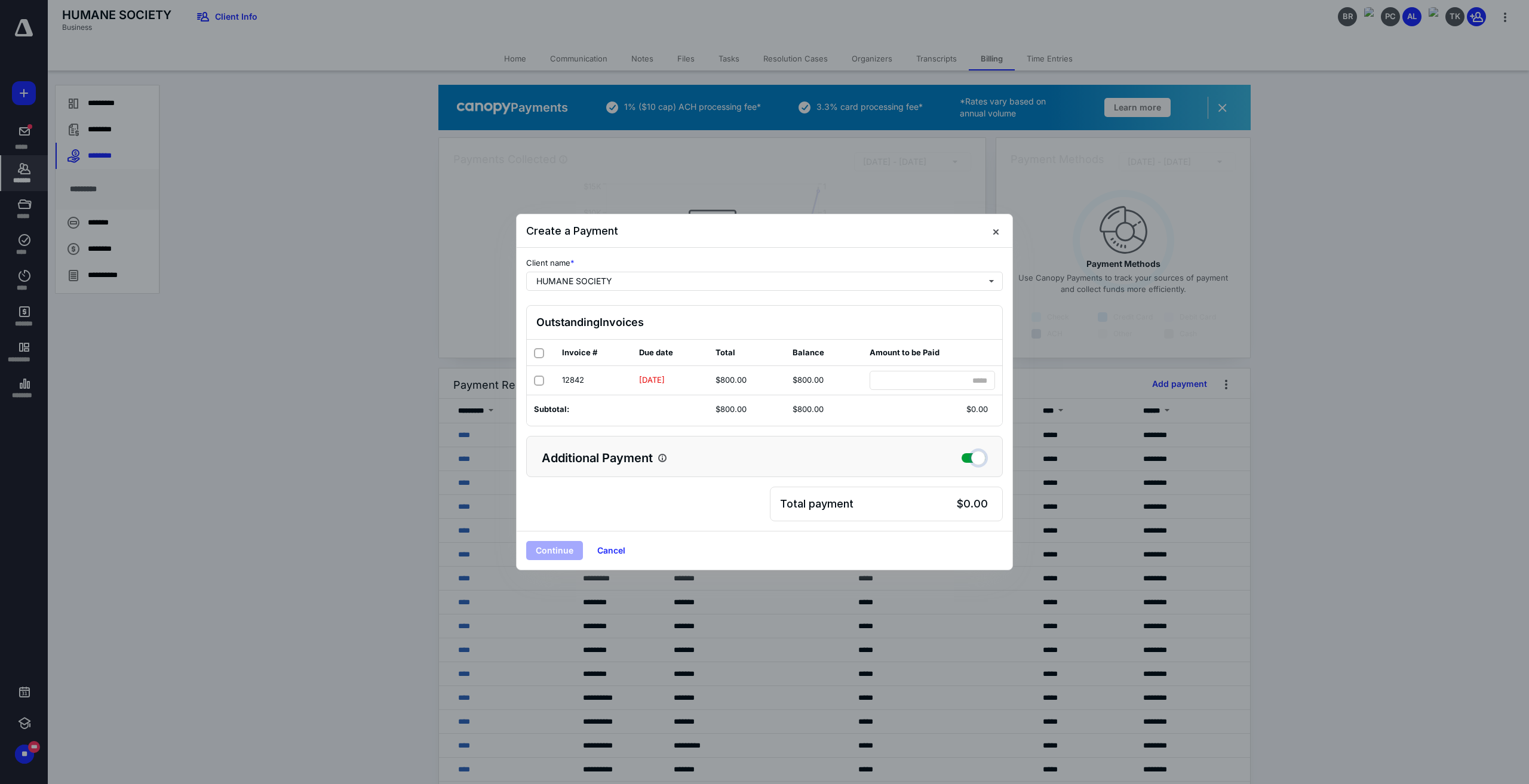 checkbox on "true" 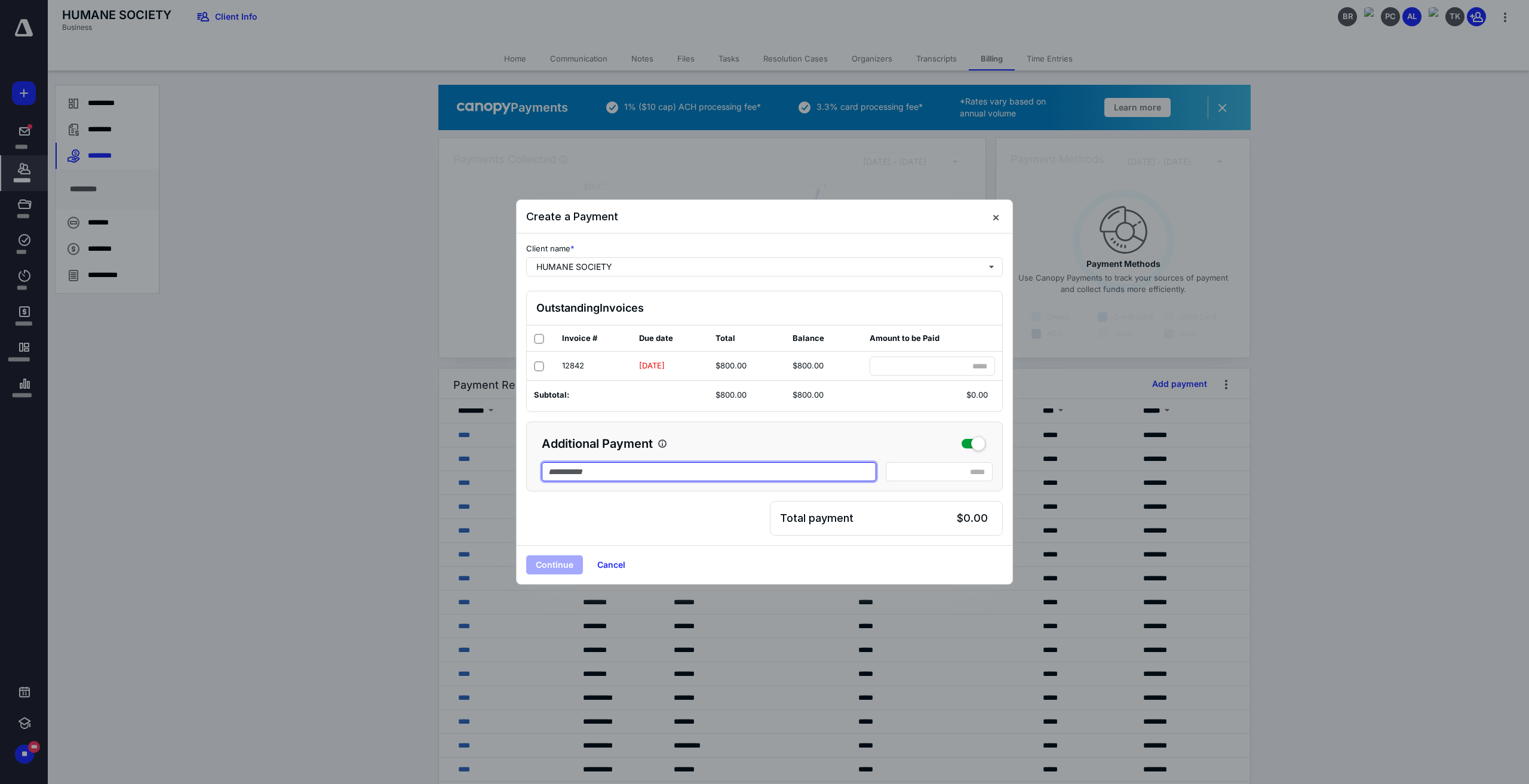 click at bounding box center (709, 472) 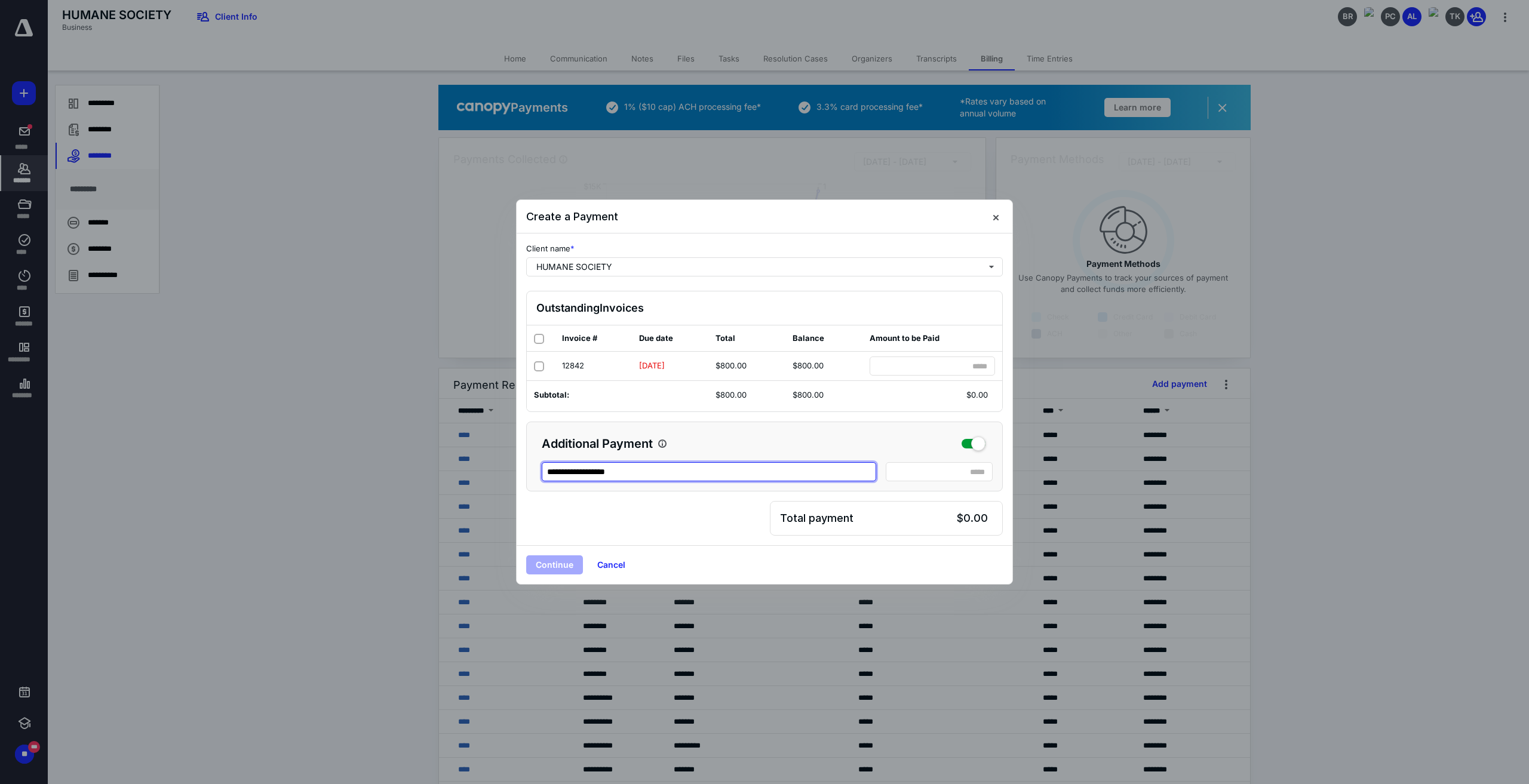 type on "**********" 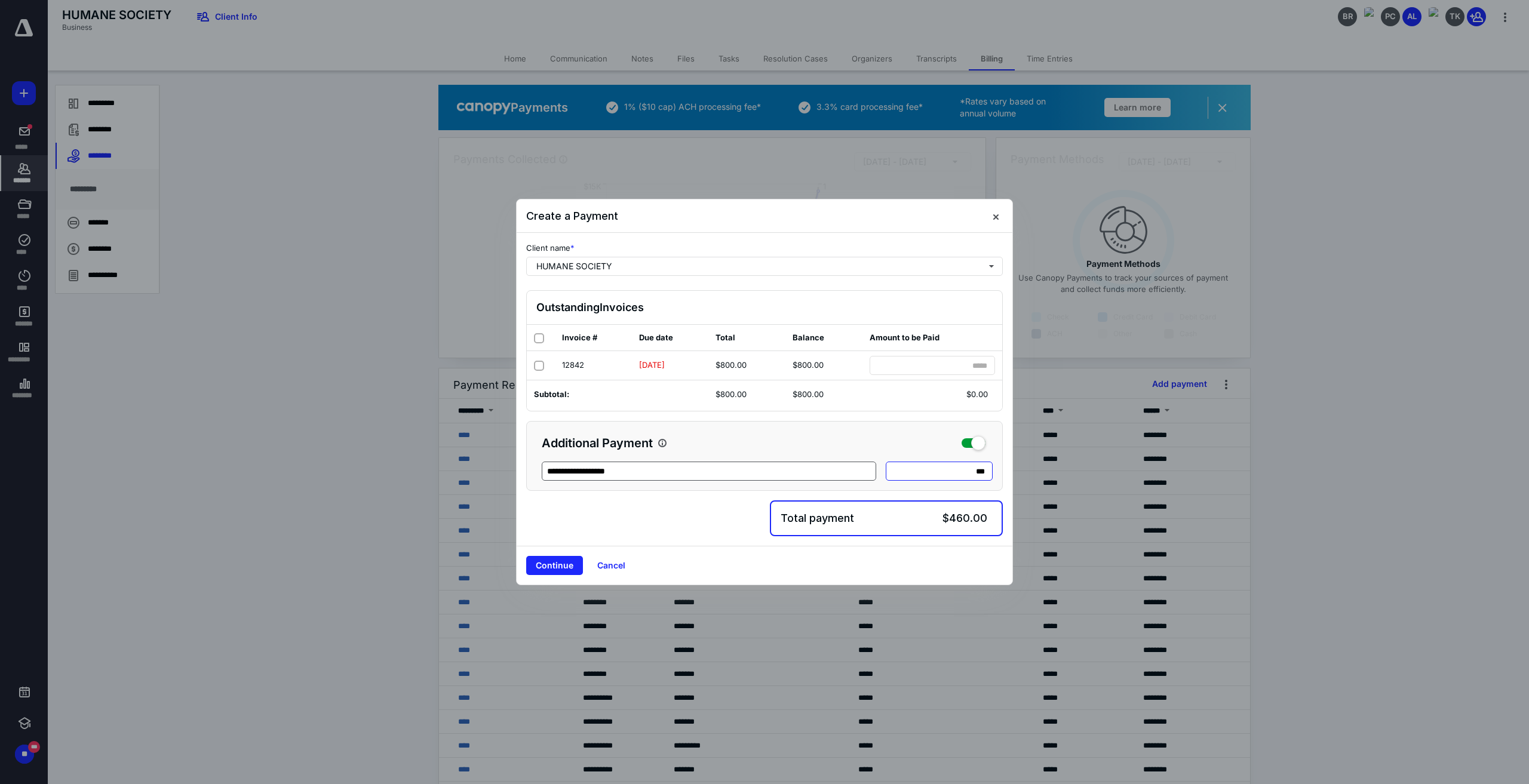 type on "****" 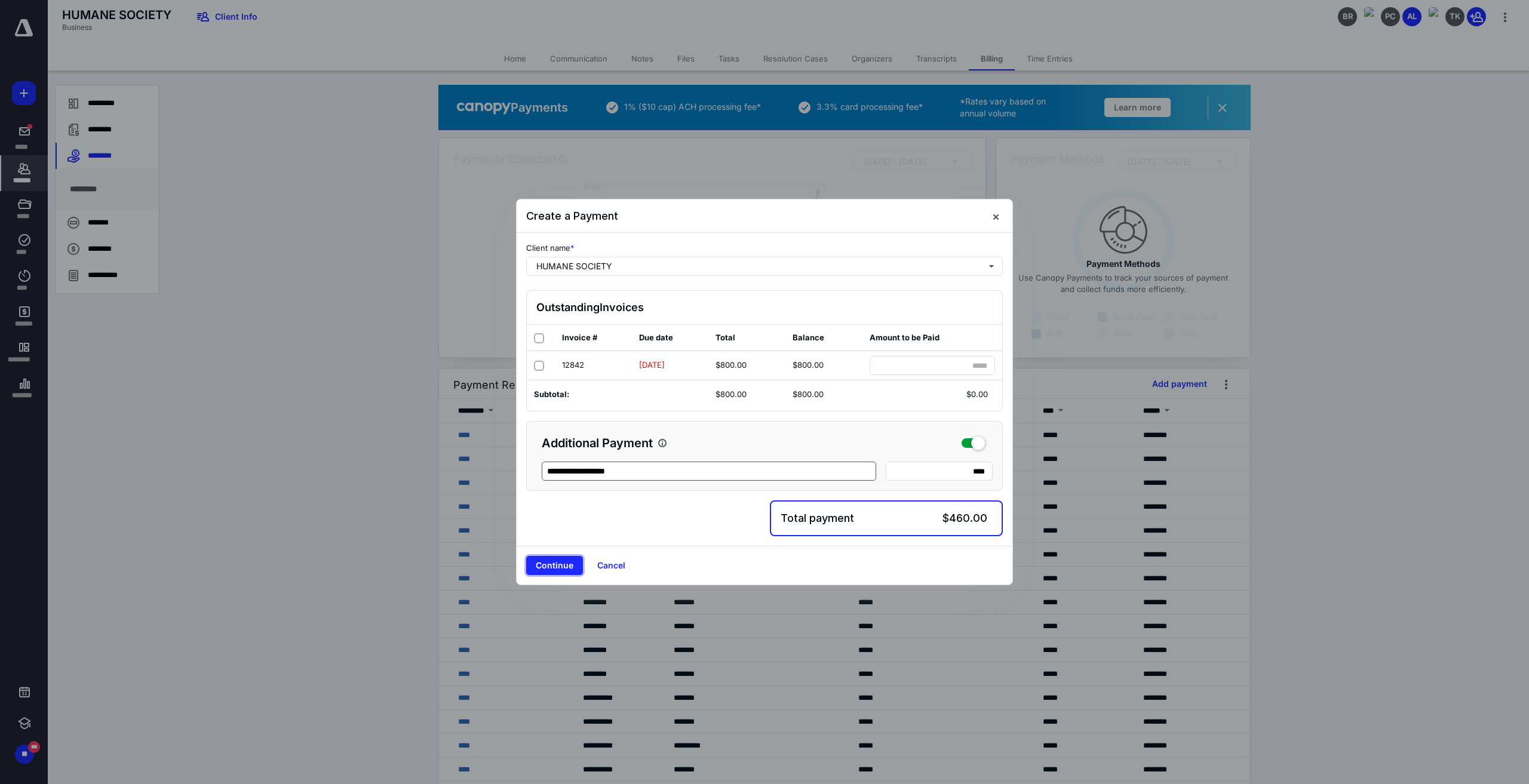 type 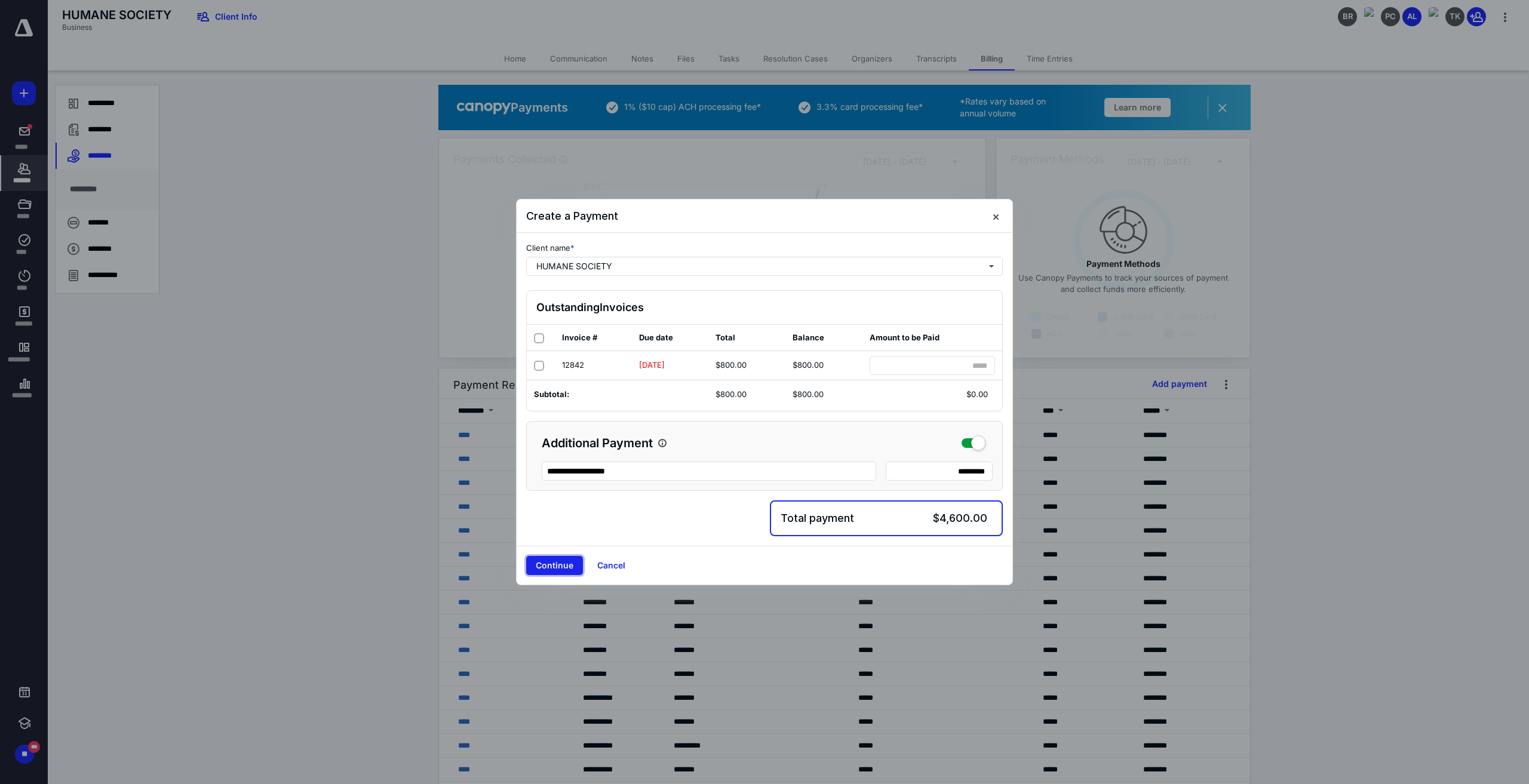 click on "Continue" at bounding box center (554, 565) 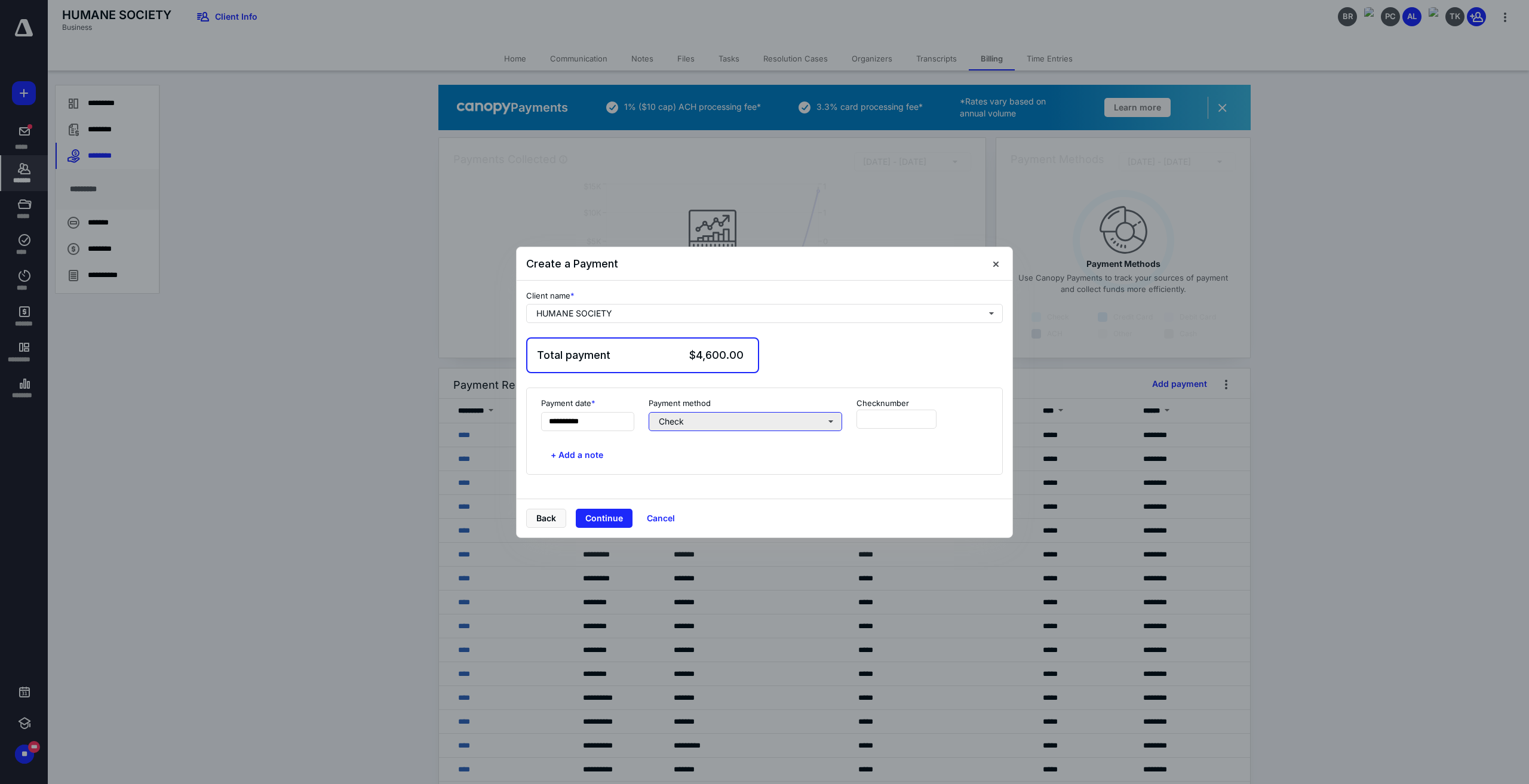 click on "Check" at bounding box center (745, 422) 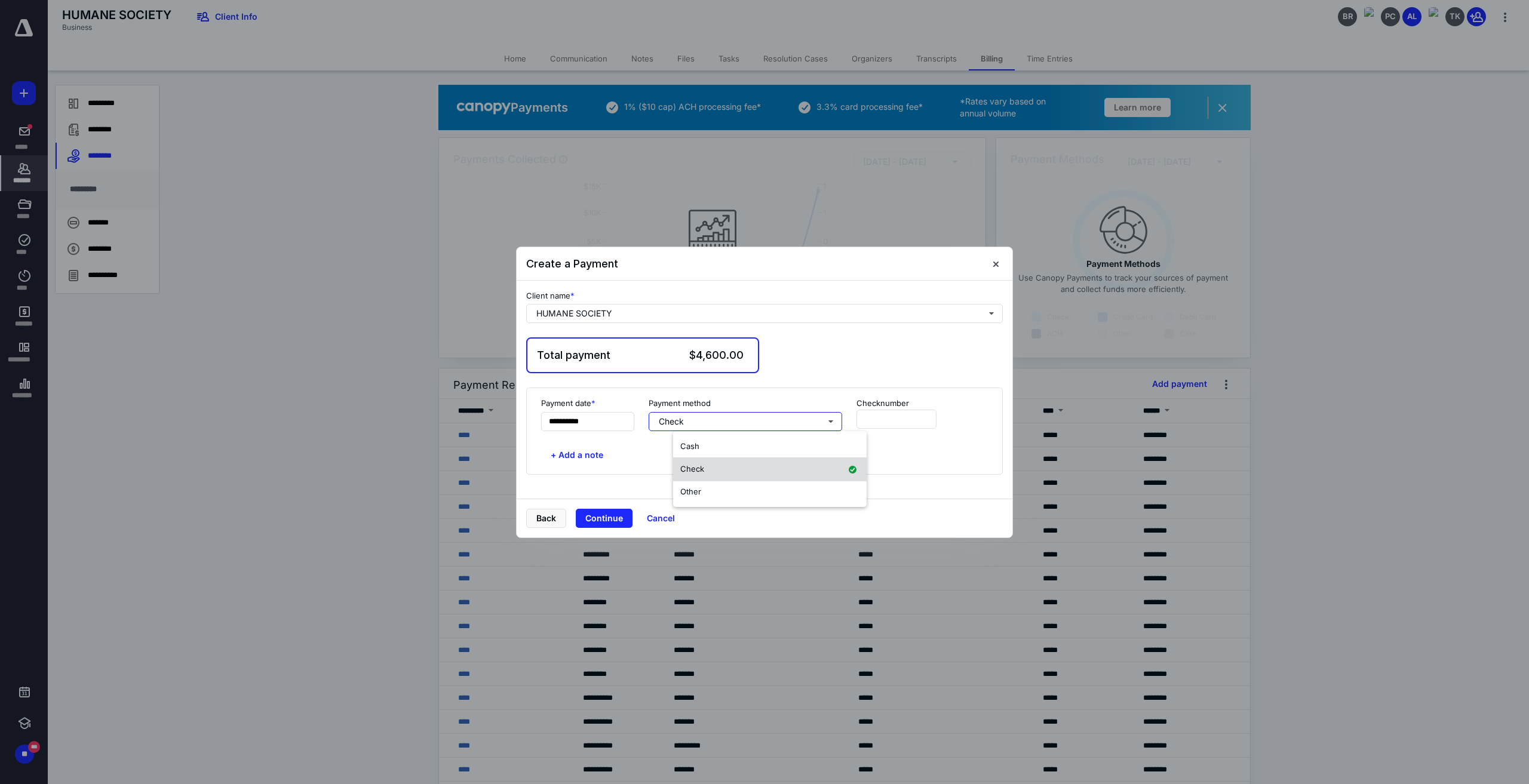 click on "Check" at bounding box center [770, 469] 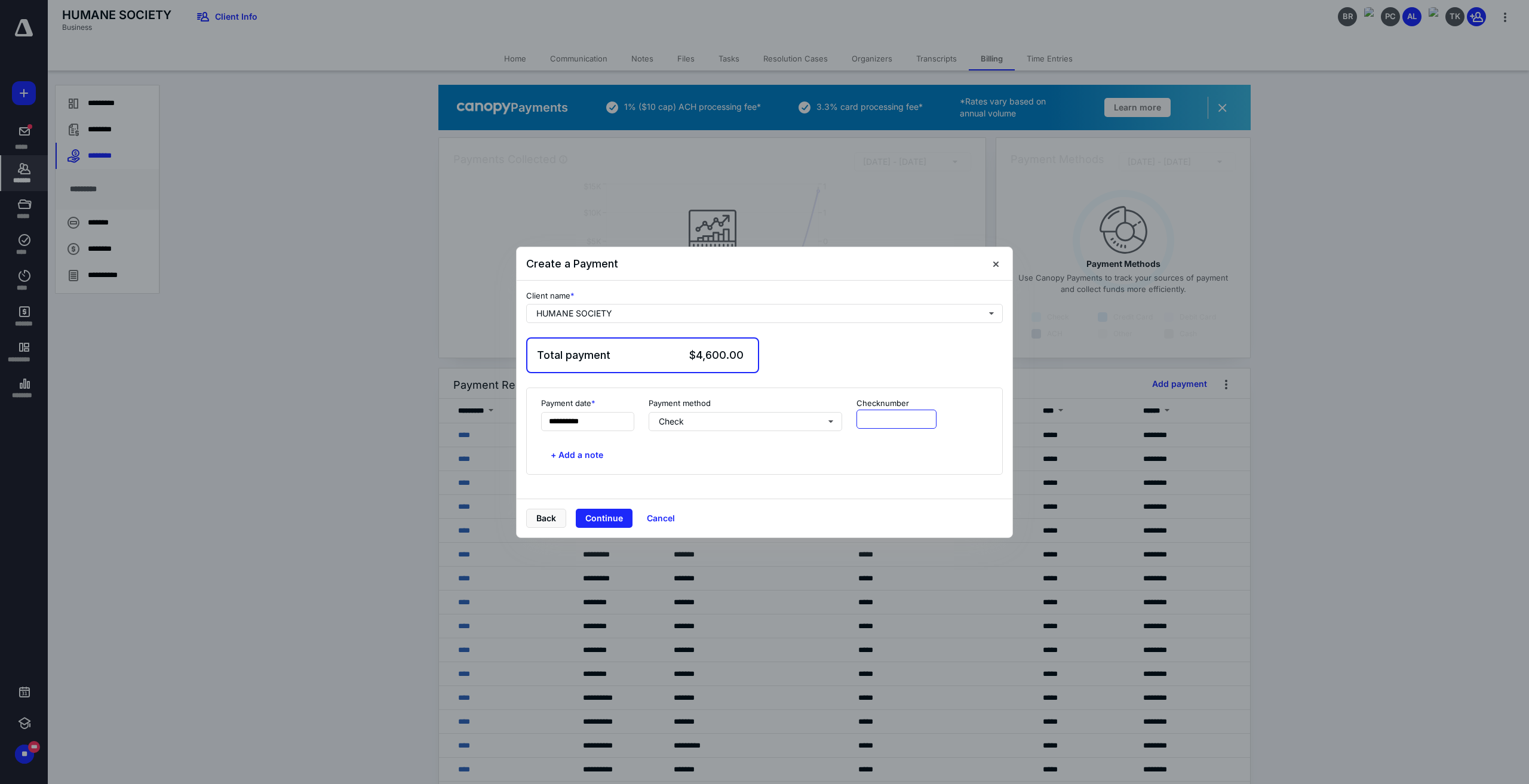 drag, startPoint x: 889, startPoint y: 417, endPoint x: 924, endPoint y: 460, distance: 55.44367 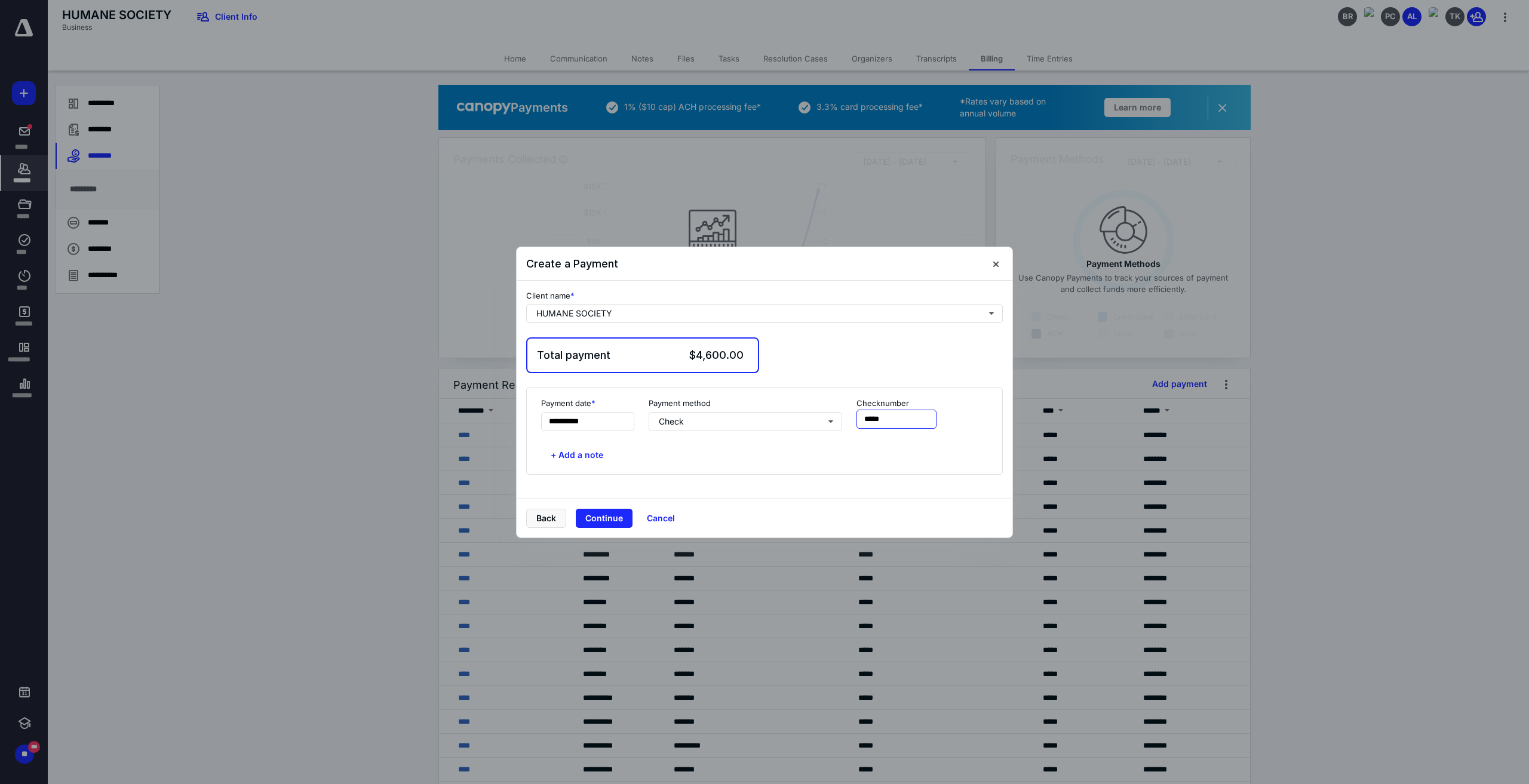 type on "*****" 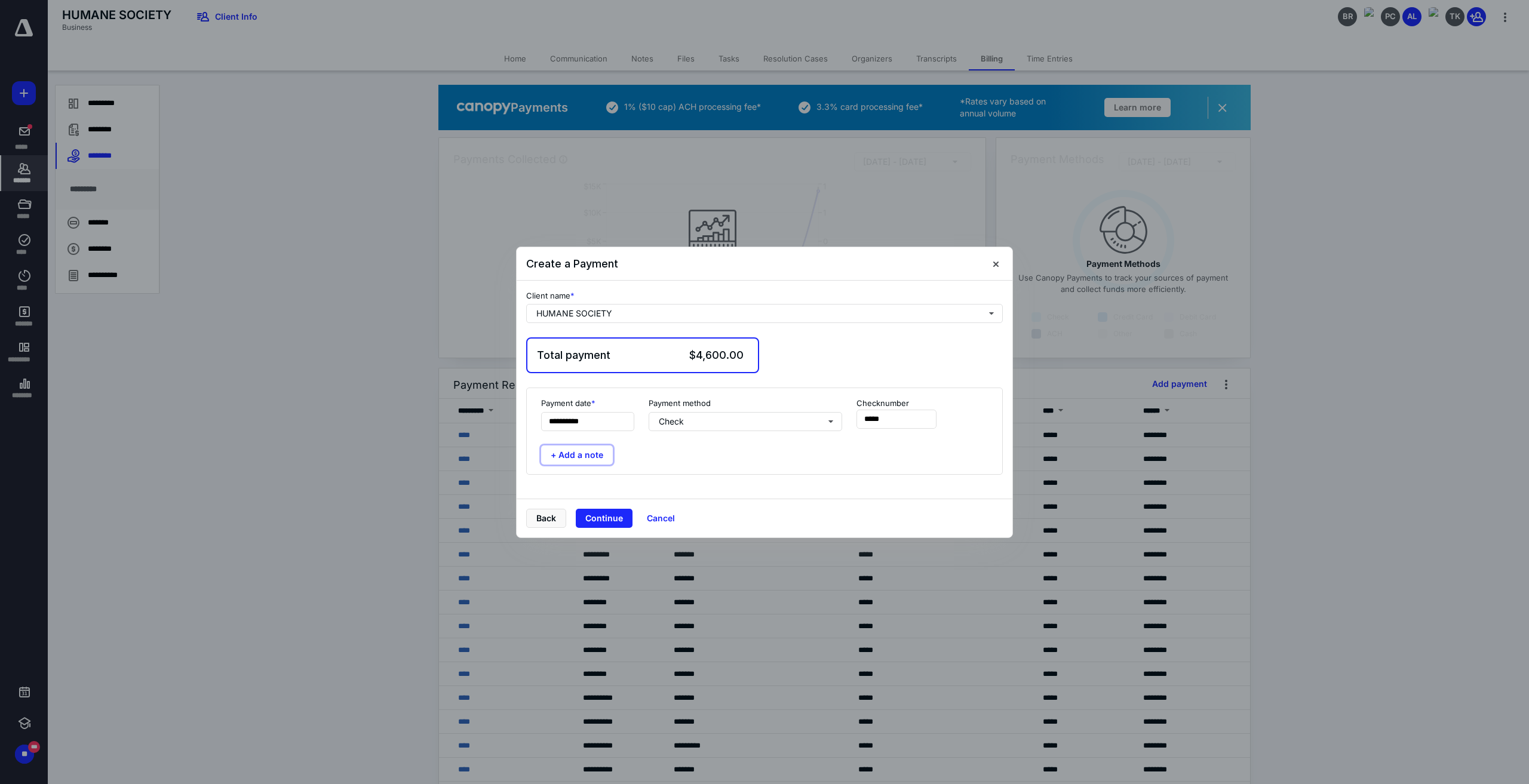 type 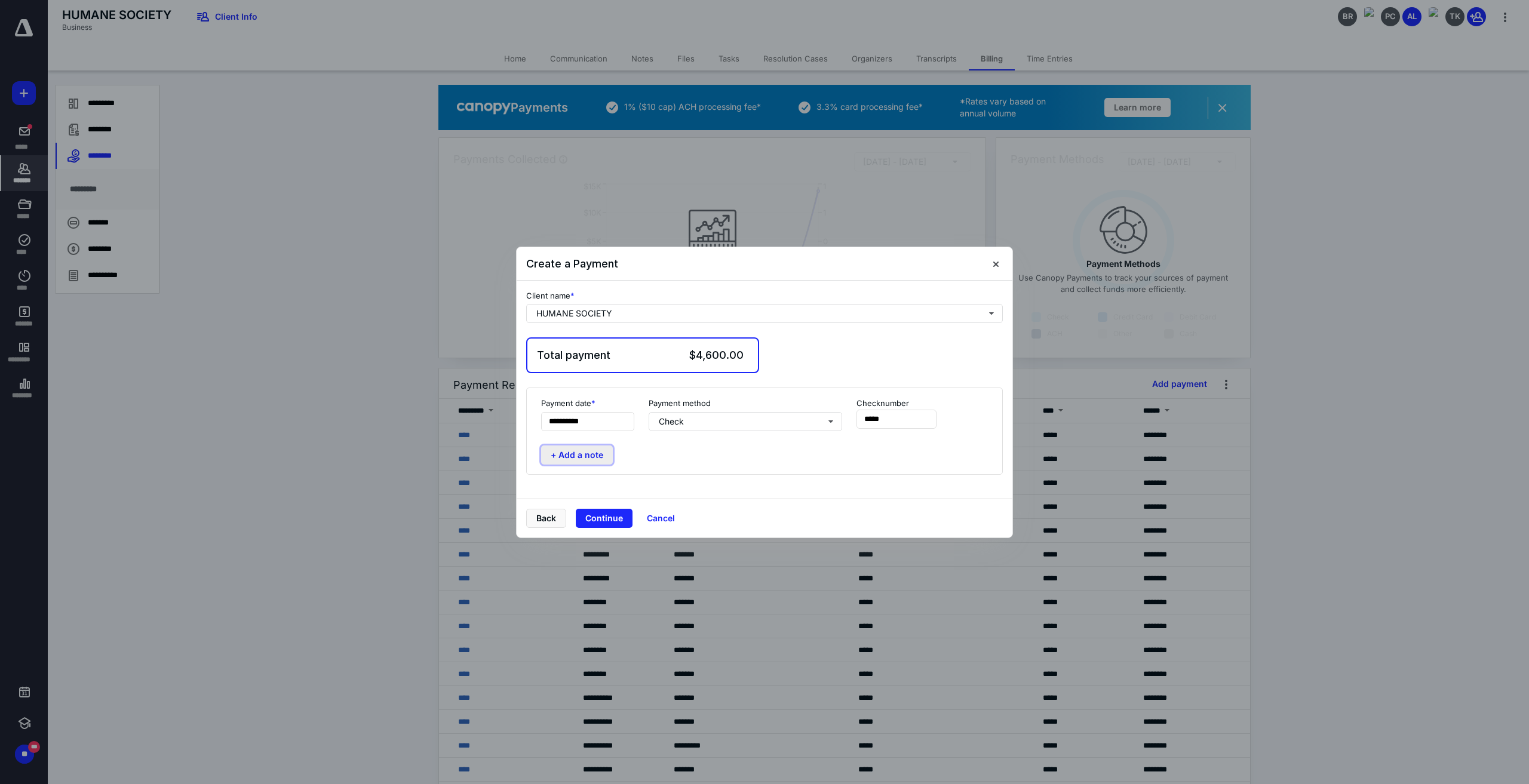 click on "+ Add a note" at bounding box center [577, 455] 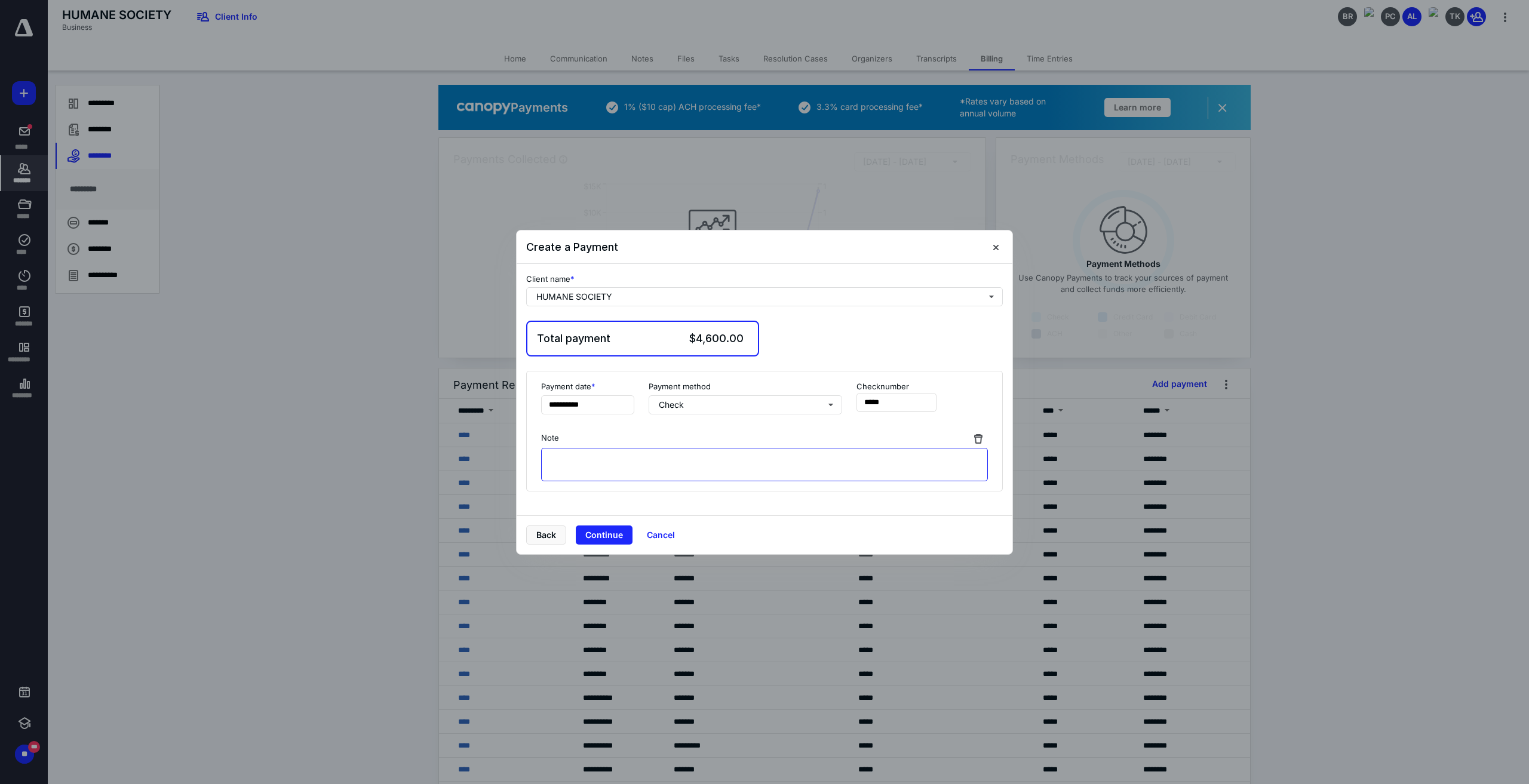 click at bounding box center (764, 465) 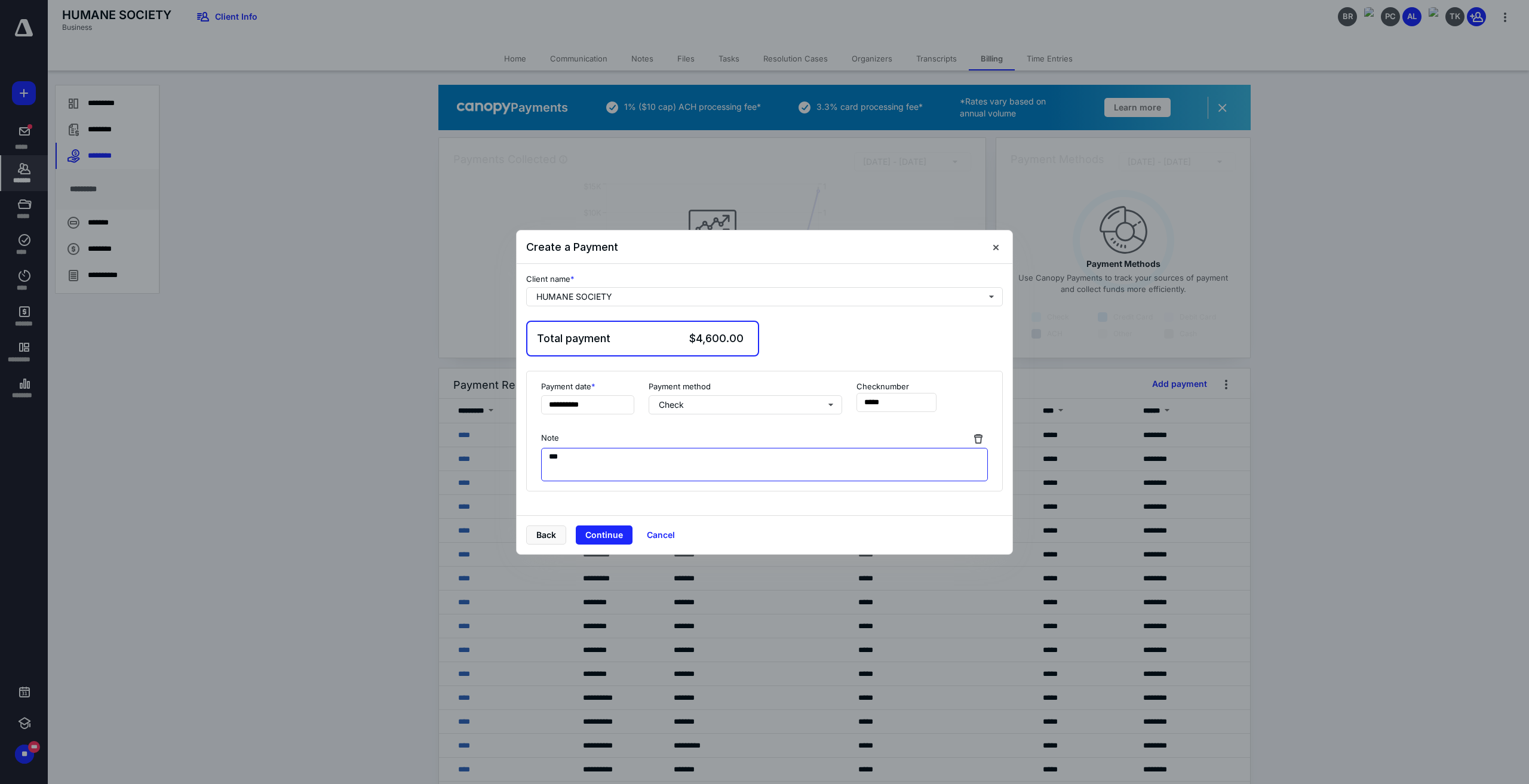 type on "***" 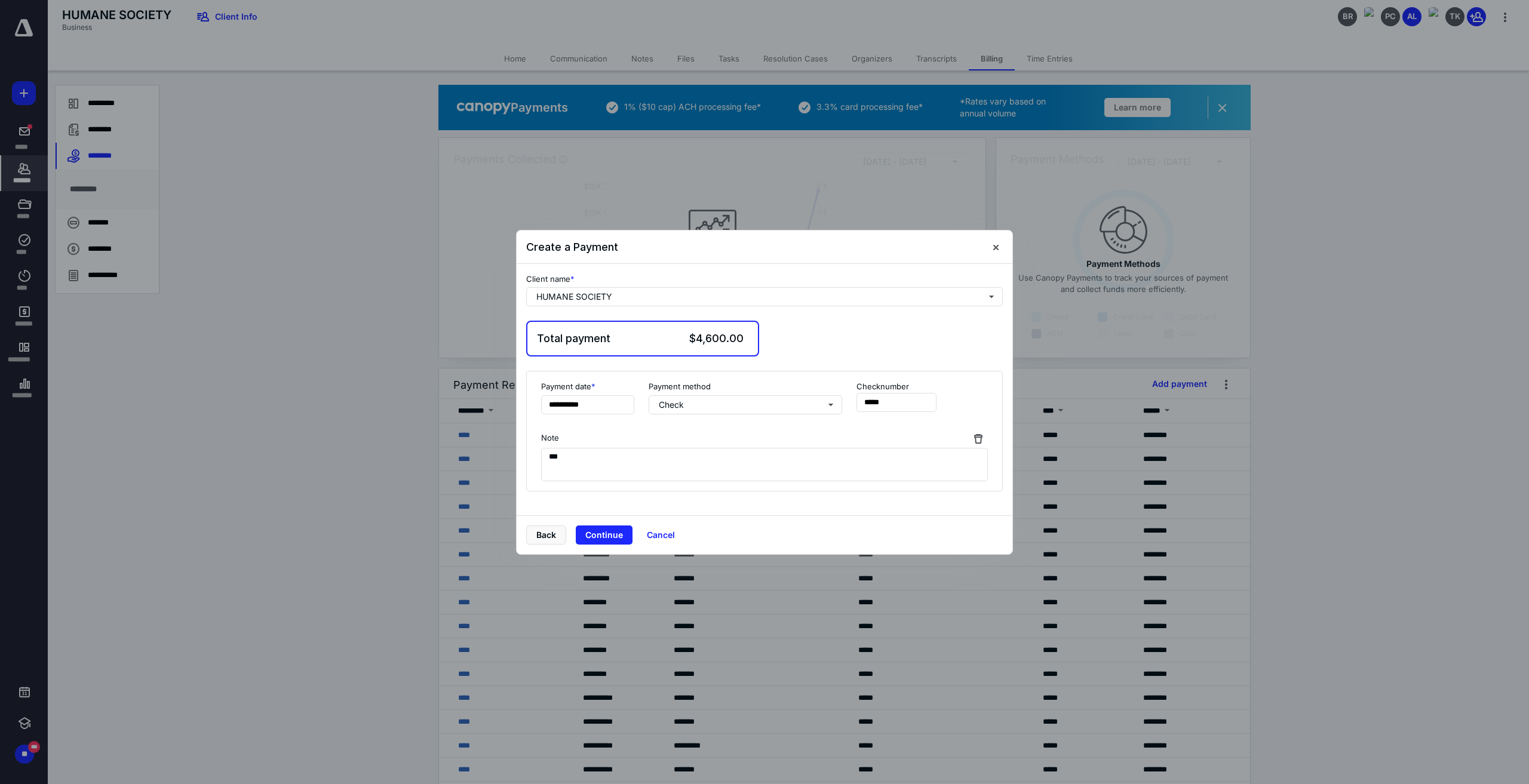 click on "Back Continue Cancel" at bounding box center [764, 534] 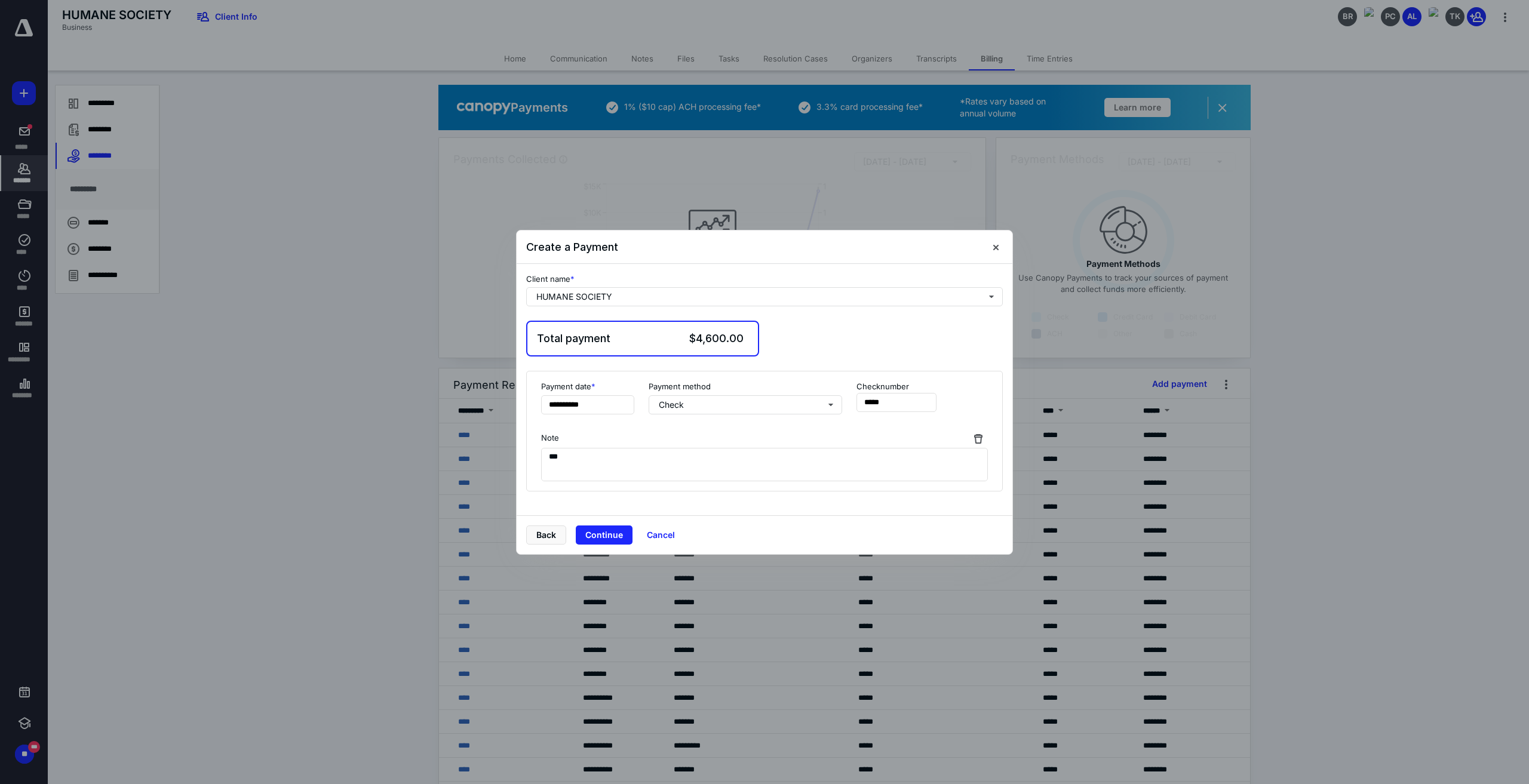 click on "Continue" at bounding box center [604, 535] 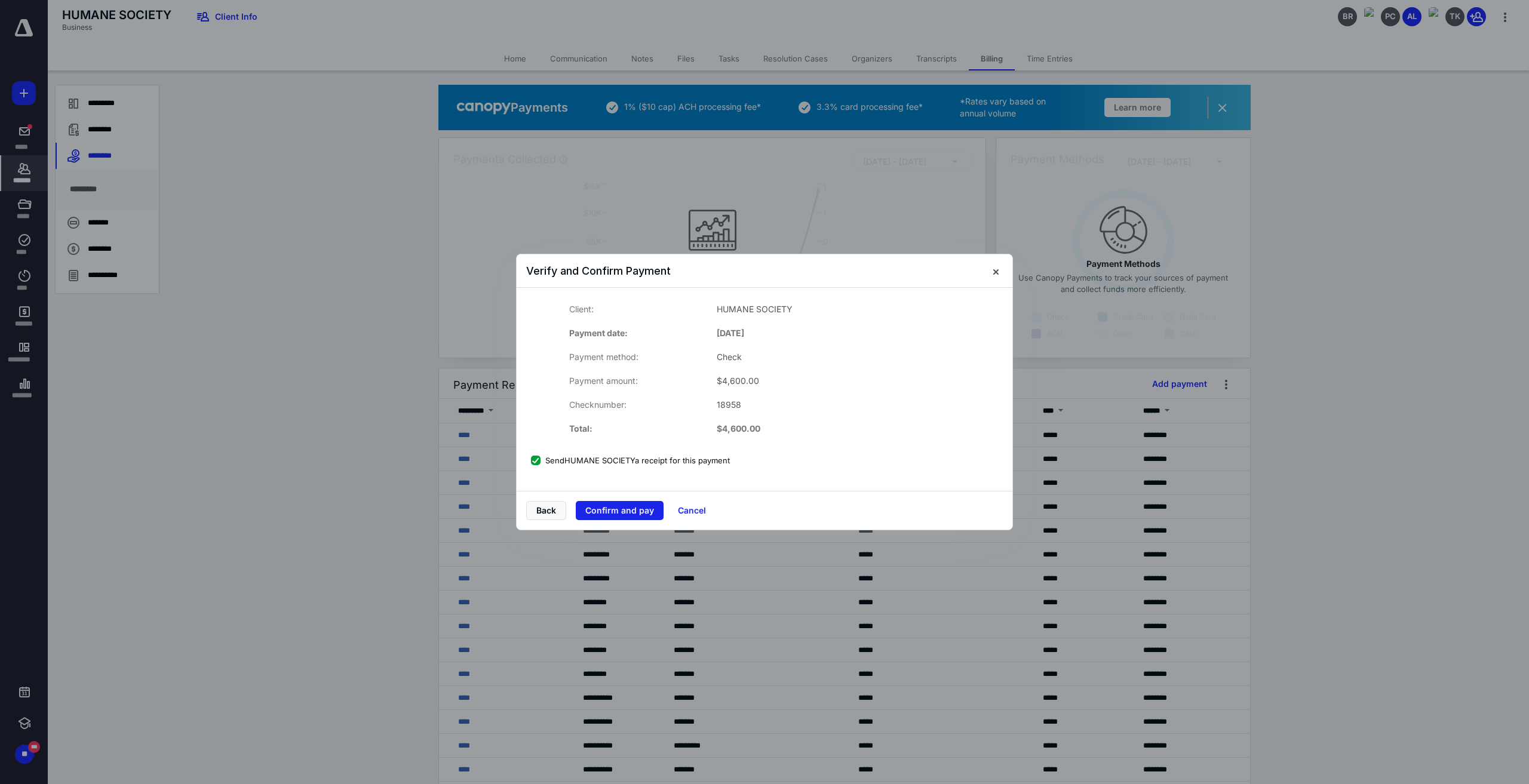 click on "Confirm and pay" at bounding box center [619, 511] 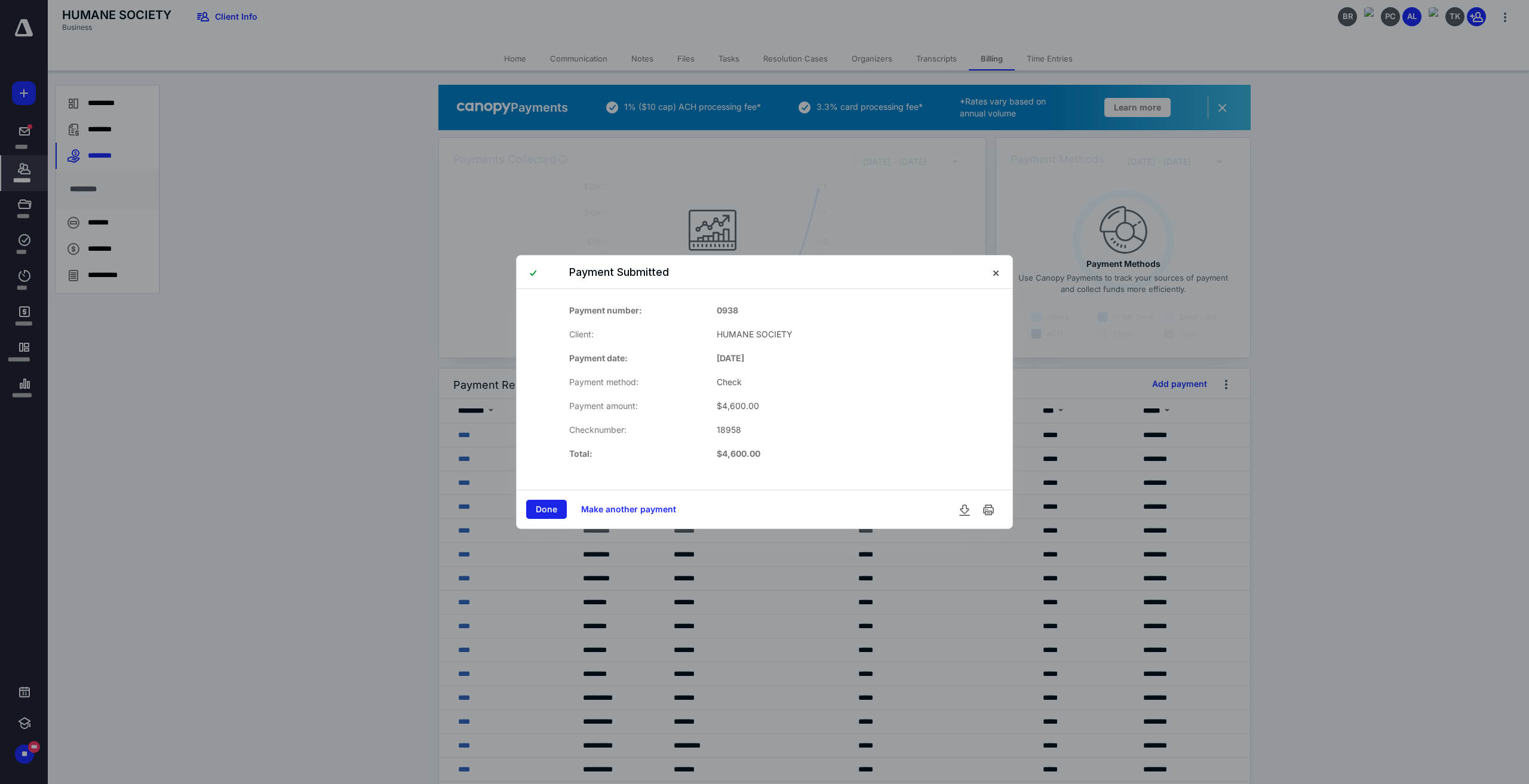 click on "Done" at bounding box center (546, 509) 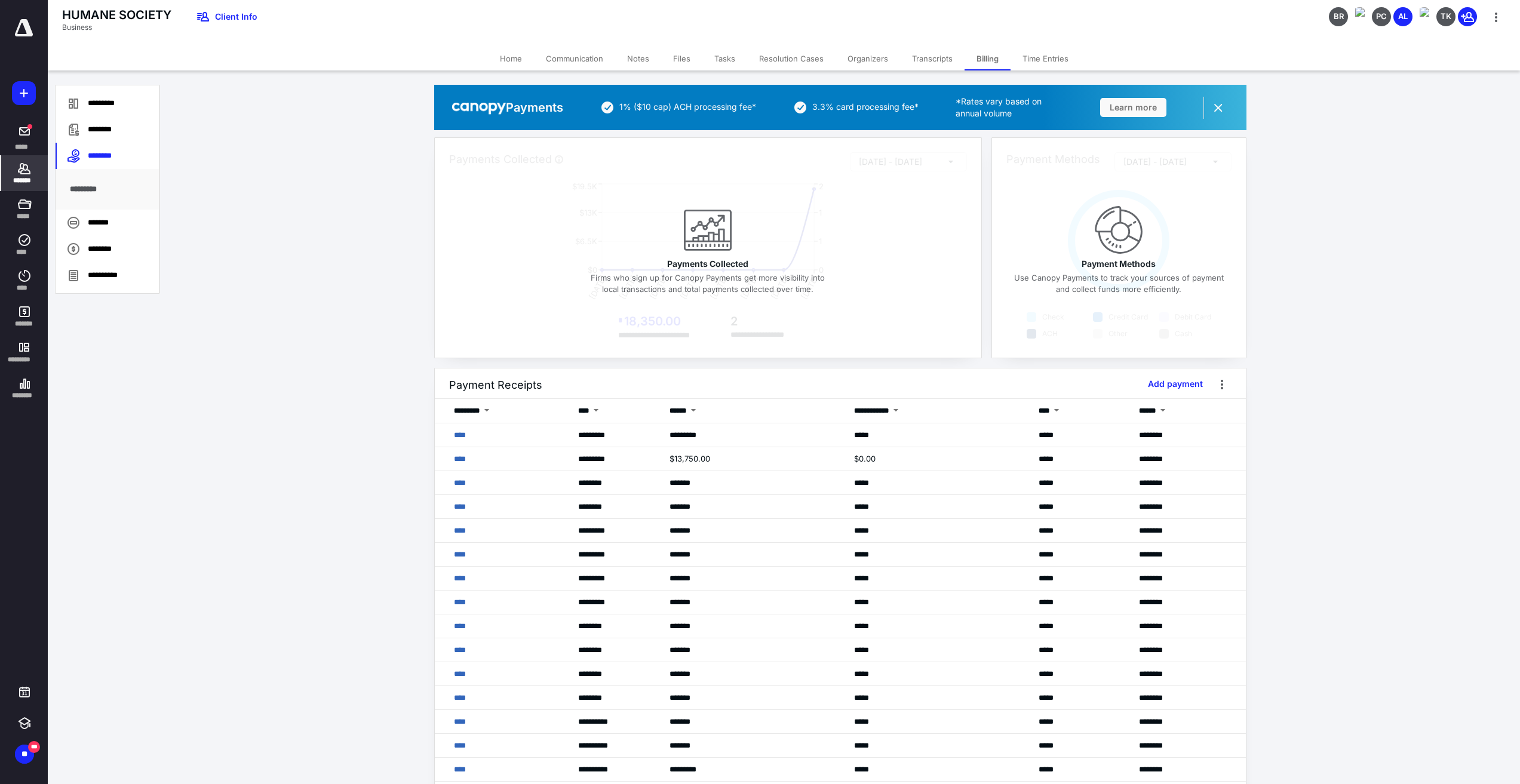 click on "**********" at bounding box center (840, 866) 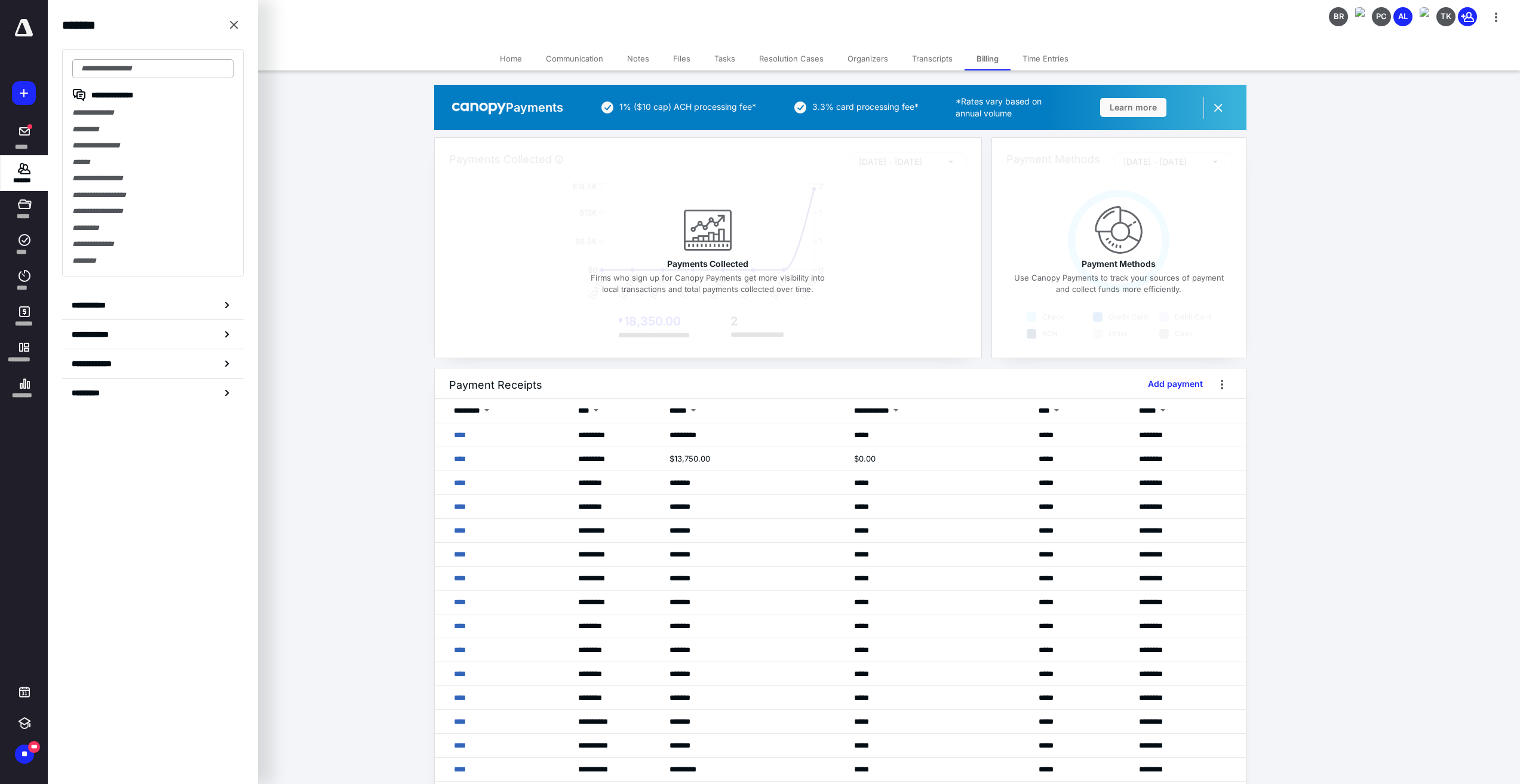 click at bounding box center (153, 69) 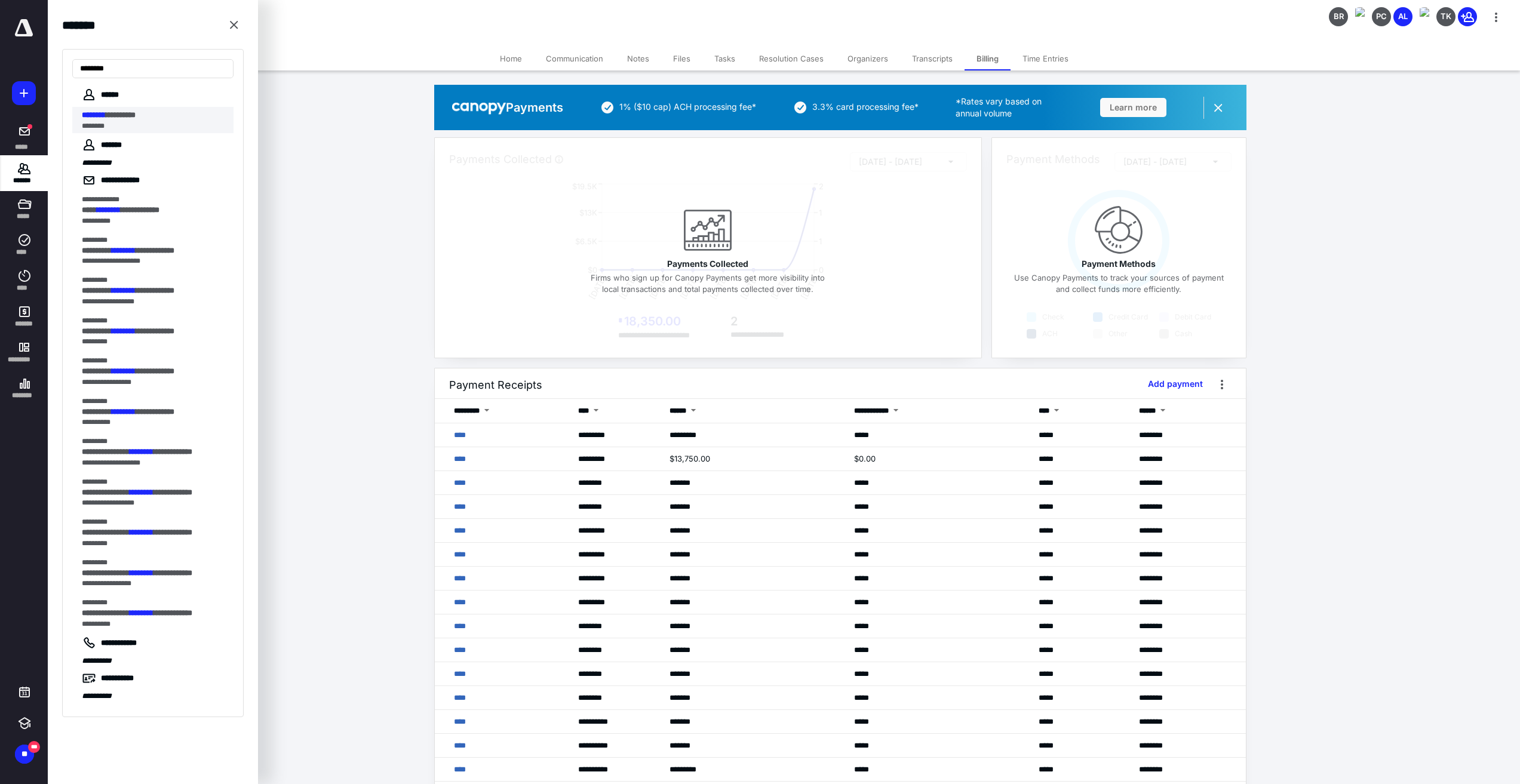 type on "********" 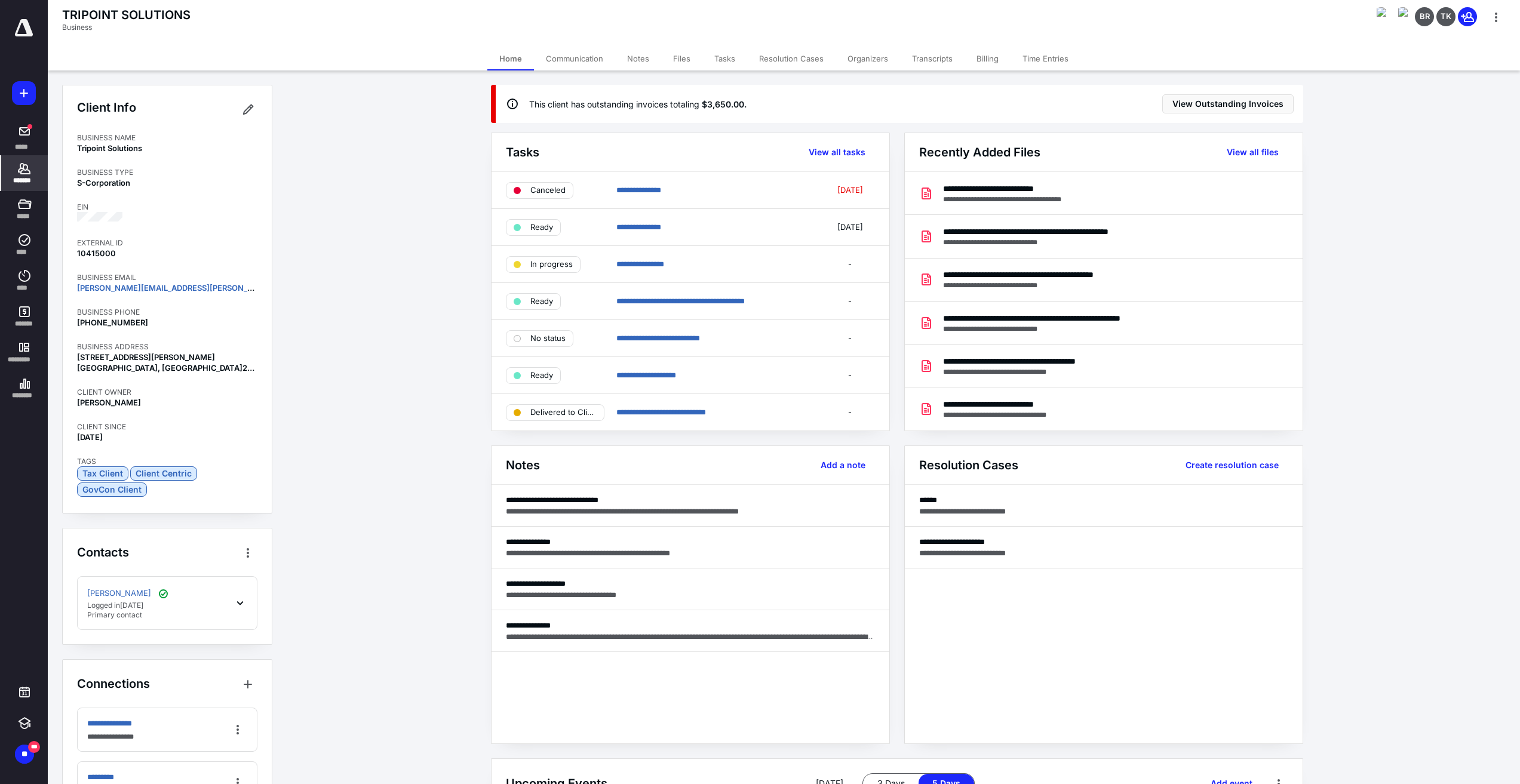 click on "**********" at bounding box center [896, 552] 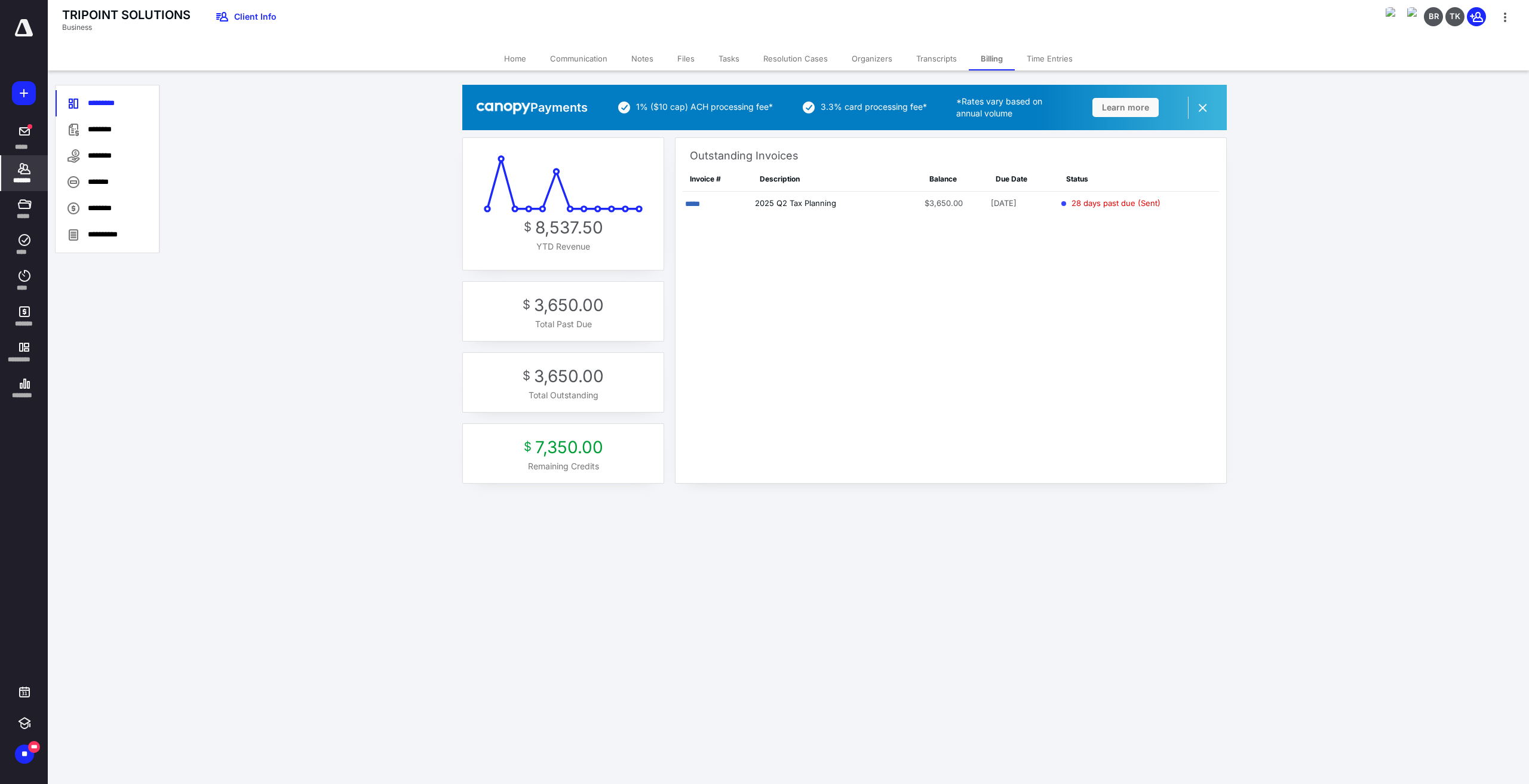drag, startPoint x: 272, startPoint y: 244, endPoint x: 313, endPoint y: 229, distance: 43.65776 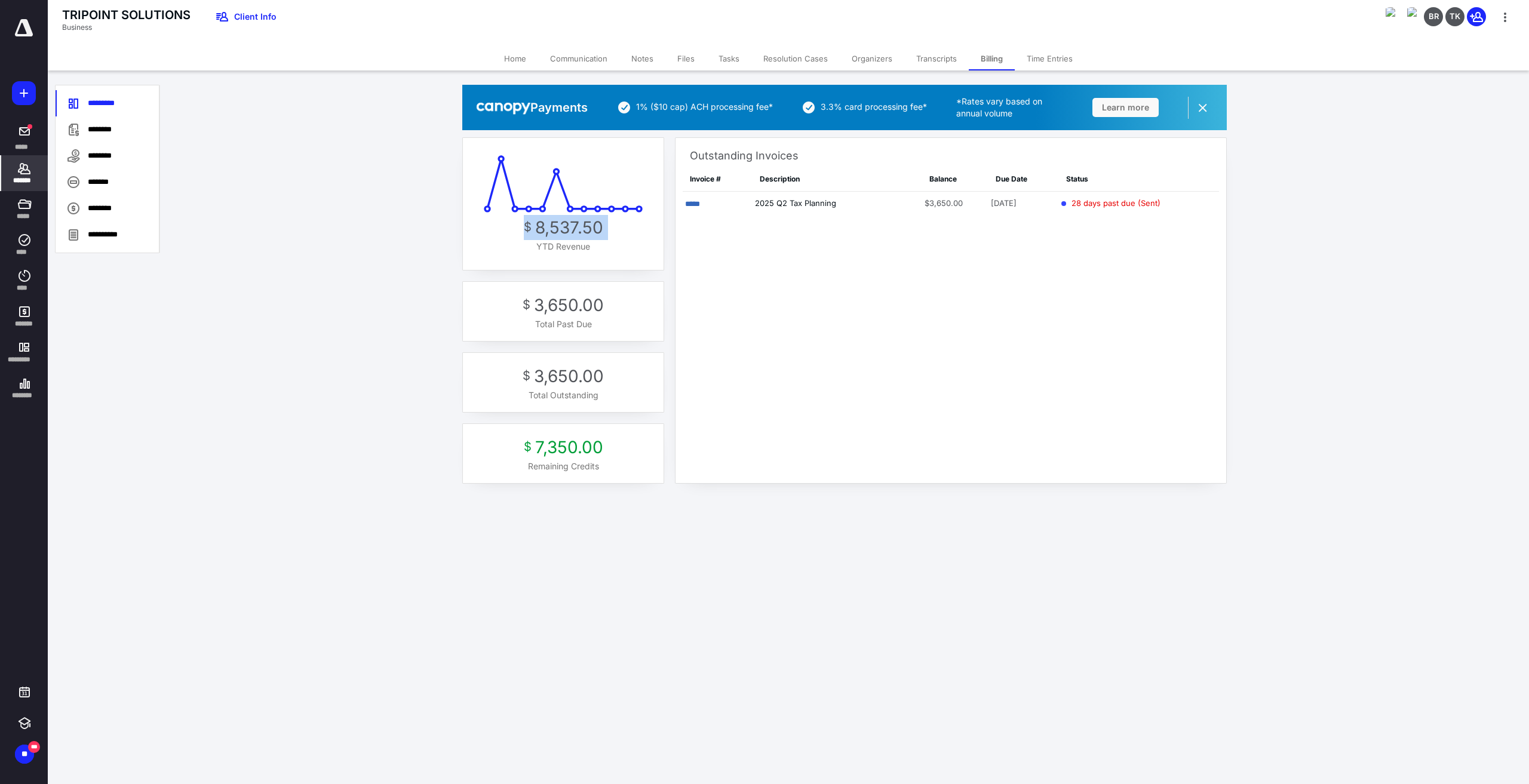 click on "Payments 1% ($10 cap) ACH processing fee* 3.3% card processing fee* *Rates vary based on annual volume Learn more Remind me [DATE] Dismiss forever $   8,537.50 YTD Revenue $   3,650.00 Total Past Due $   3,650.00 Total Outstanding $   7,350.00 Remaining Credits Outstanding Invoices Invoice # Description Balance Due Date Status ***** 2025 Q2 Tax Planning $3,650.00 [DATE] 28 days past due (Sent)" at bounding box center [845, 290] 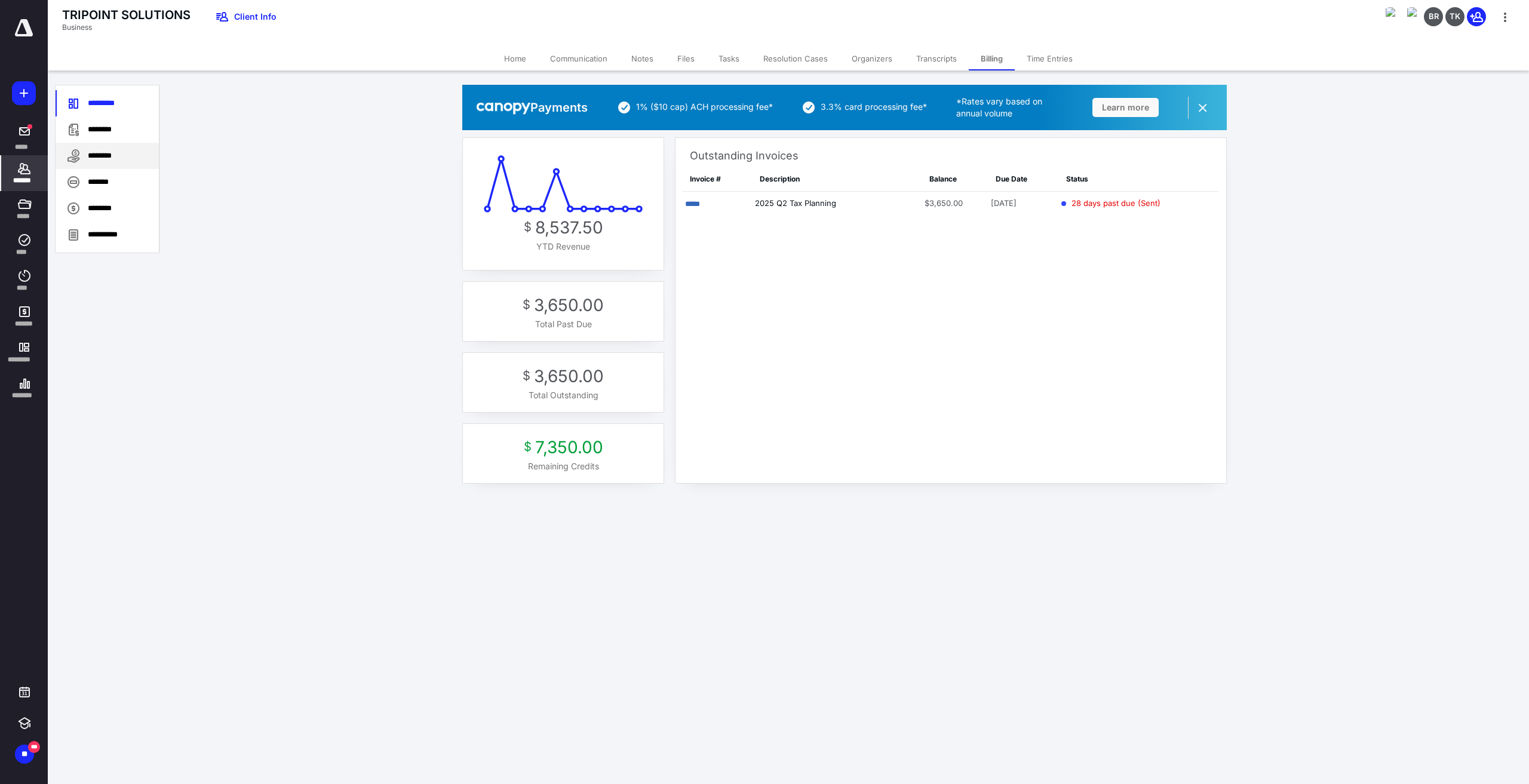 click on "********" at bounding box center [107, 156] 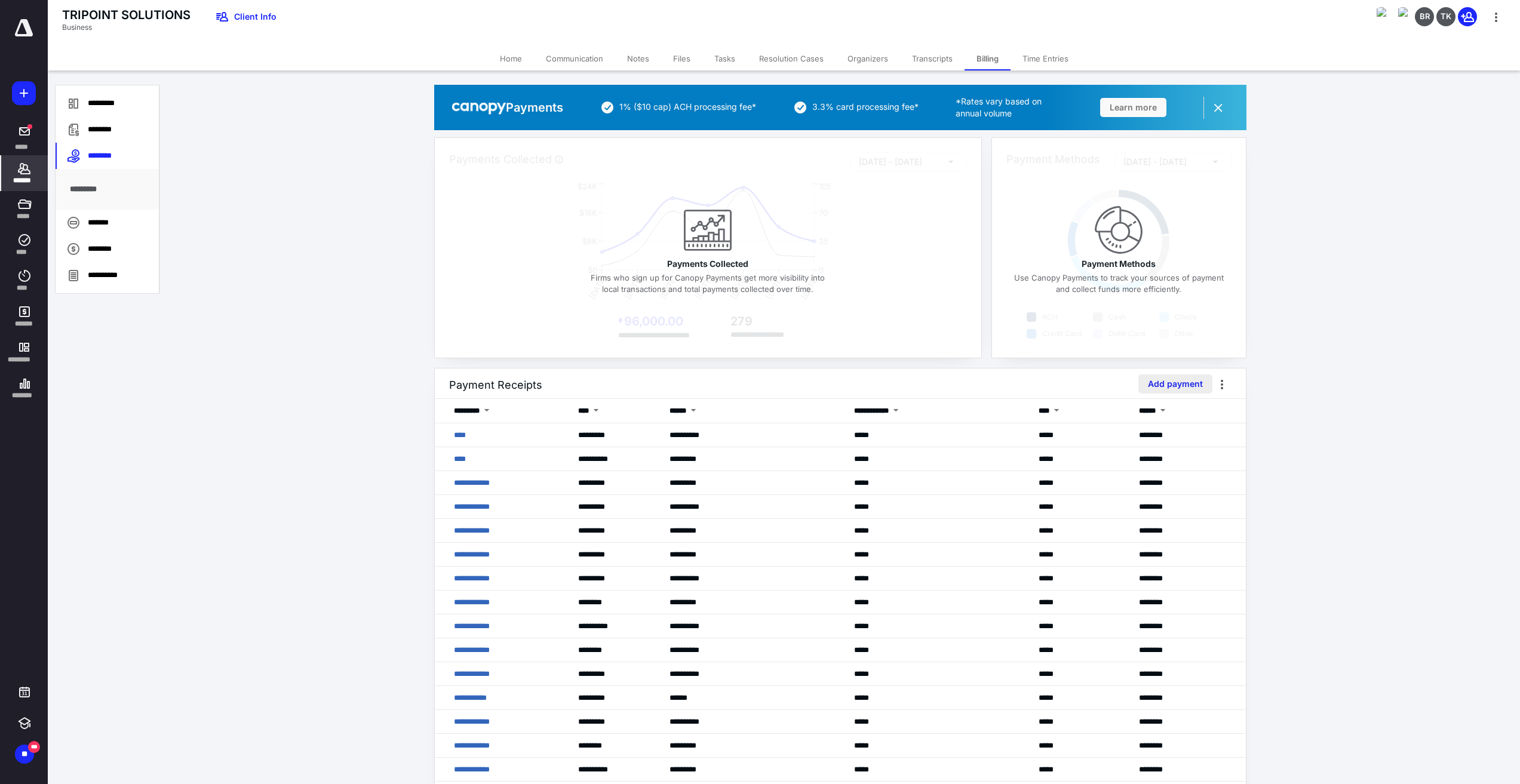 click on "Add payment" at bounding box center [1175, 384] 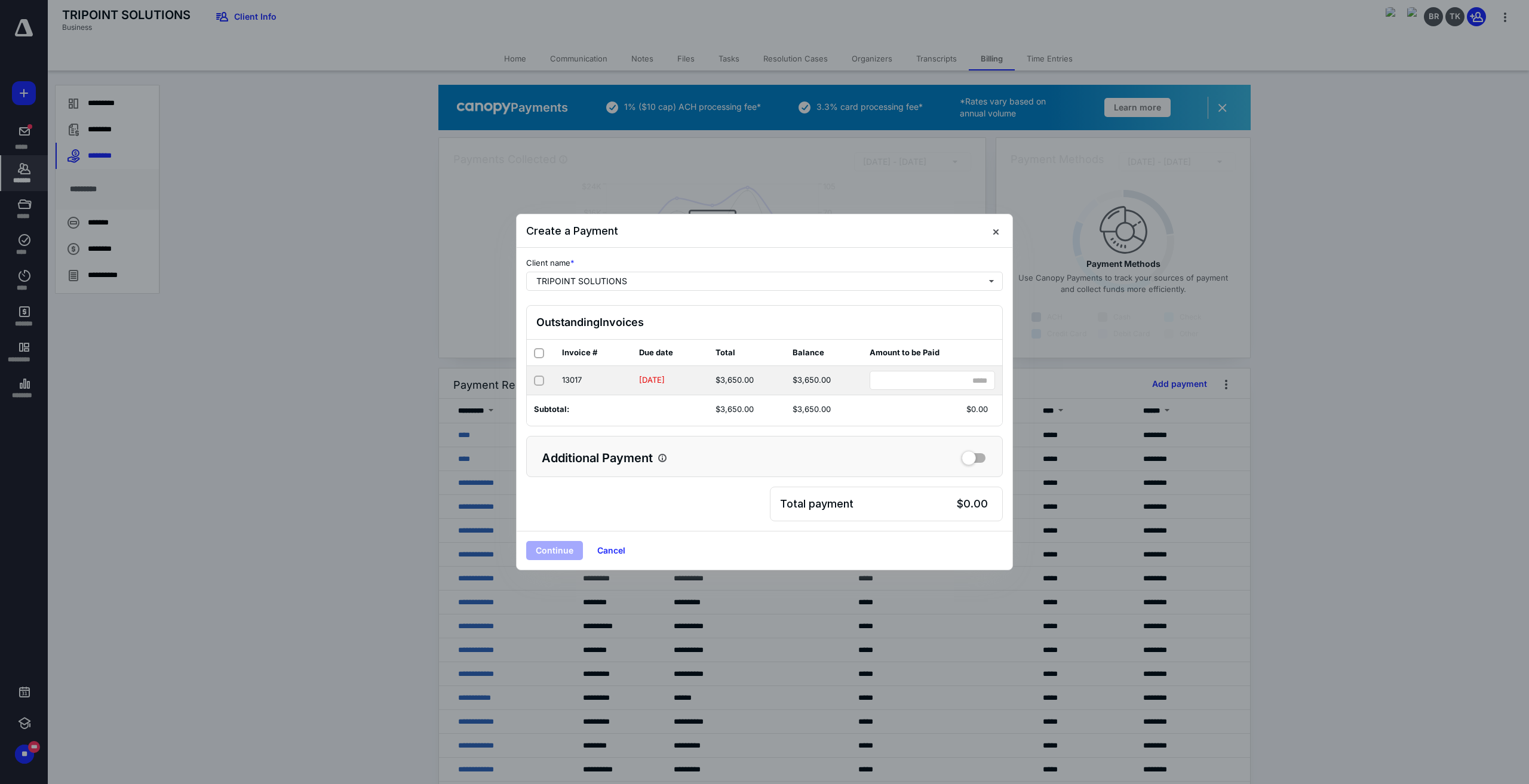 click at bounding box center (539, 381) 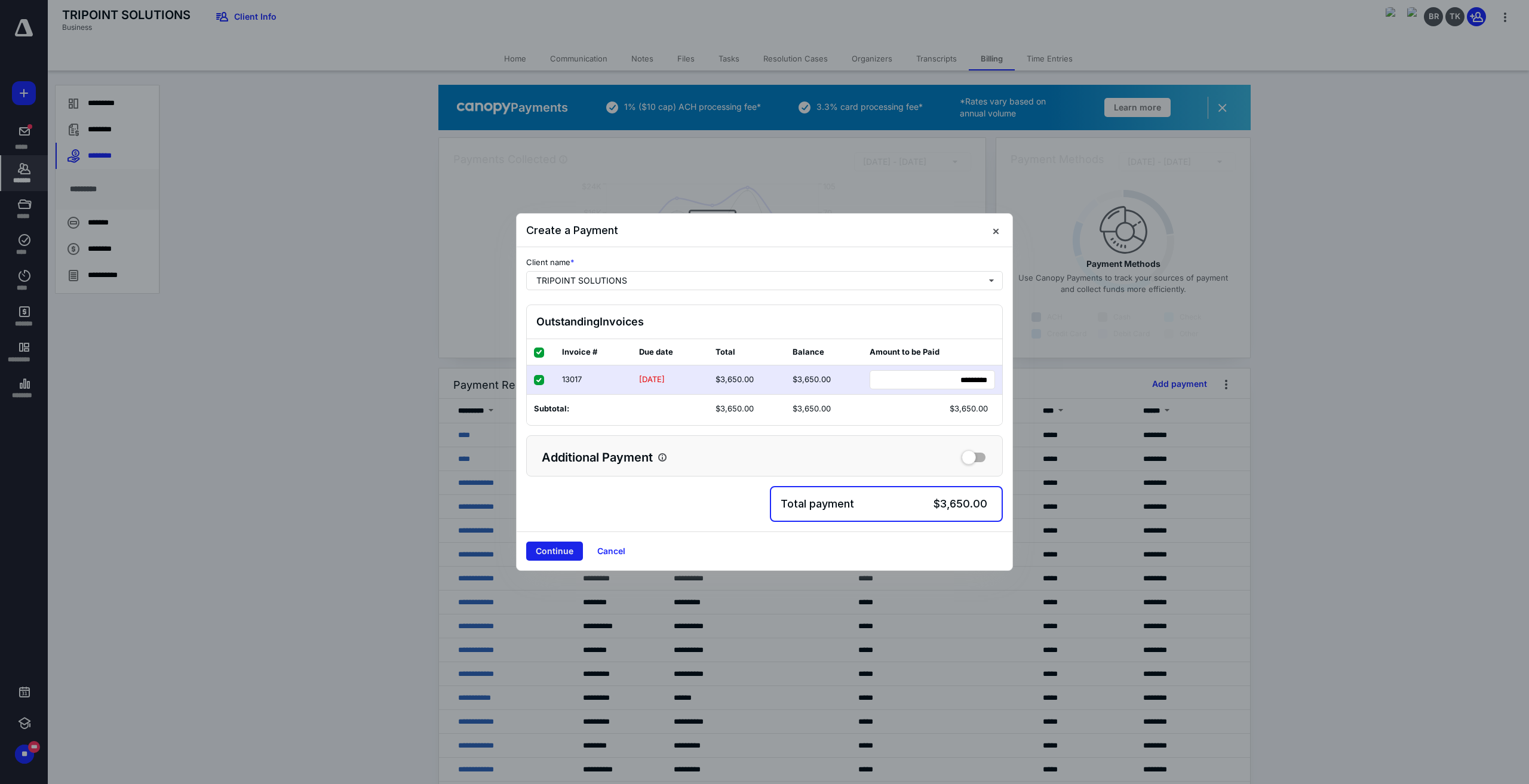 click on "Continue" at bounding box center (554, 551) 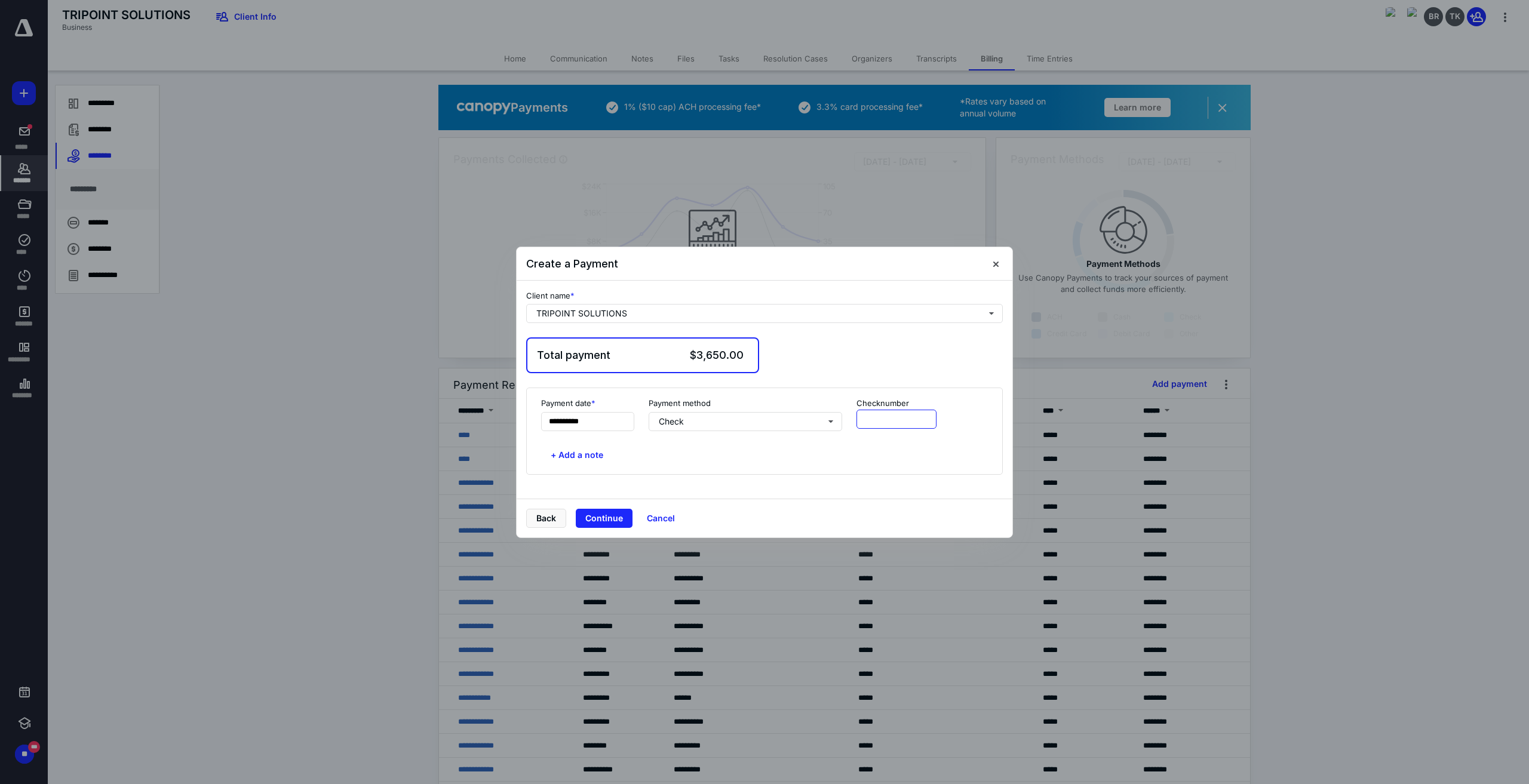 click at bounding box center (896, 419) 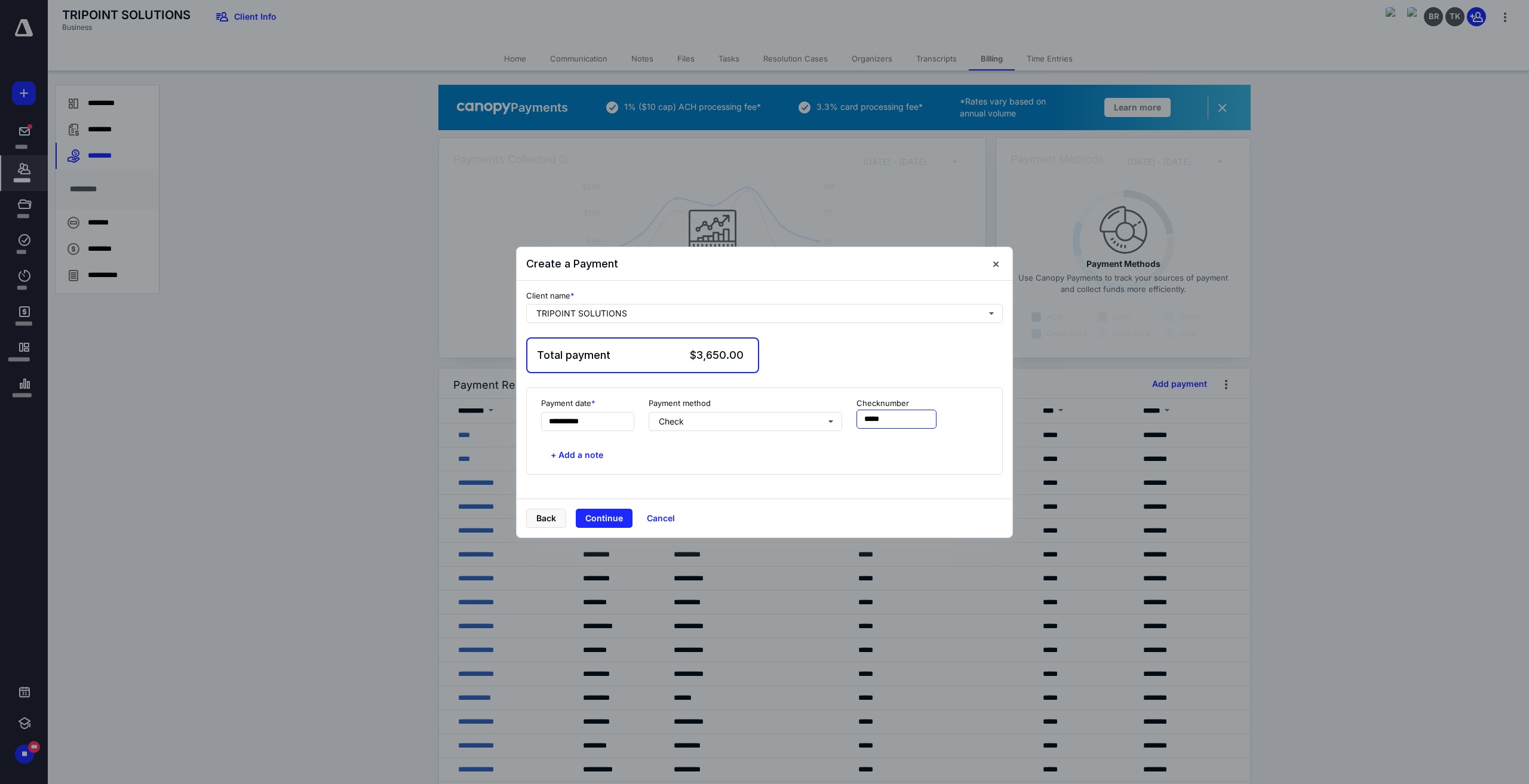 type on "*****" 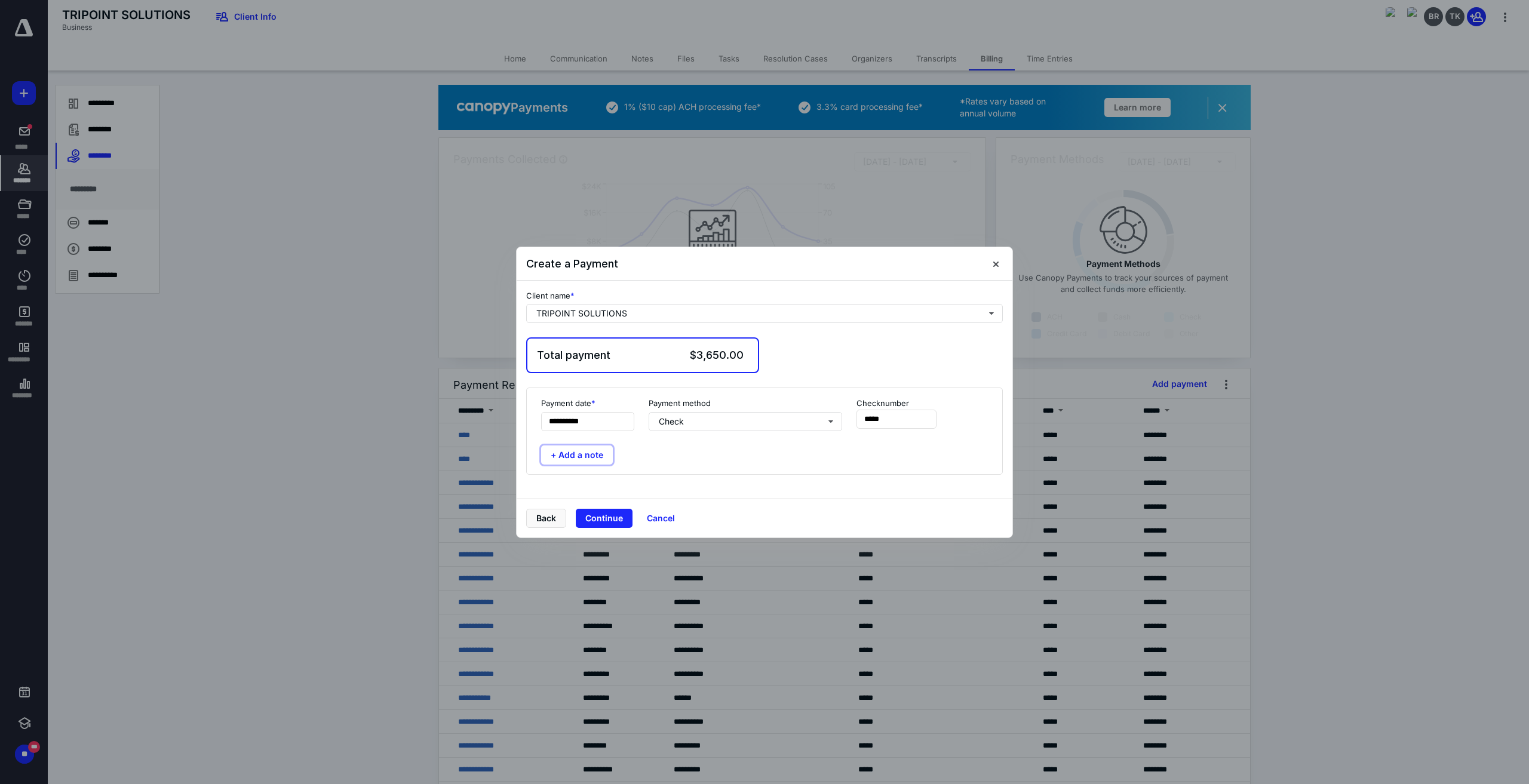 type 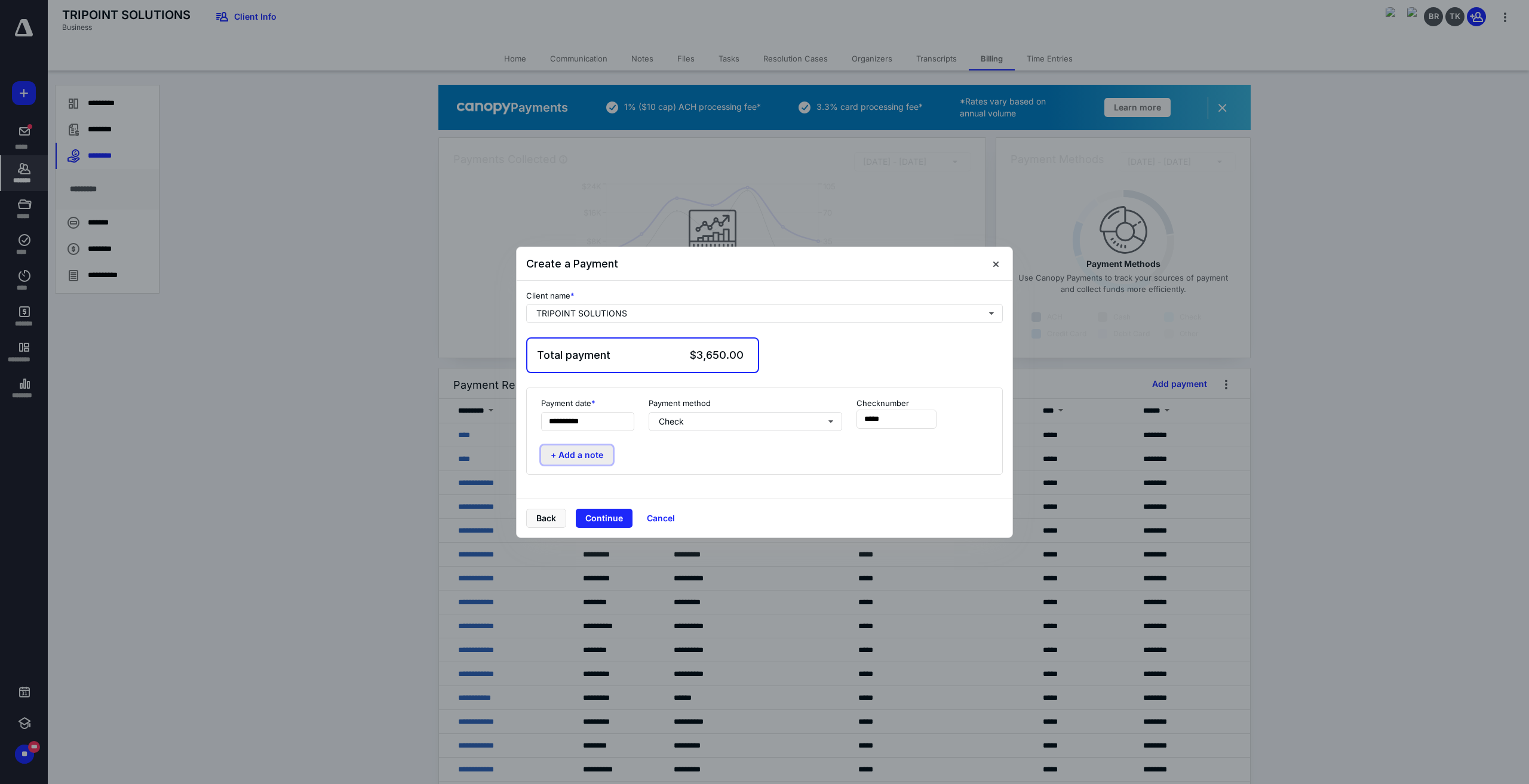 click on "+ Add a note" at bounding box center [577, 455] 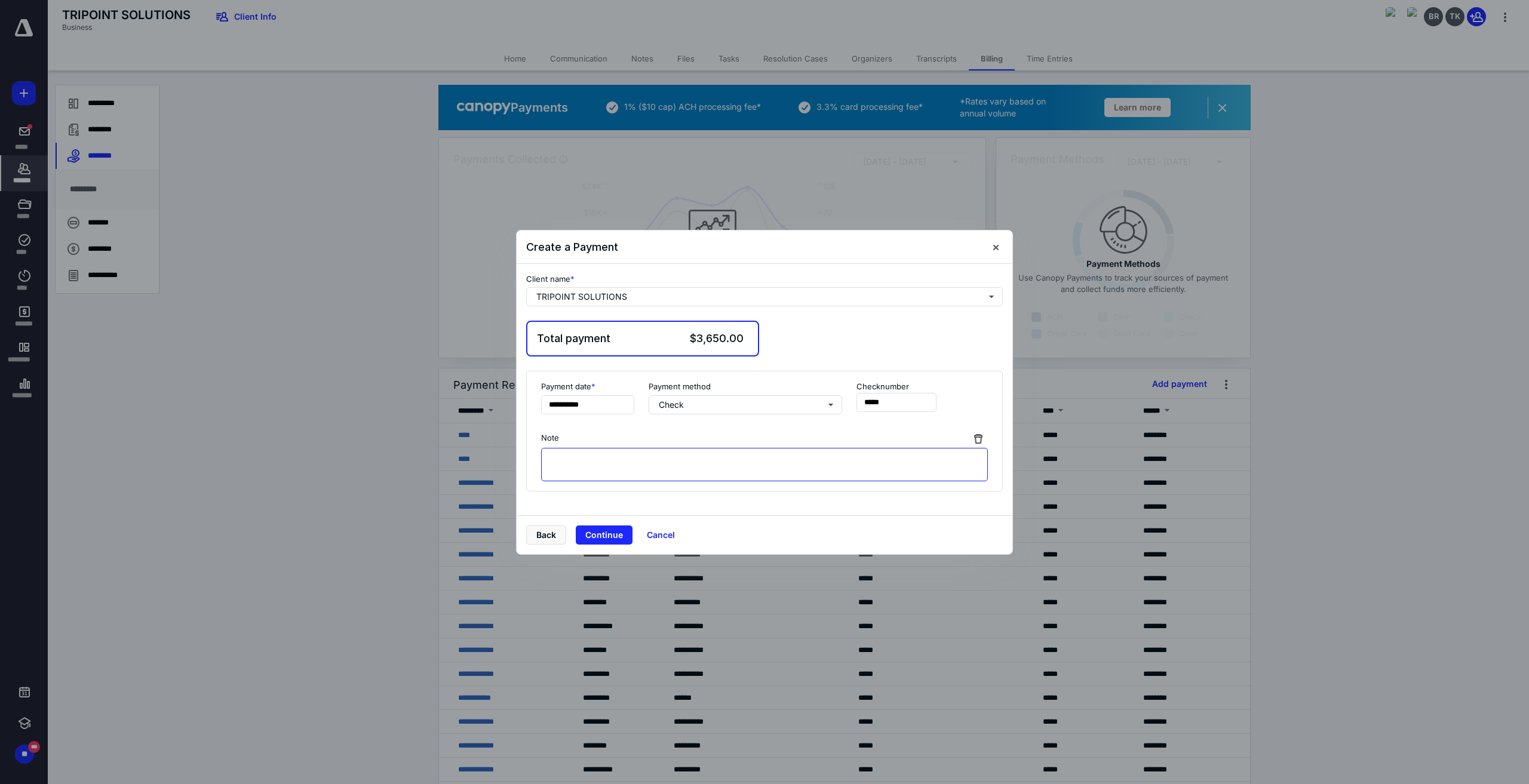 click at bounding box center (764, 465) 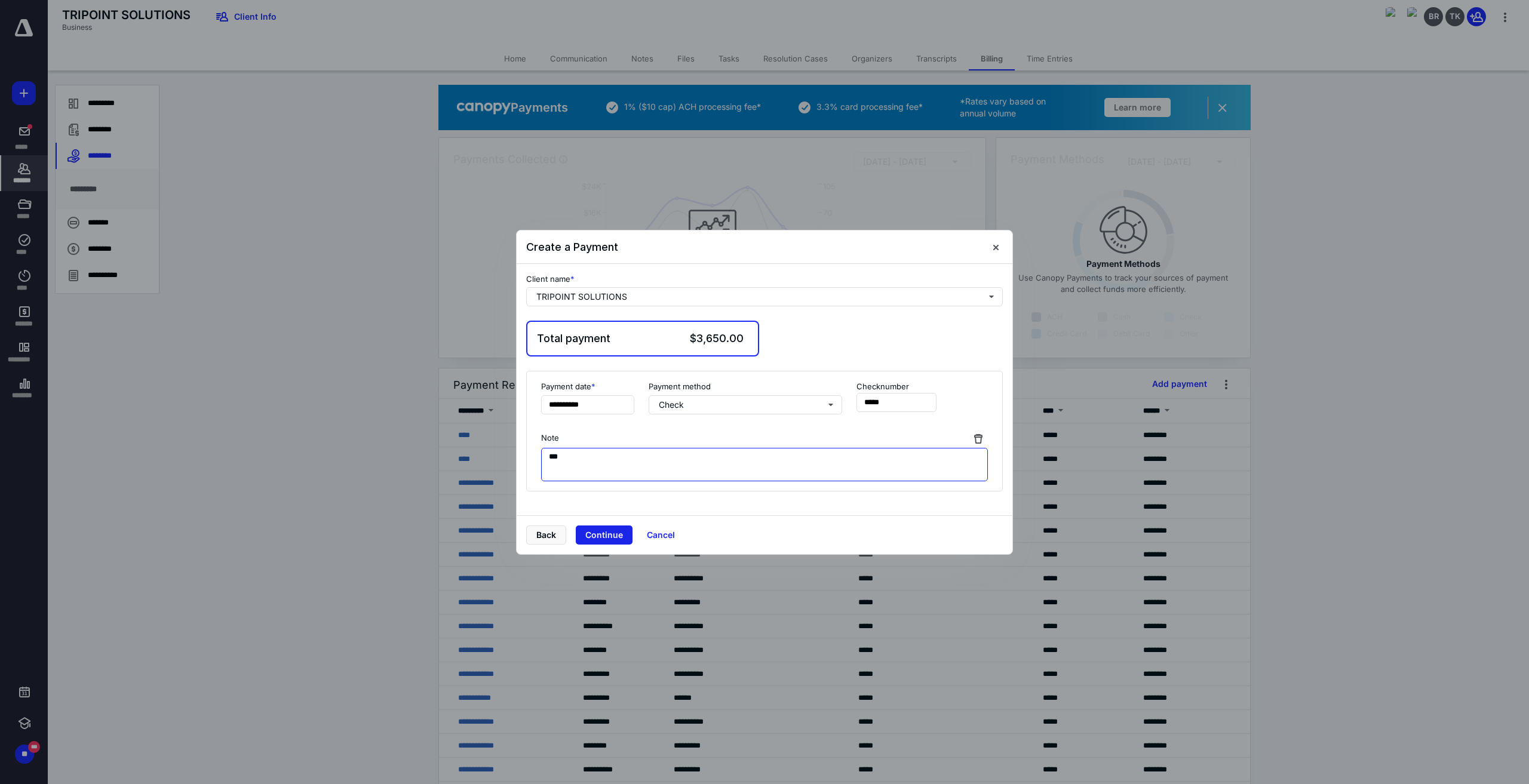 type on "***" 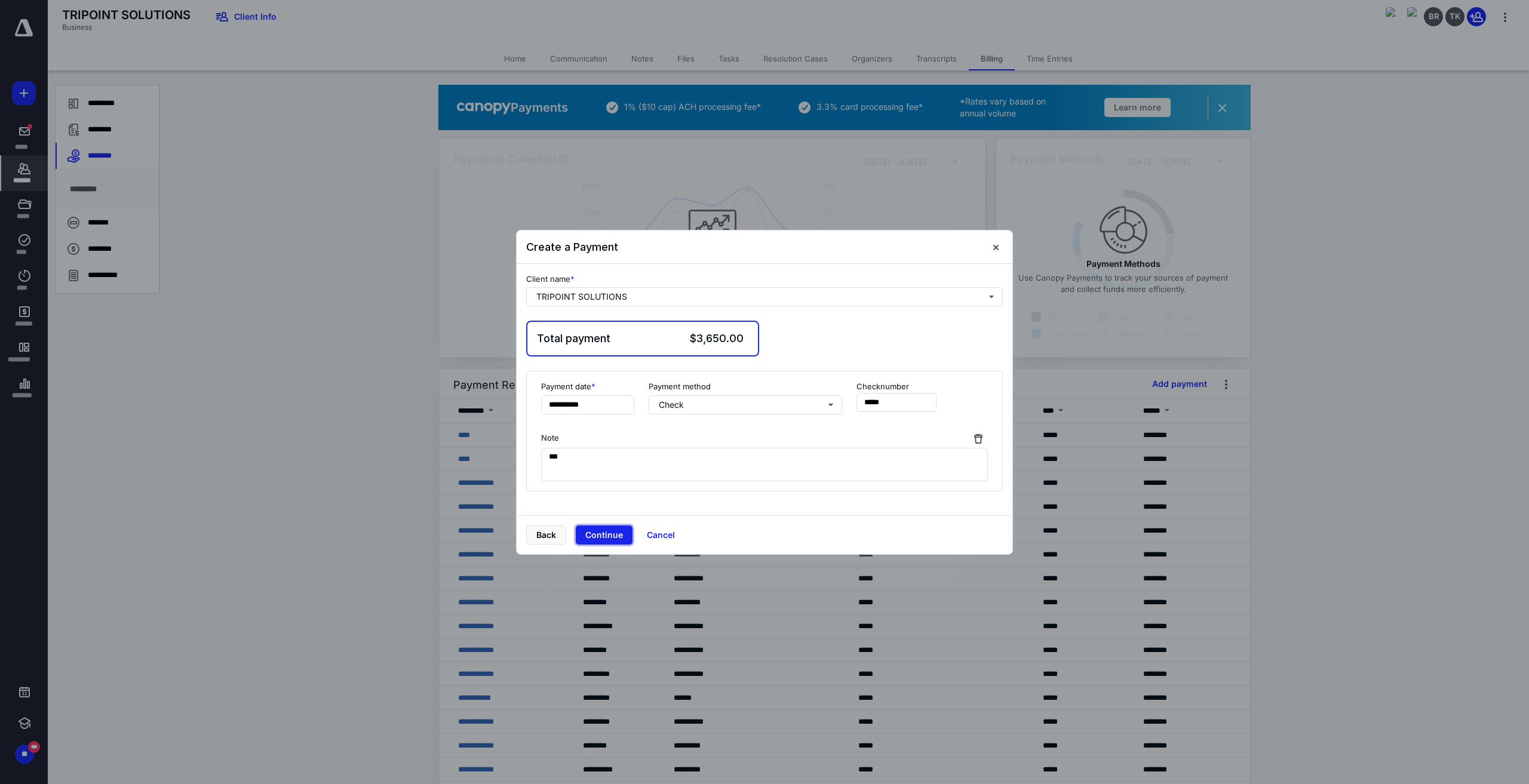 click on "Continue" at bounding box center (604, 535) 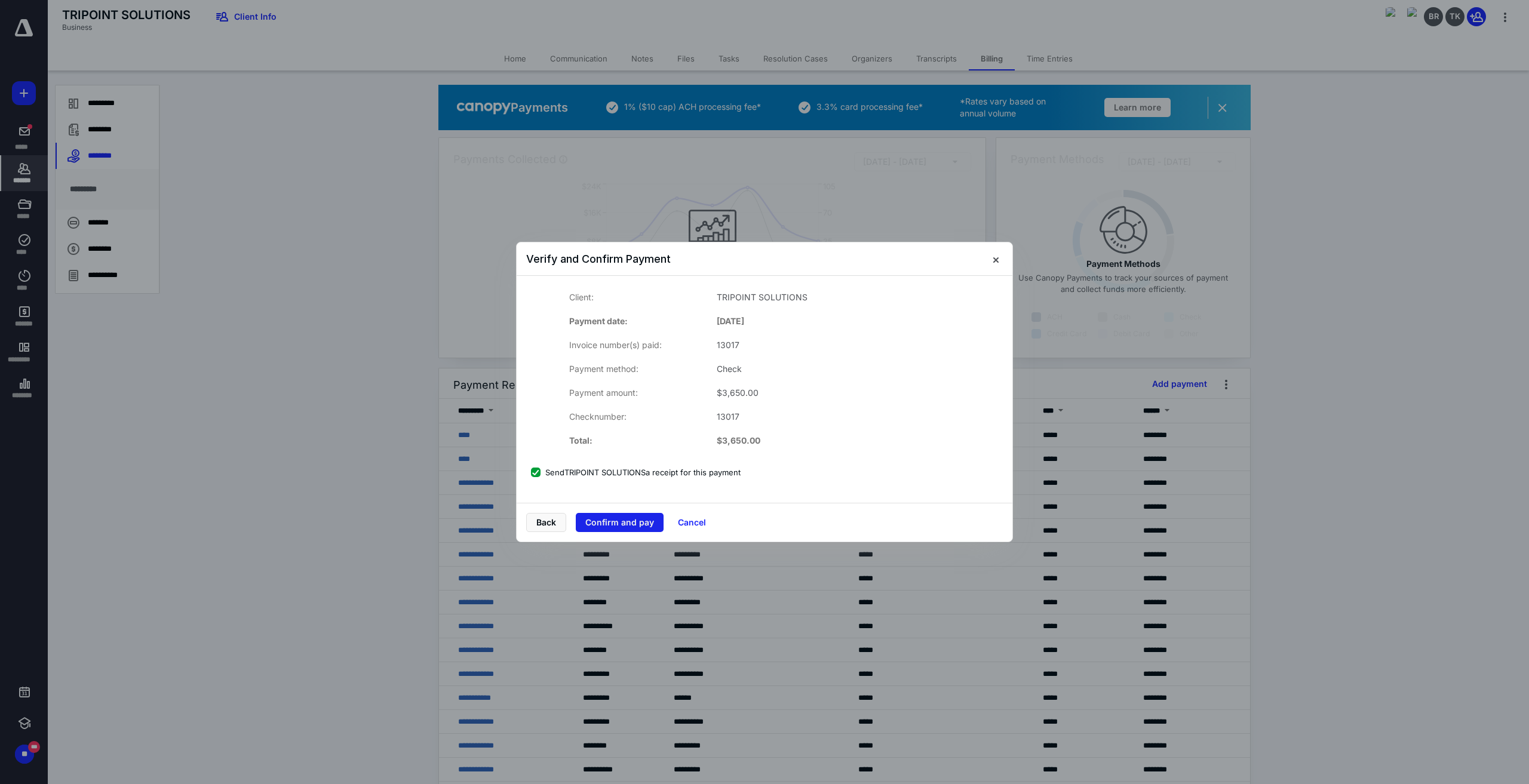 click on "Confirm and pay" at bounding box center (619, 522) 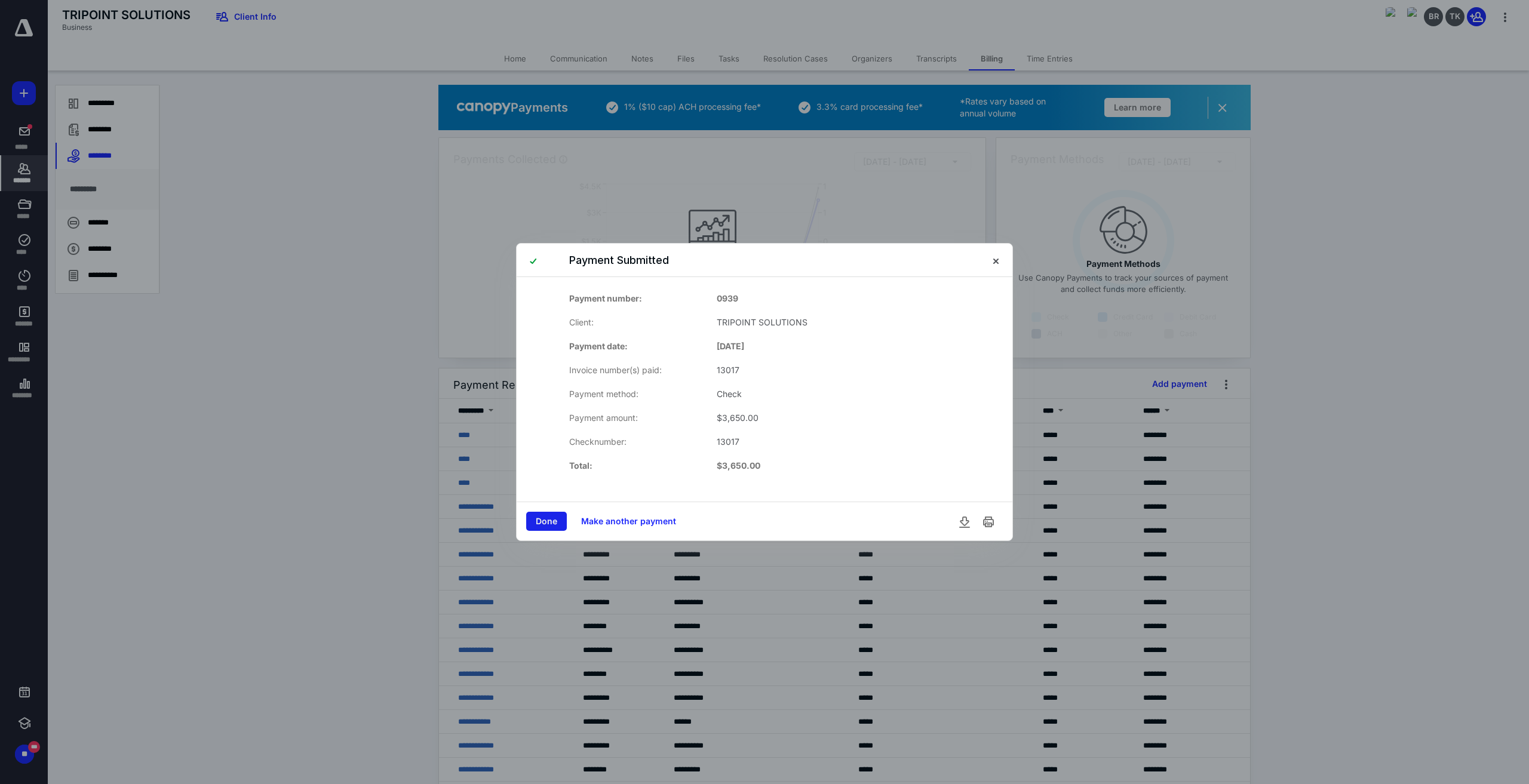 click on "Done" at bounding box center [546, 521] 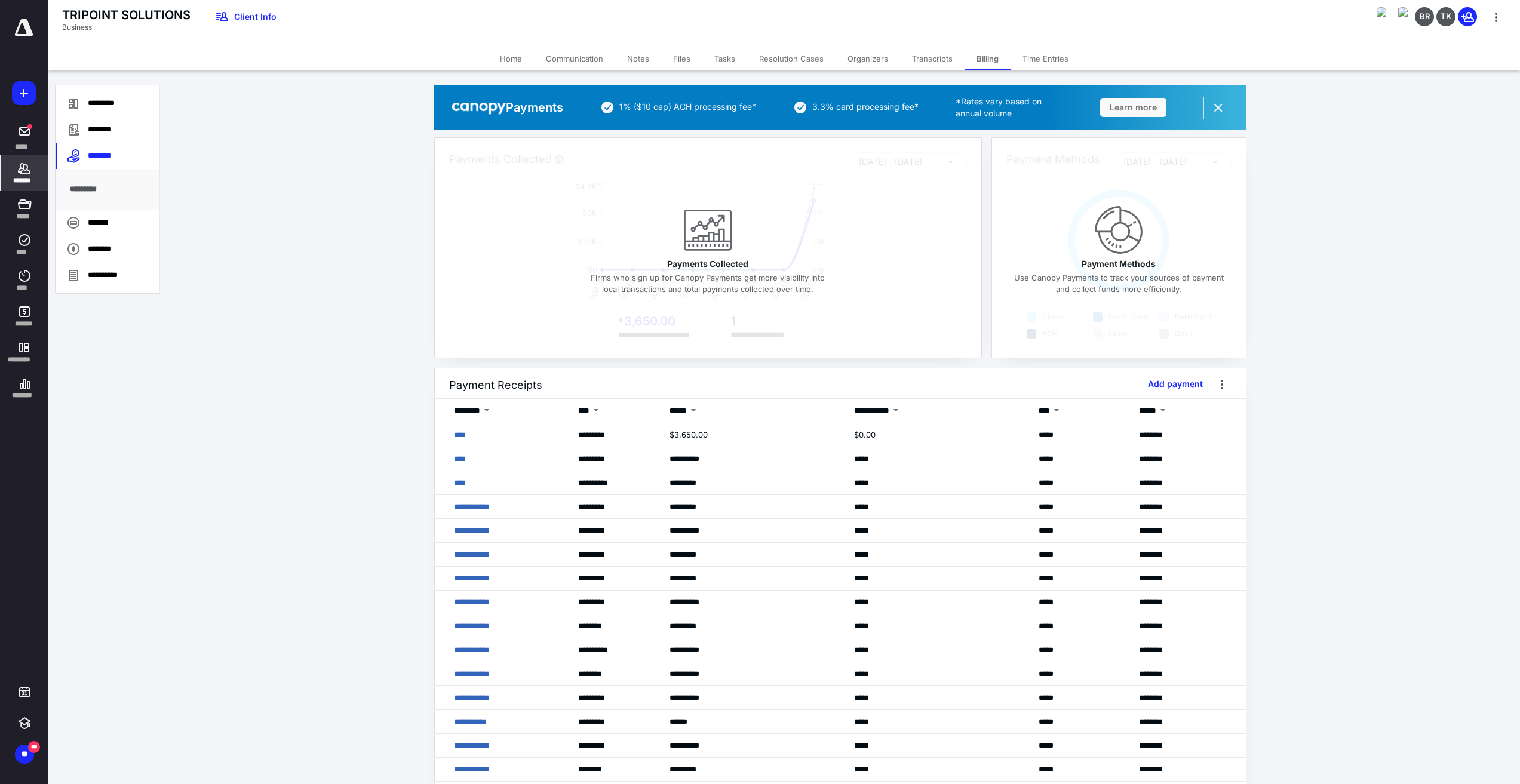 click on "**********" at bounding box center (840, 866) 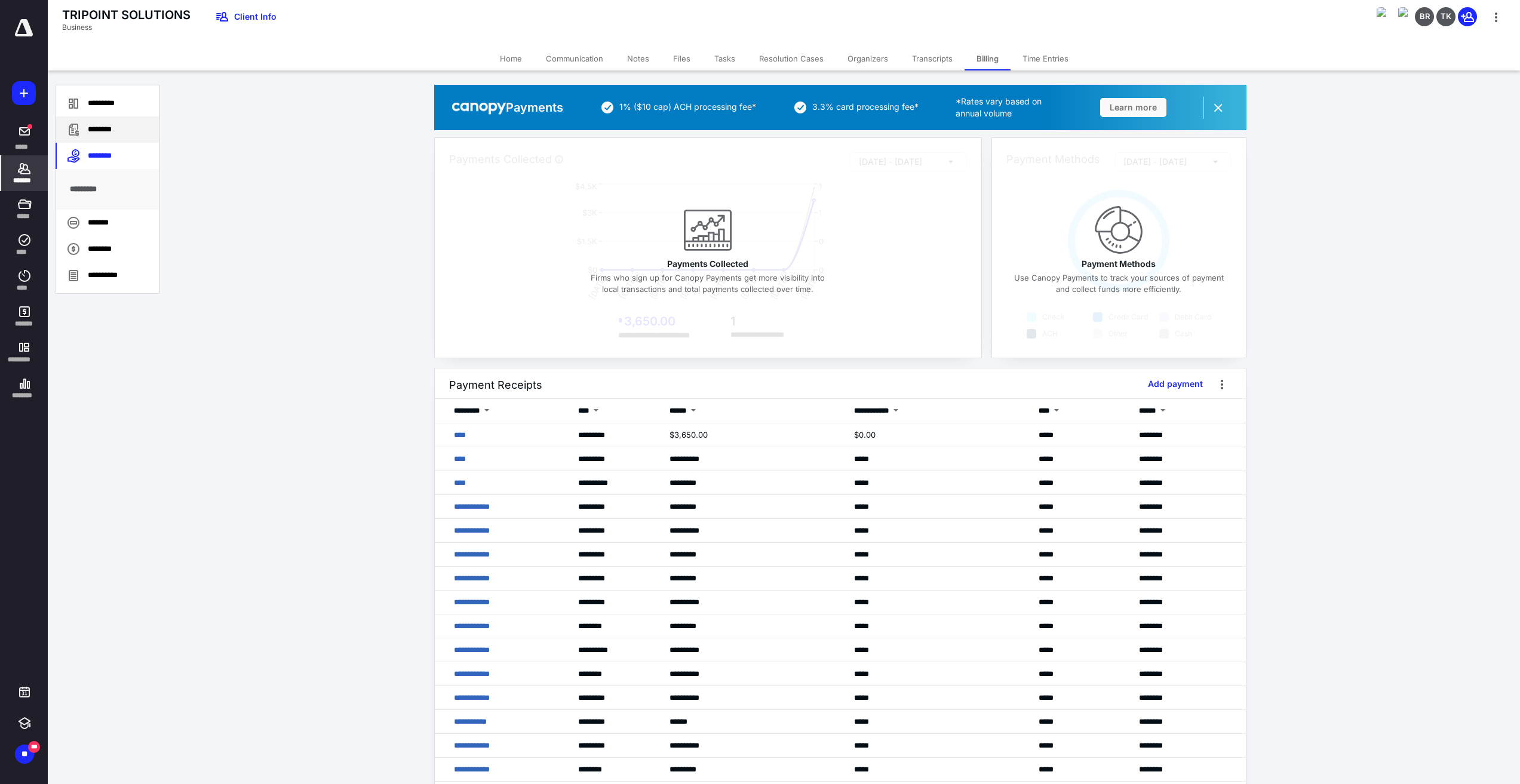 click on "********" at bounding box center (107, 130) 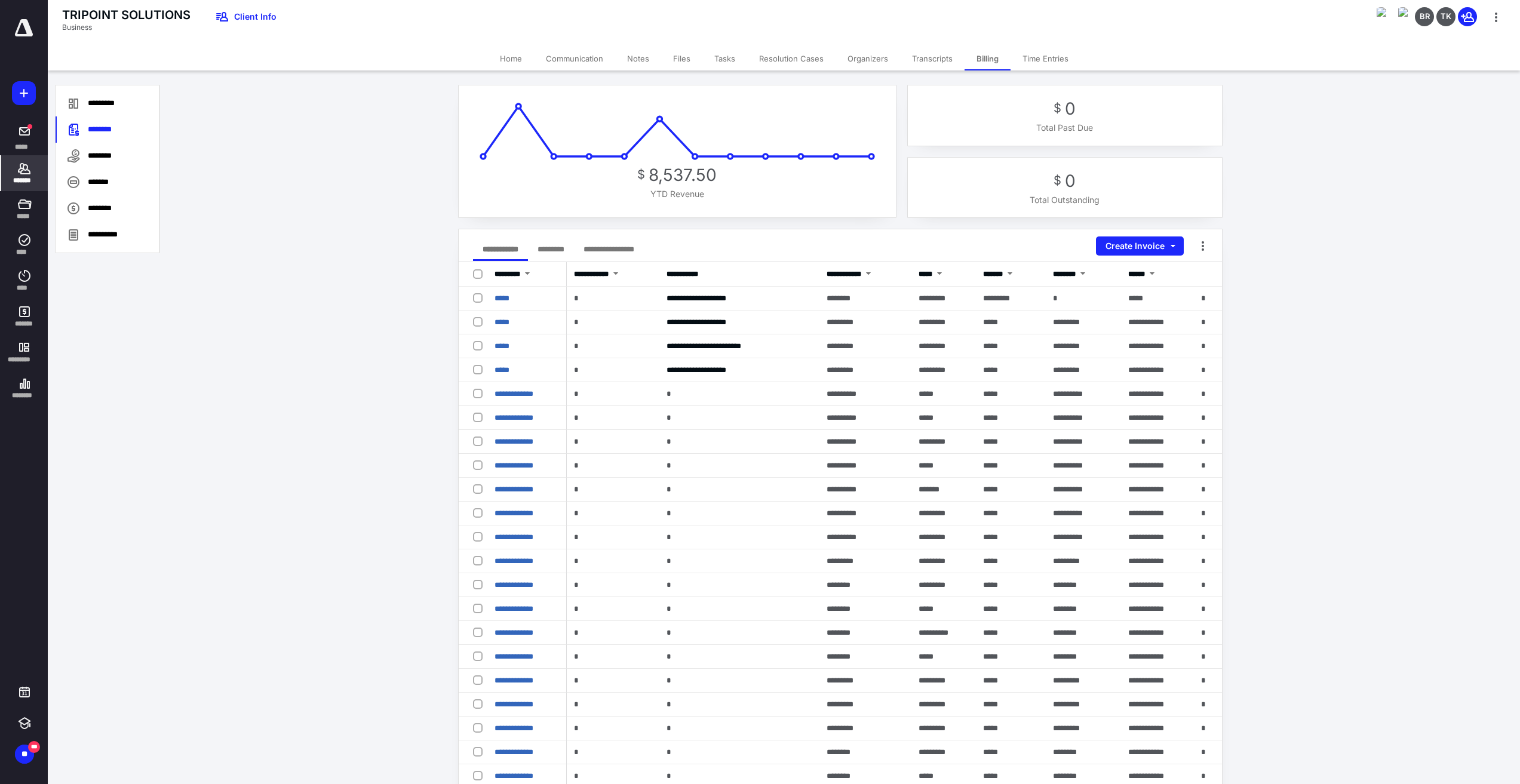 click on "**********" at bounding box center (840, 797) 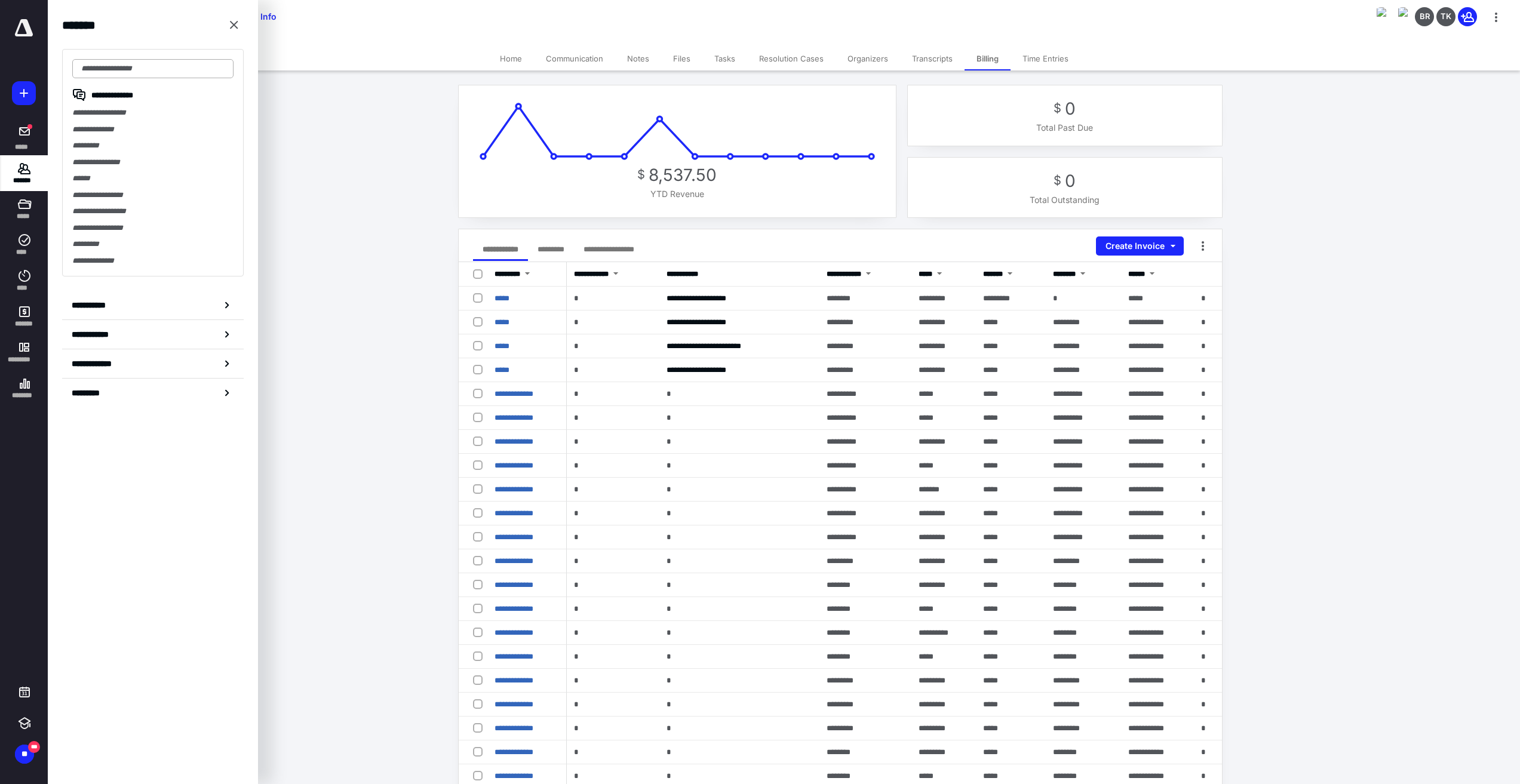 click at bounding box center (153, 69) 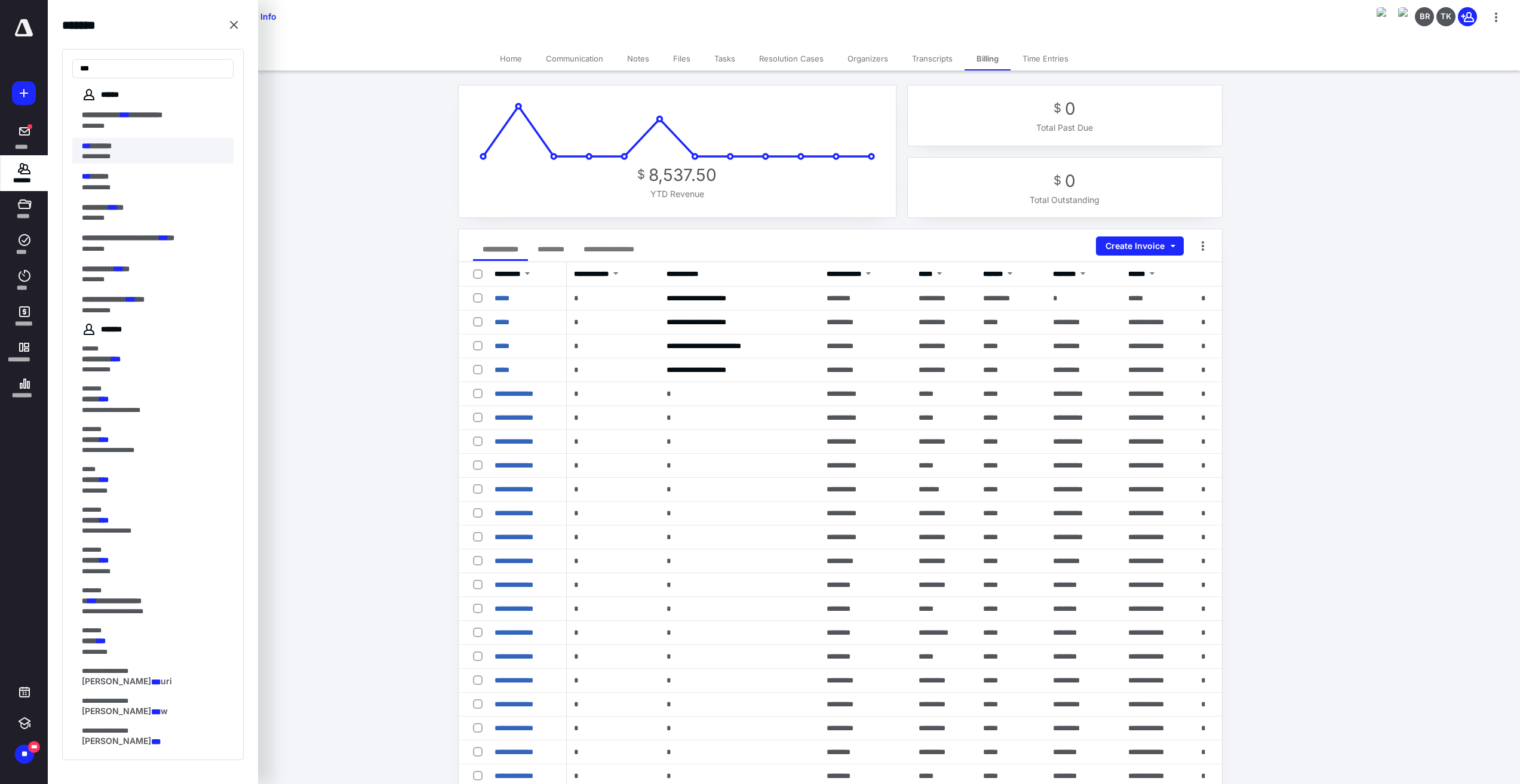 type on "***" 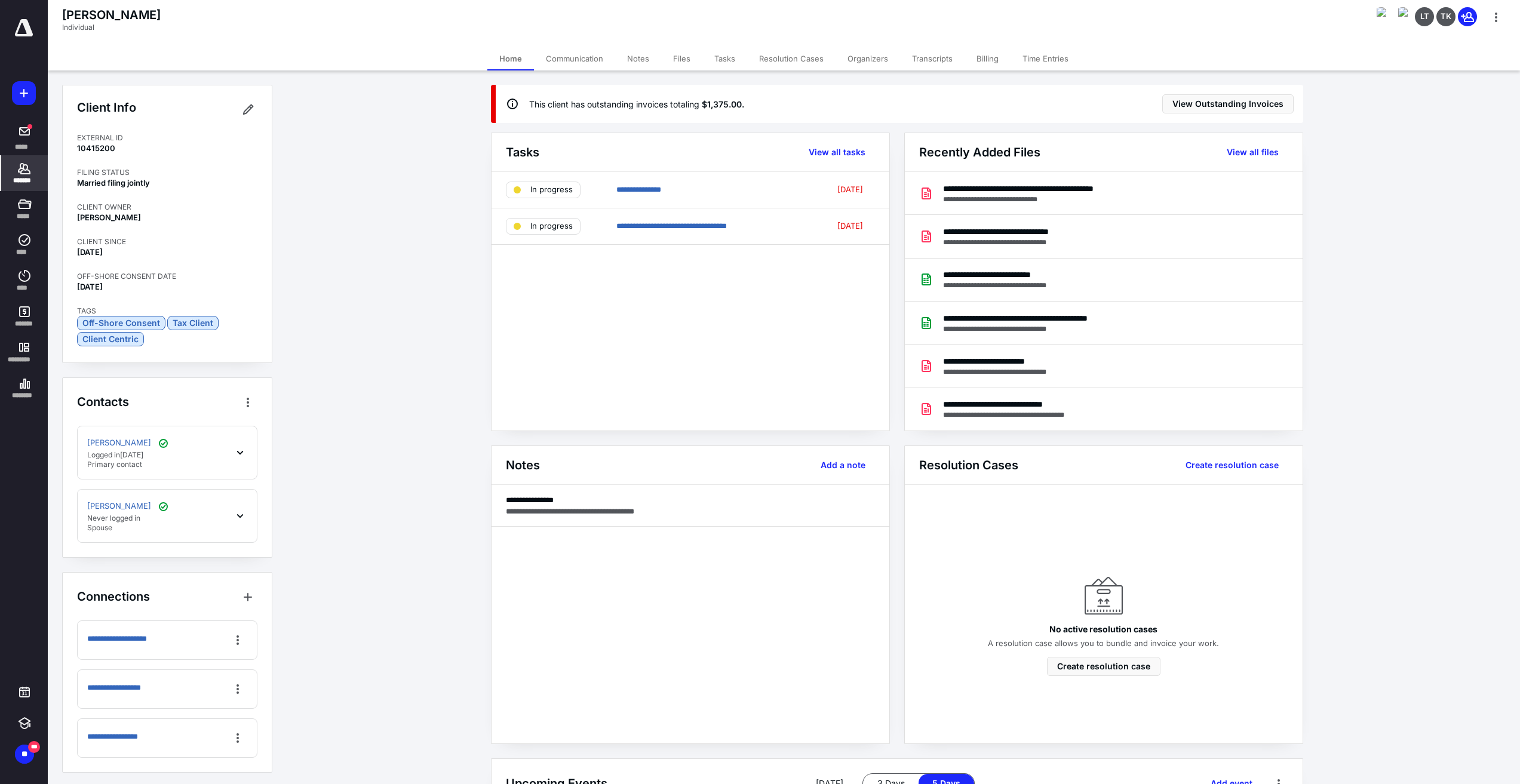 drag, startPoint x: 356, startPoint y: 216, endPoint x: 409, endPoint y: 212, distance: 53.15073 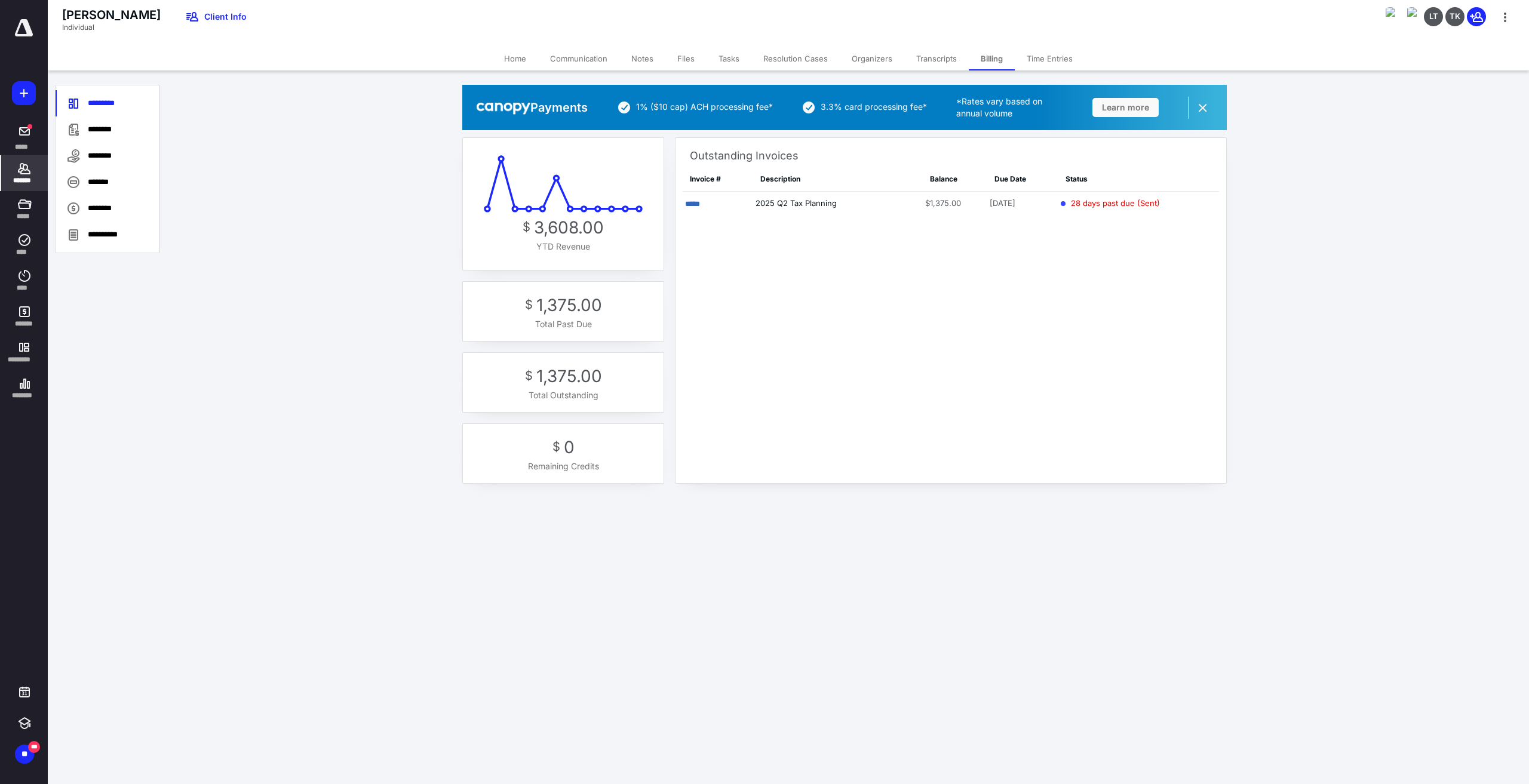 click on "Payments 1% ($10 cap) ACH processing fee* 3.3% card processing fee* *Rates vary based on annual volume Learn more Remind me [DATE] Dismiss forever $   3,608.00 YTD Revenue $   1,375.00 Total Past Due $   1,375.00 Total Outstanding $   0 Remaining Credits Outstanding Invoices Invoice # Description Balance Due Date Status ***** 2025 Q2 Tax Planning $1,375.00 [DATE] 28 days past due (Sent)" at bounding box center [845, 290] 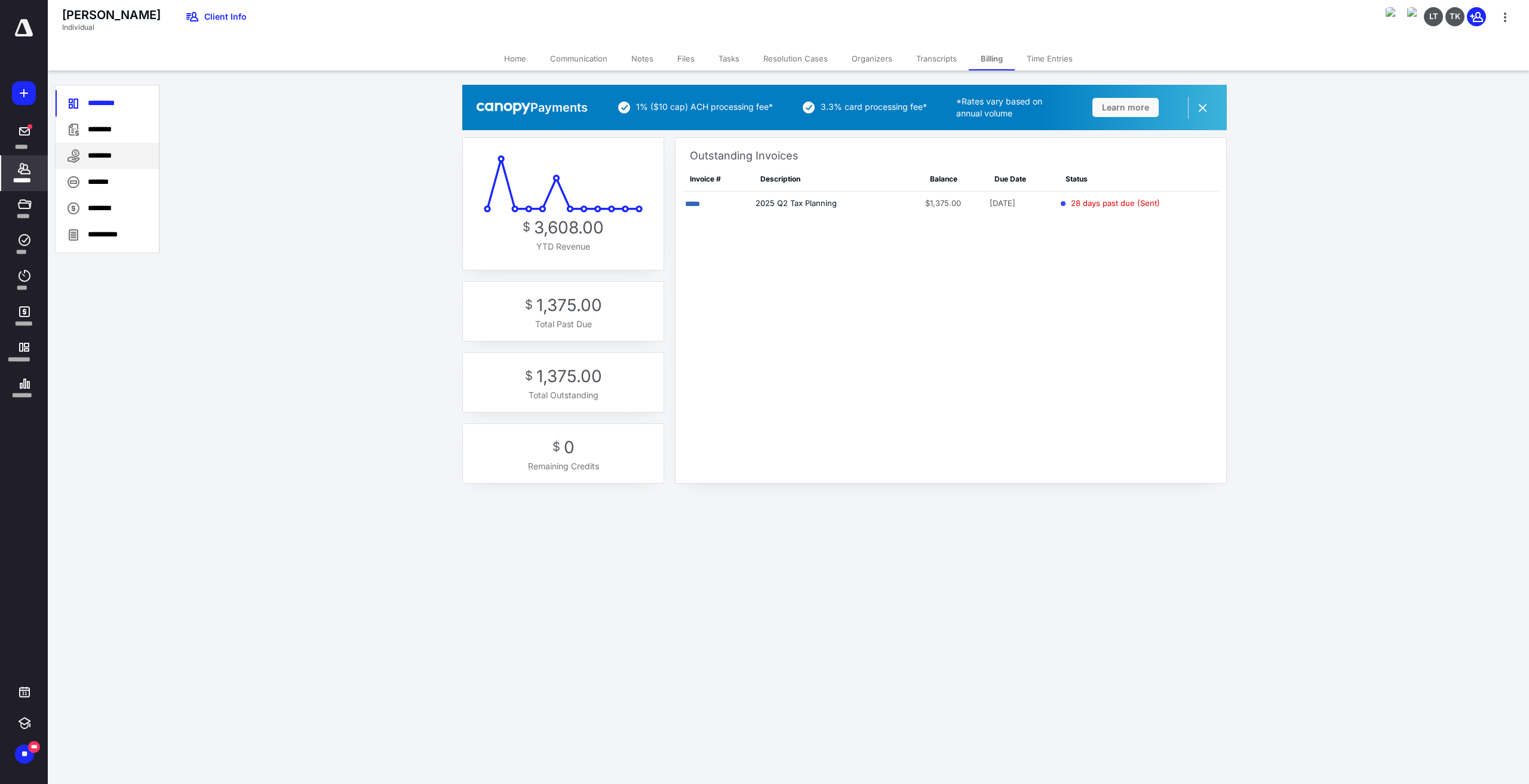 click on "********" at bounding box center (107, 156) 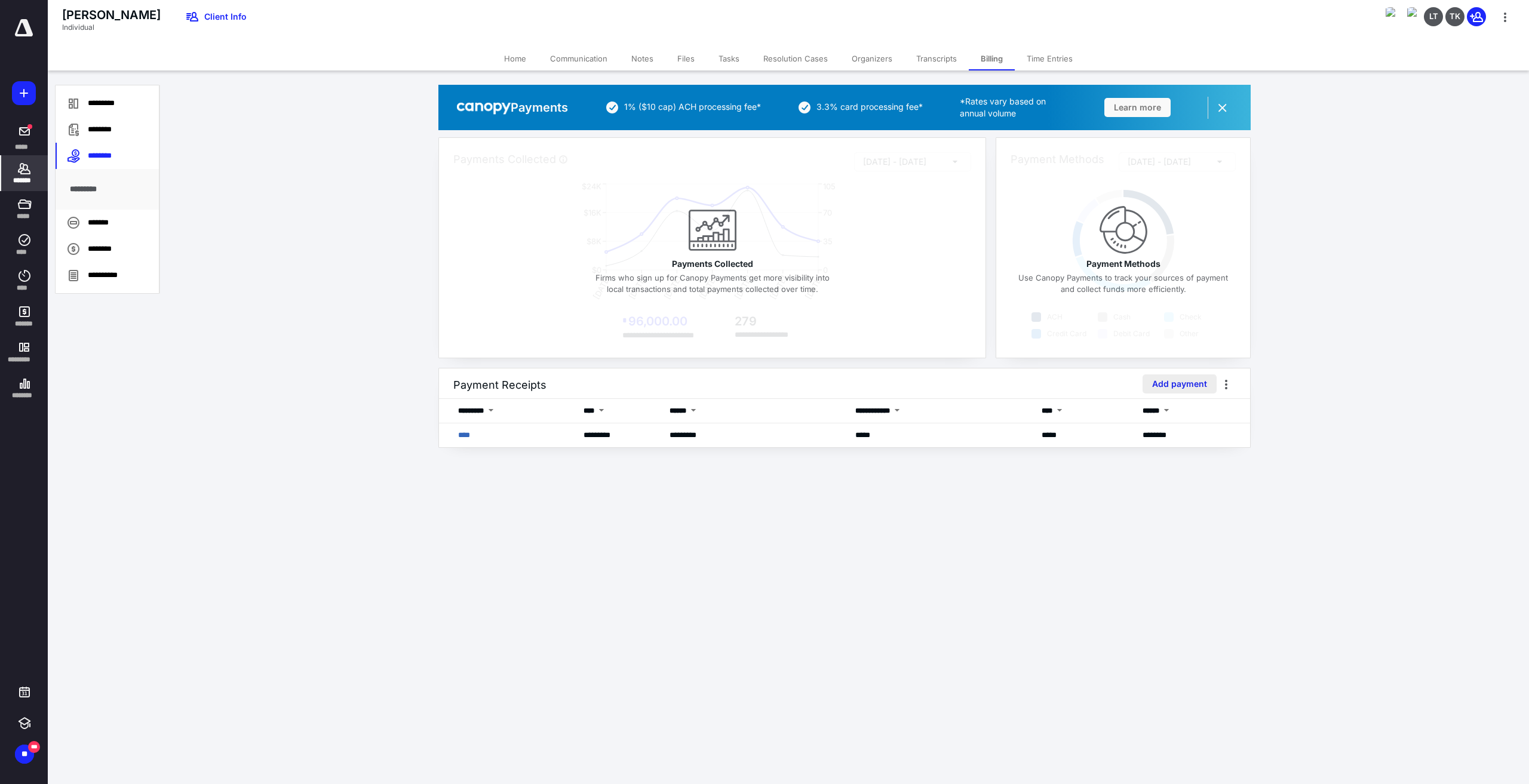 click on "Add payment" at bounding box center (1180, 384) 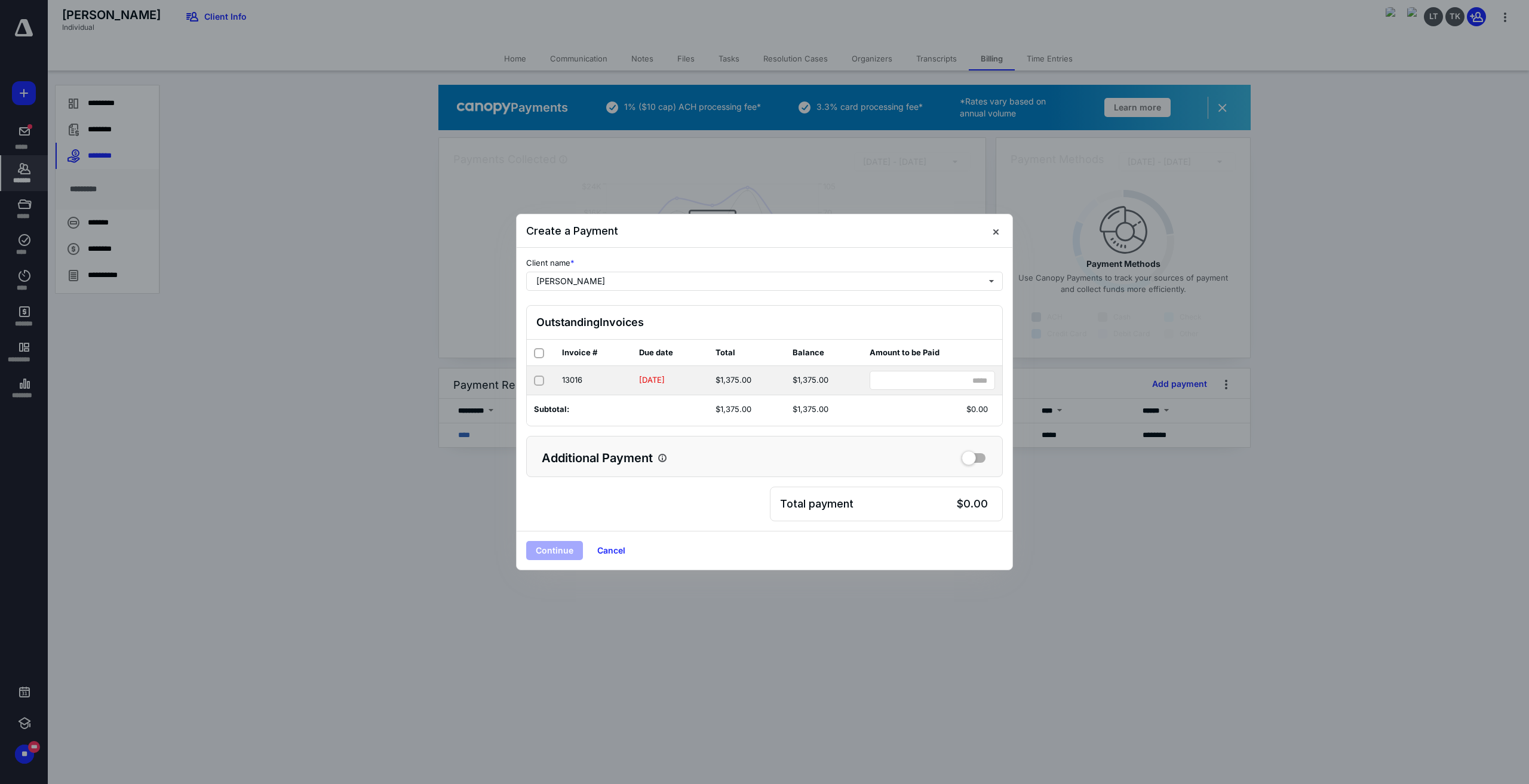 drag, startPoint x: 537, startPoint y: 380, endPoint x: 575, endPoint y: 378, distance: 38.052595 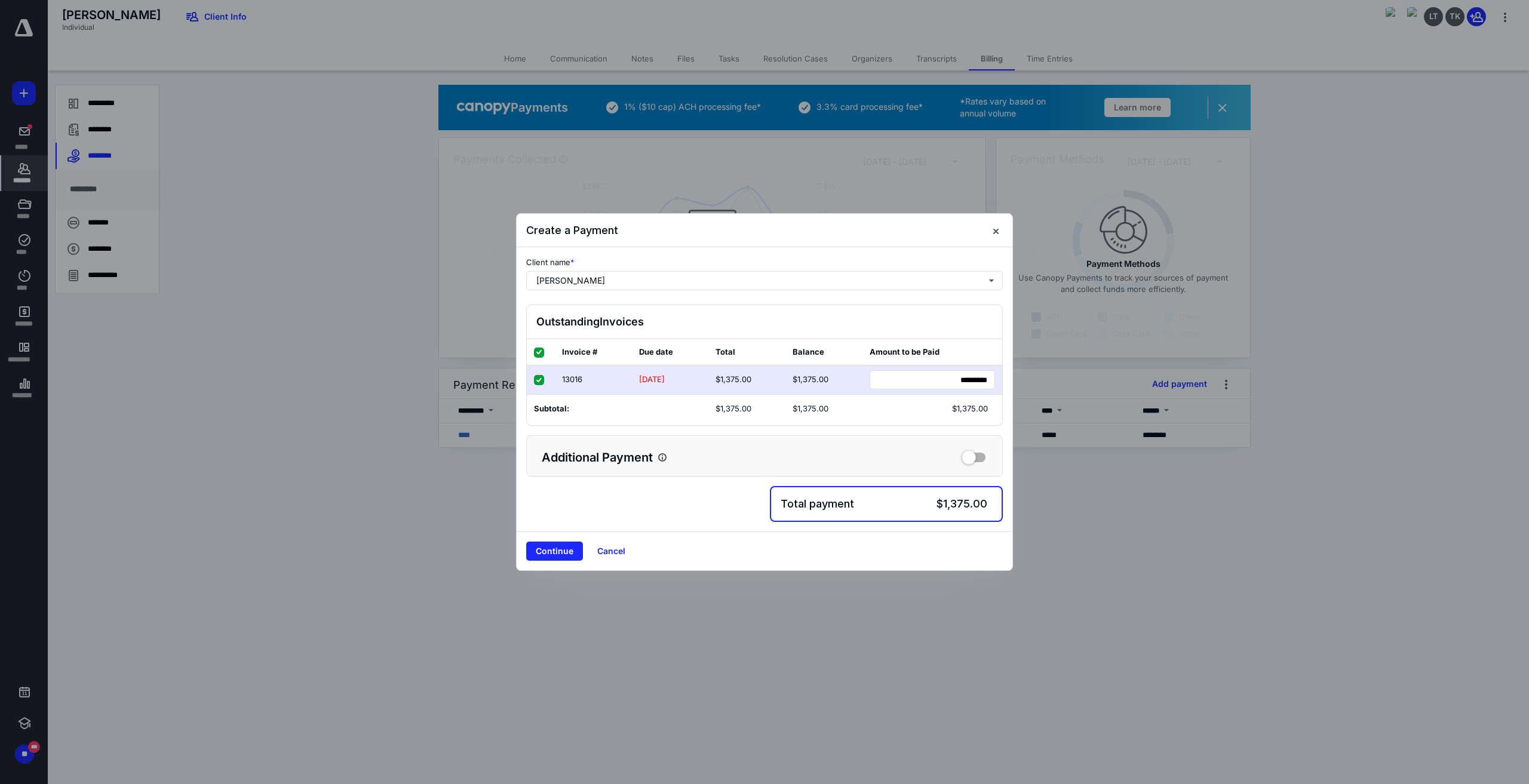 drag, startPoint x: 562, startPoint y: 553, endPoint x: 578, endPoint y: 550, distance: 16.27882 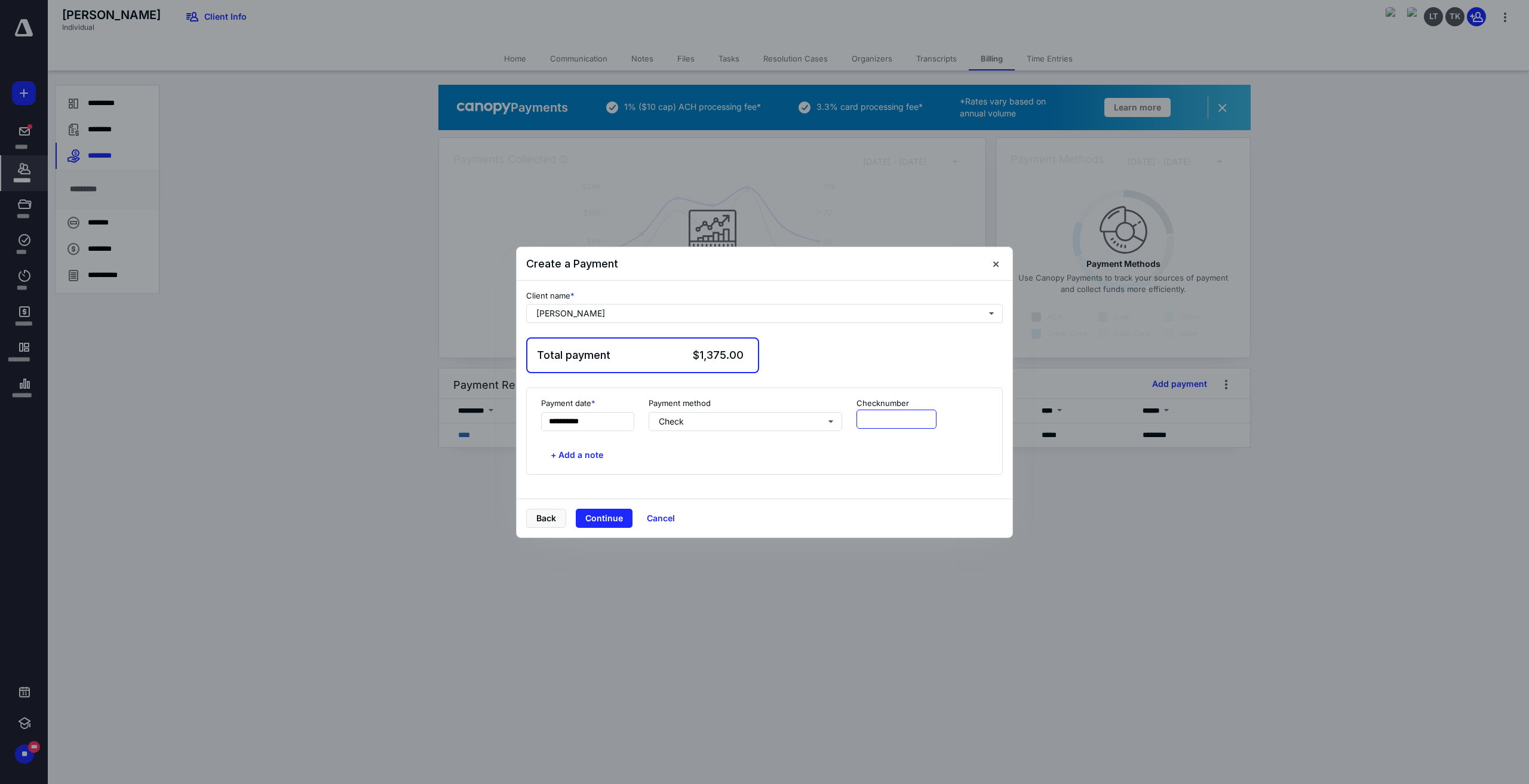 click at bounding box center (896, 419) 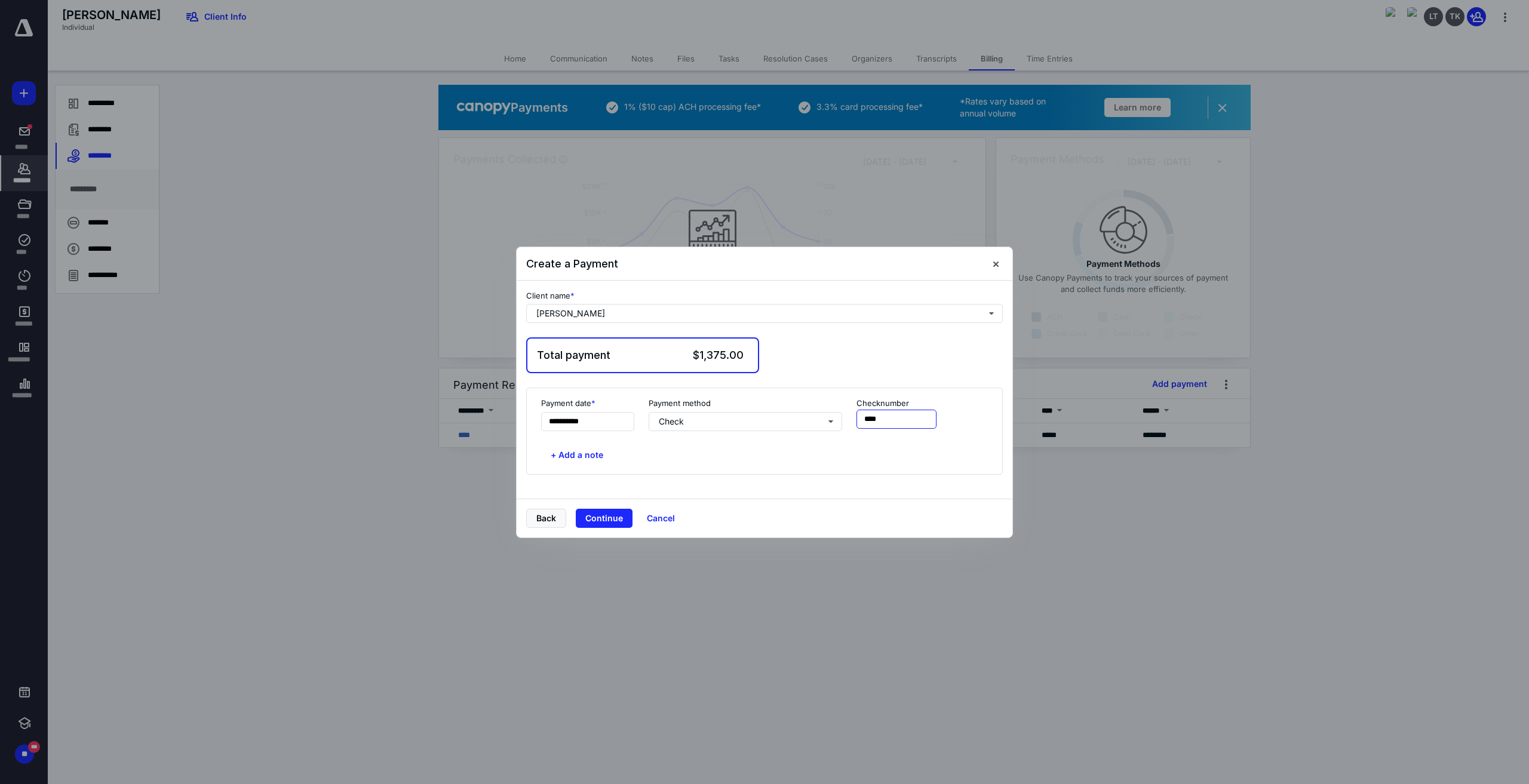 type on "****" 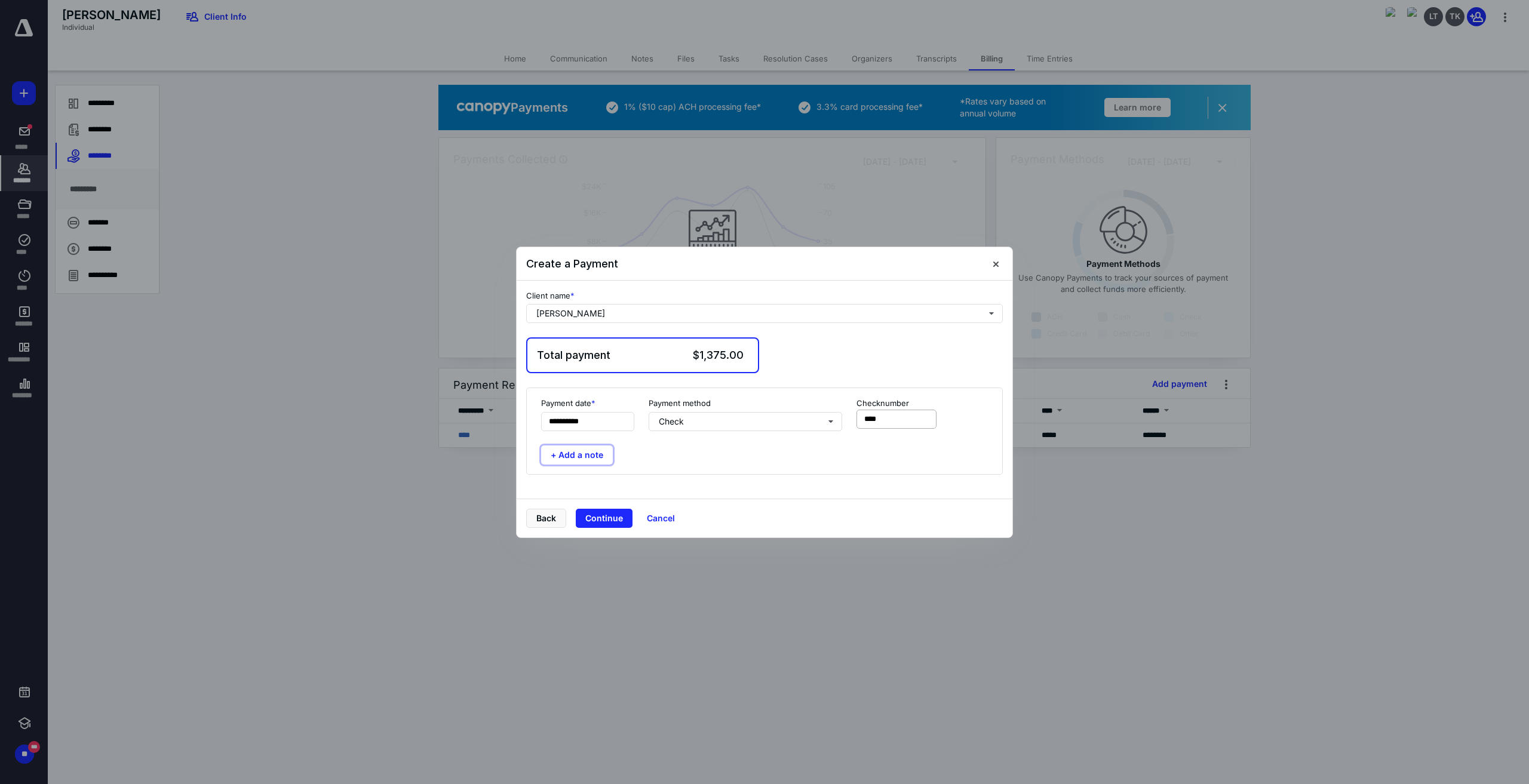 type 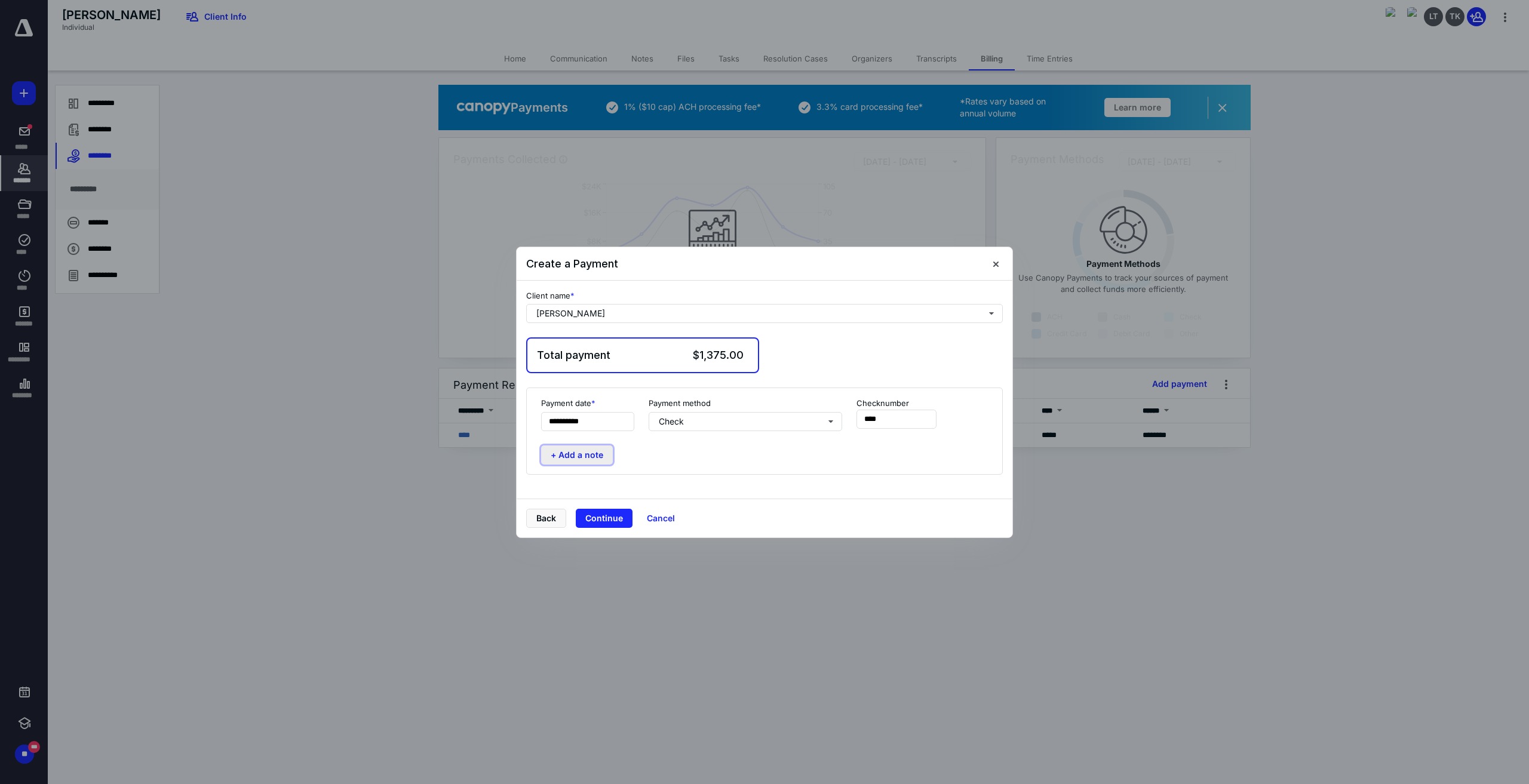 click on "+ Add a note" at bounding box center [577, 455] 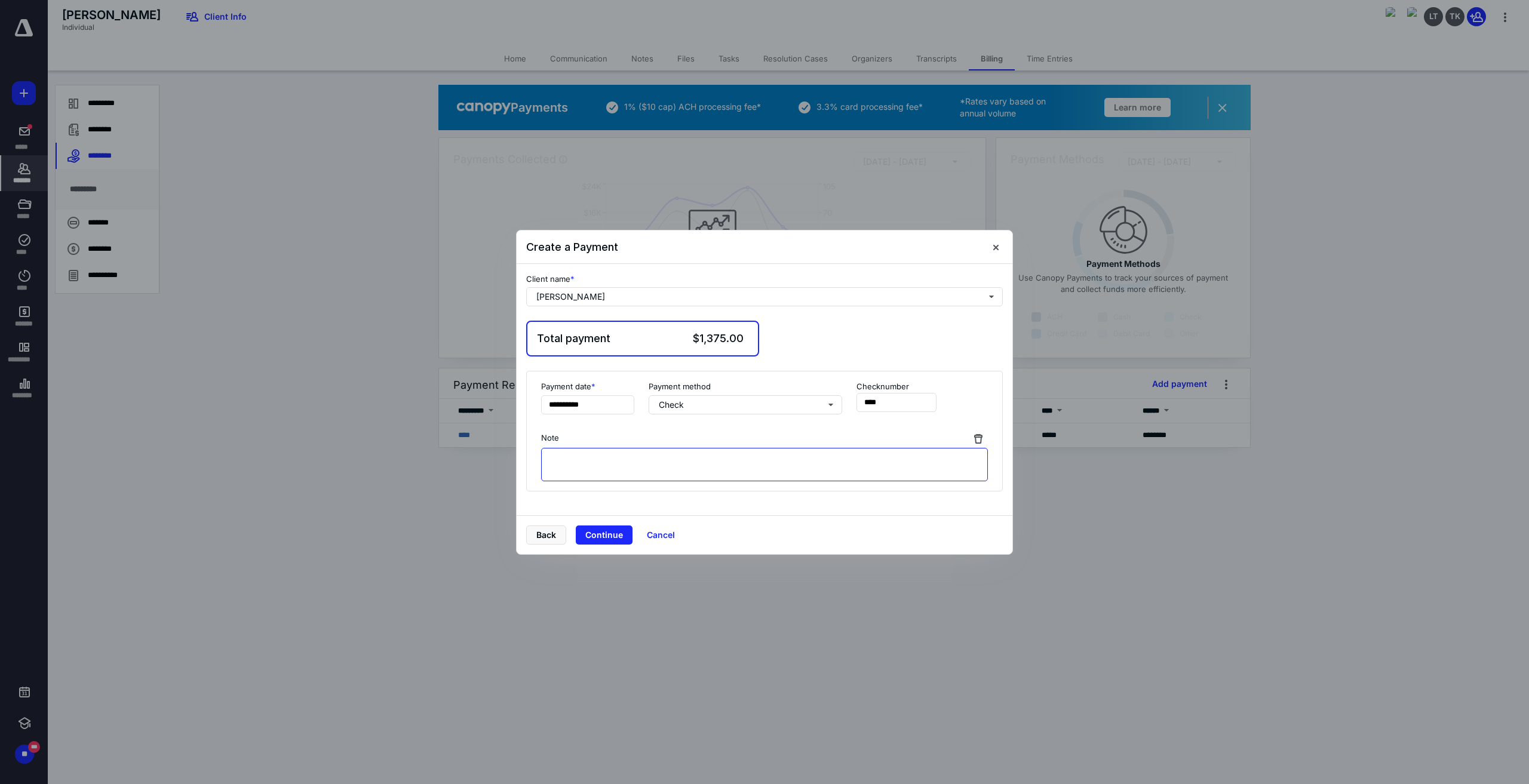 click at bounding box center [764, 465] 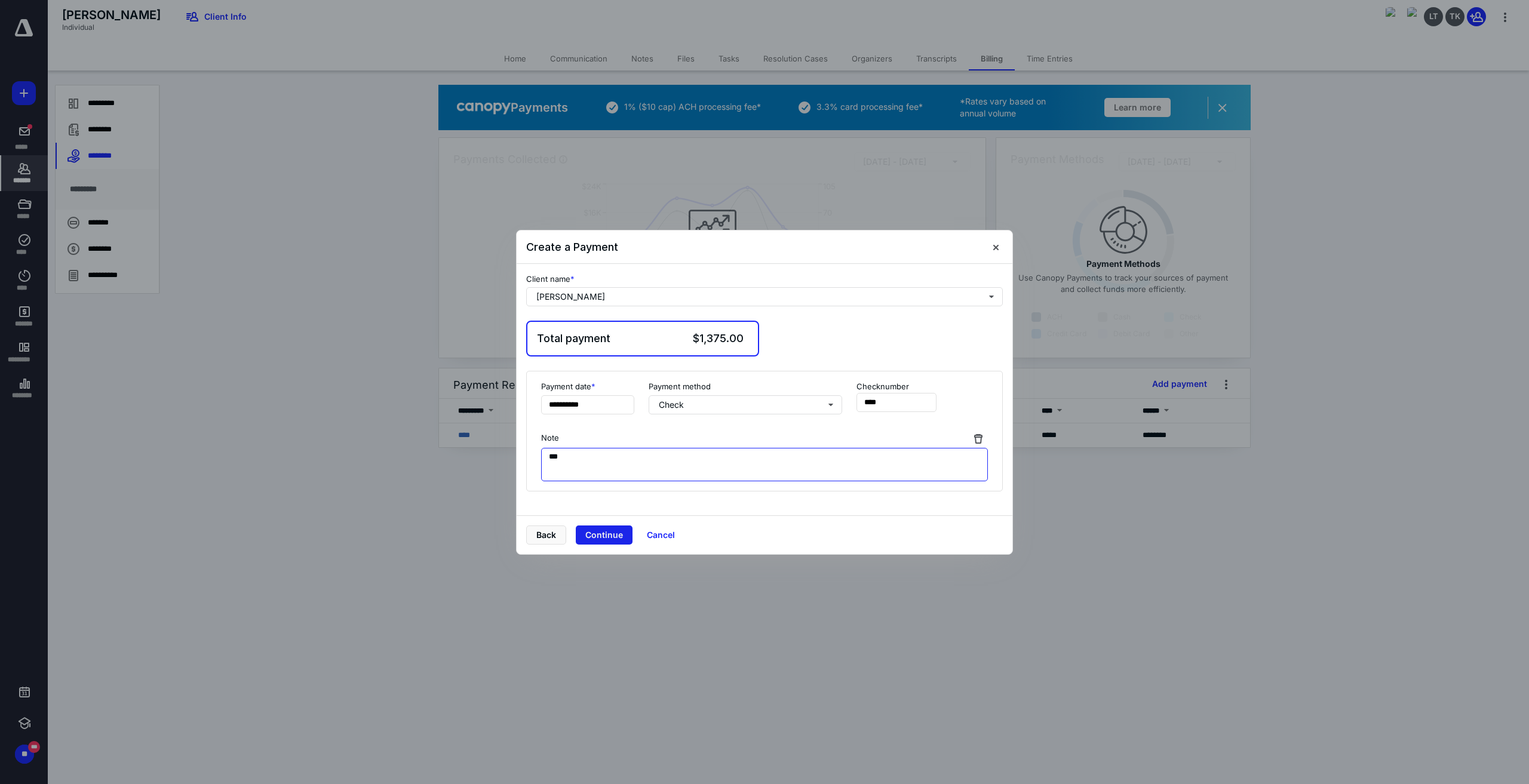 type on "***" 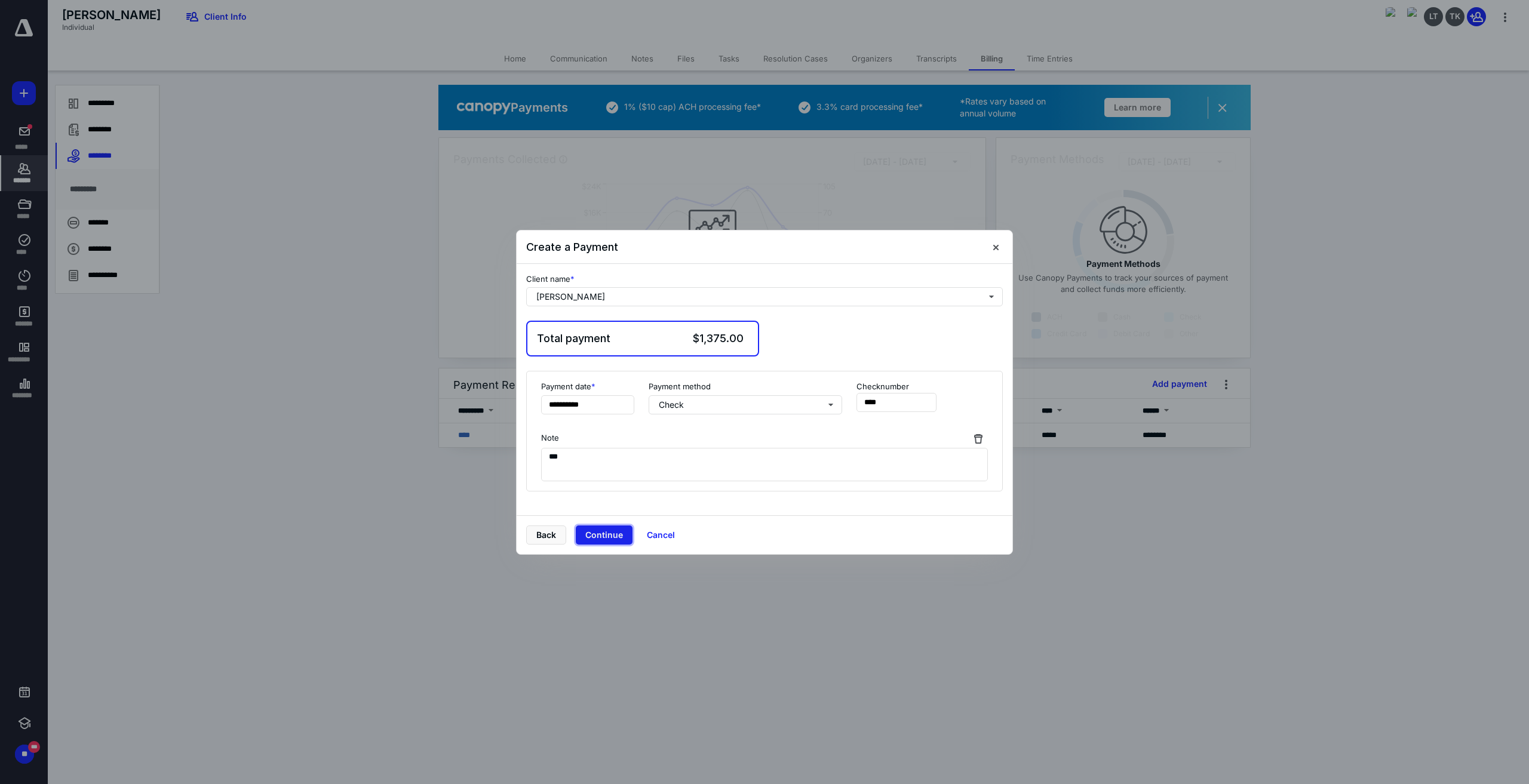 click on "Continue" at bounding box center [604, 535] 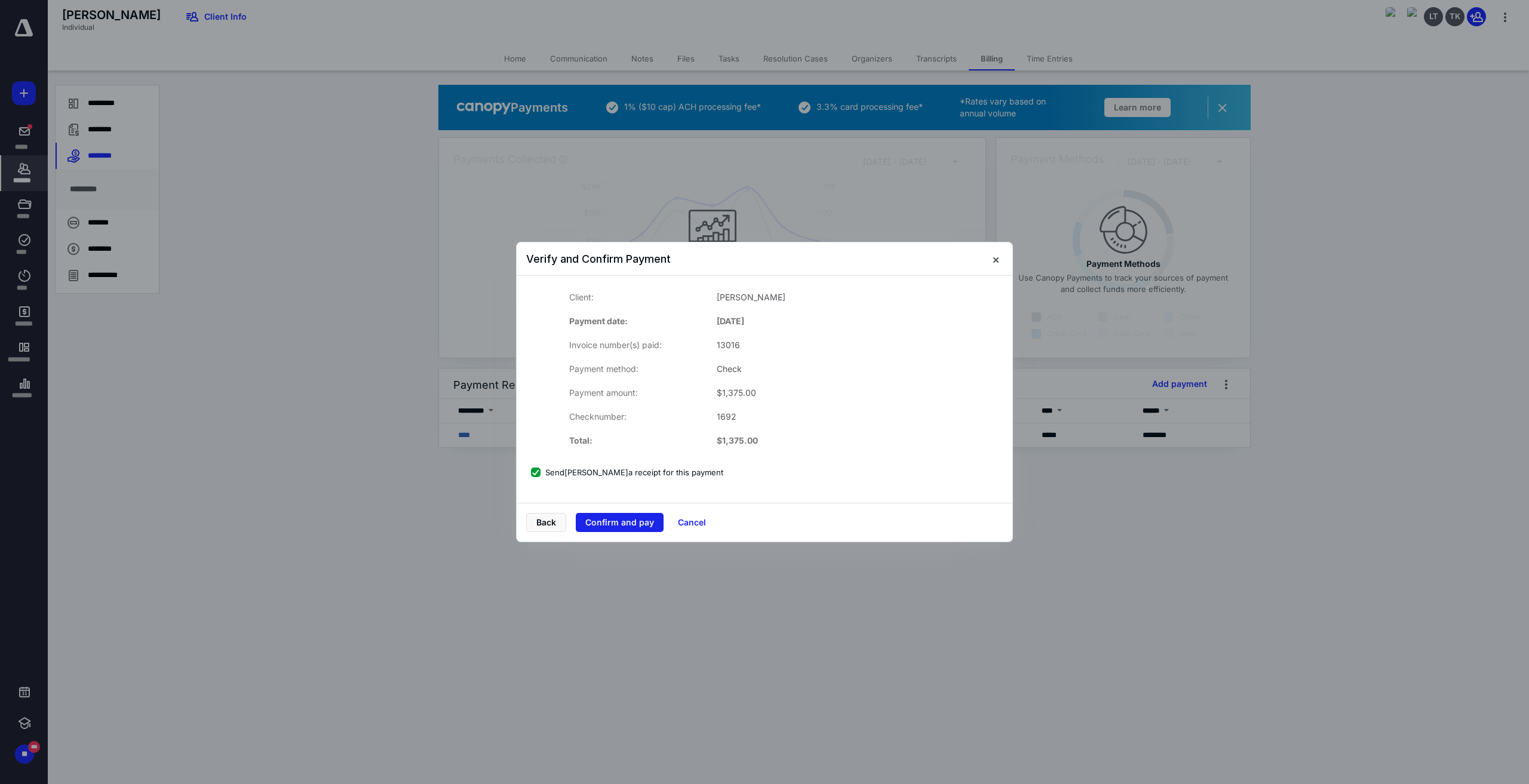click on "Confirm and pay" at bounding box center [619, 522] 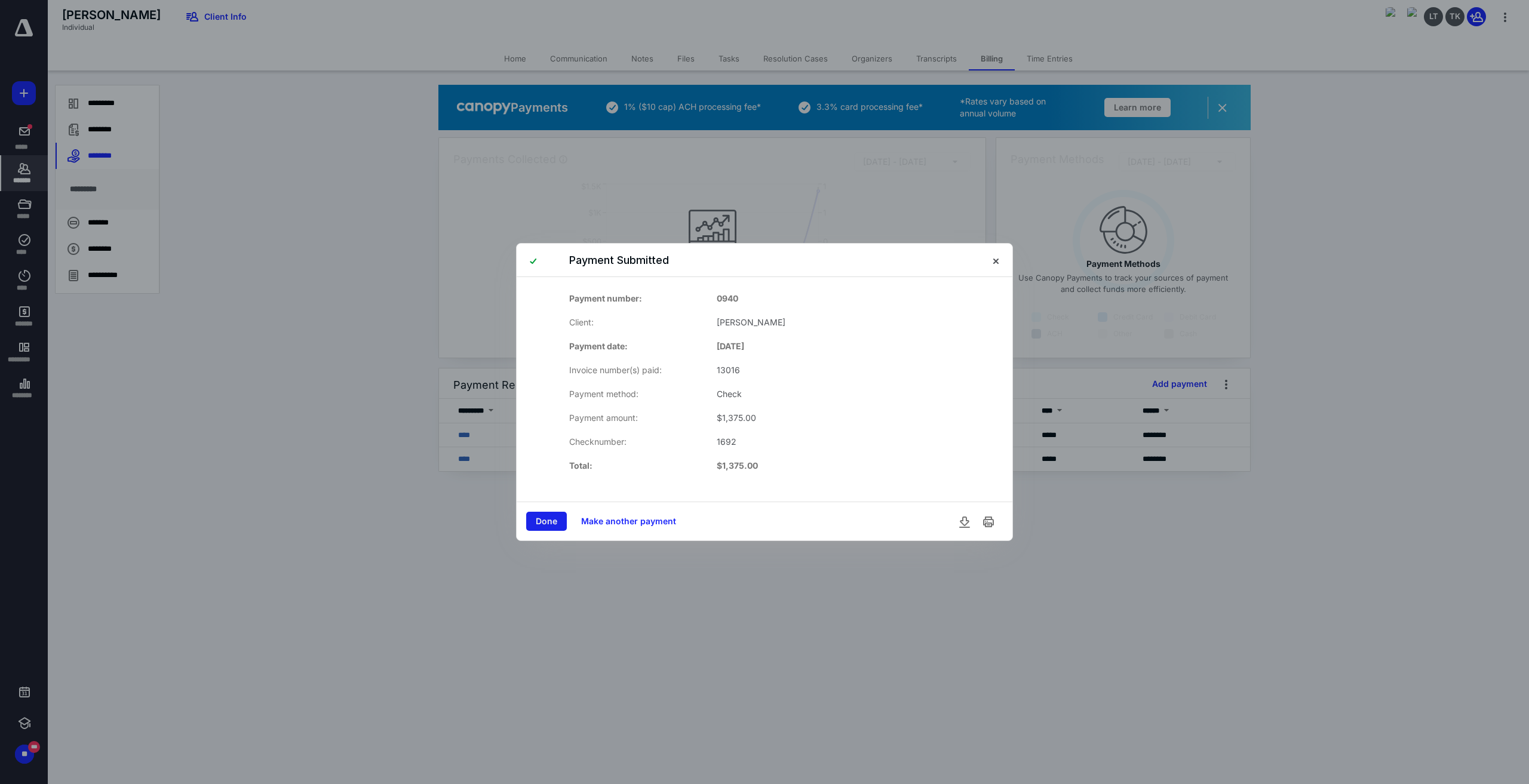 click on "Done" at bounding box center (546, 521) 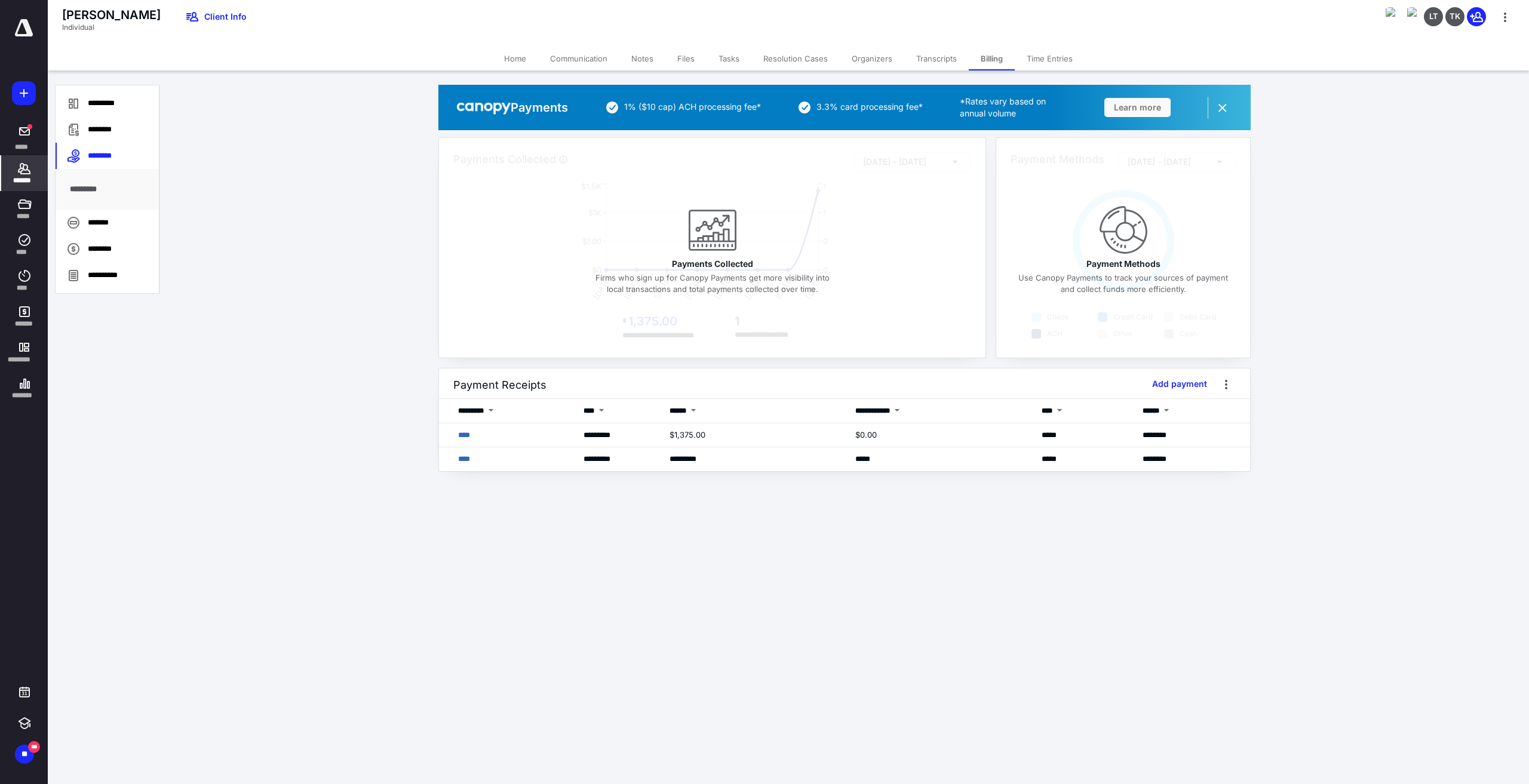 click on "**********" at bounding box center (845, 278) 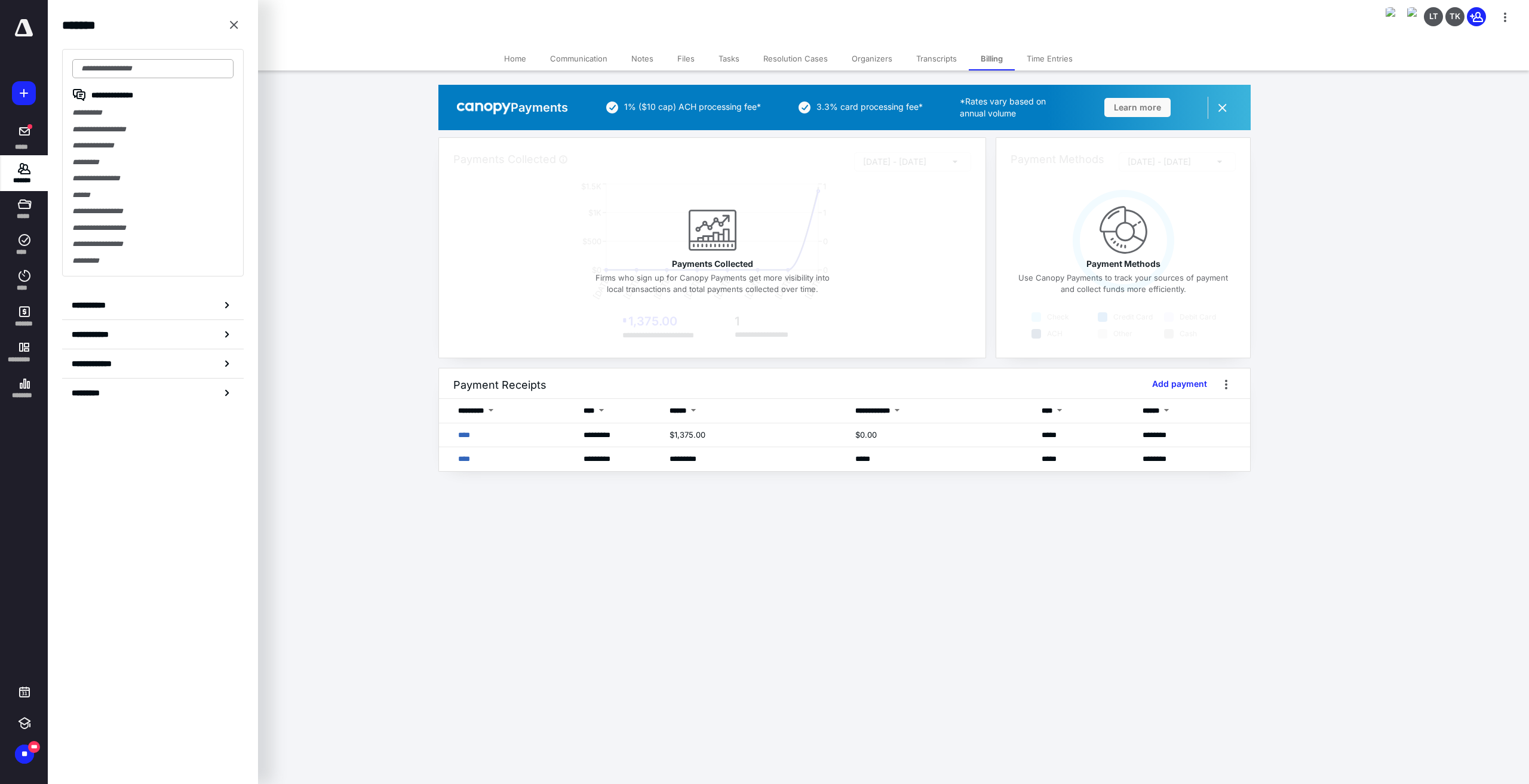 click at bounding box center (153, 69) 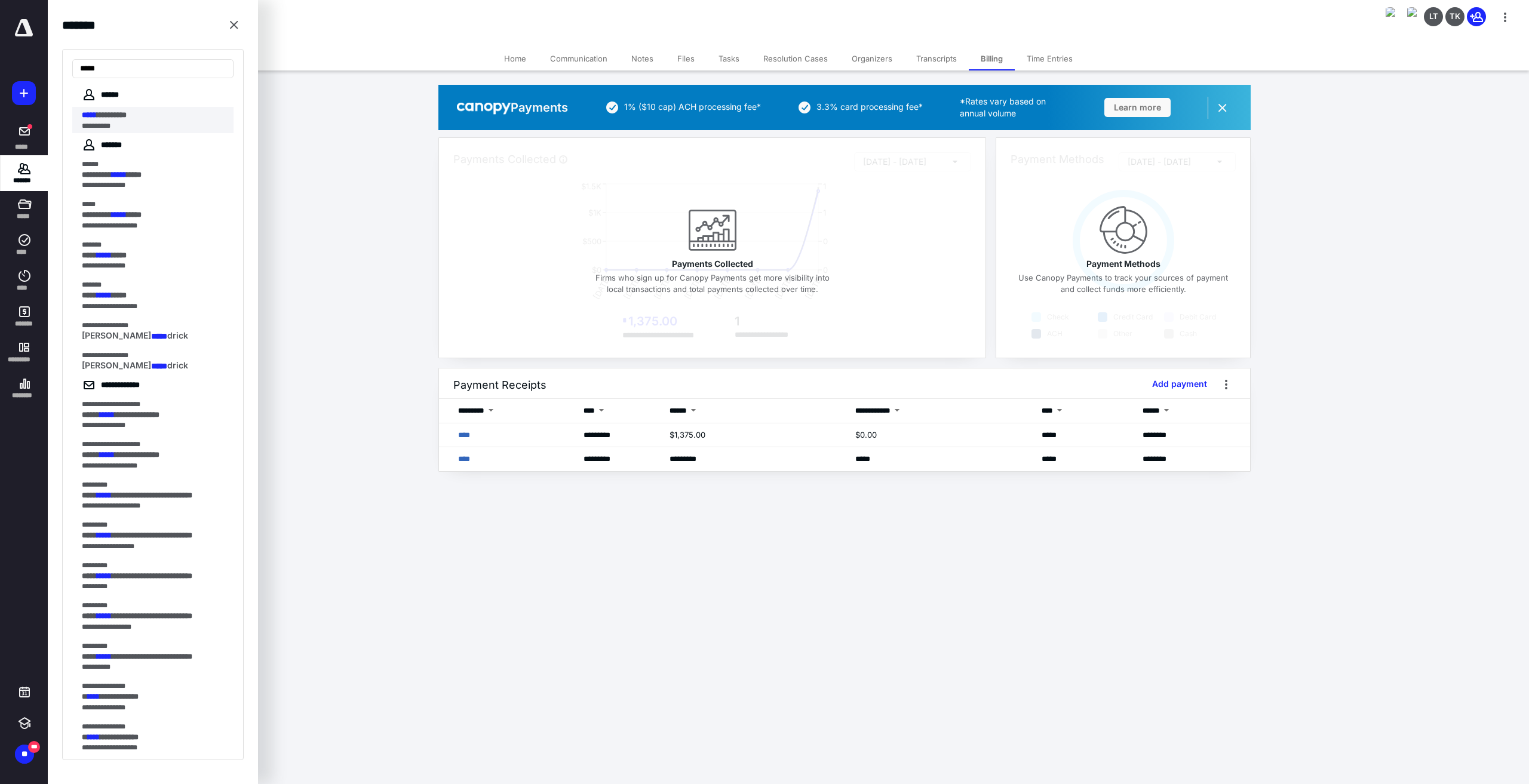 type on "*****" 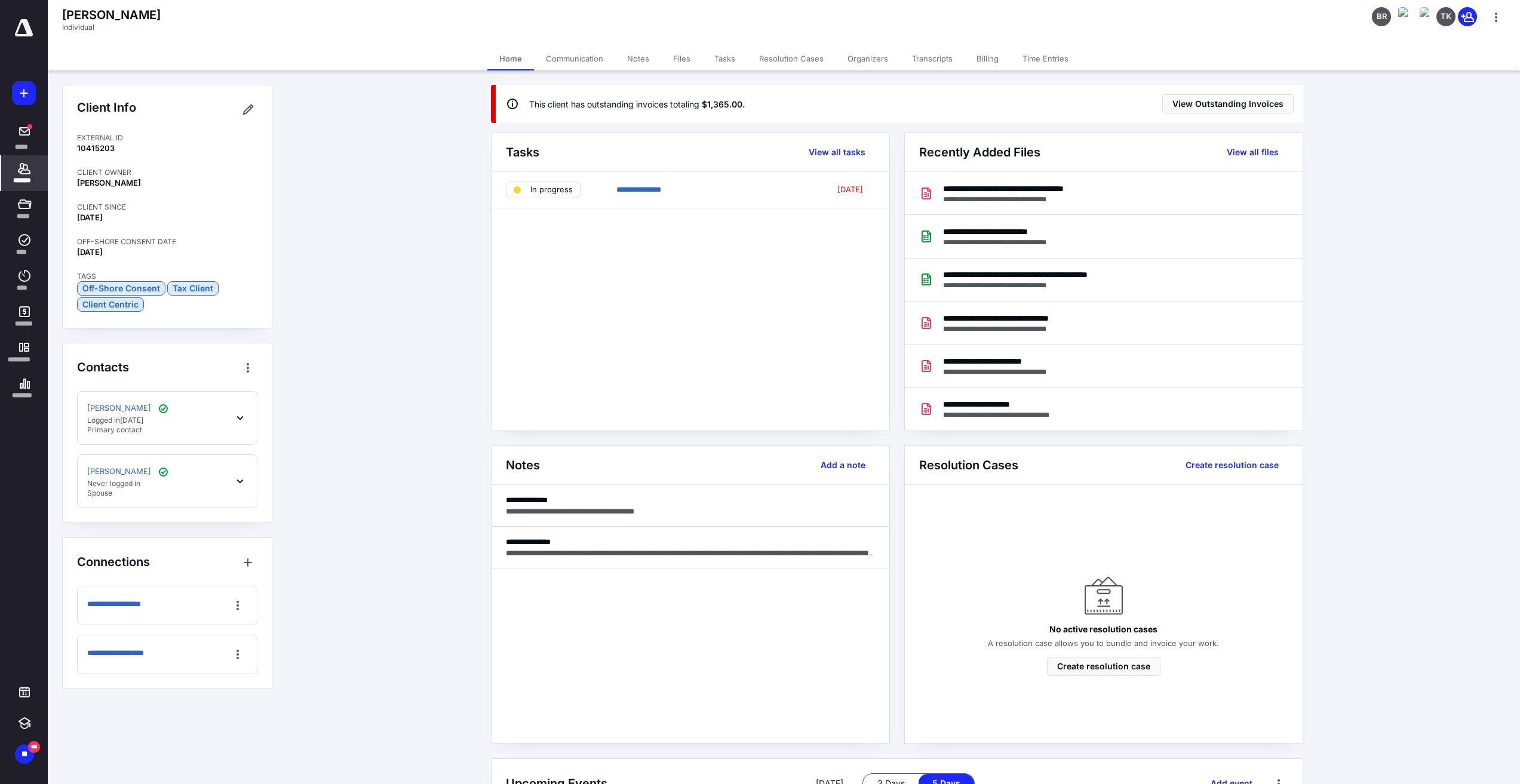 drag, startPoint x: 433, startPoint y: 208, endPoint x: 785, endPoint y: 118, distance: 363.32355 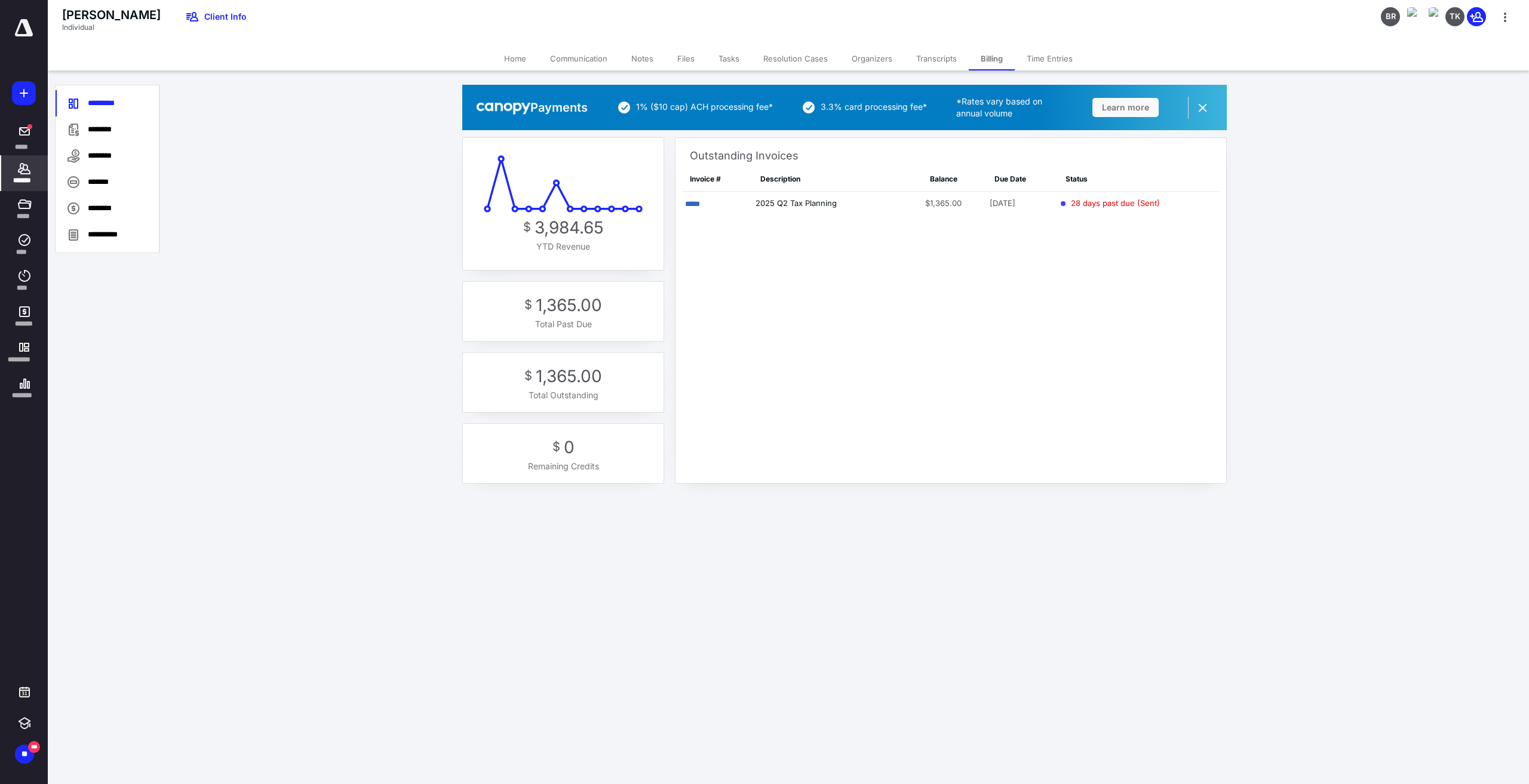 click on "Payments 1% ($10 cap) ACH processing fee* 3.3% card processing fee* *Rates vary based on annual volume Learn more Remind me [DATE] Dismiss forever $   3,984.65 YTD Revenue $   1,365.00 Total Past Due $   1,365.00 Total Outstanding $   0 Remaining Credits Outstanding Invoices Invoice # Description Balance Due Date Status ***** 2025 Q2 Tax Planning $1,365.00 [DATE] 28 days past due (Sent)" at bounding box center (845, 290) 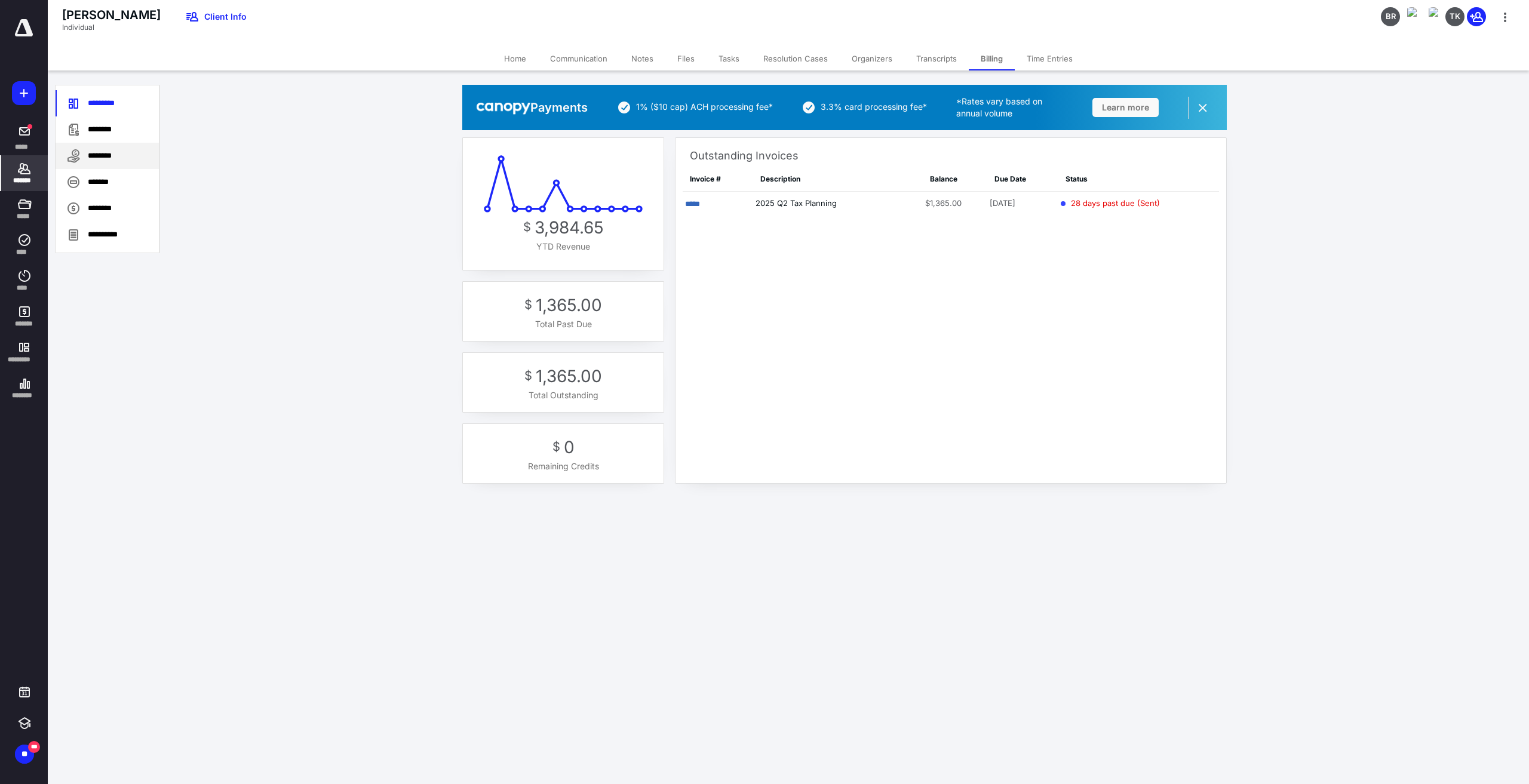 click on "********" at bounding box center (107, 156) 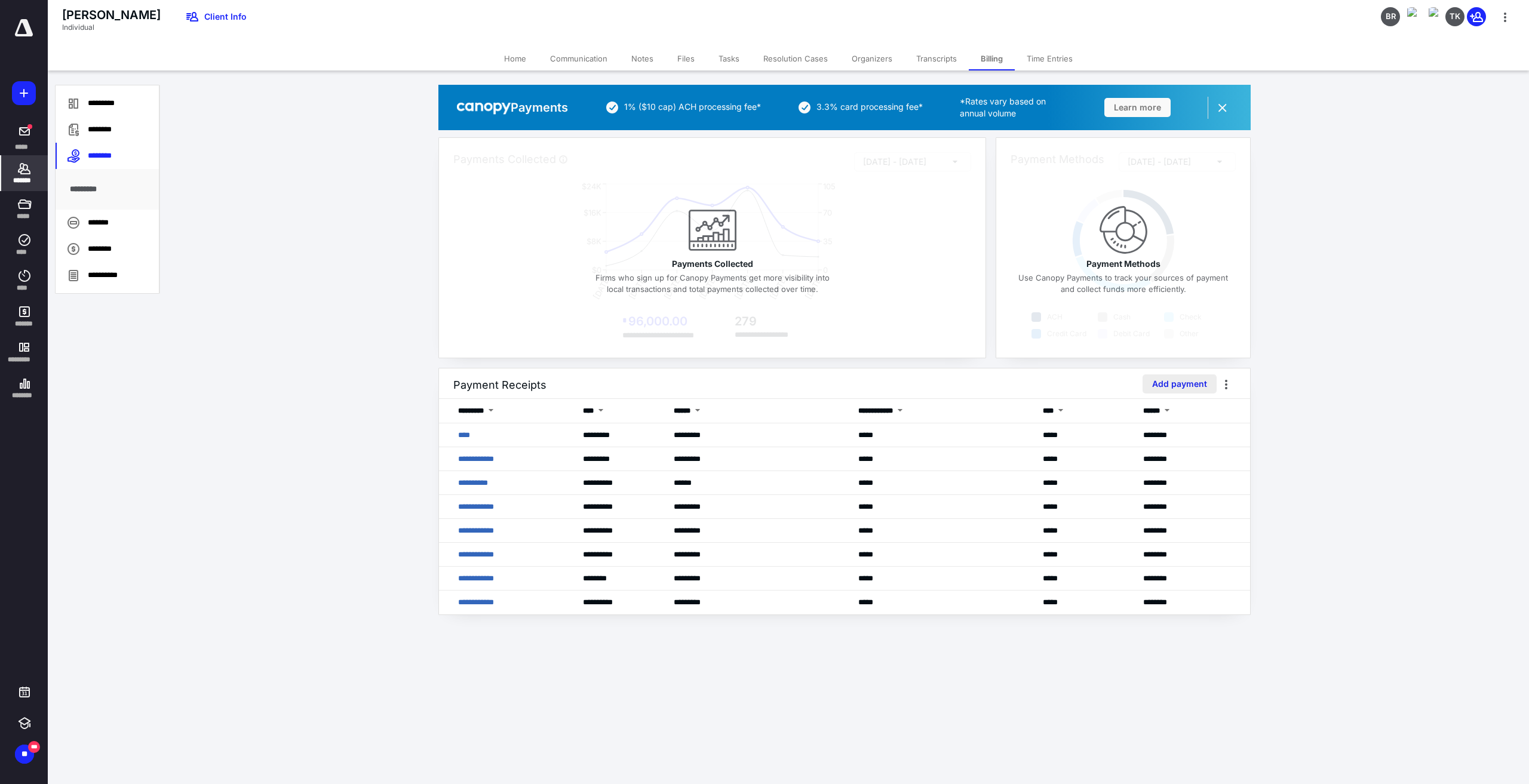 click on "Add payment" at bounding box center (1180, 384) 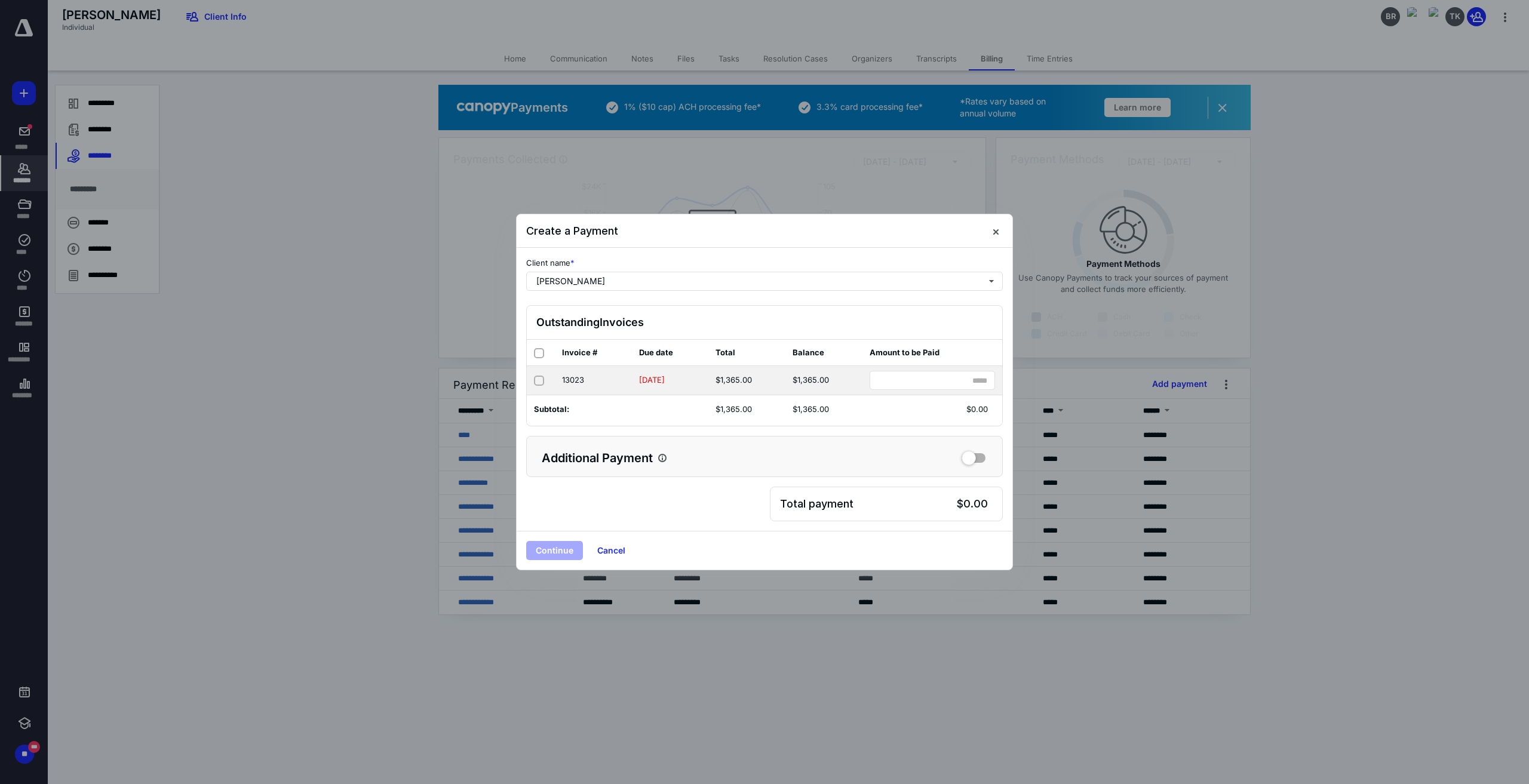 click at bounding box center (541, 380) 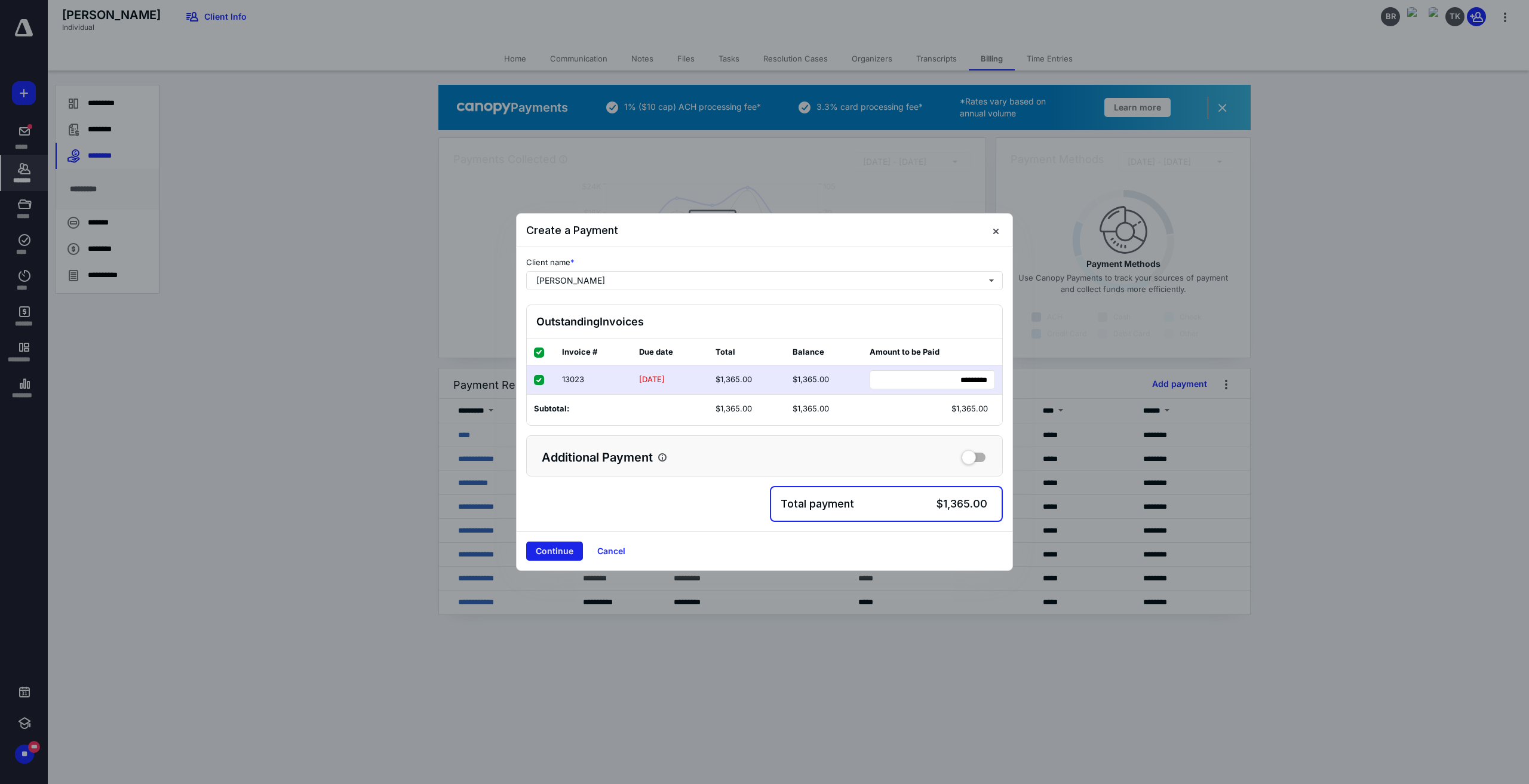 click on "Continue" at bounding box center [554, 551] 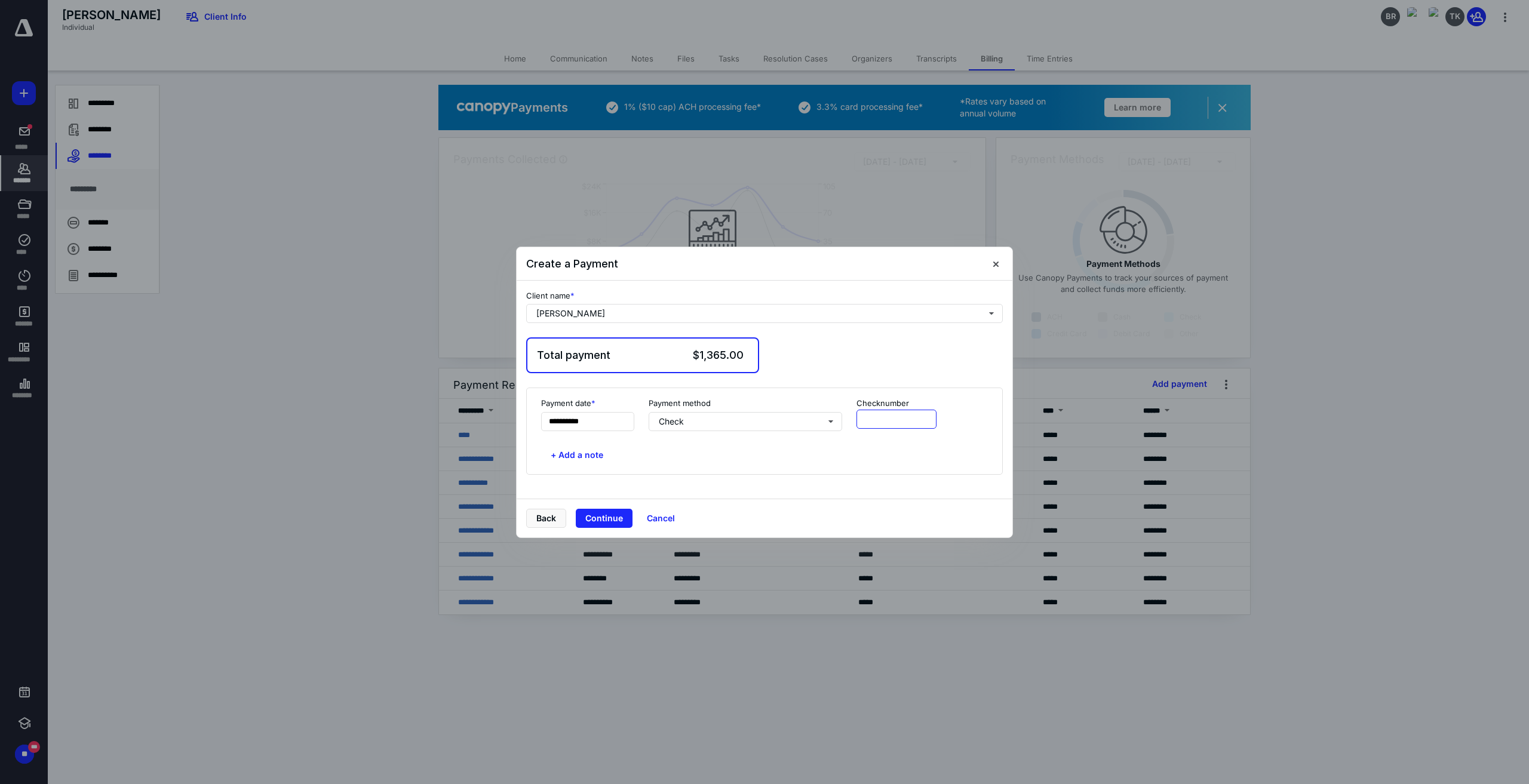 click at bounding box center (896, 419) 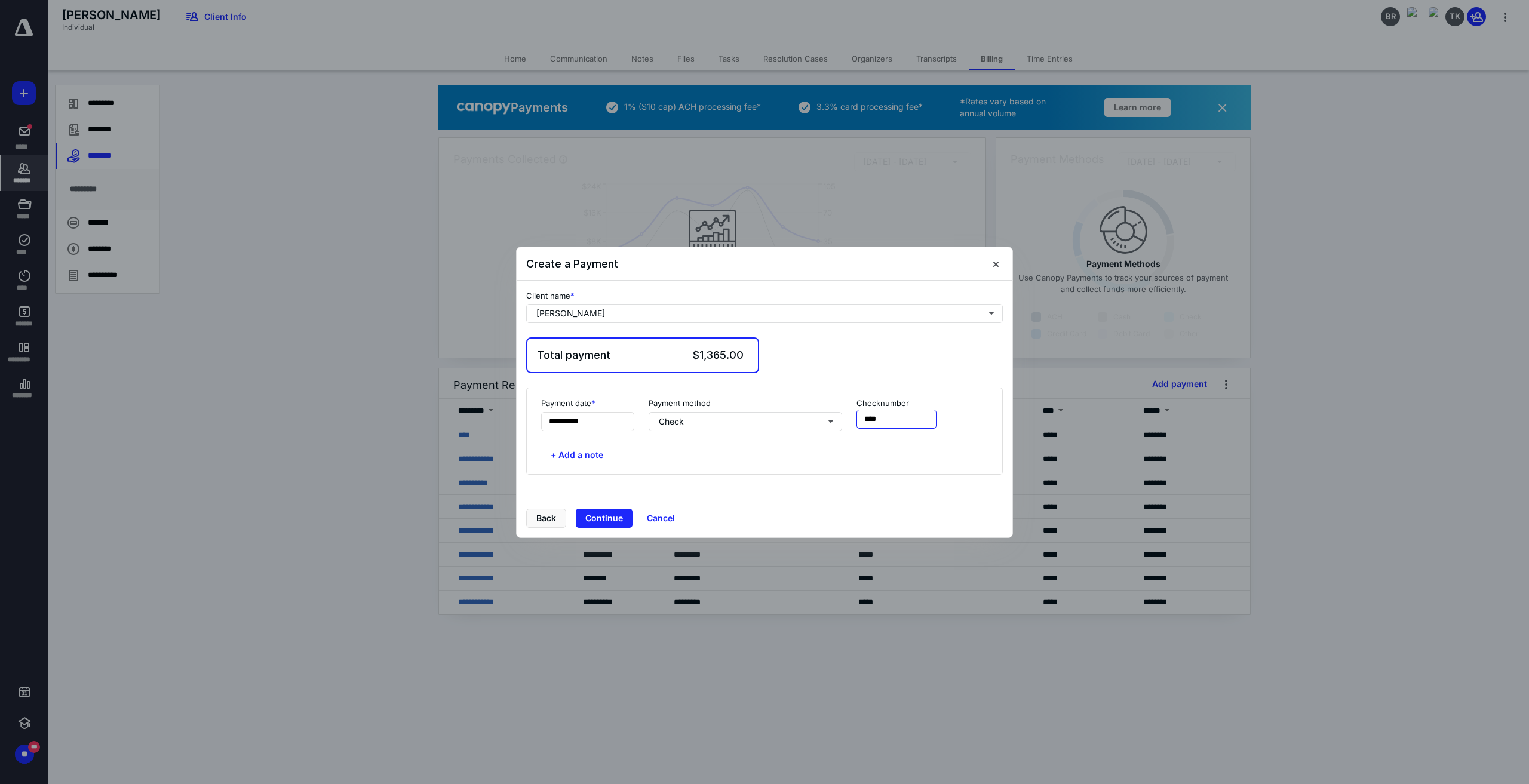 type on "****" 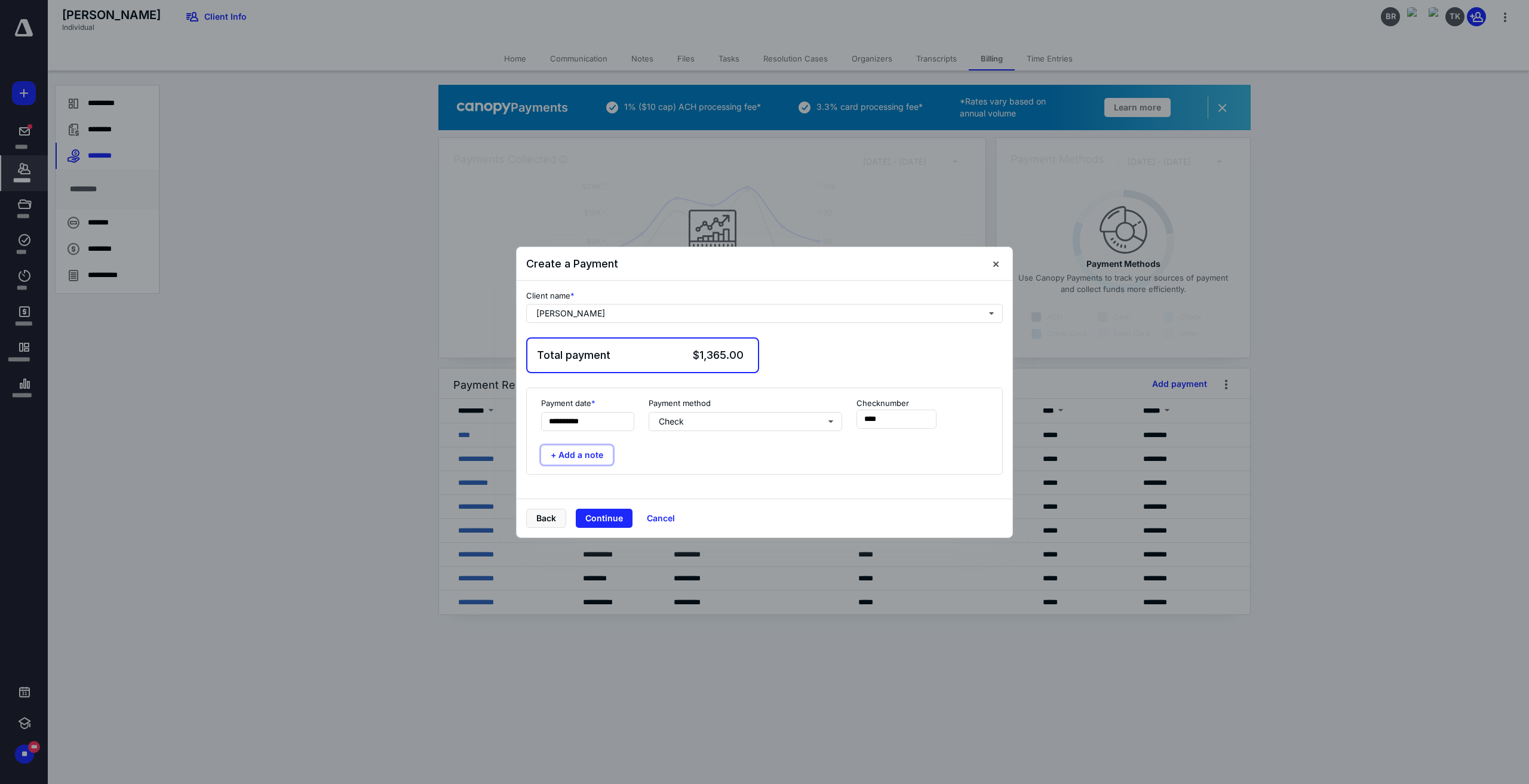 type 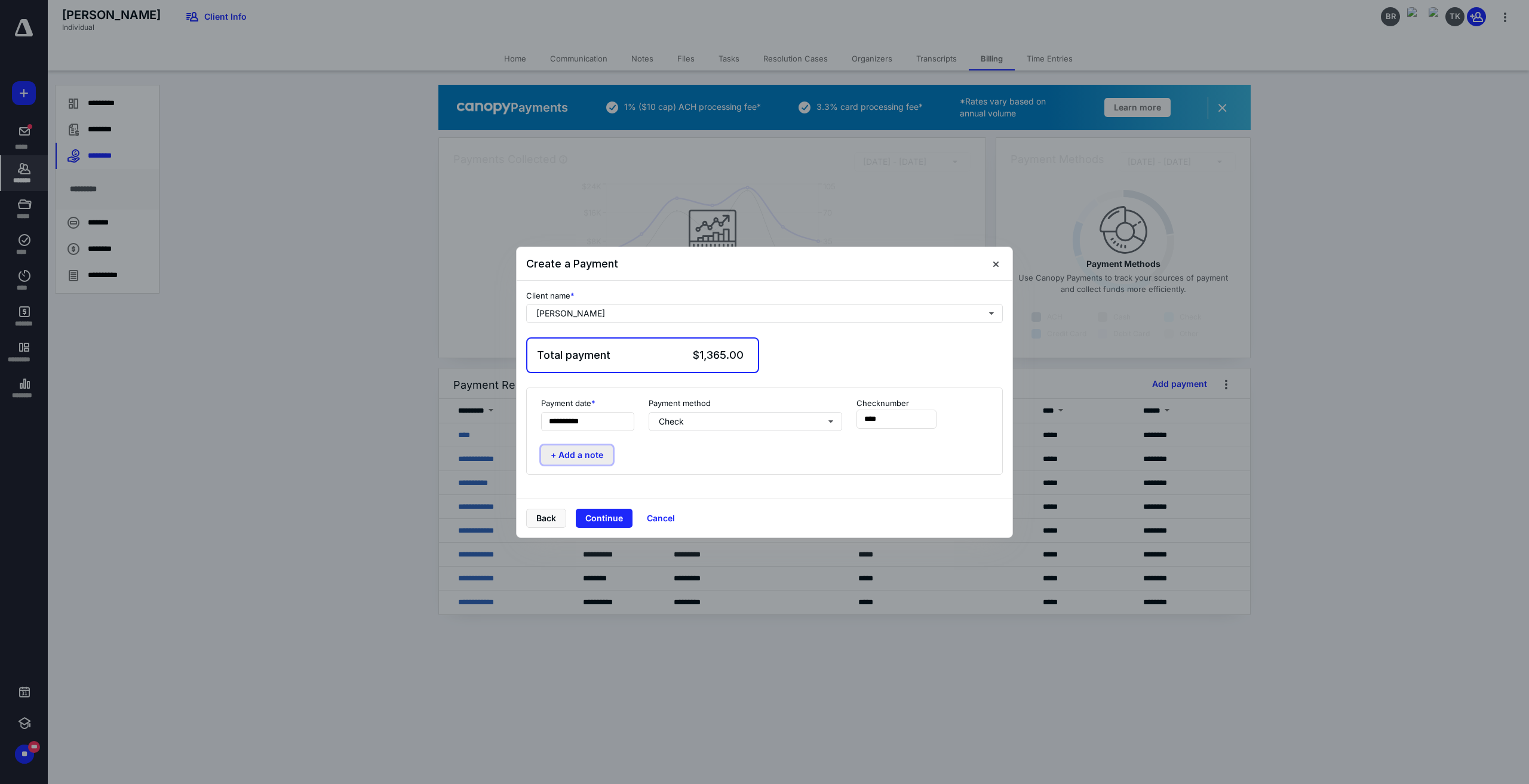 click on "+ Add a note" at bounding box center (577, 455) 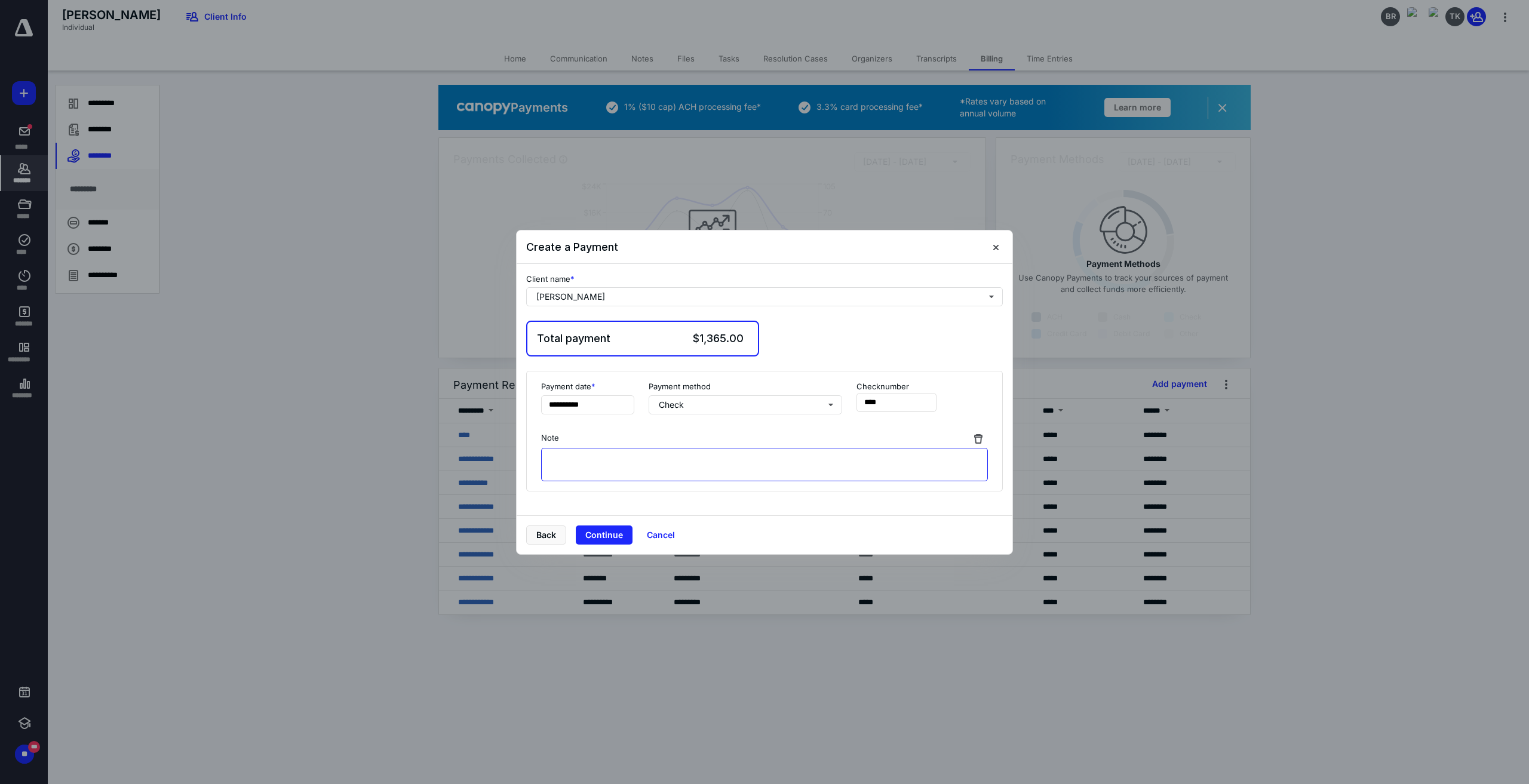 click at bounding box center [764, 465] 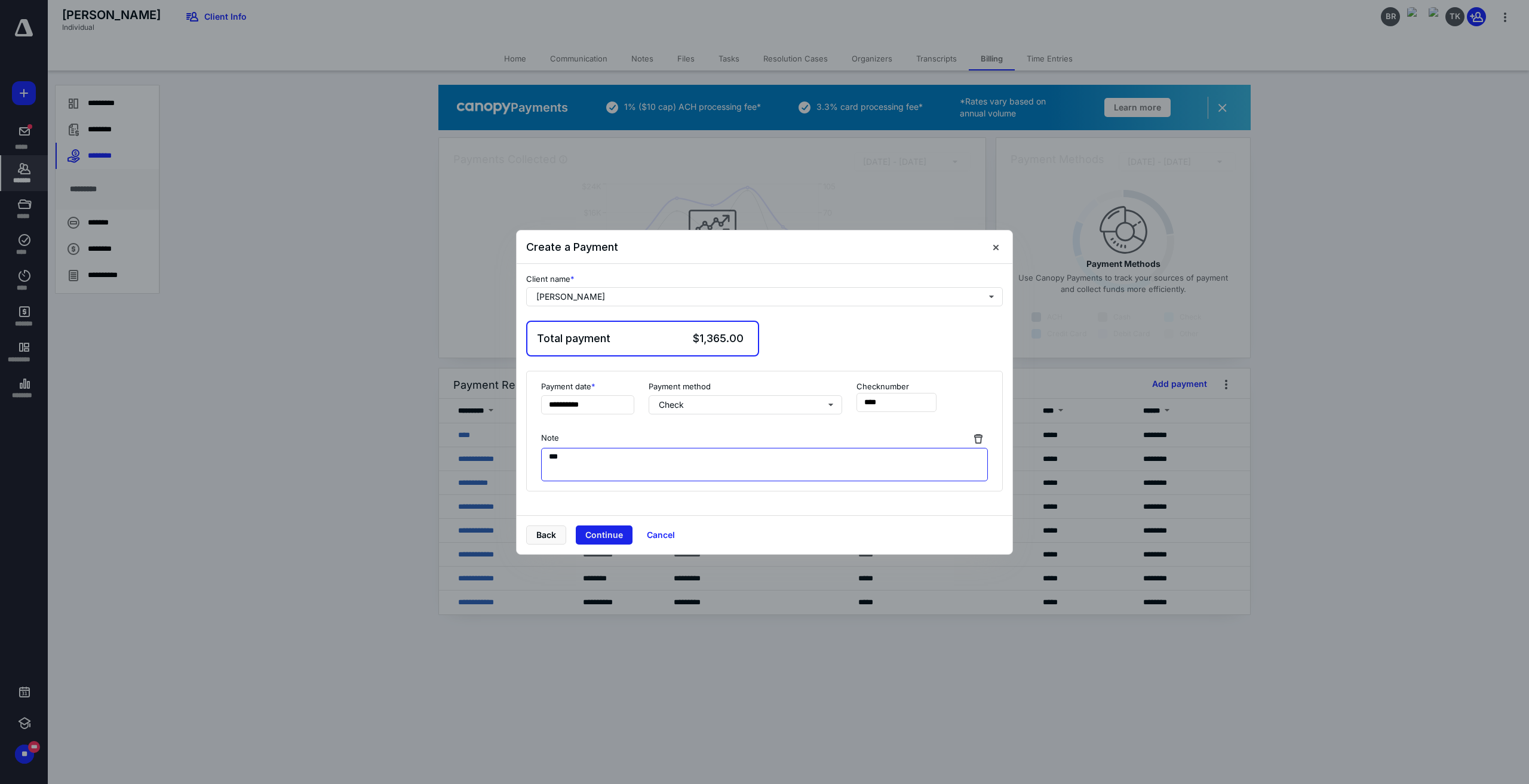 type on "***" 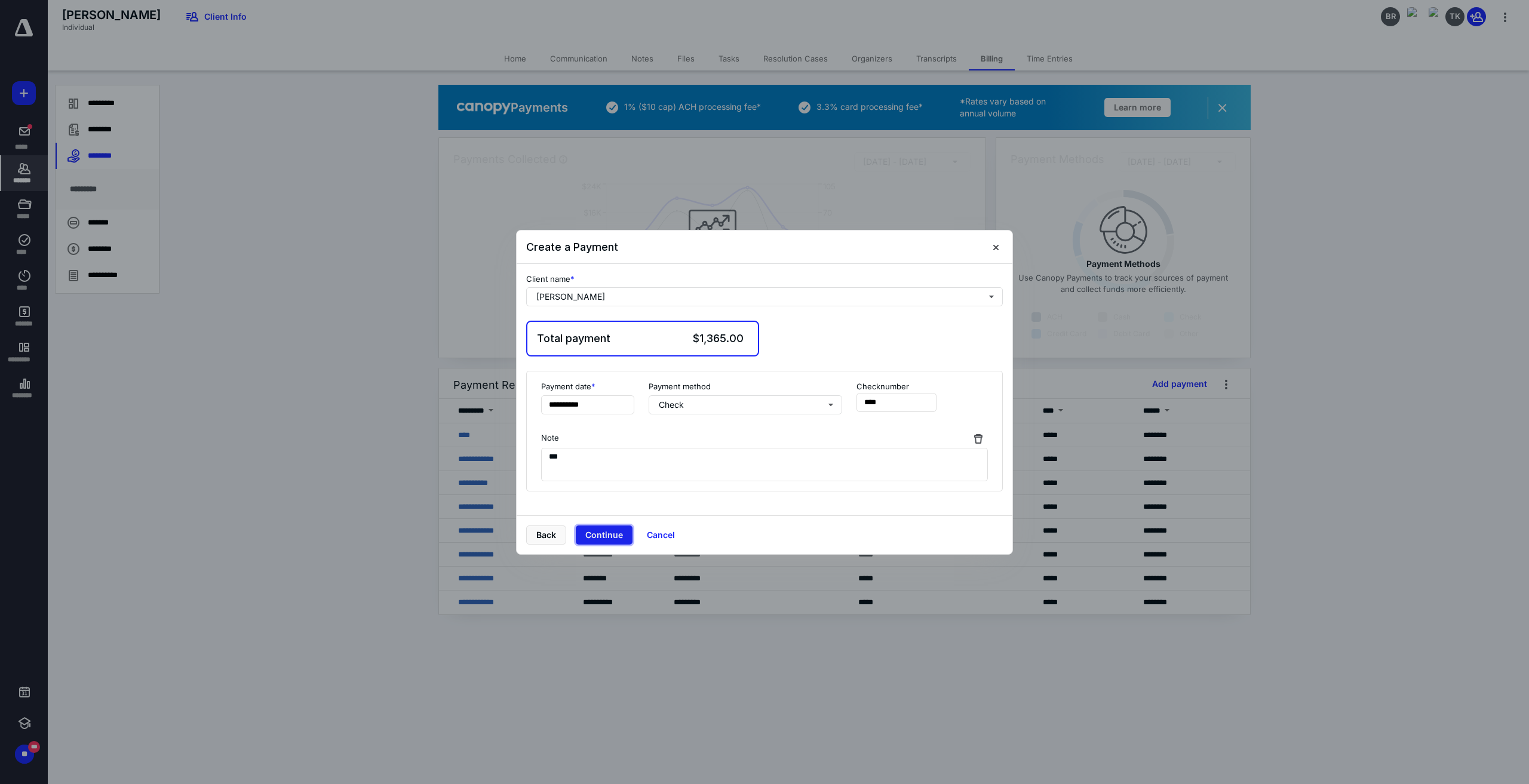 click on "Continue" at bounding box center (604, 535) 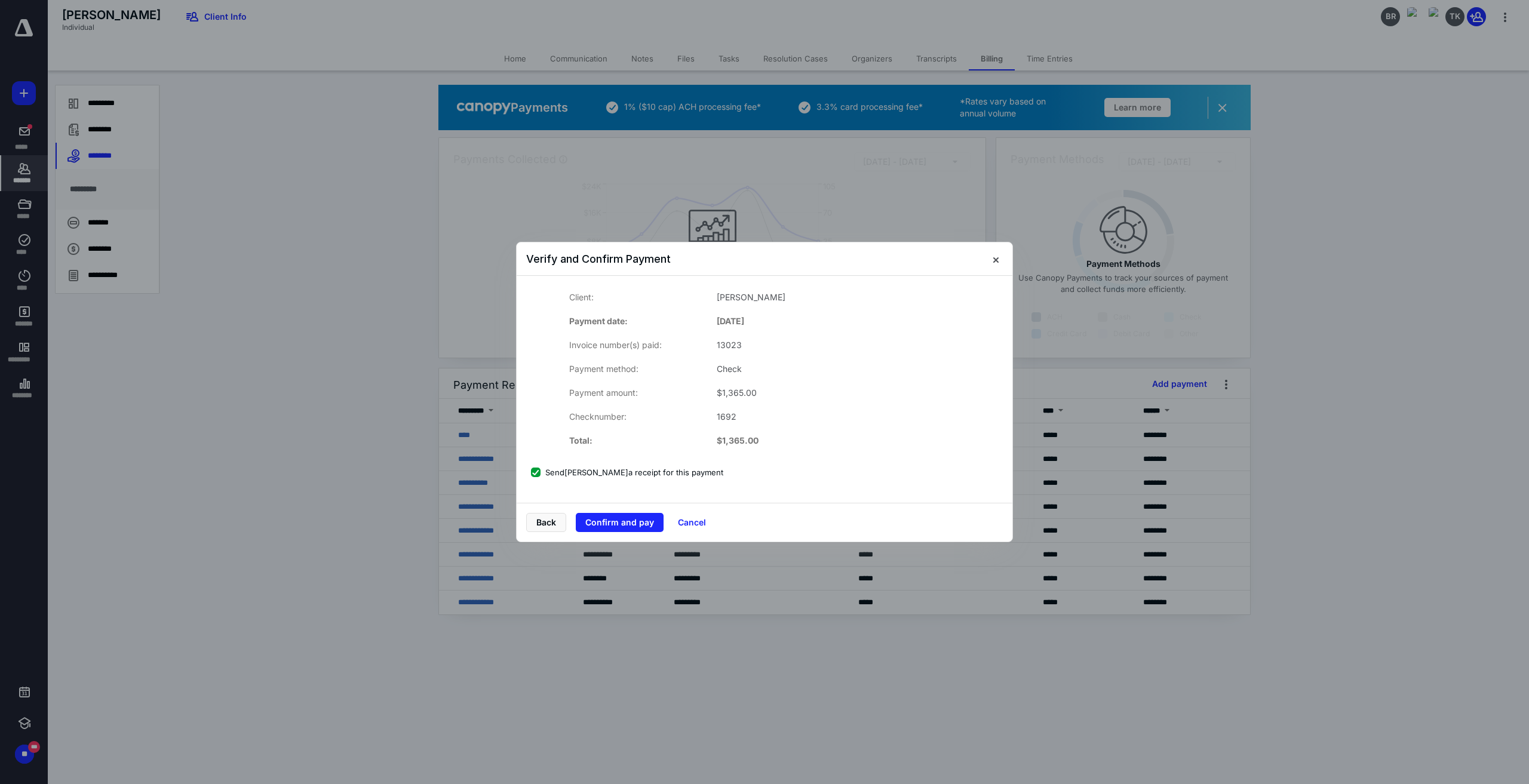 drag, startPoint x: 585, startPoint y: 522, endPoint x: 597, endPoint y: 522, distance: 12 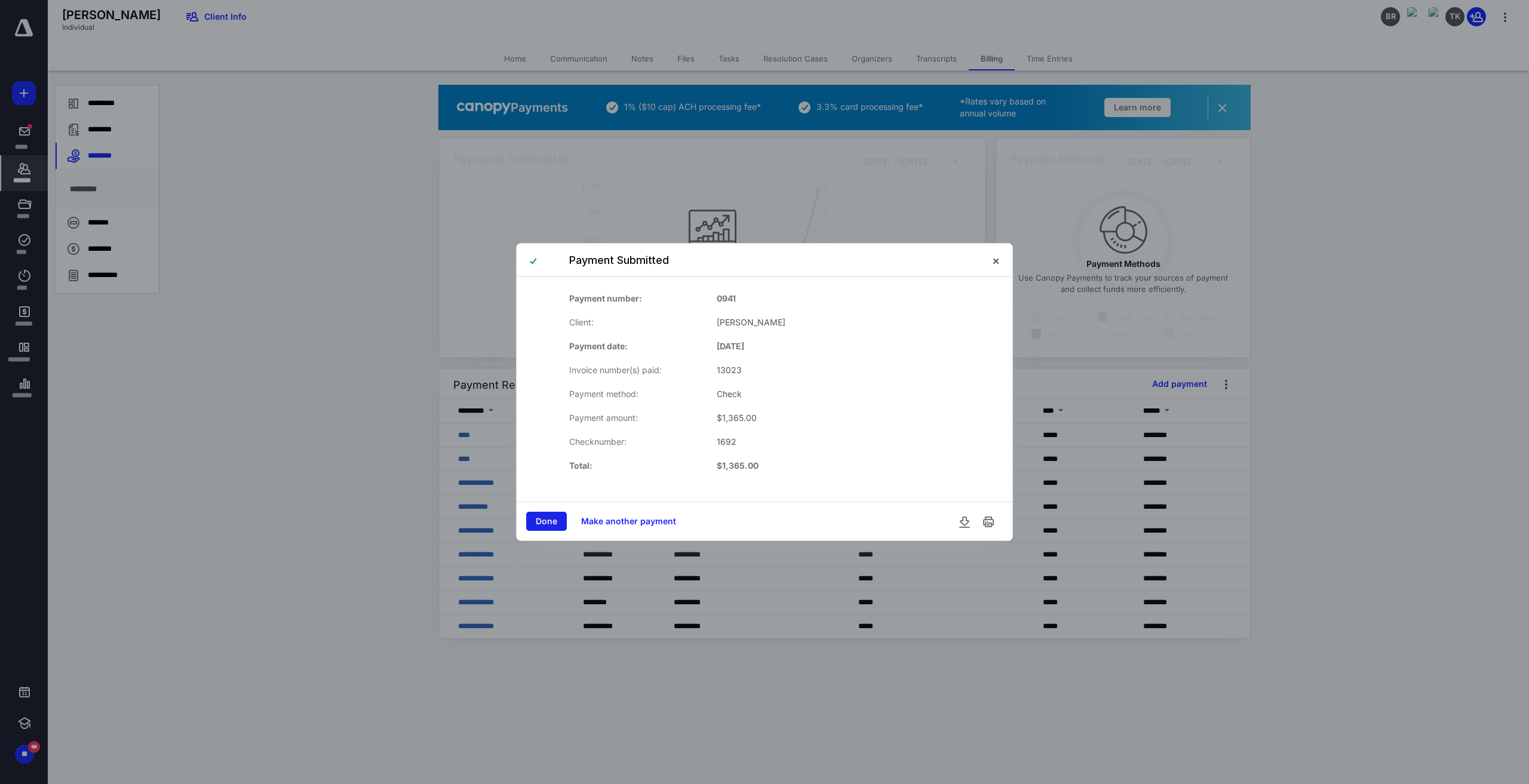 click on "Done" at bounding box center [546, 521] 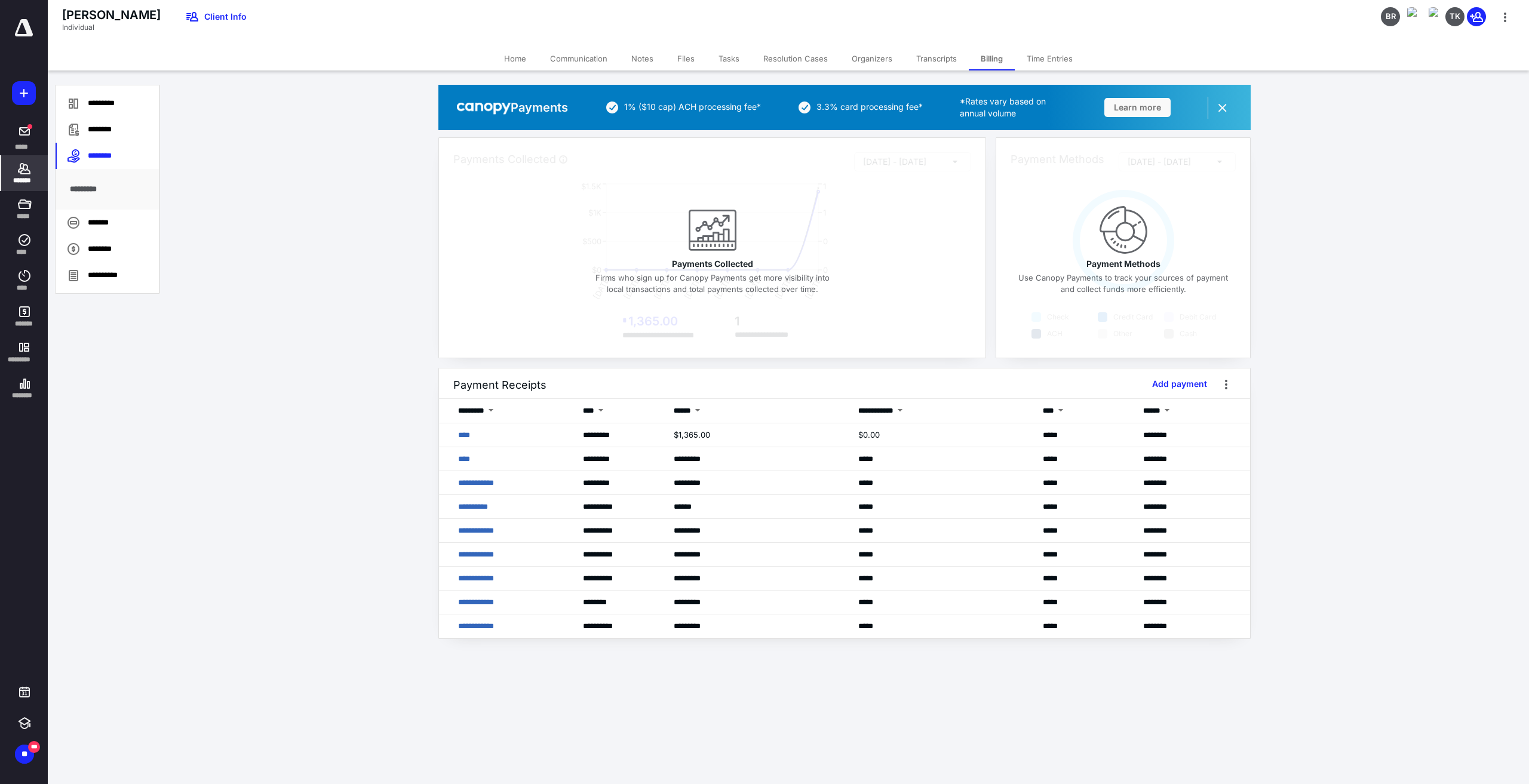 click on "**********" at bounding box center [845, 362] 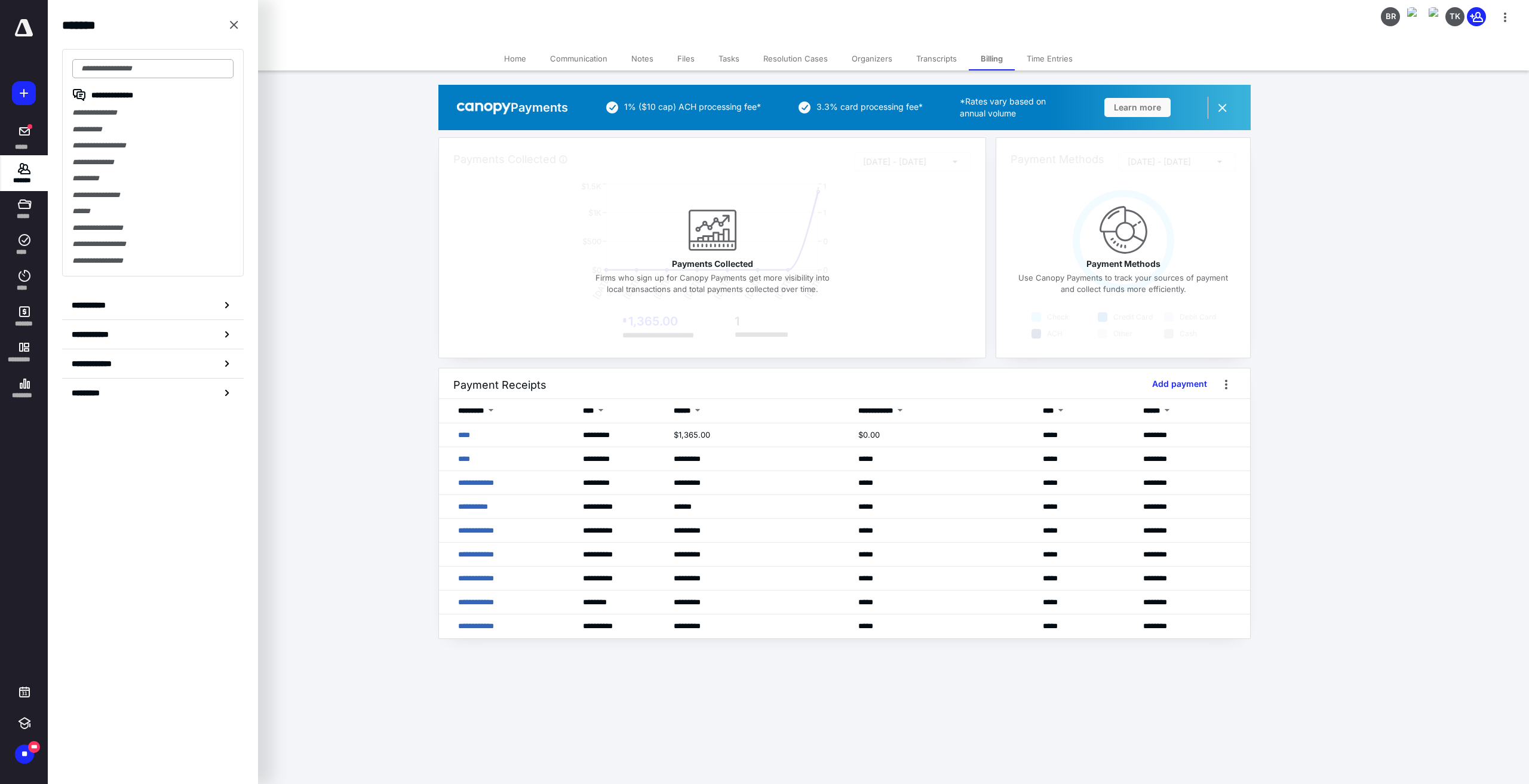 click at bounding box center [153, 69] 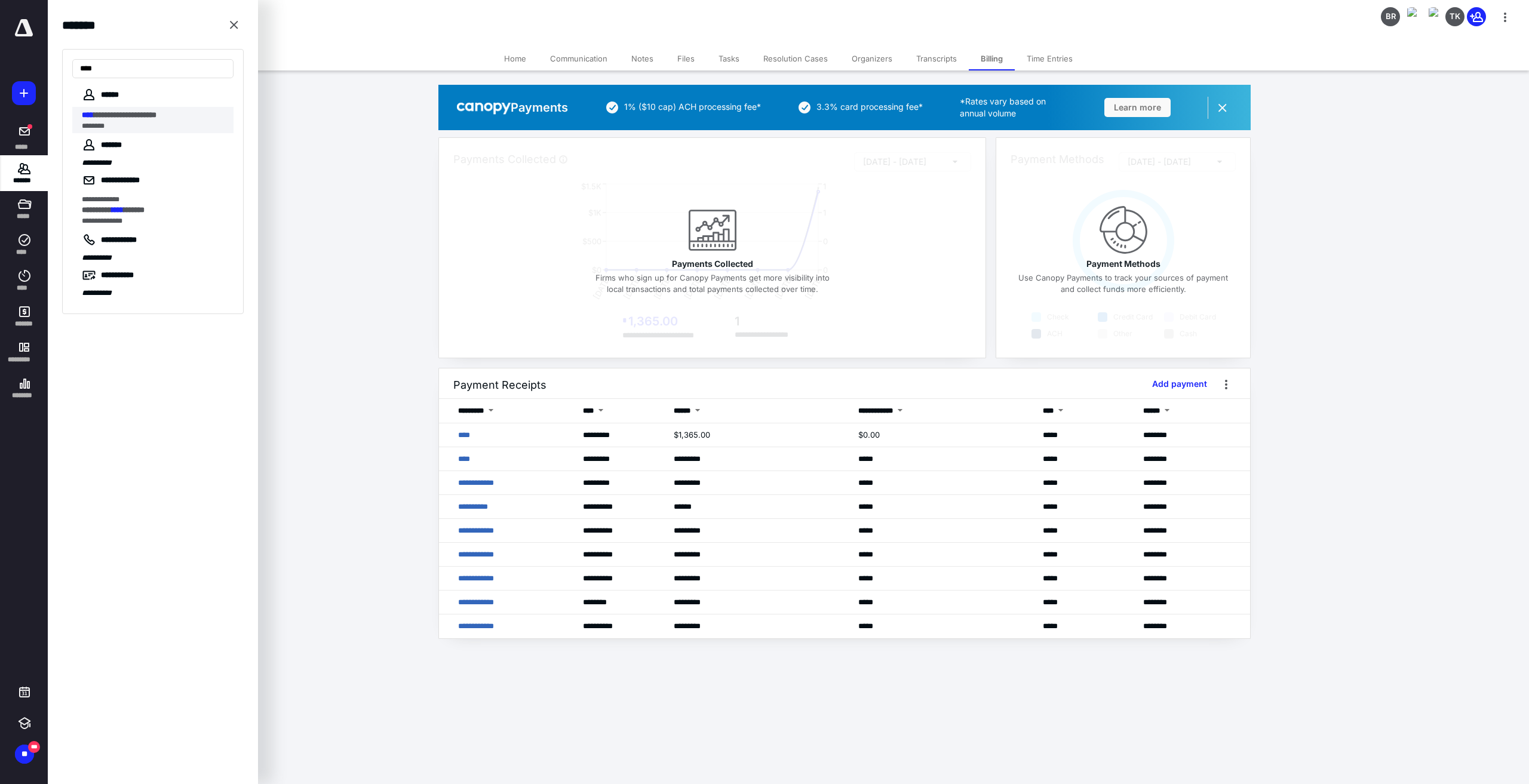 type on "****" 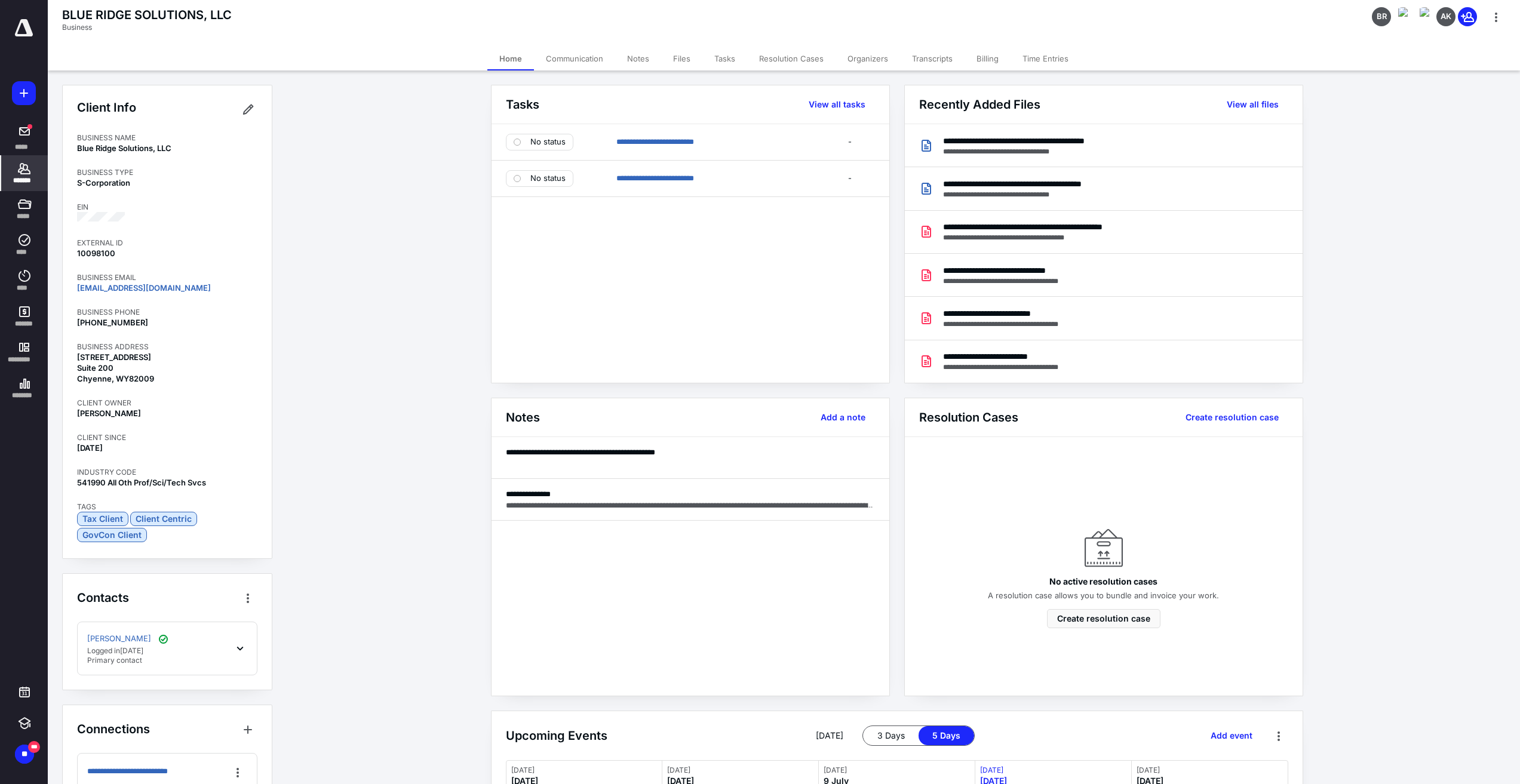 drag, startPoint x: 374, startPoint y: 213, endPoint x: 665, endPoint y: 121, distance: 305.1967 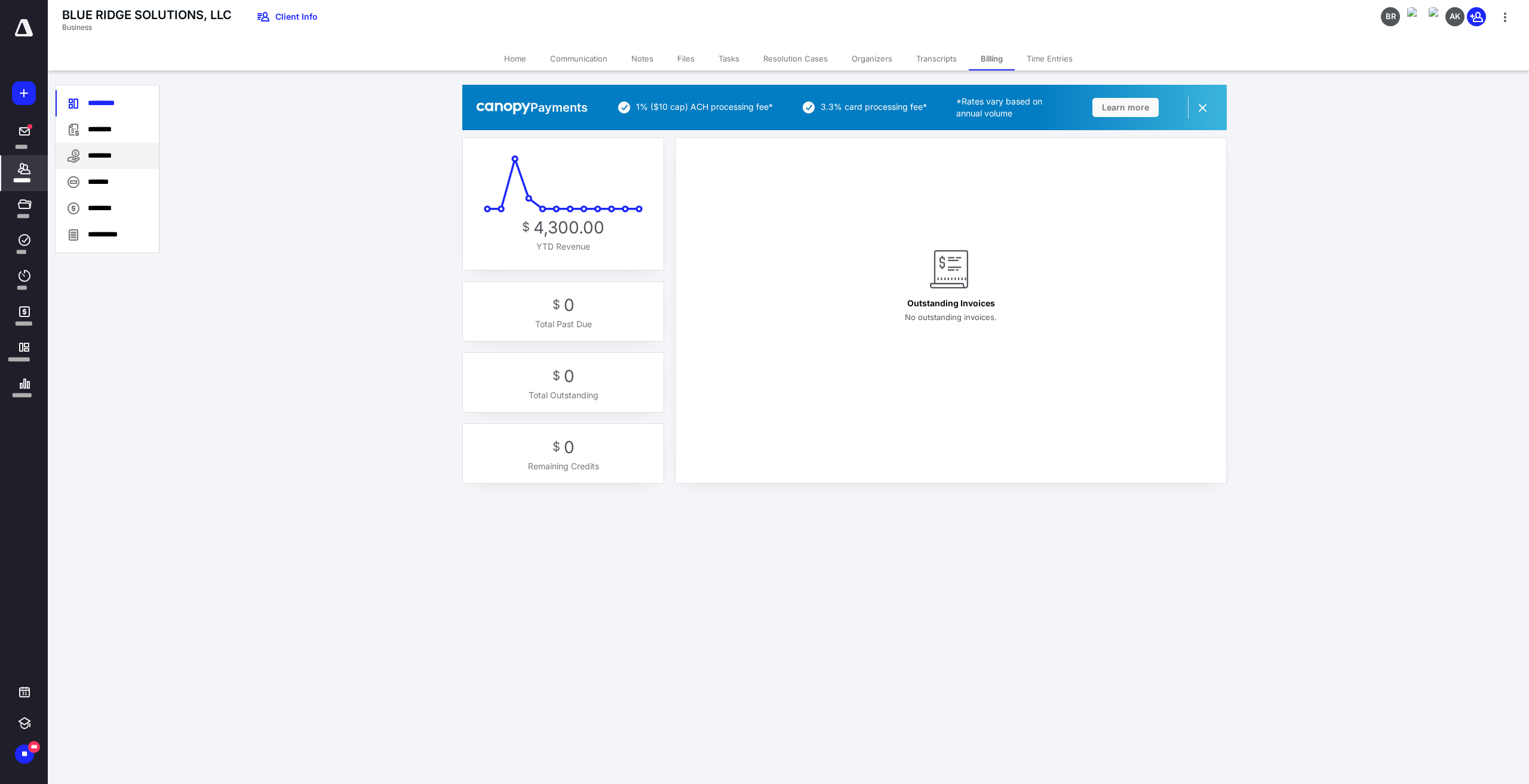 click on "********" at bounding box center (107, 156) 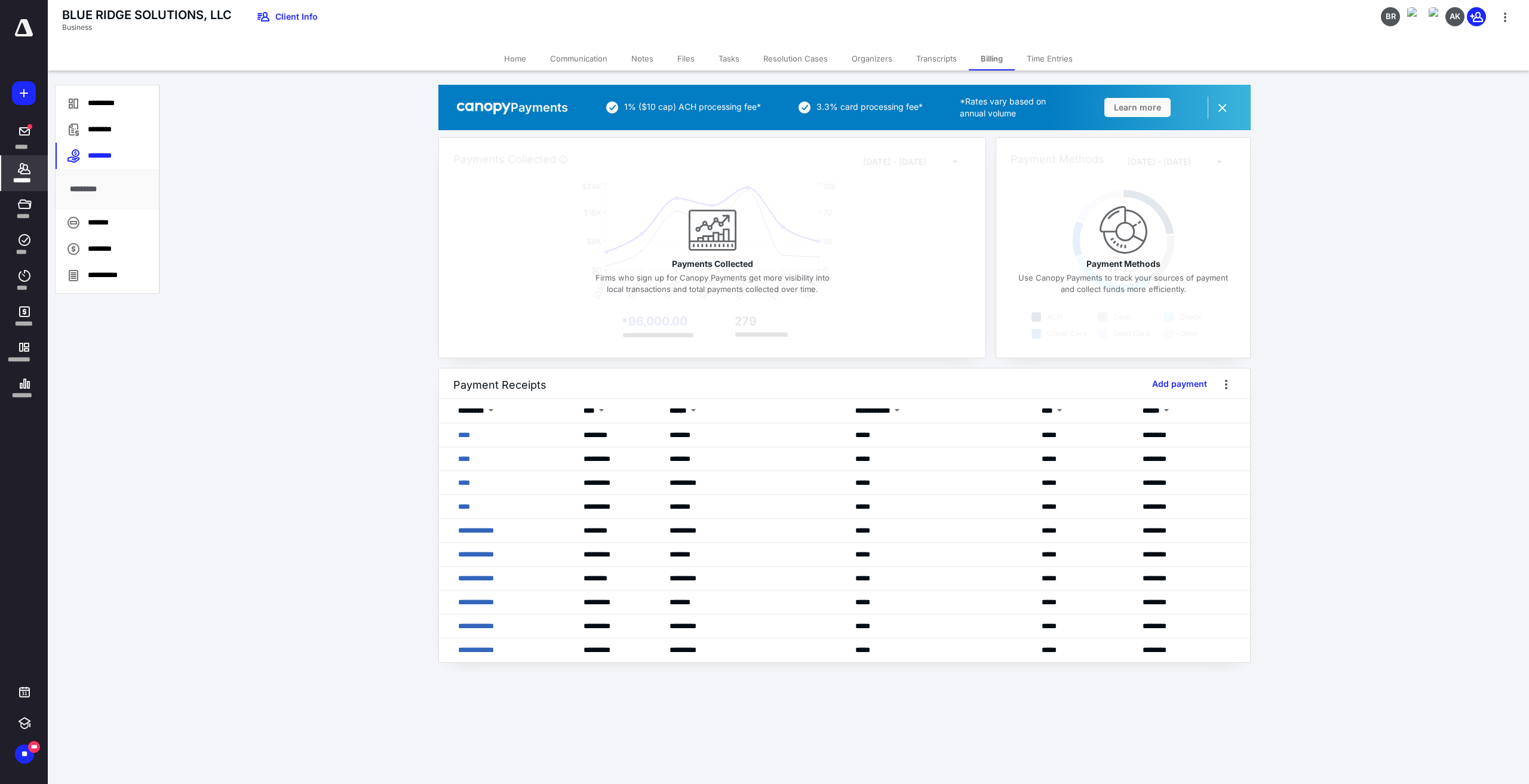 click on "**********" at bounding box center (845, 374) 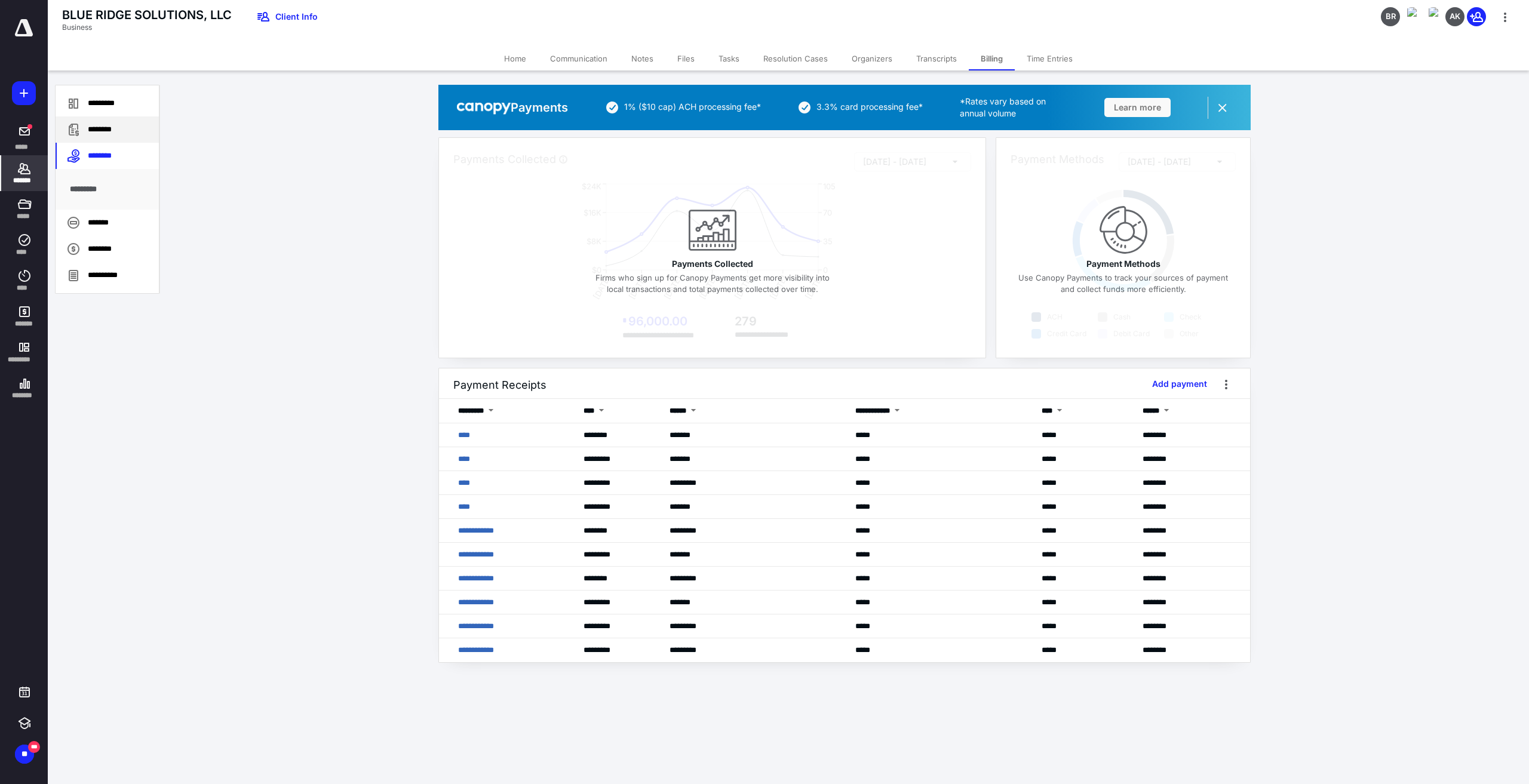 click on "********" at bounding box center [107, 130] 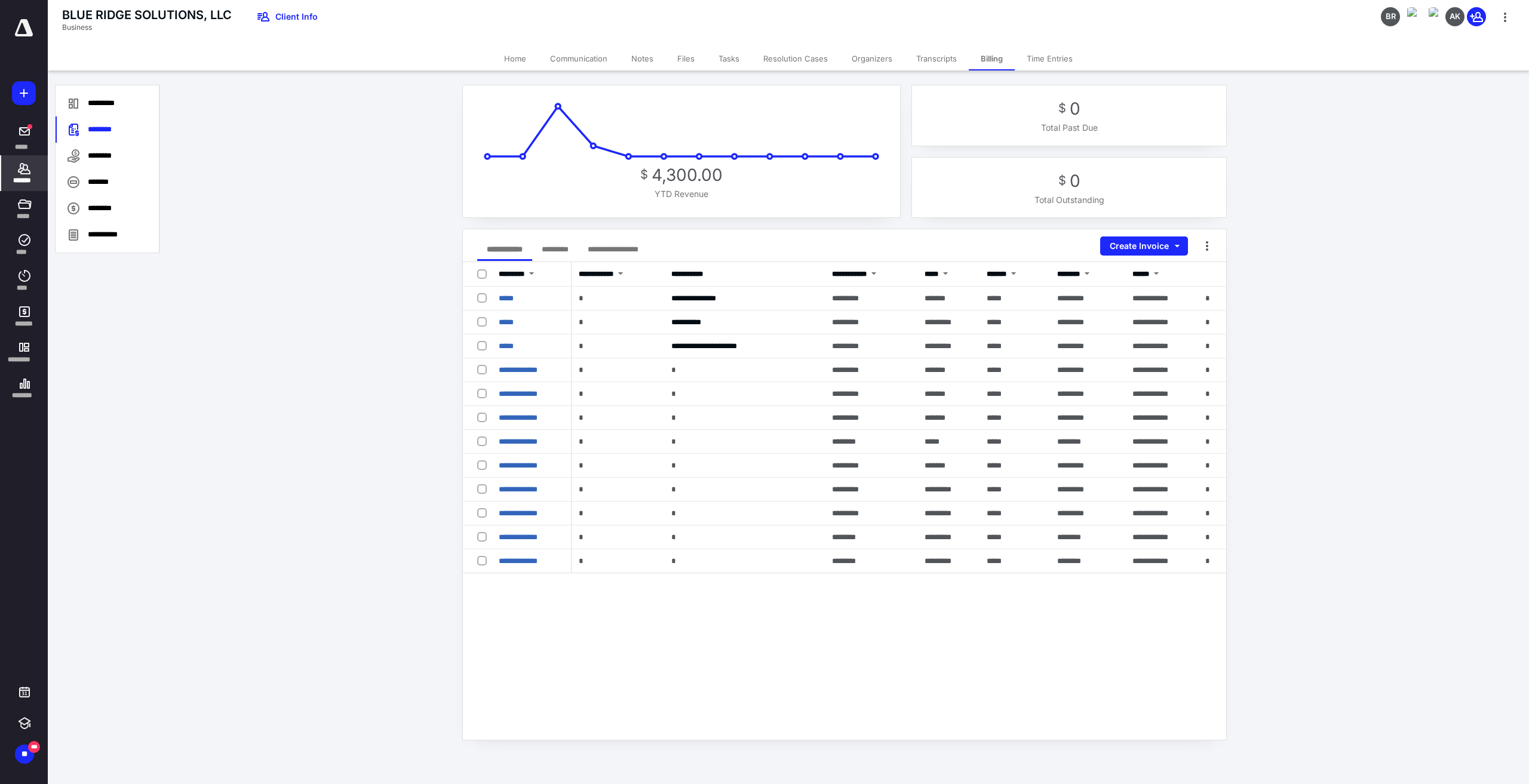 click on "**********" at bounding box center [845, 413] 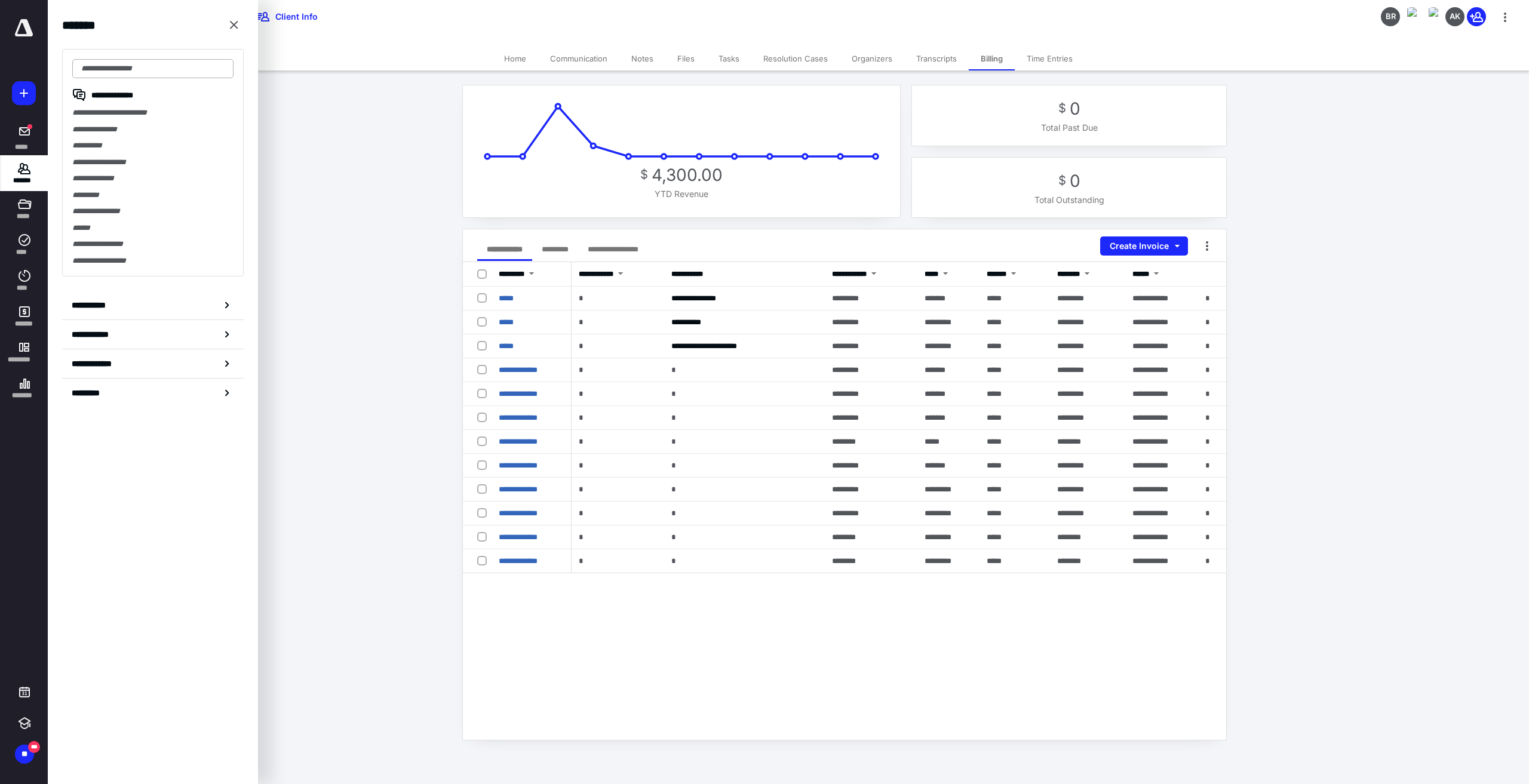 click at bounding box center [153, 69] 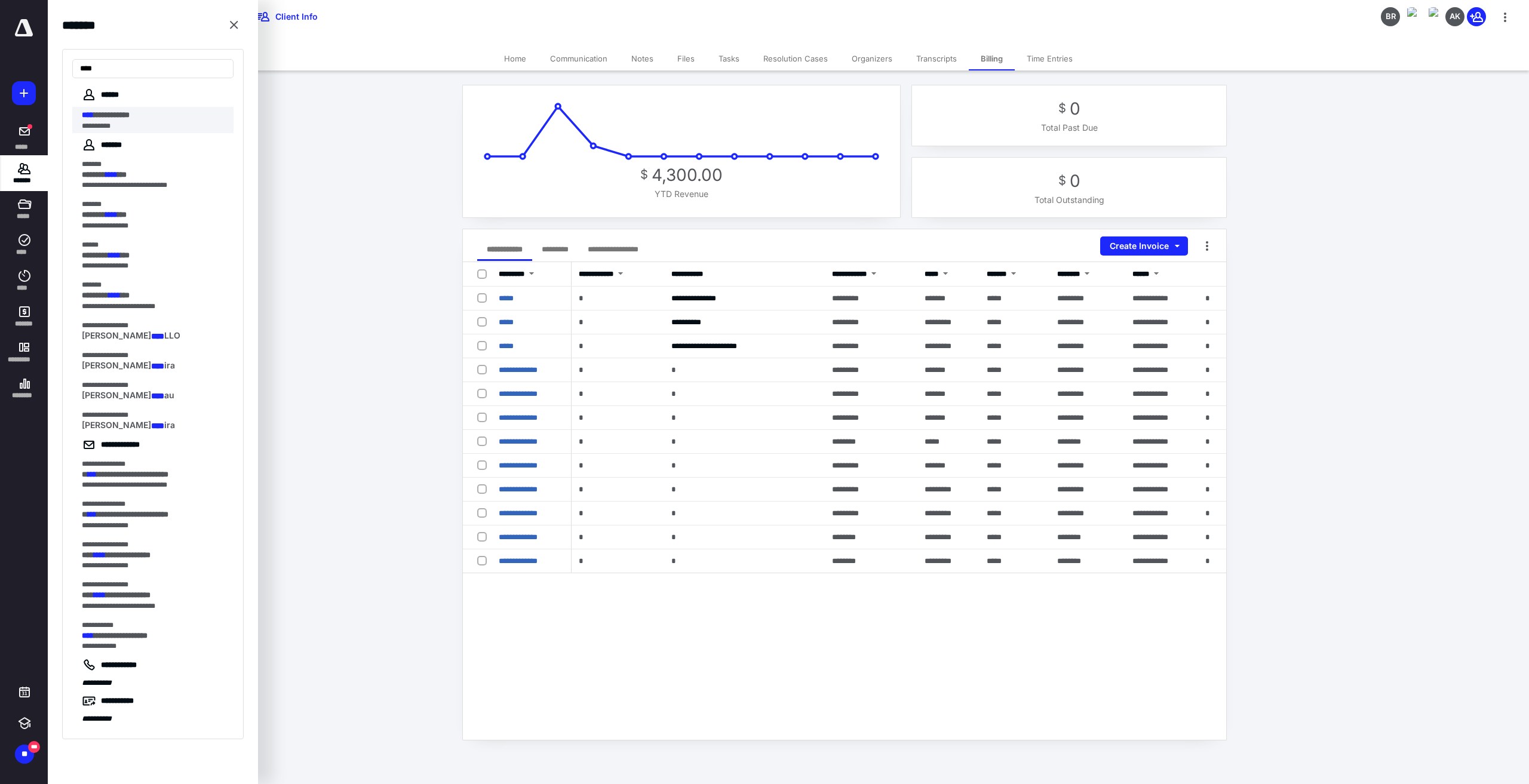 type on "****" 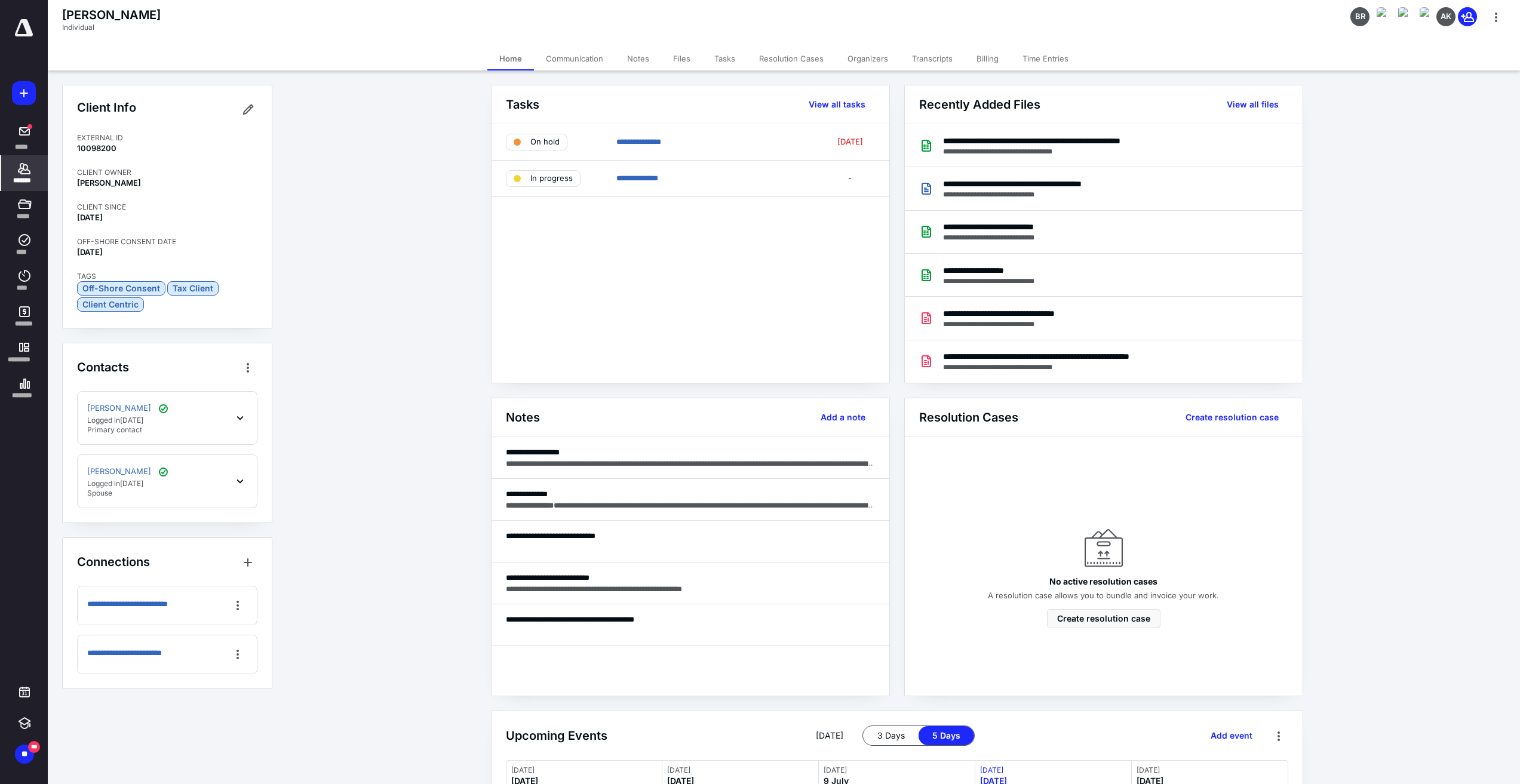 click on "**********" at bounding box center [896, 528] 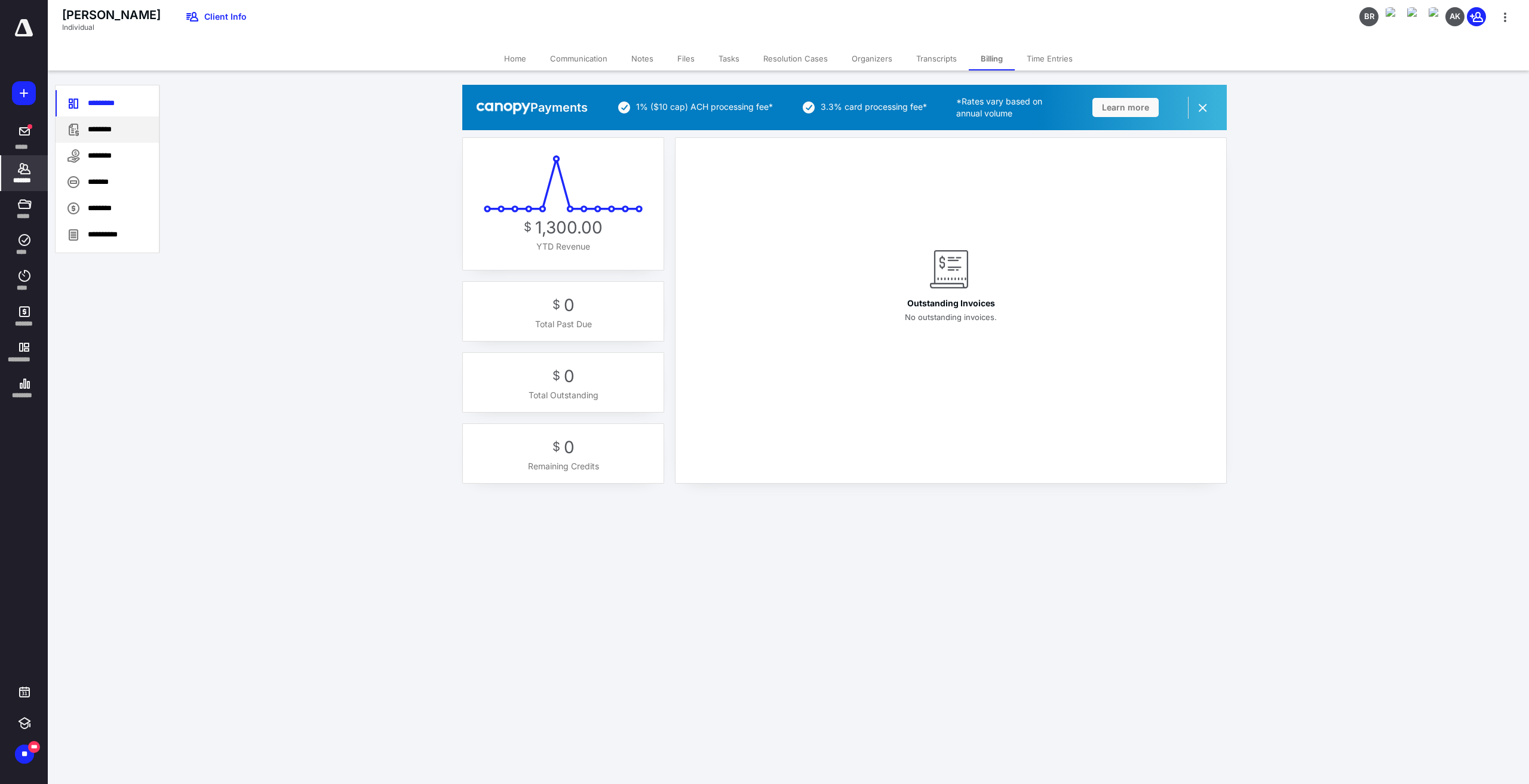 click on "********" at bounding box center (107, 130) 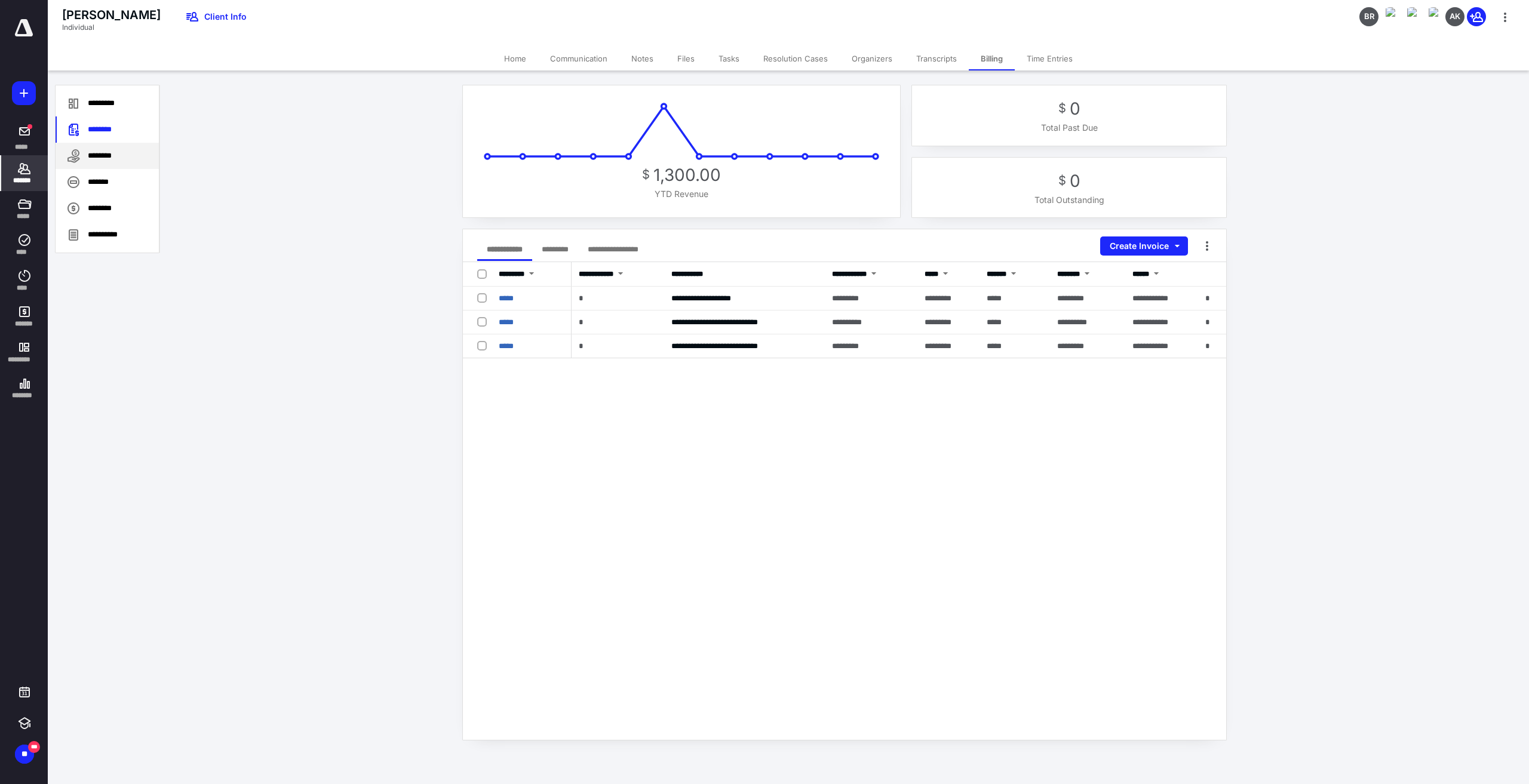 click on "********" at bounding box center [107, 156] 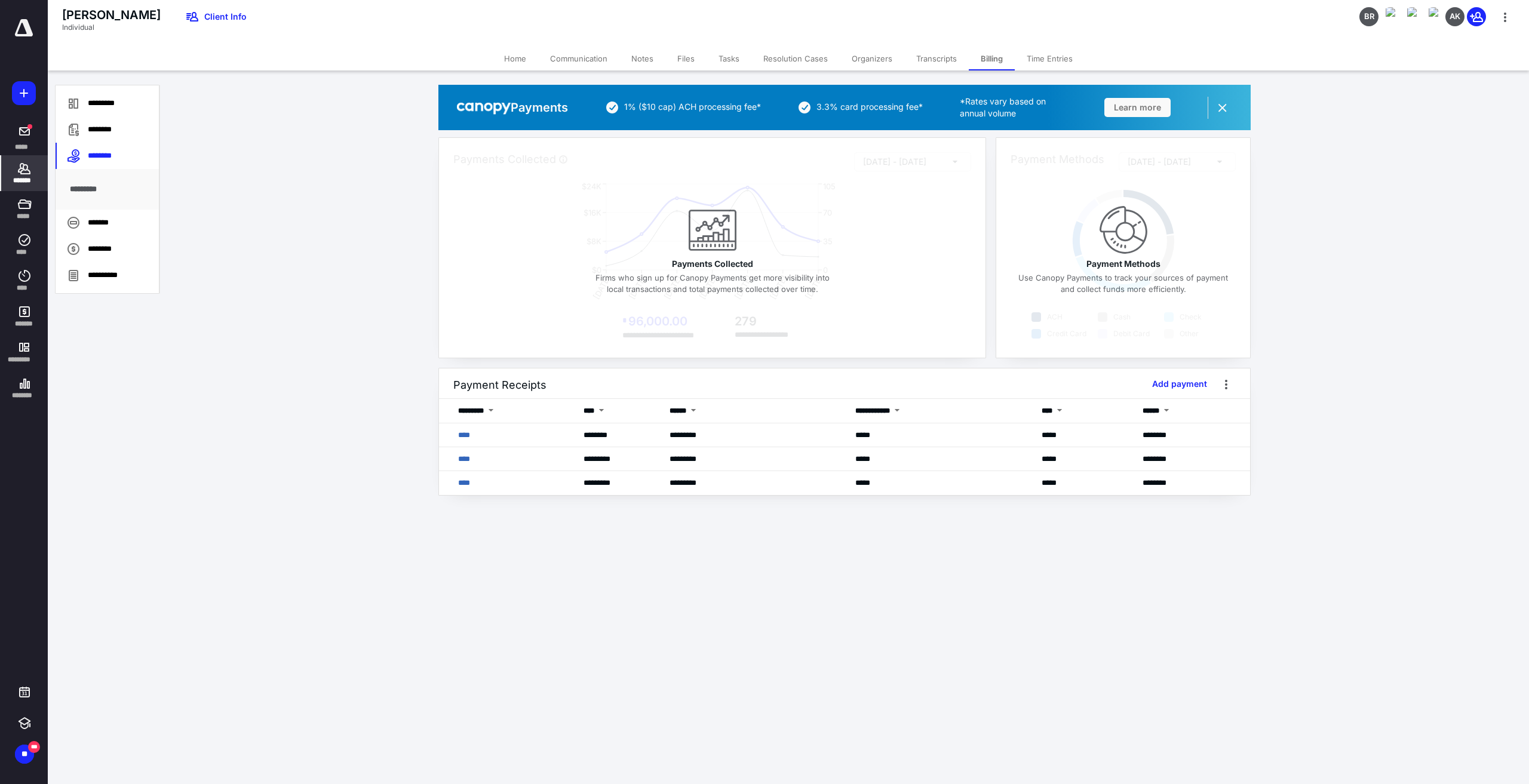click on "**********" at bounding box center [845, 290] 